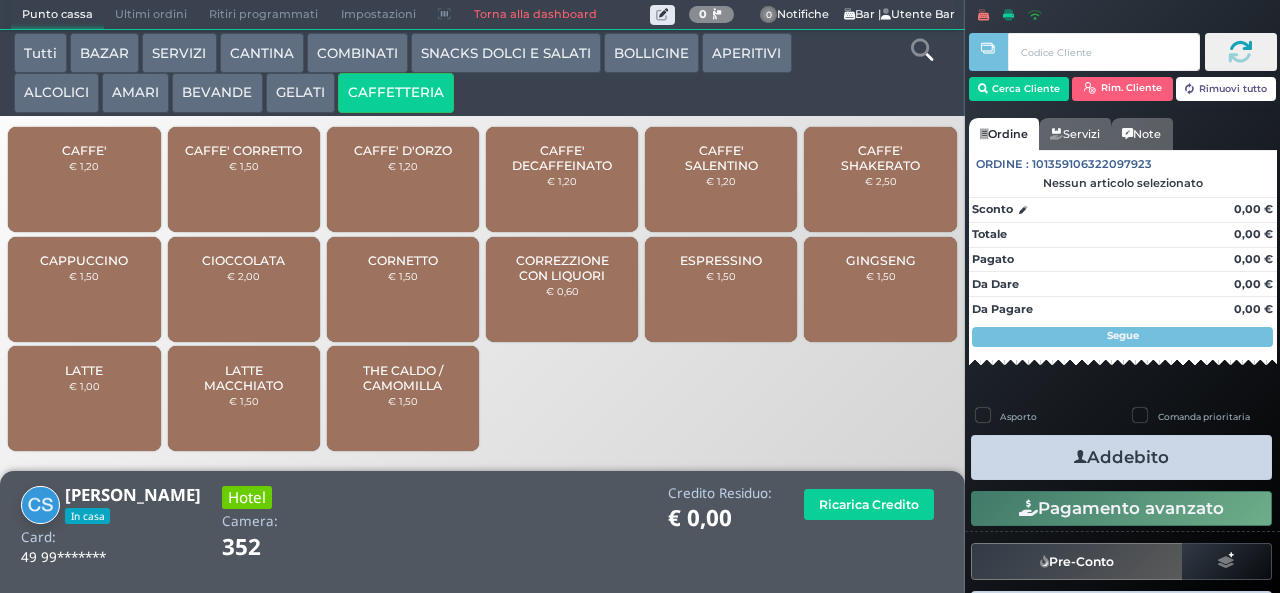 scroll, scrollTop: 0, scrollLeft: 0, axis: both 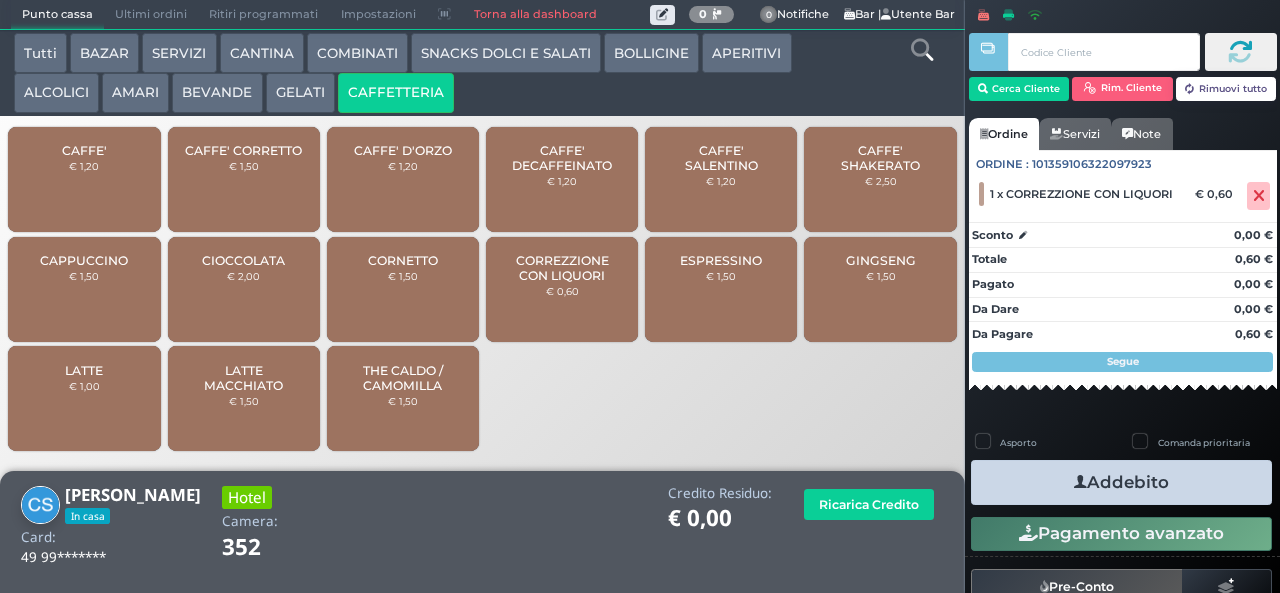 click on "Addebito" at bounding box center [1121, 482] 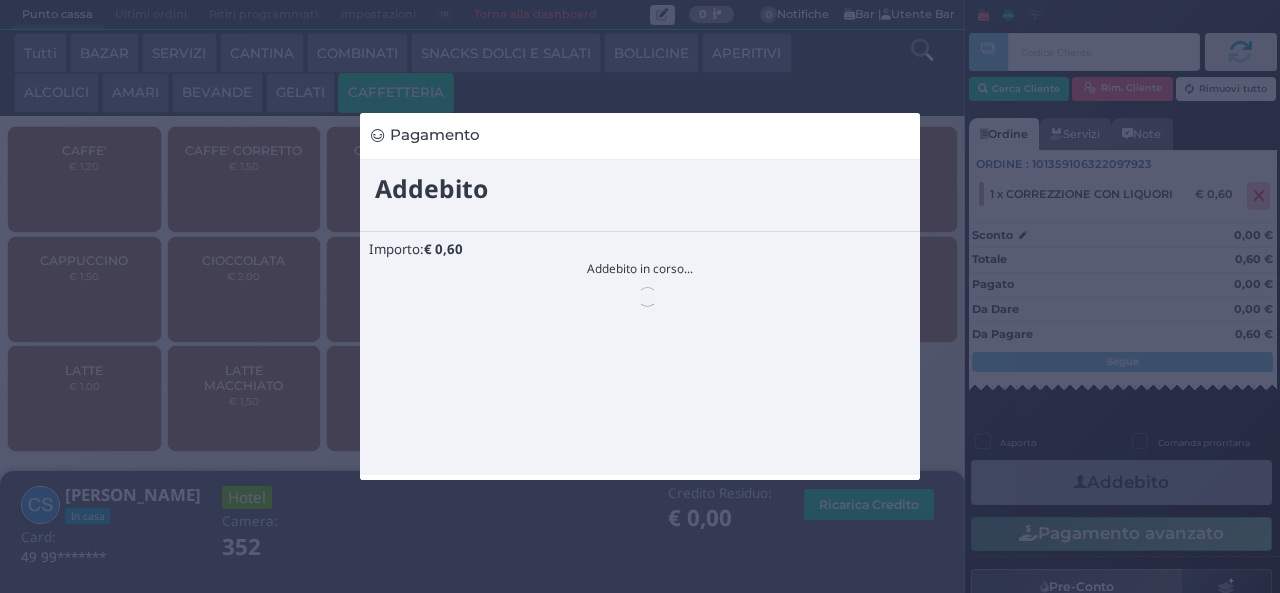 scroll, scrollTop: 0, scrollLeft: 0, axis: both 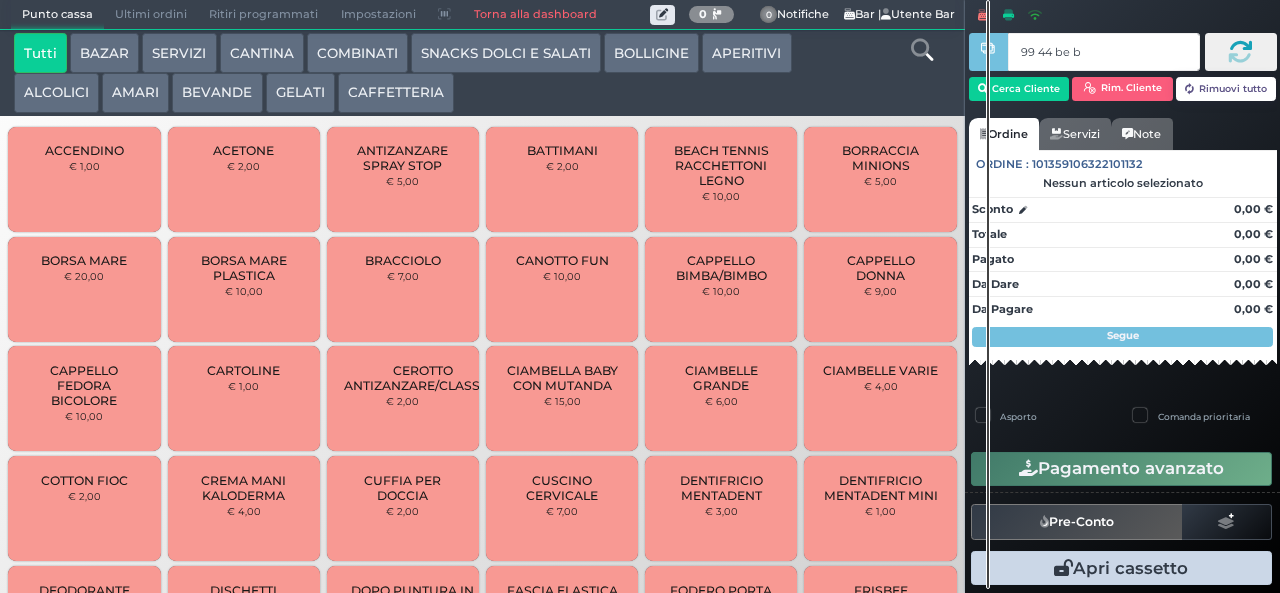 type on "99 44 be b9" 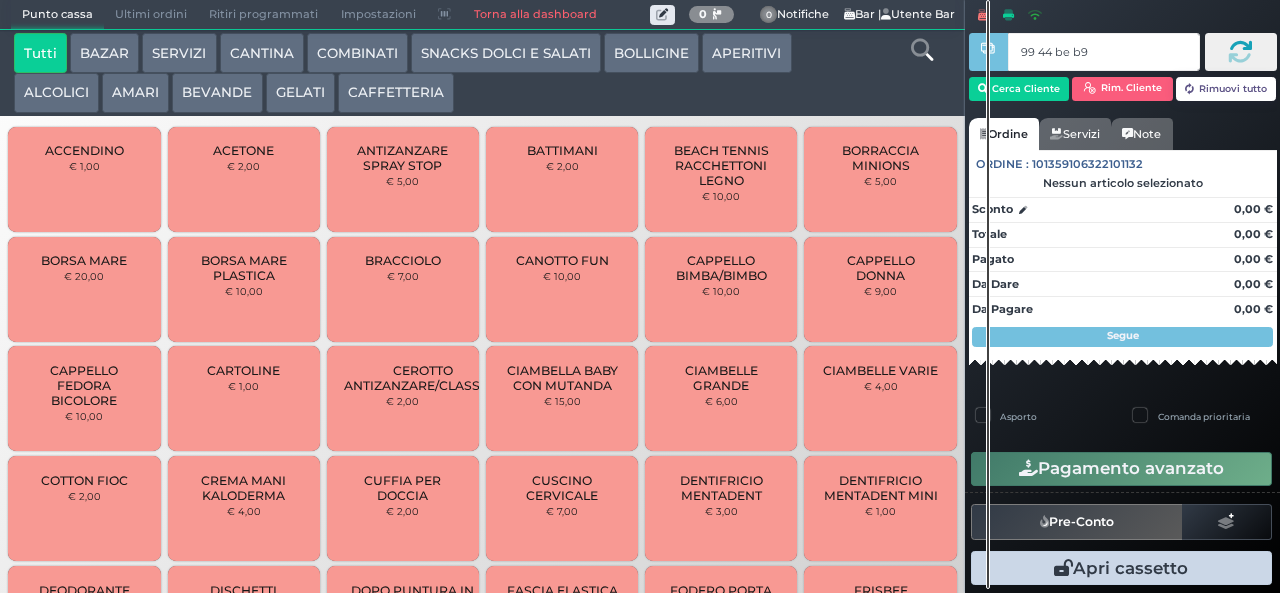 type 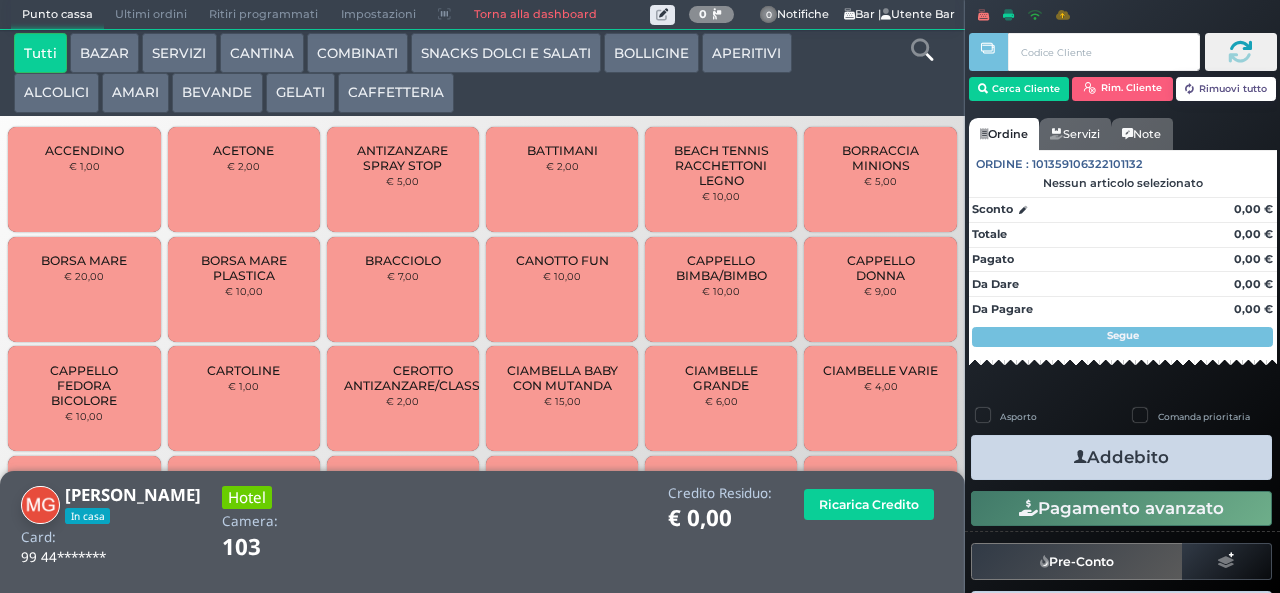 click on "CAFFETTERIA" at bounding box center (396, 93) 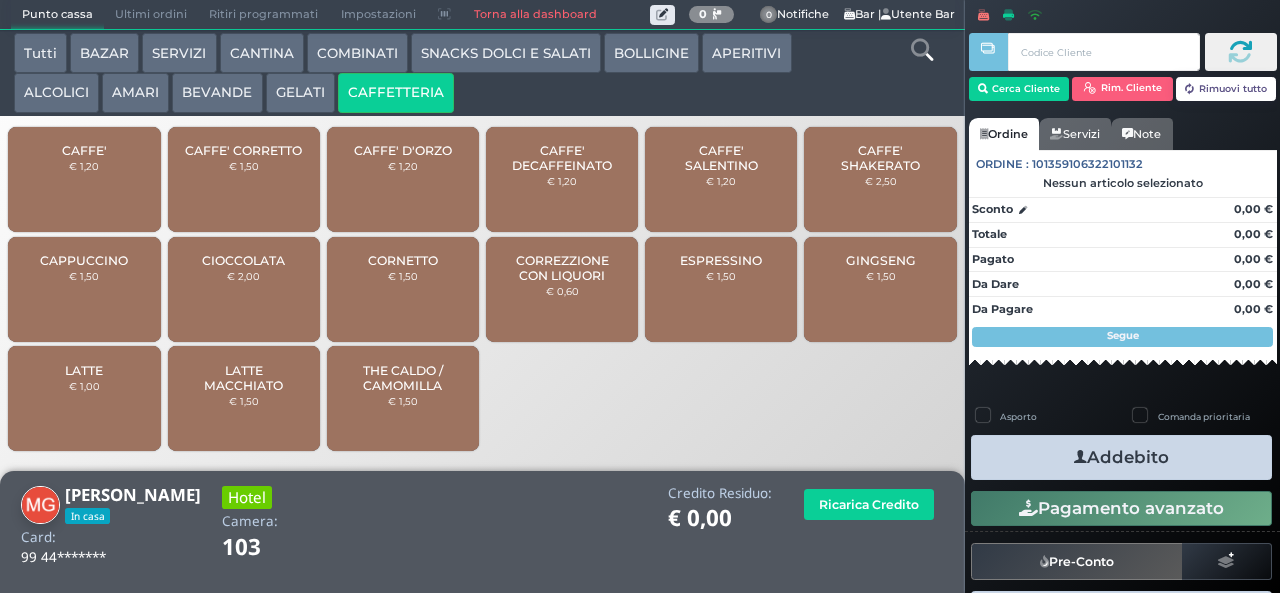 click on "CORREZZIONE CON LIQUORI" at bounding box center [562, 268] 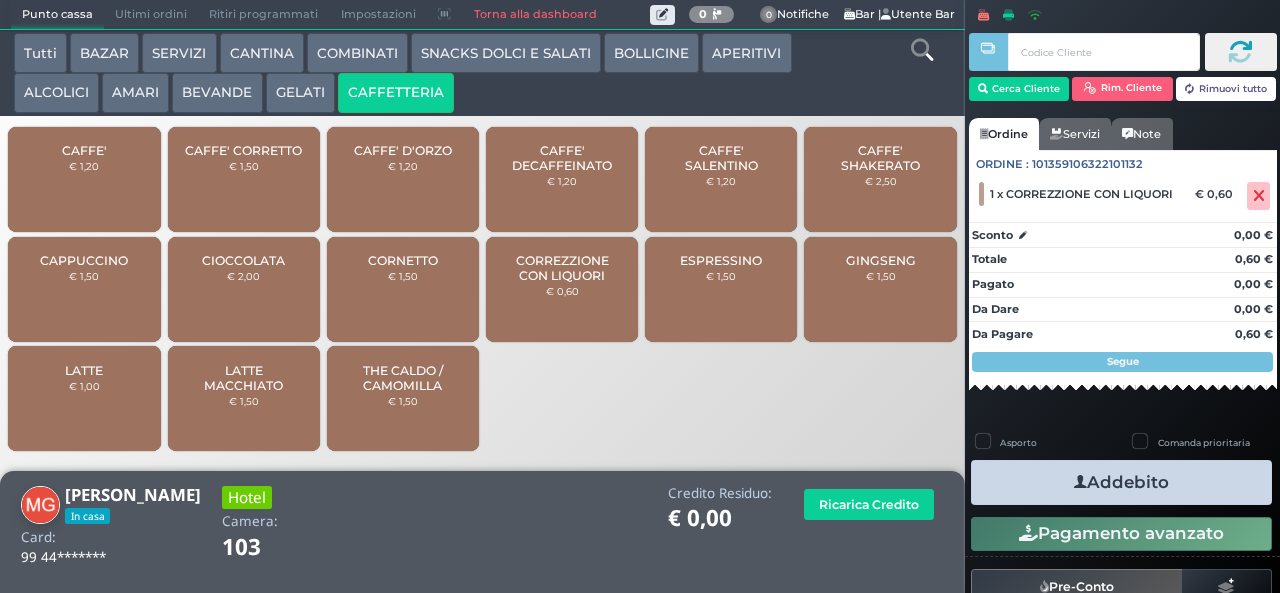 click on "Addebito" at bounding box center [1121, 482] 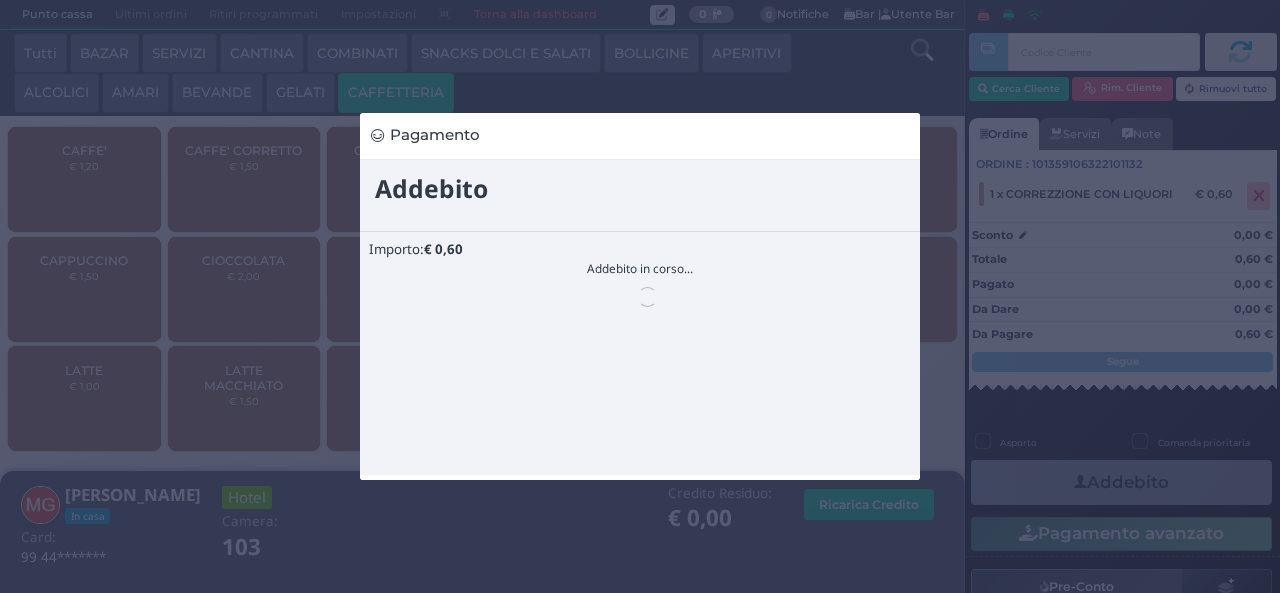 scroll, scrollTop: 0, scrollLeft: 0, axis: both 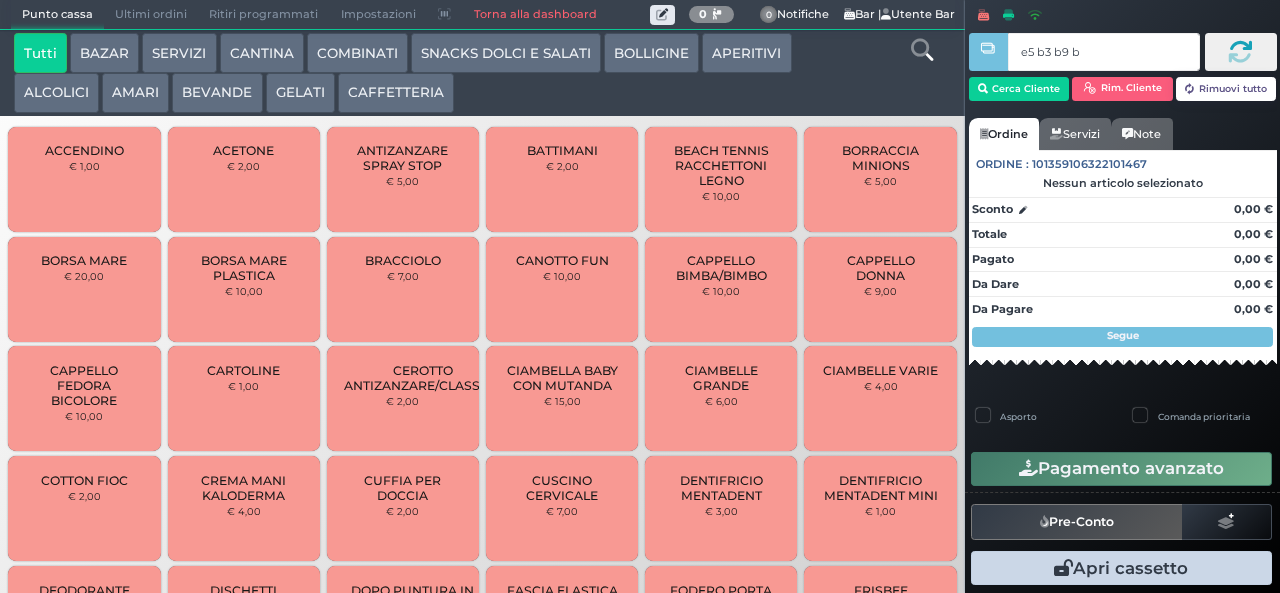 type on "e5 b3 b9 b9" 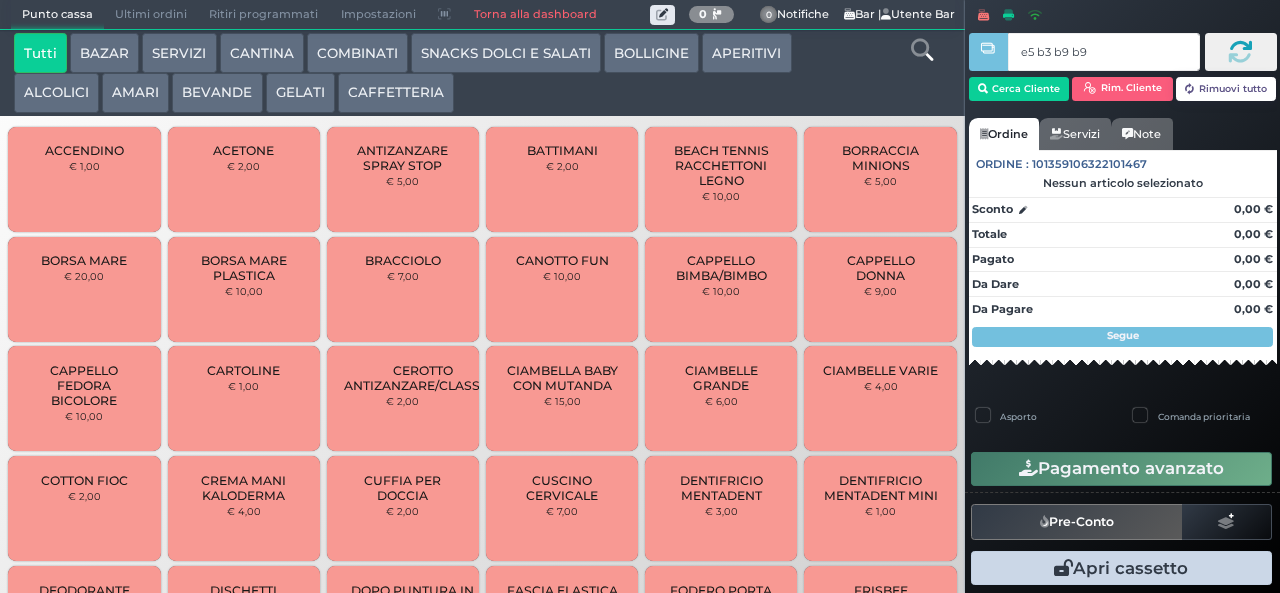 type 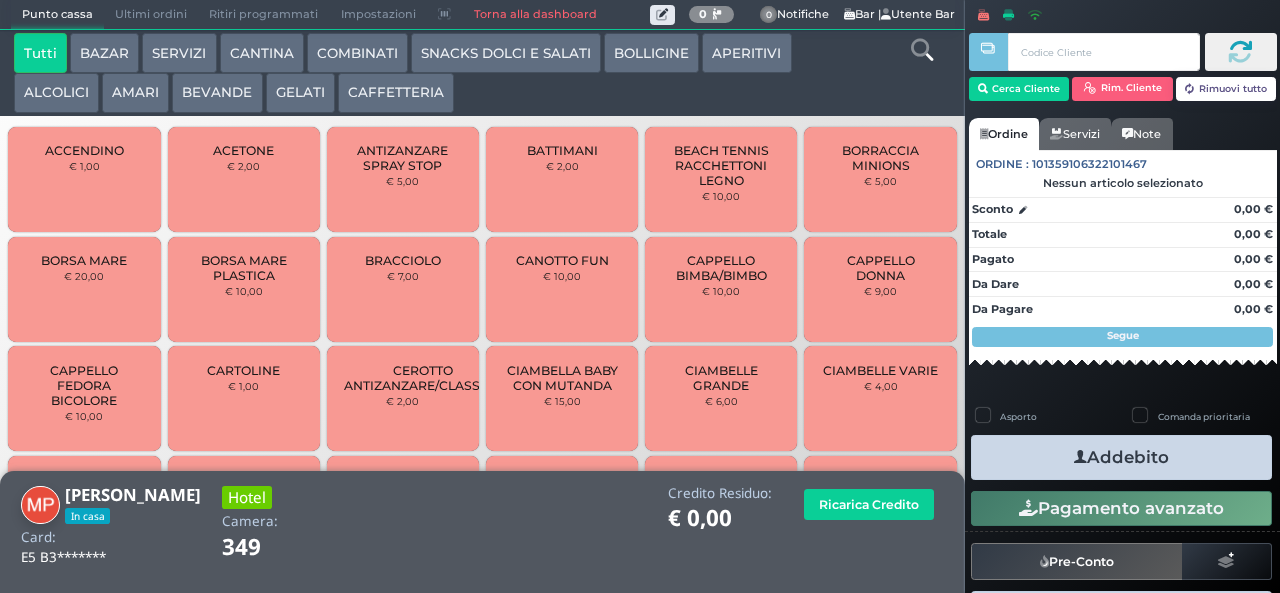 click on "AMARI" at bounding box center (135, 93) 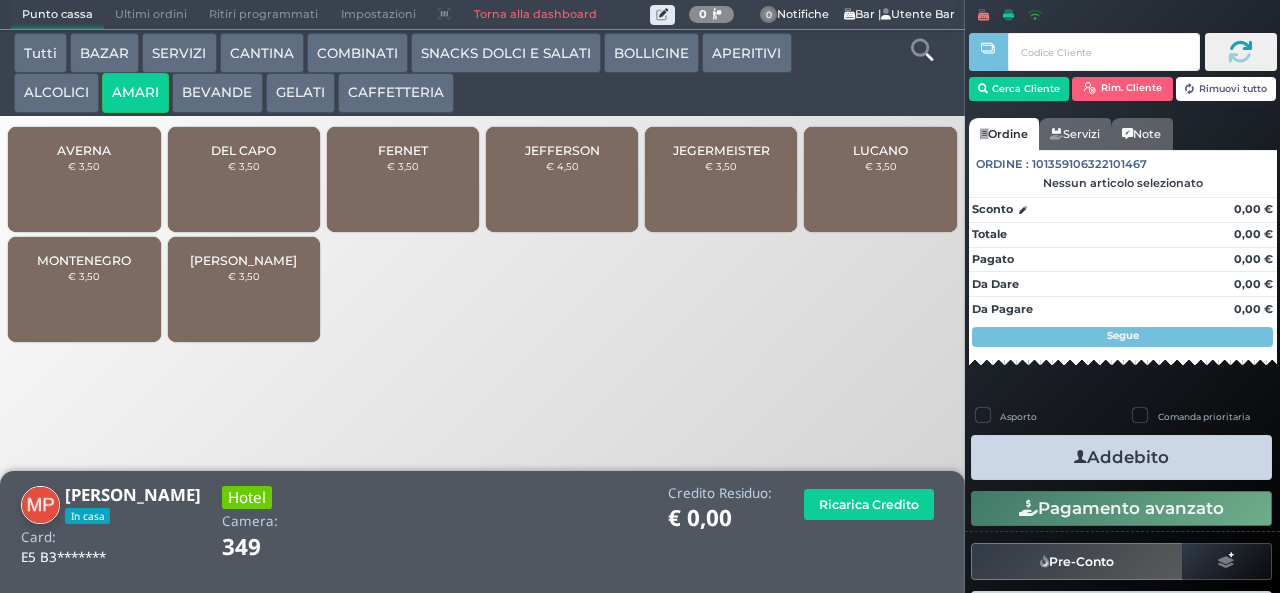 click on "DEL CAPO" at bounding box center [243, 150] 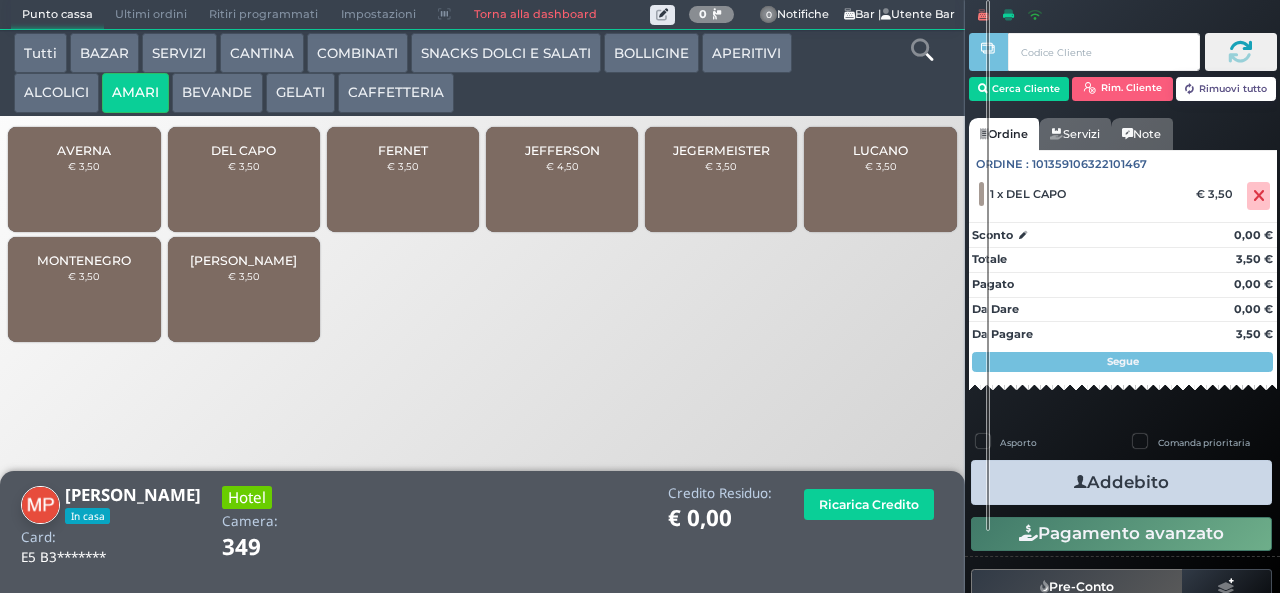 click on "Addebito" at bounding box center [1121, 482] 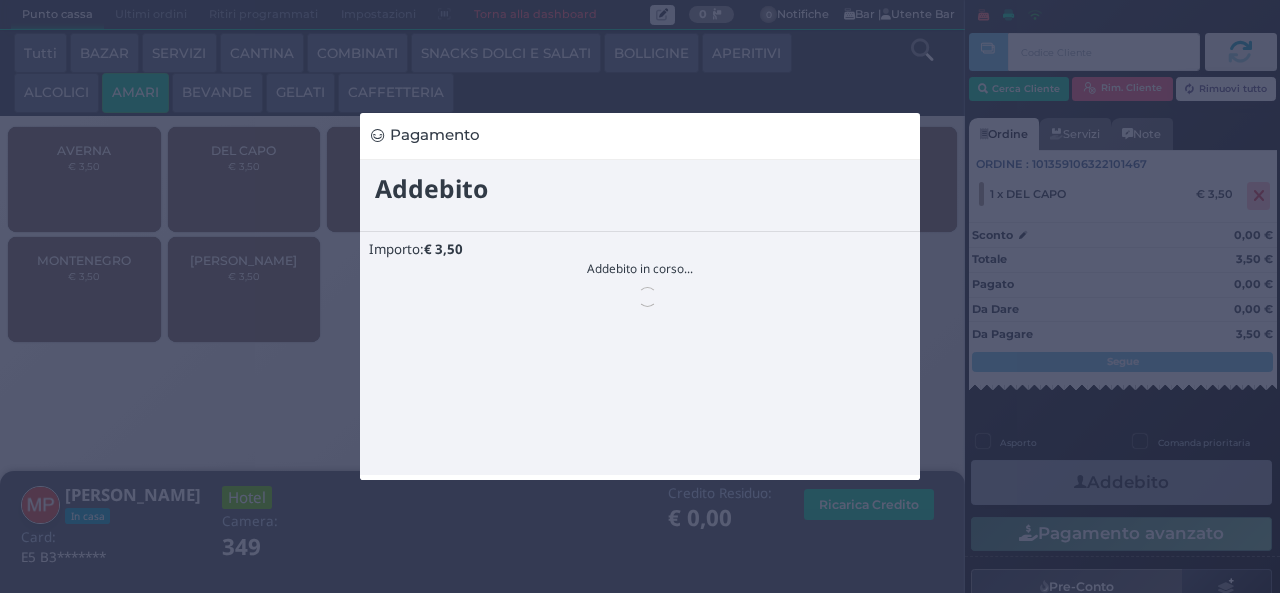 scroll, scrollTop: 0, scrollLeft: 0, axis: both 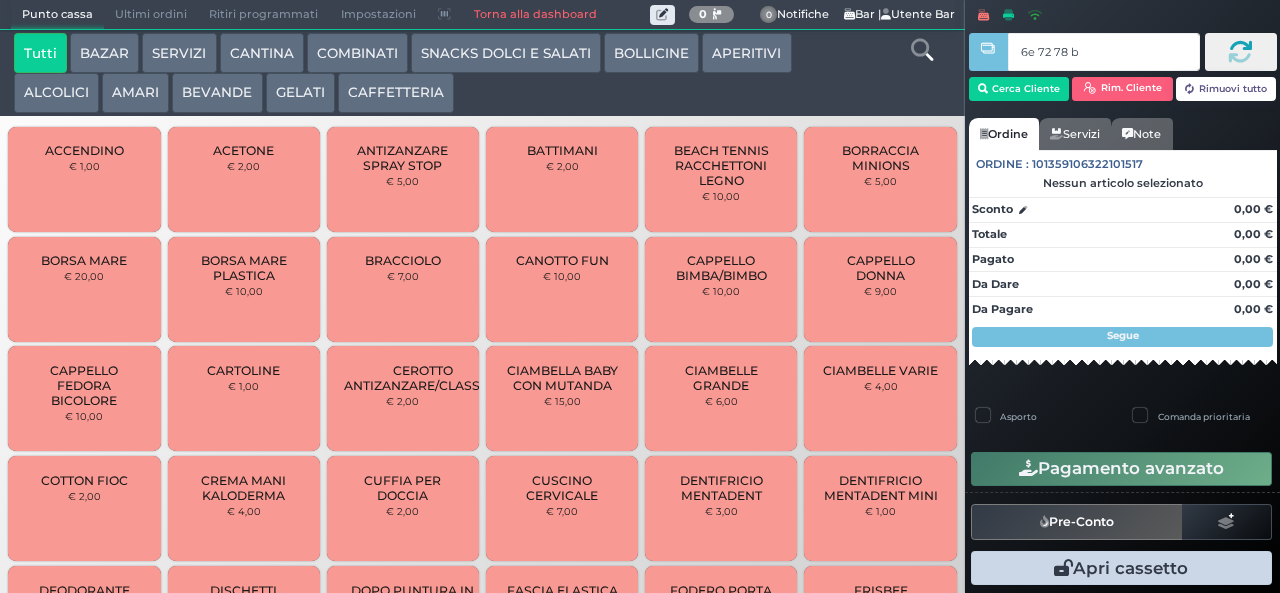 type on "6e 72 78 b9" 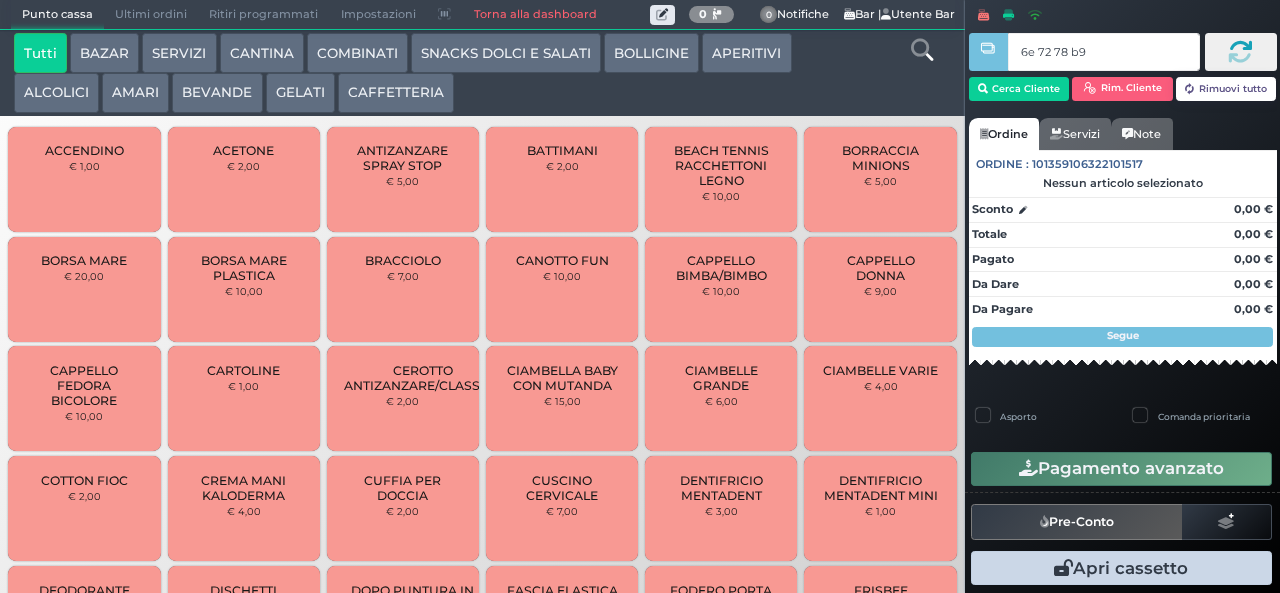 type 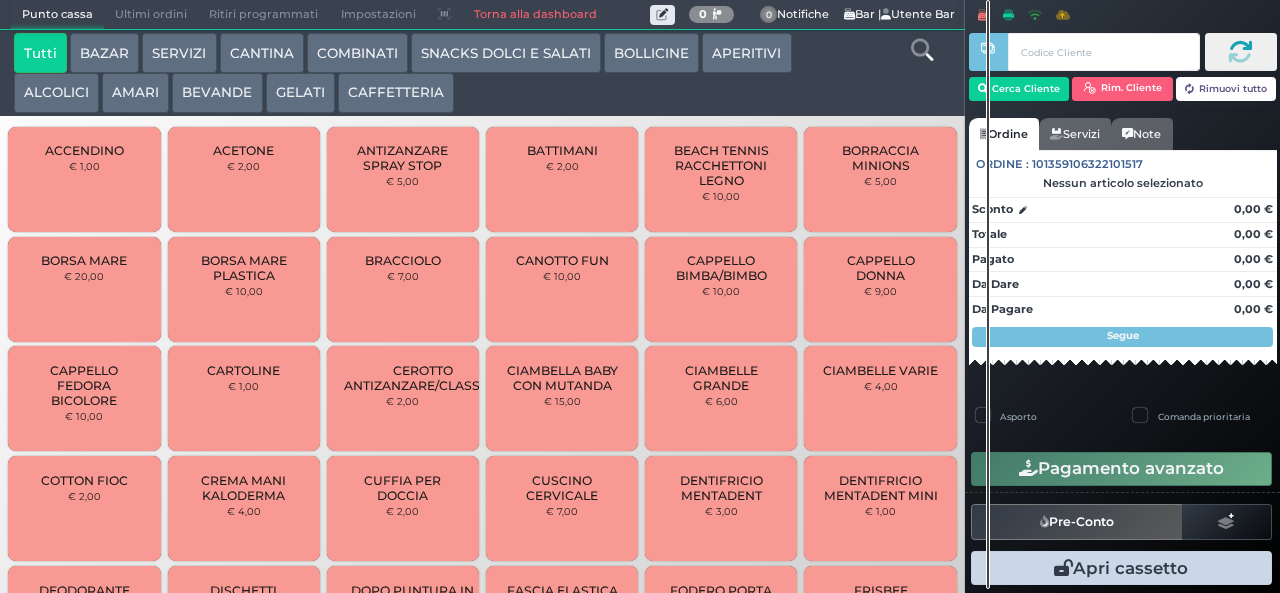 click on "AMARI" at bounding box center (135, 93) 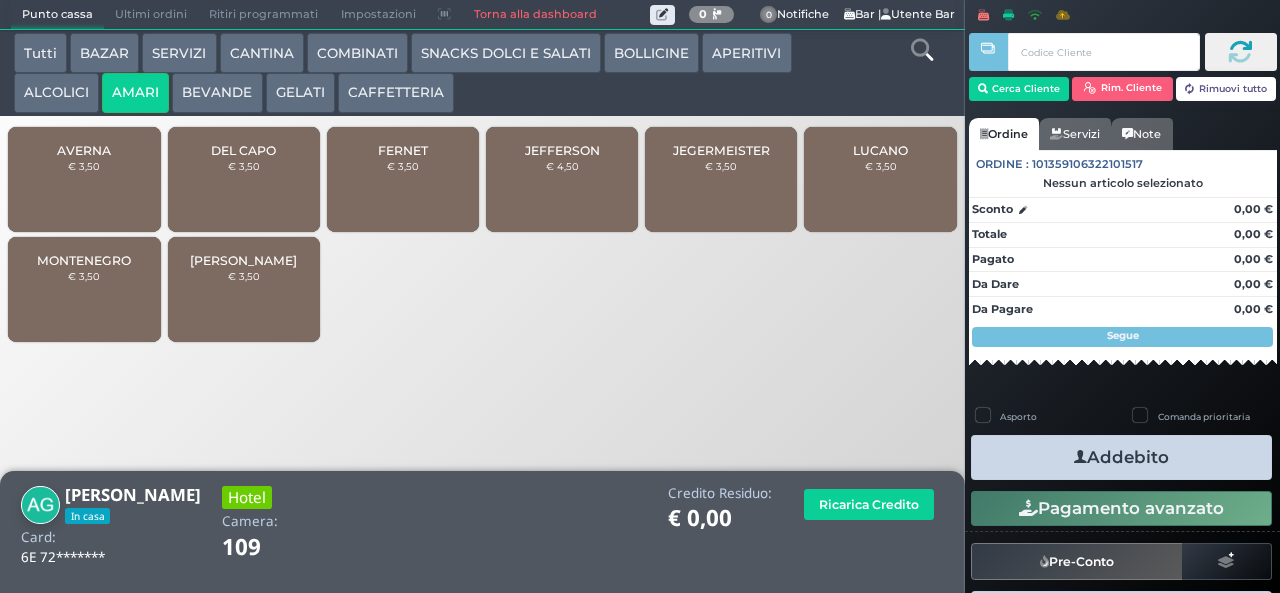 click on "DEL CAPO
€ 3,50" at bounding box center [244, 179] 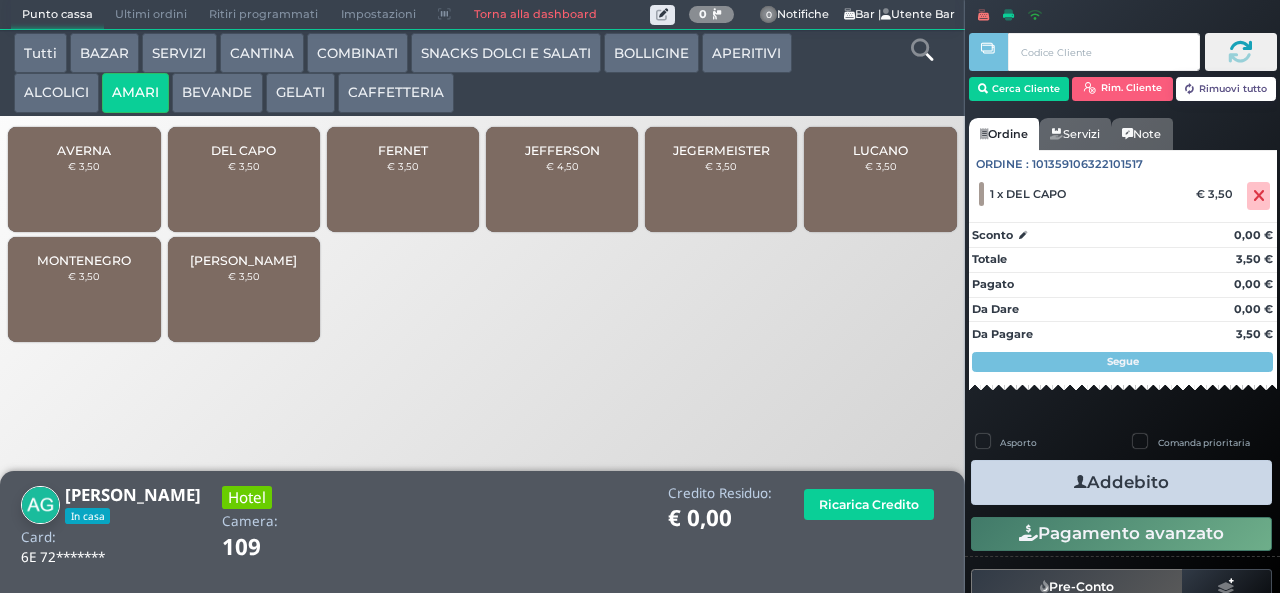 click on "ALCOLICI" at bounding box center (56, 93) 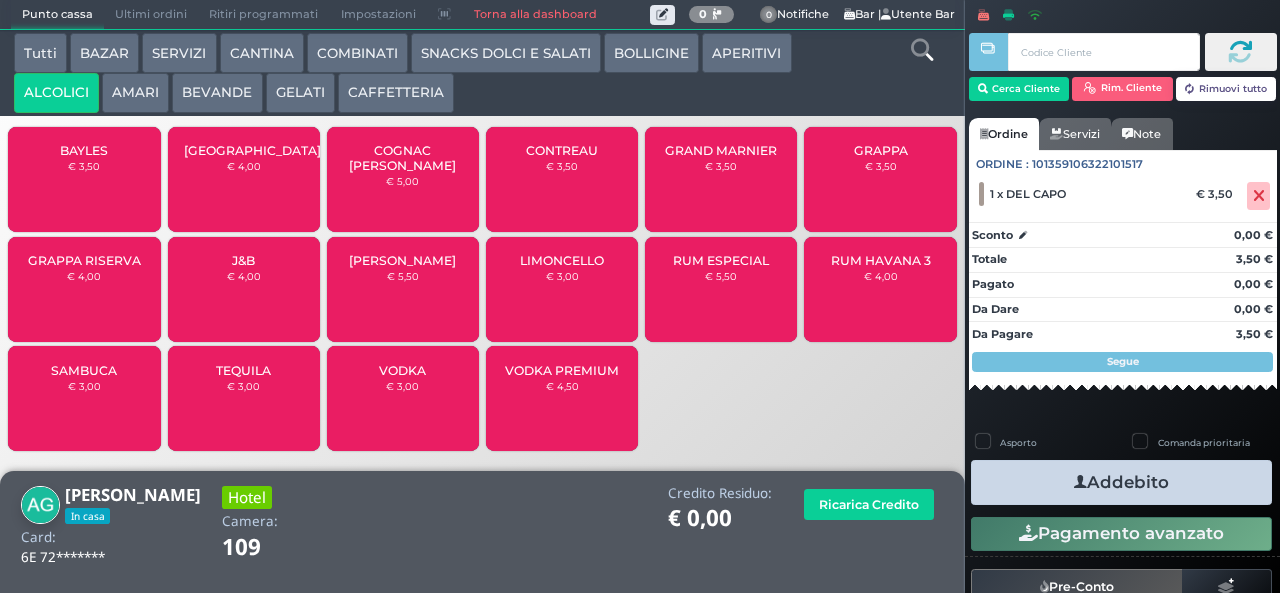 click on "[GEOGRAPHIC_DATA]" at bounding box center (252, 150) 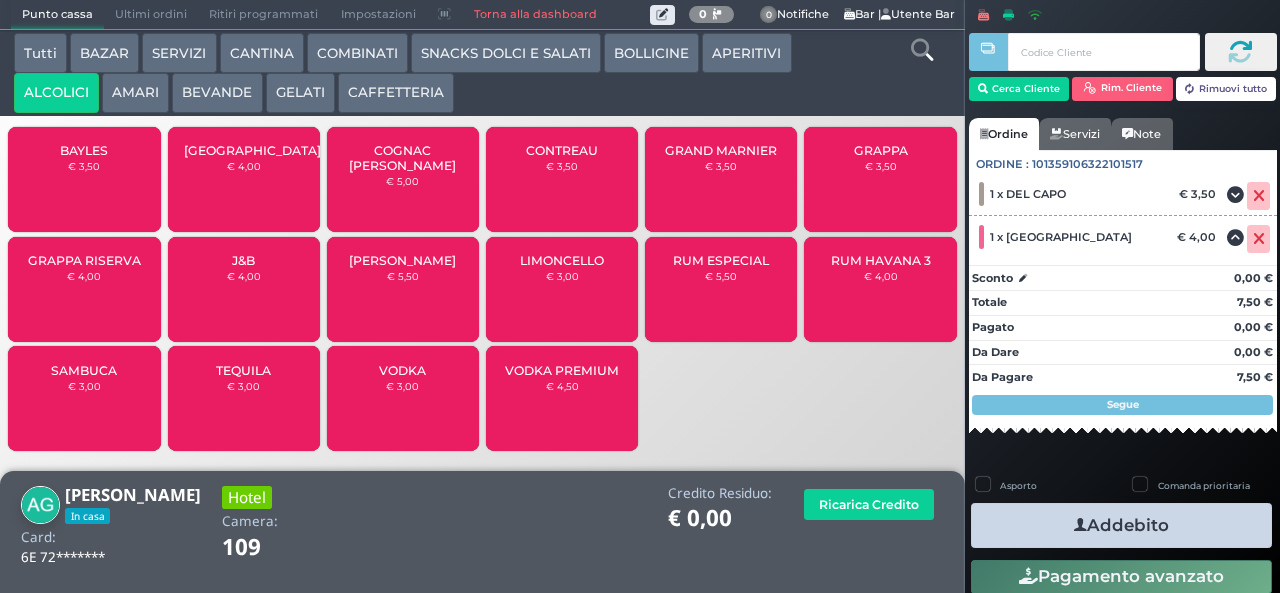 click at bounding box center (1080, 525) 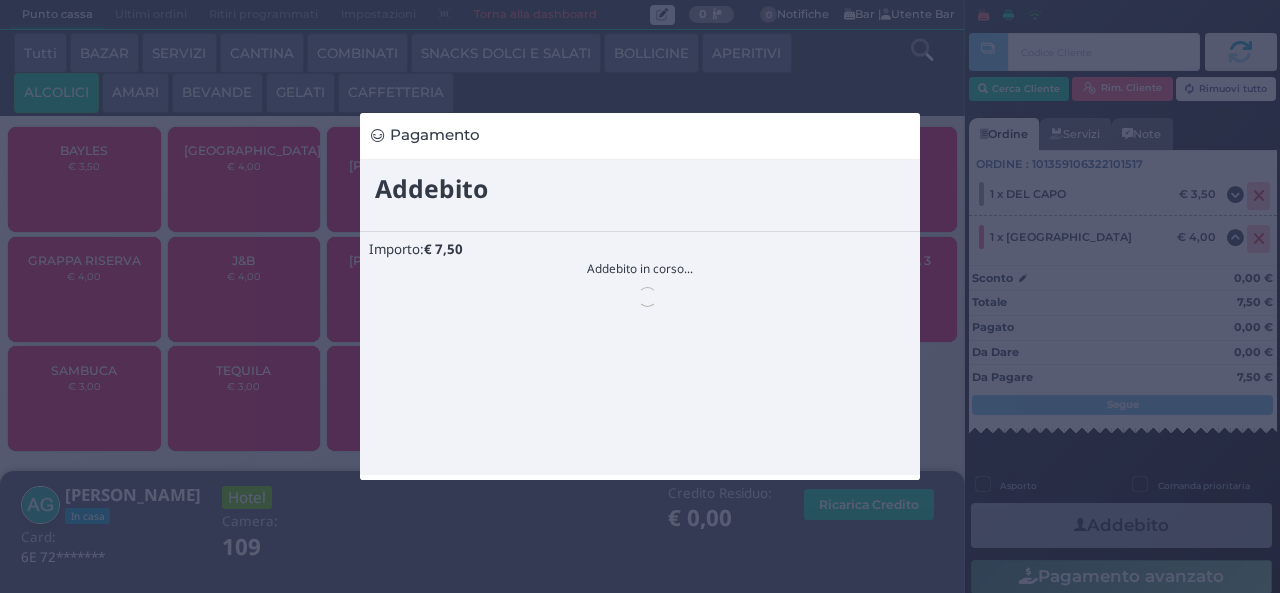 scroll, scrollTop: 0, scrollLeft: 0, axis: both 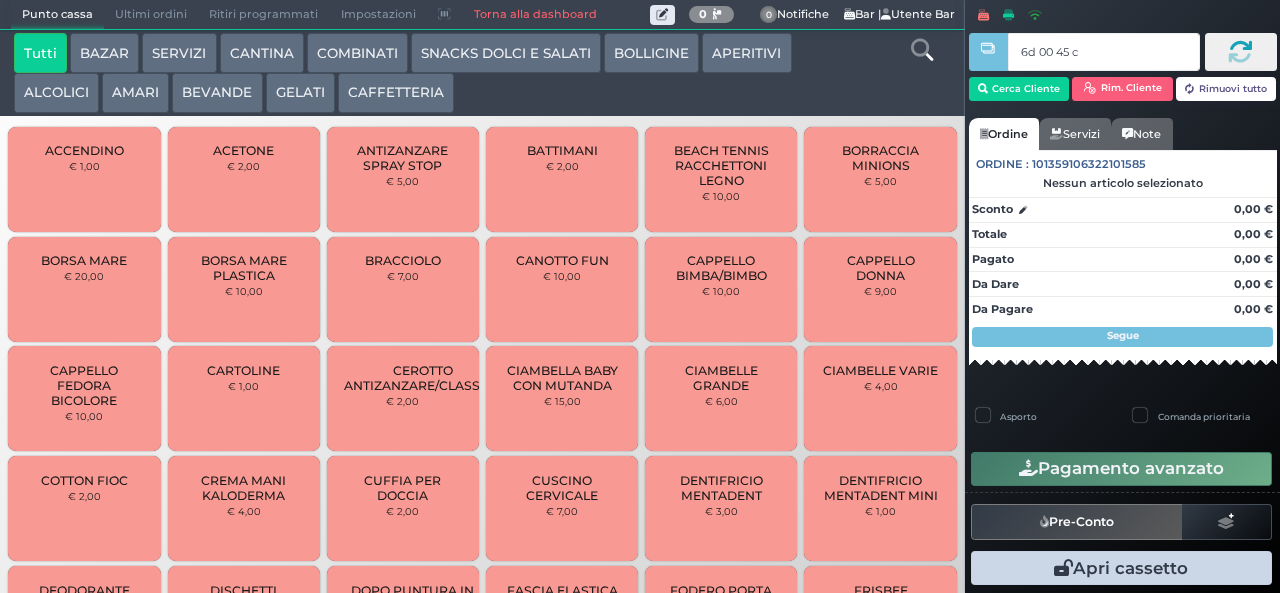 type on "6d 00 45 c3" 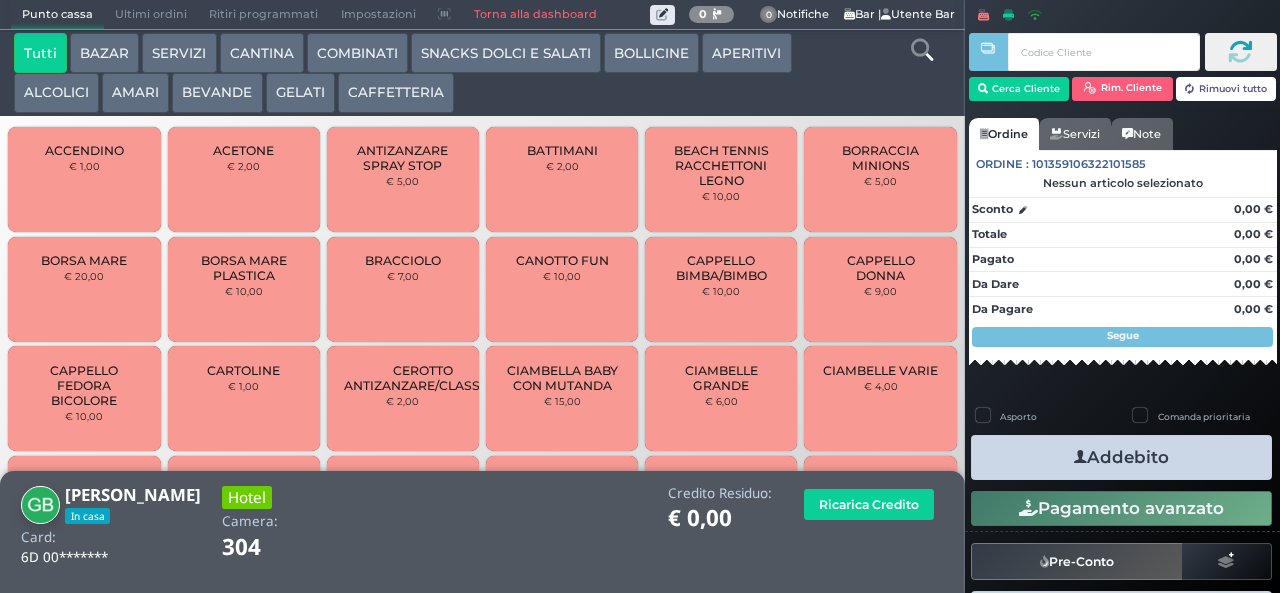 click on "AMARI" at bounding box center [135, 93] 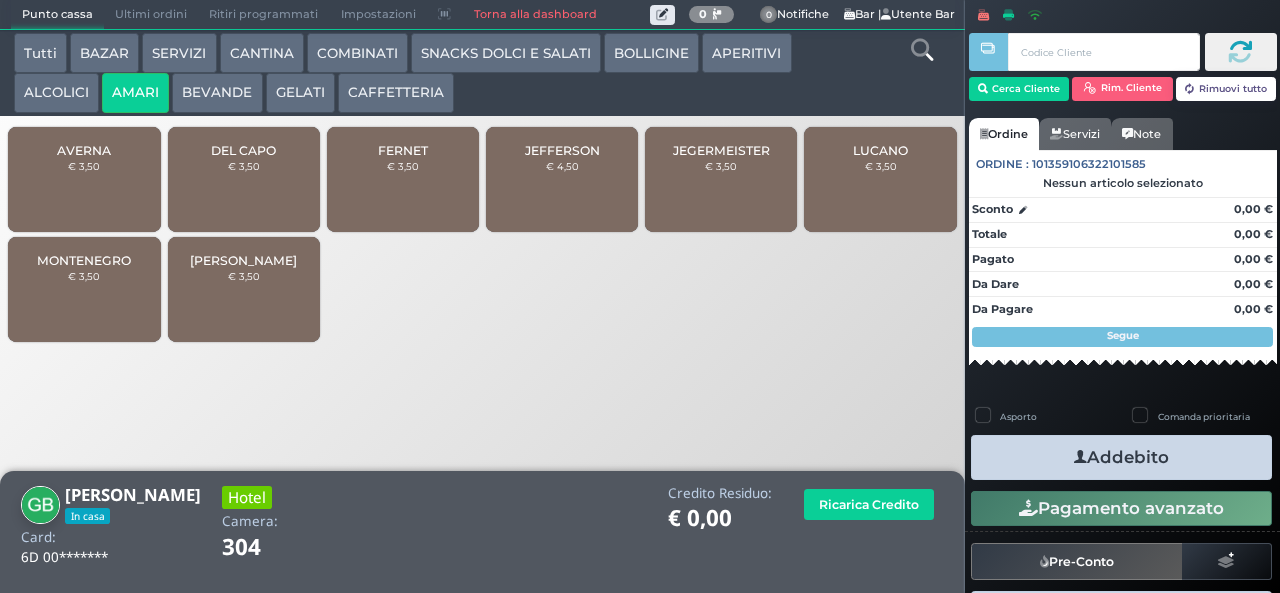click on "DEL CAPO" at bounding box center (243, 150) 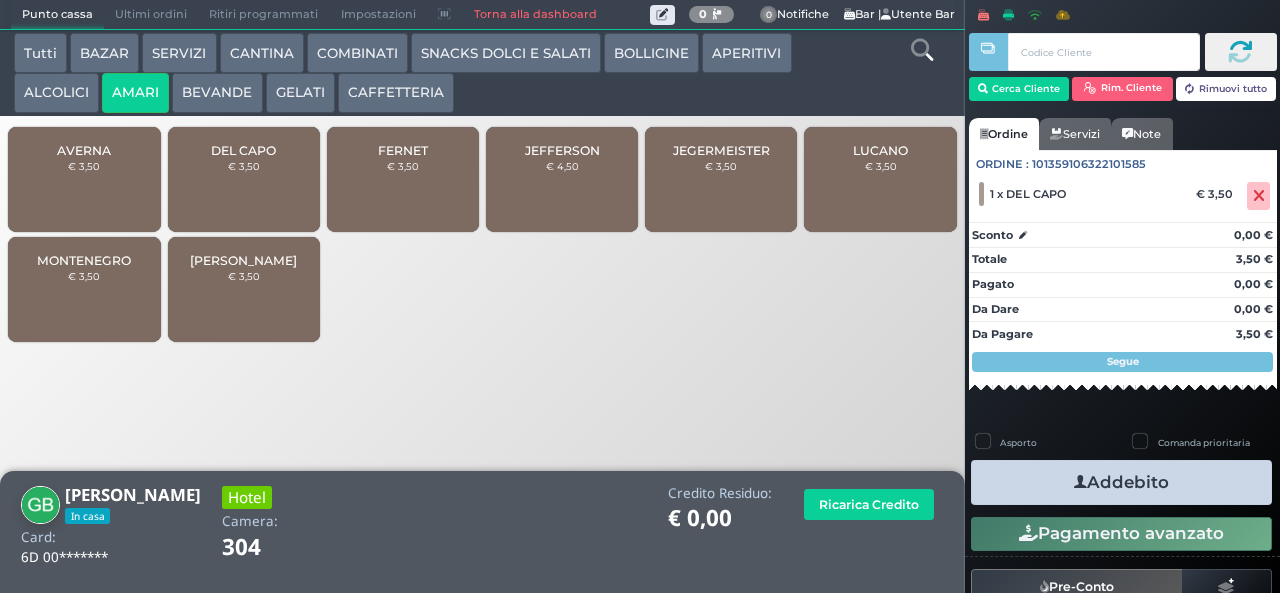 click on "Addebito" at bounding box center (1121, 482) 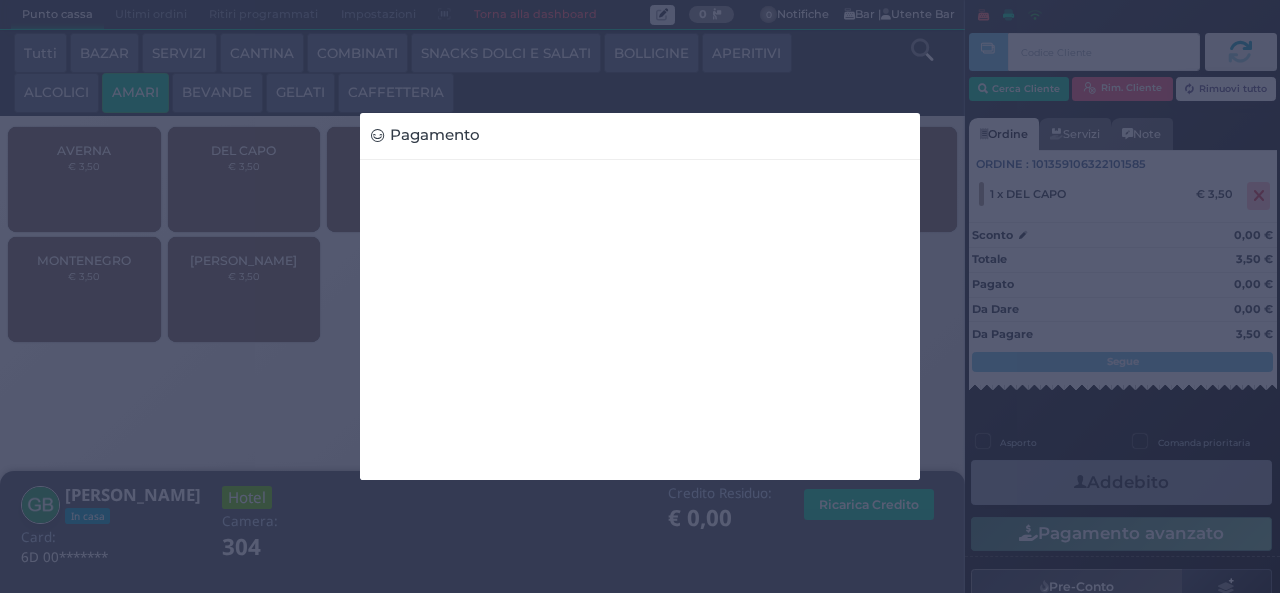 type 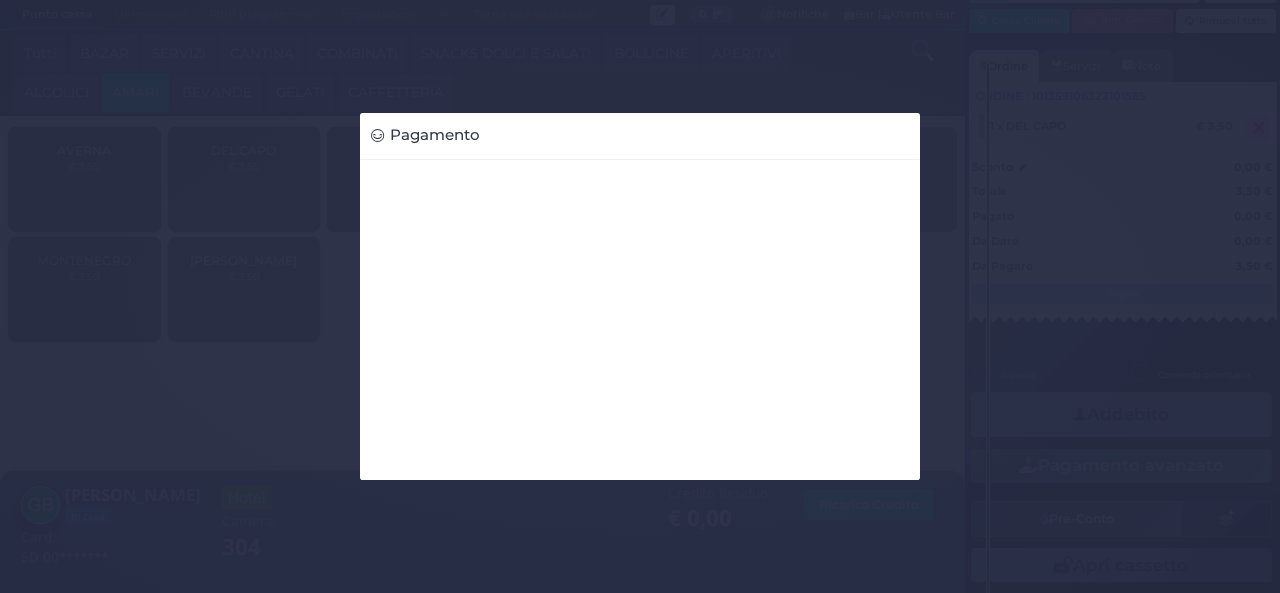 scroll, scrollTop: 100, scrollLeft: 0, axis: vertical 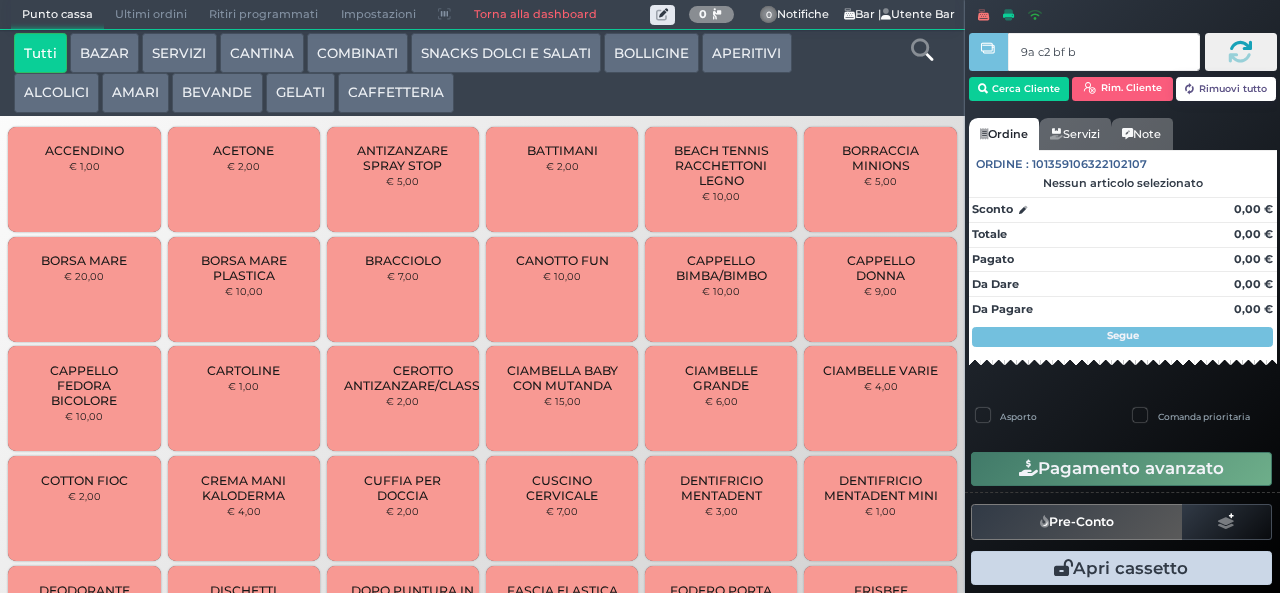 type on "9a c2 bf b9" 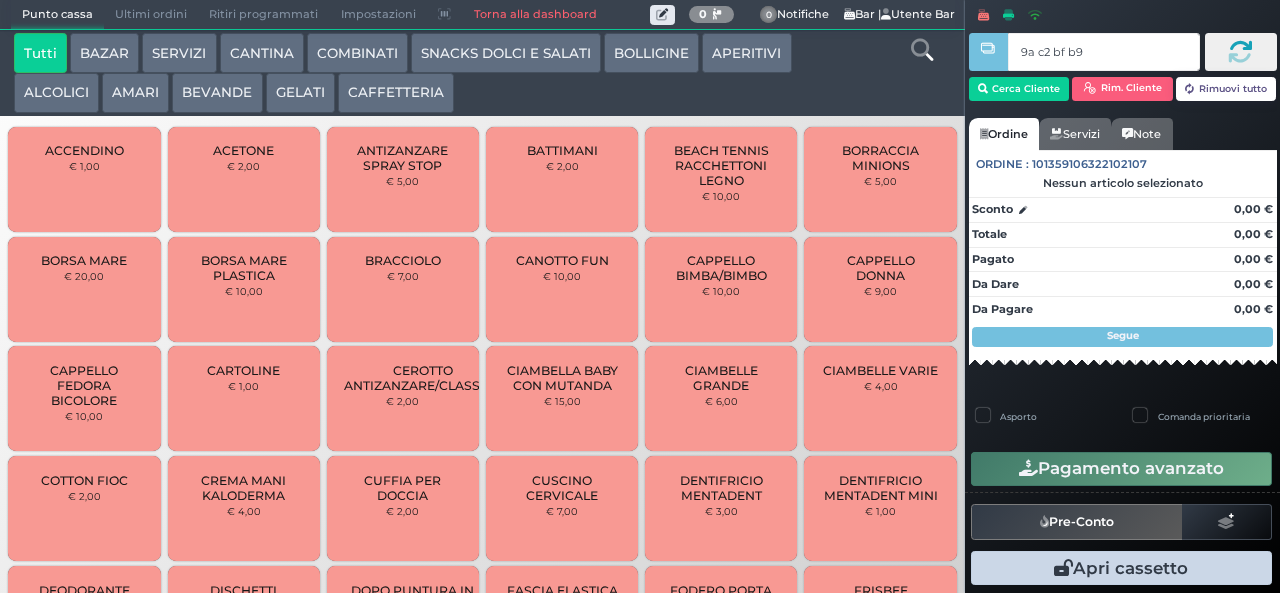type 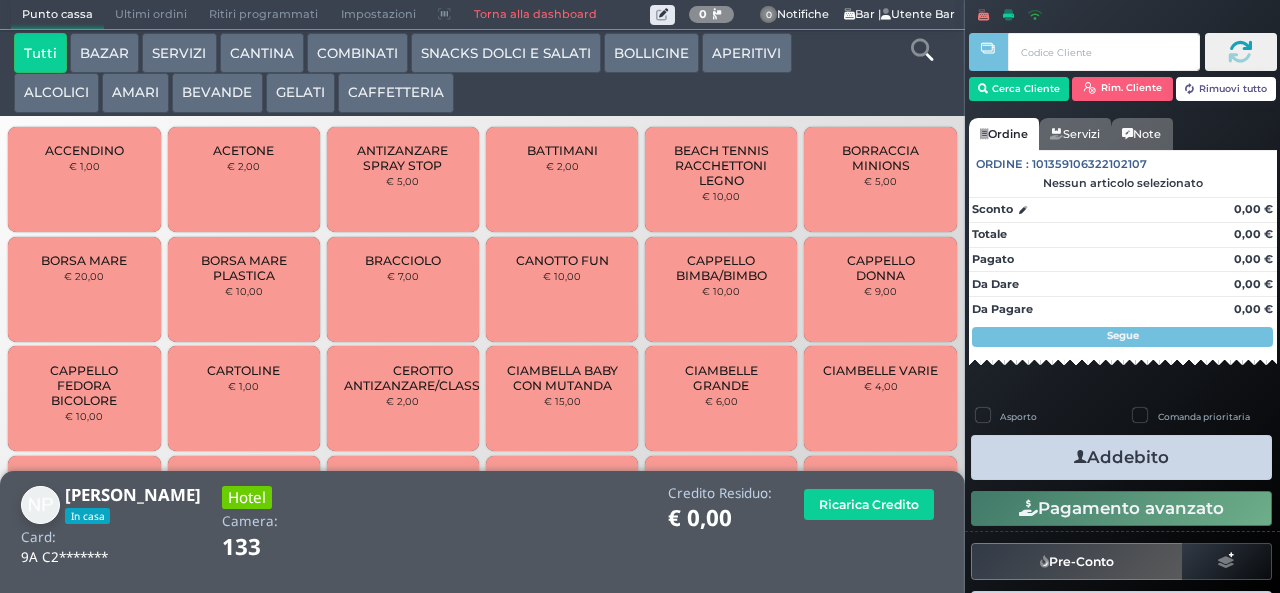 click on "CAFFETTERIA" at bounding box center [396, 93] 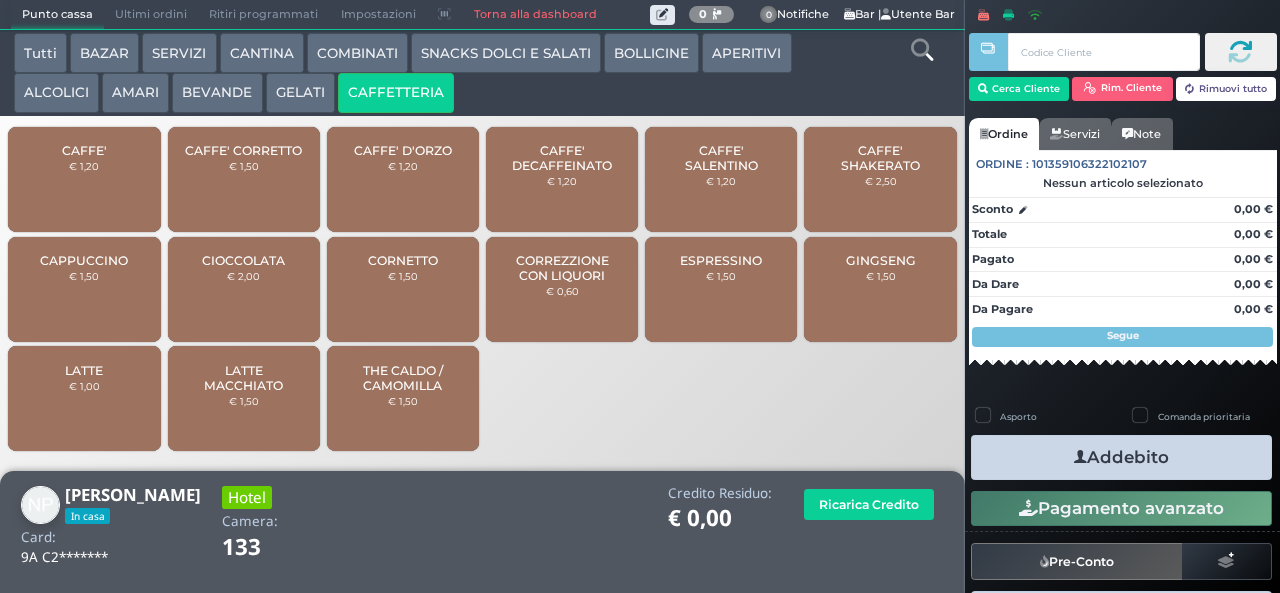 click on "ALCOLICI" at bounding box center [56, 93] 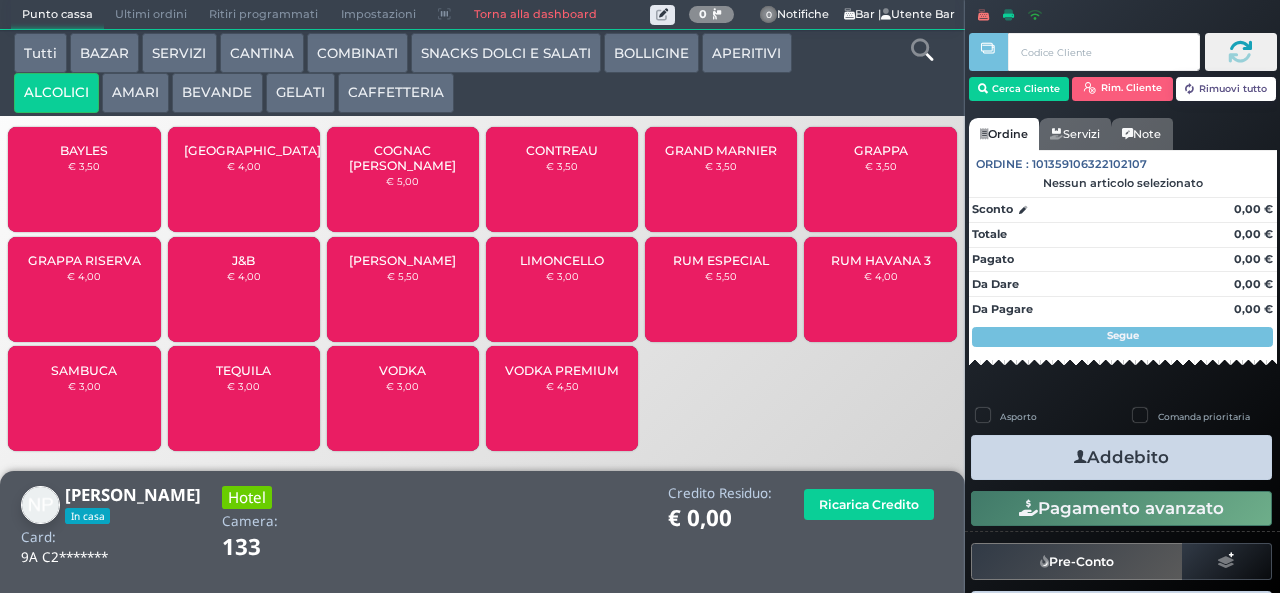 click on "GRAPPA RISERVA
€ 4,00" at bounding box center [84, 289] 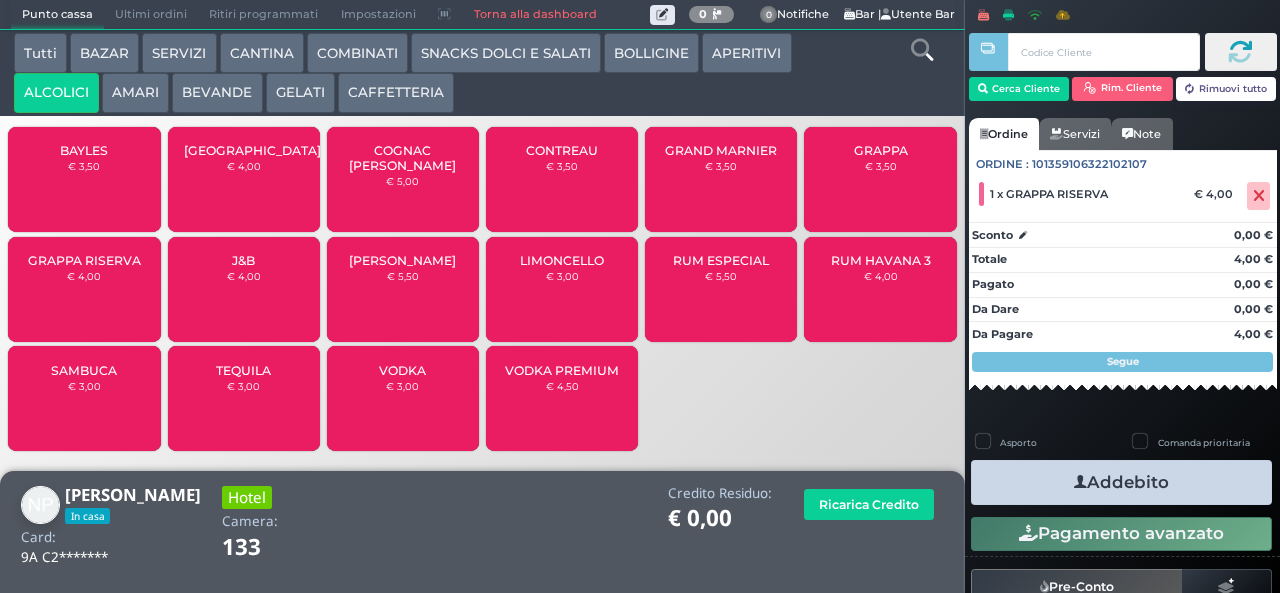 click on "Addebito" at bounding box center (1121, 482) 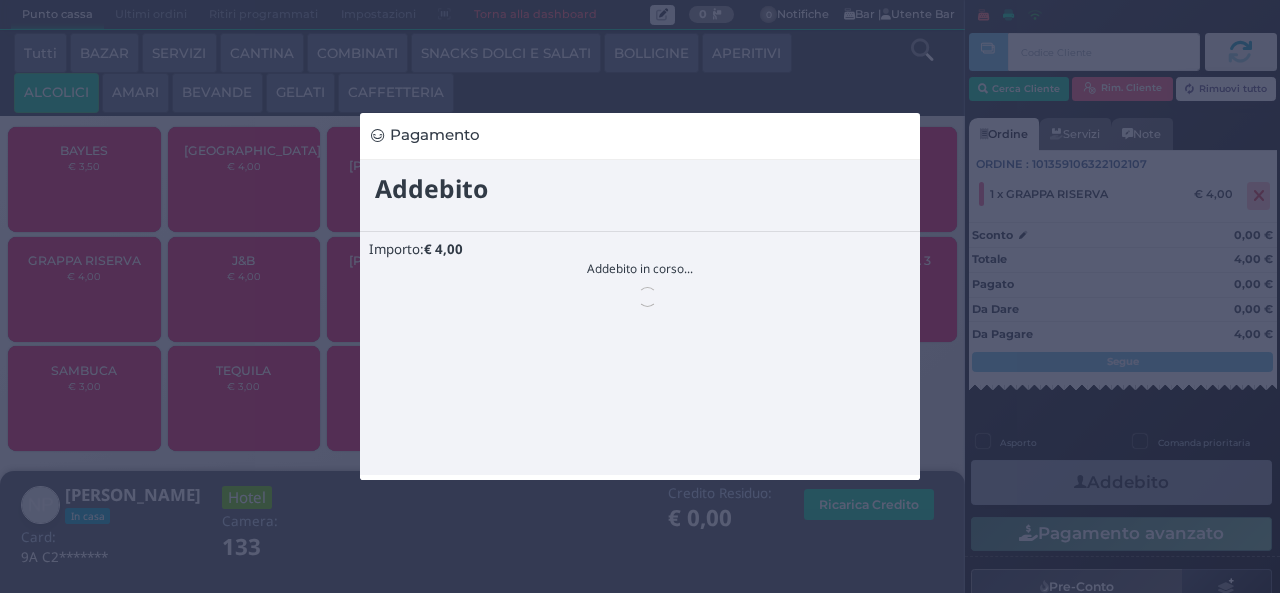 scroll, scrollTop: 0, scrollLeft: 0, axis: both 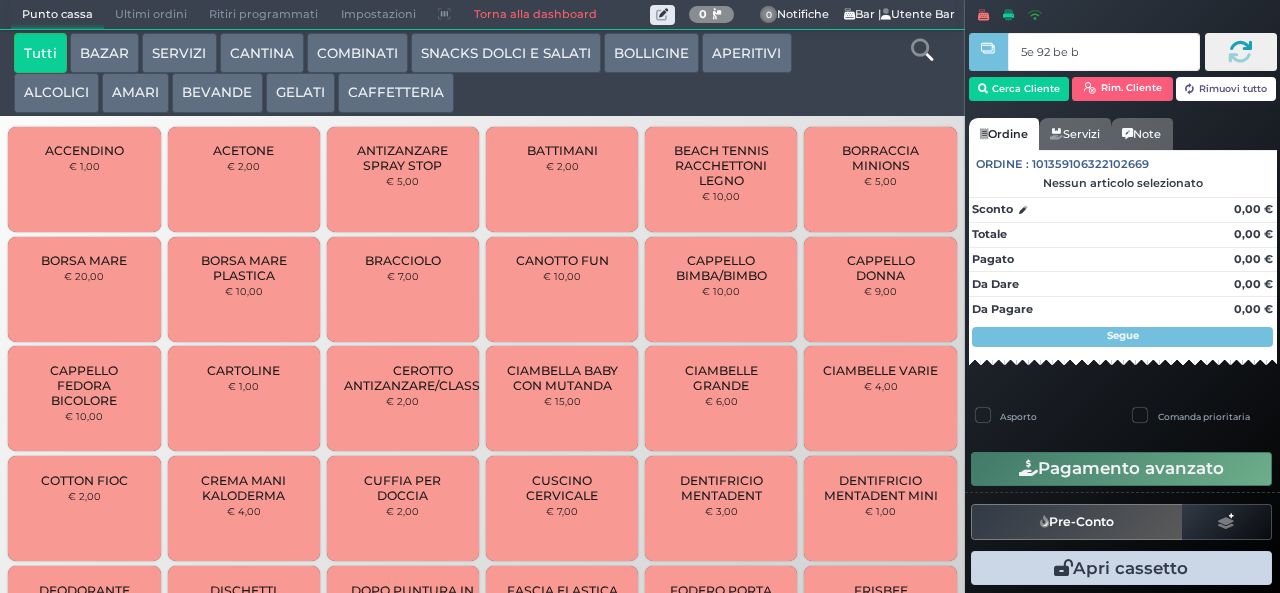 type on "5e 92 be b9" 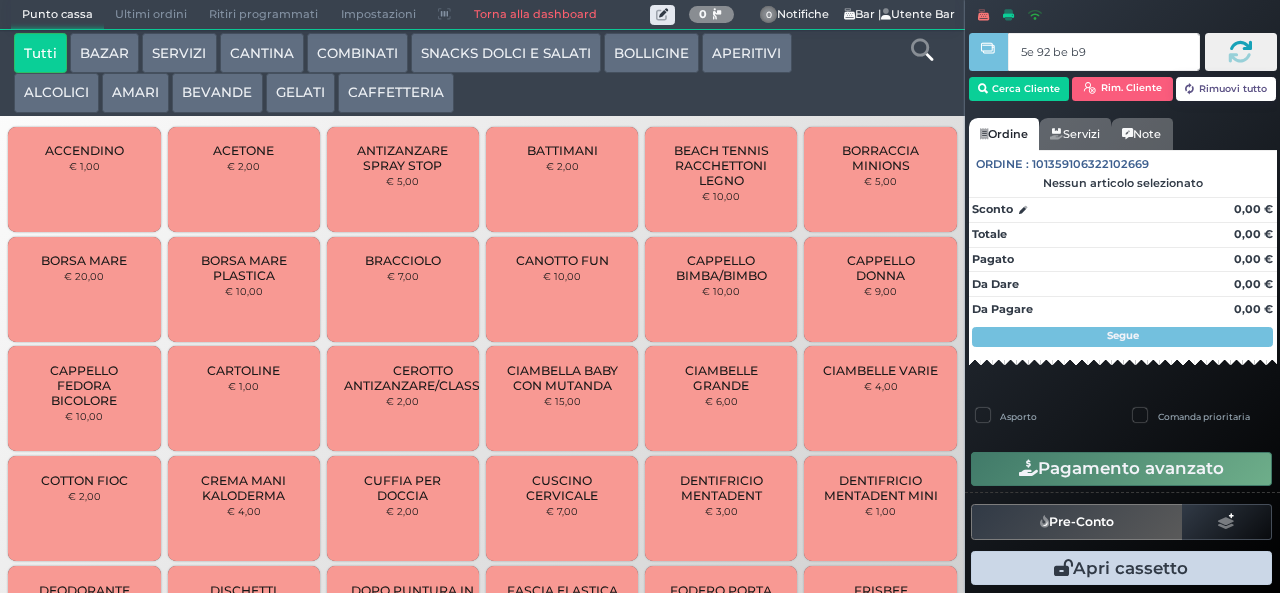 type 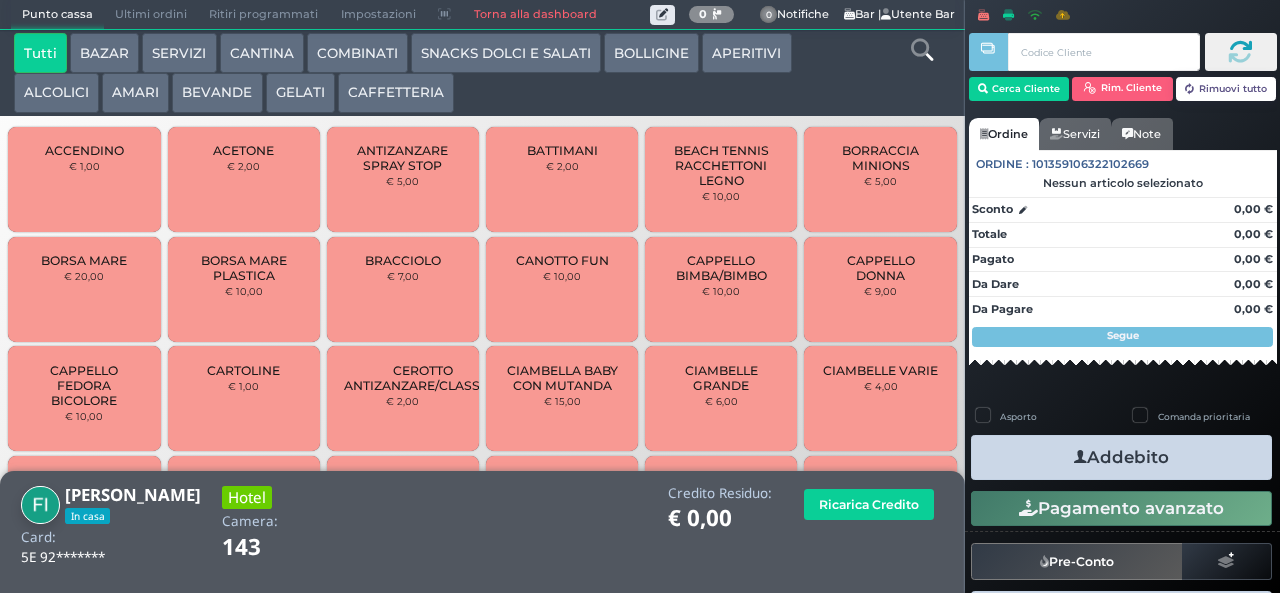 click on "SNACKS DOLCI E SALATI" at bounding box center [506, 53] 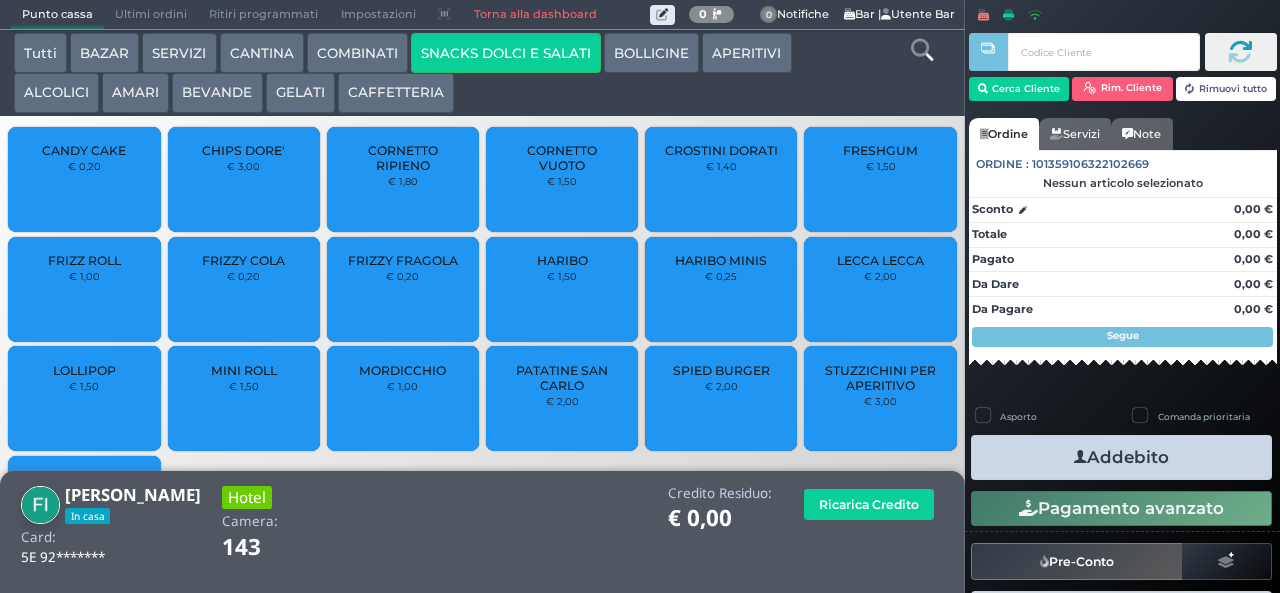 click on "CANDY CAKE" at bounding box center (84, 150) 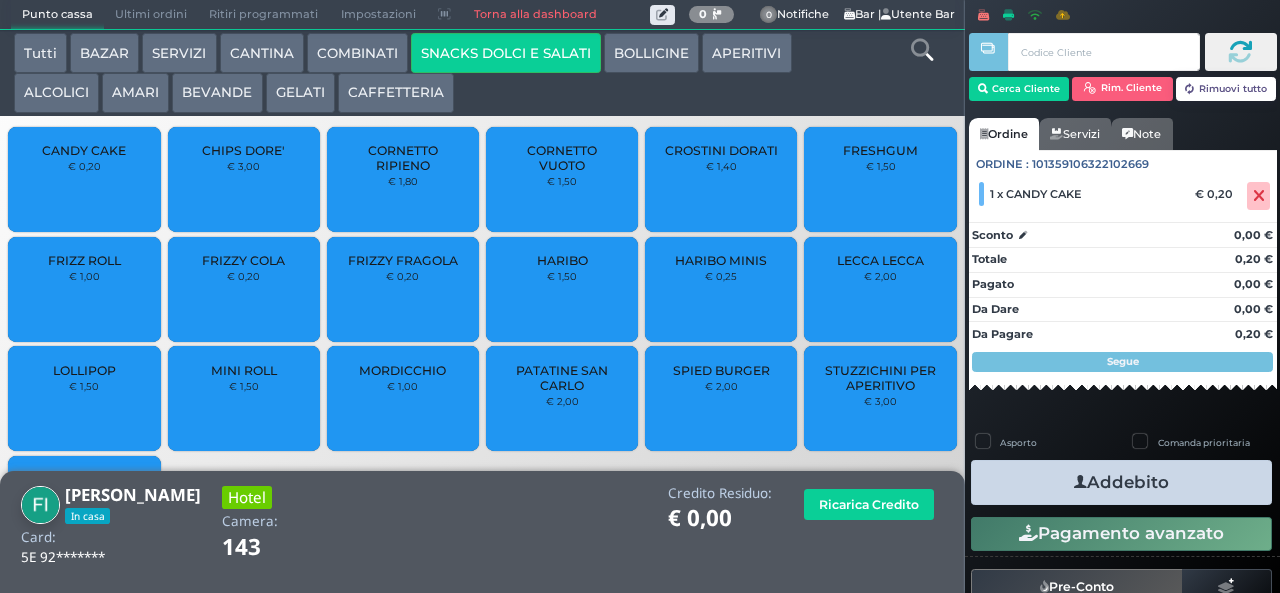 click on "Addebito" at bounding box center (1121, 482) 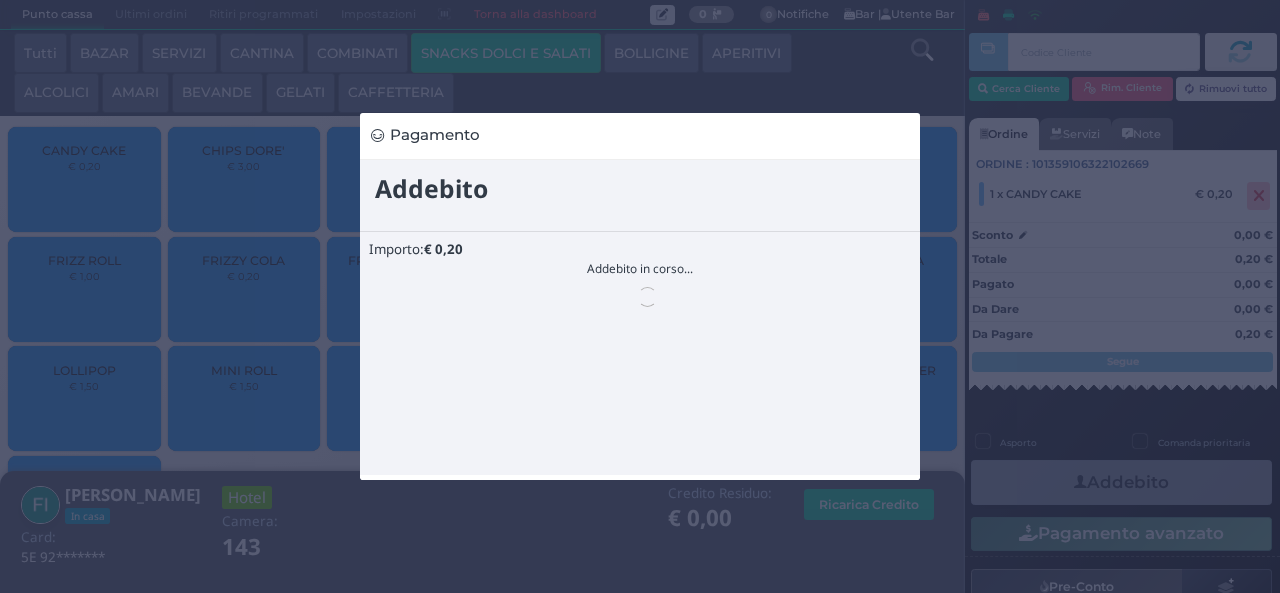 scroll, scrollTop: 0, scrollLeft: 0, axis: both 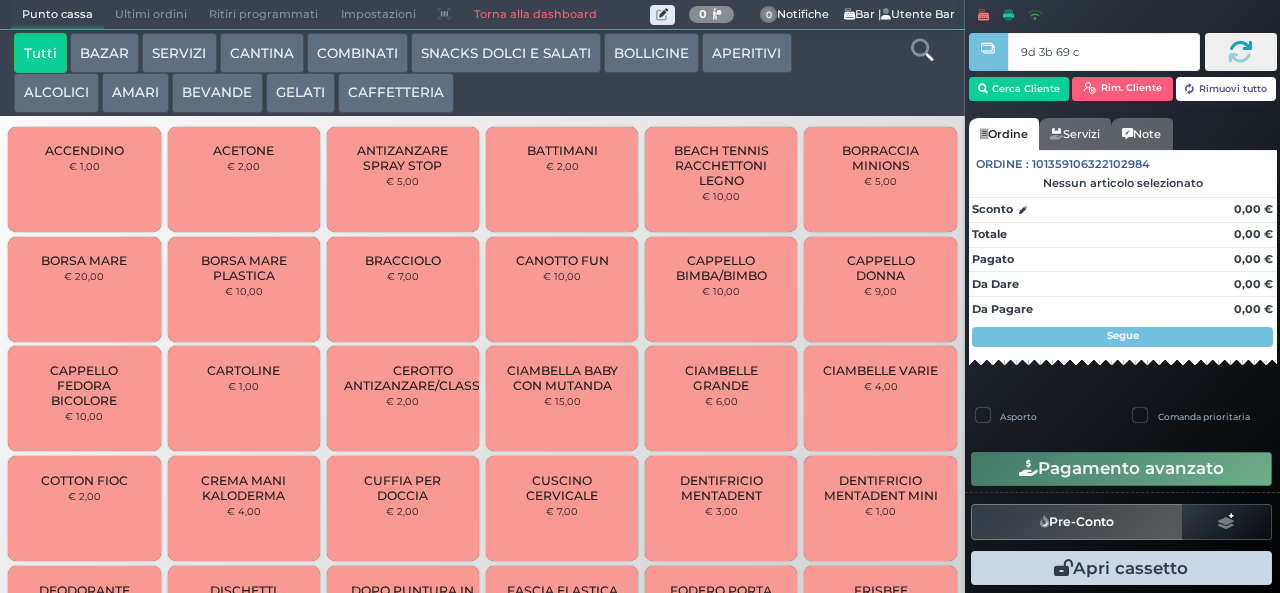 type on "9d 3b 69 c3" 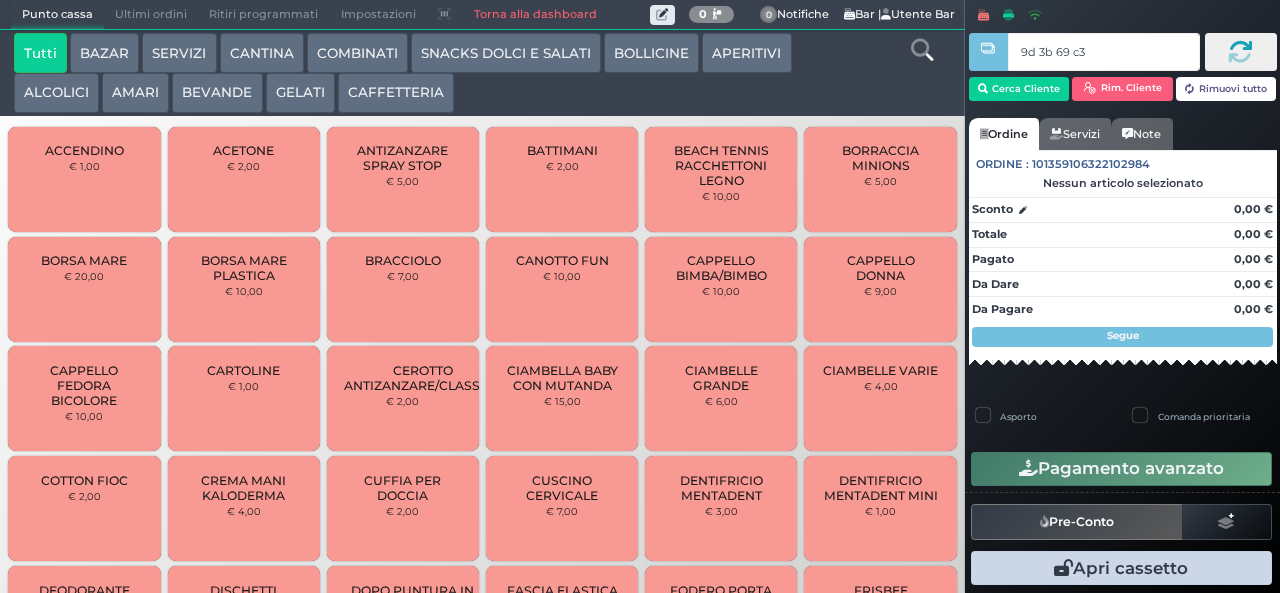 type 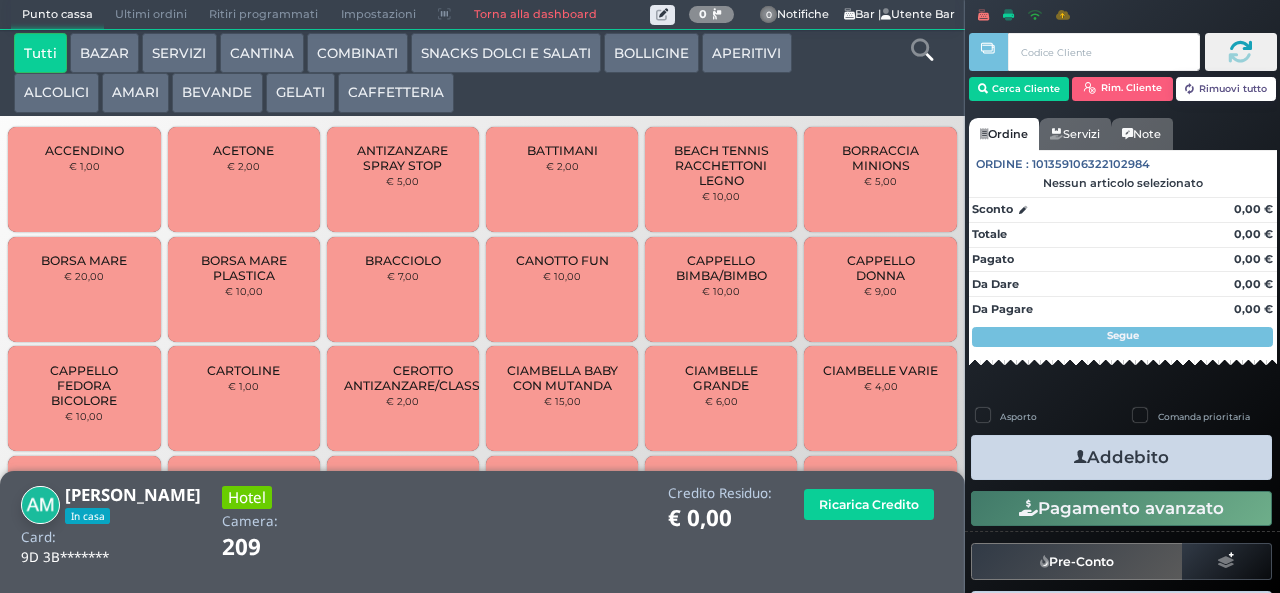 click on "BEVANDE" at bounding box center (217, 93) 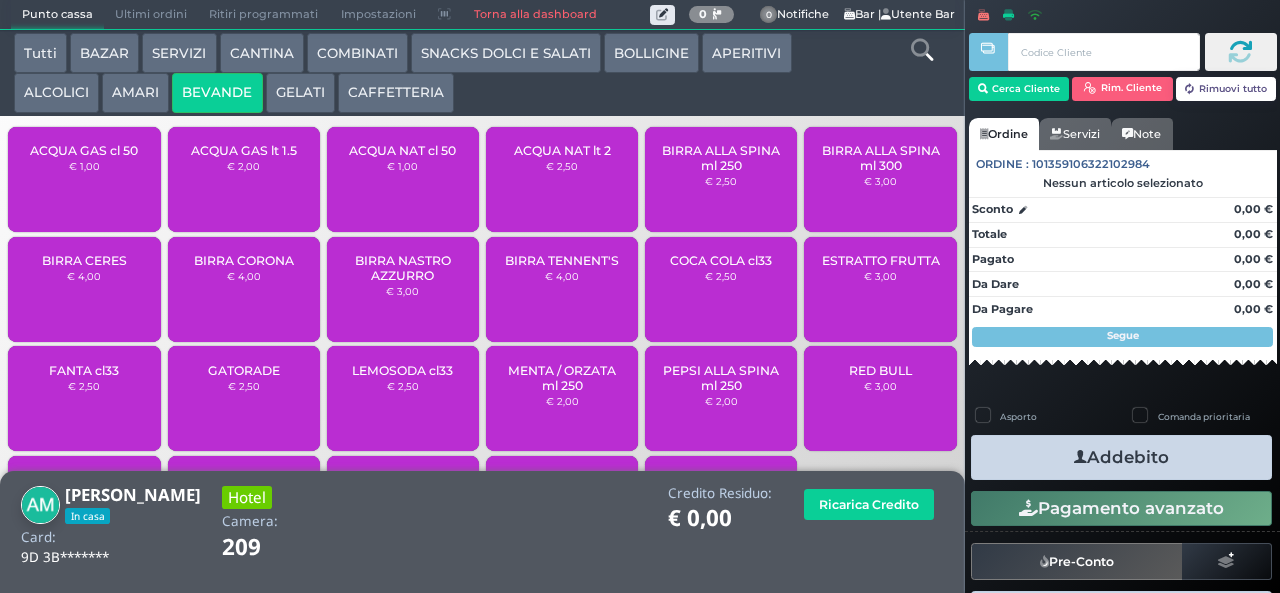 click on "€ 1,00" at bounding box center [84, 166] 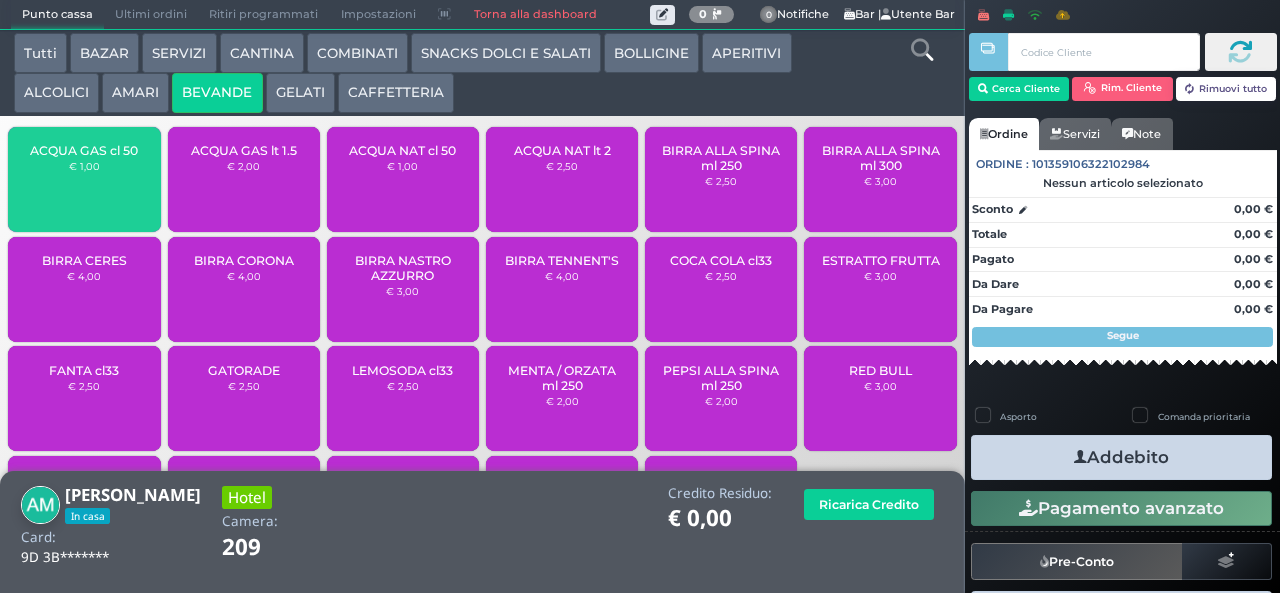 click on "€ 1,00" at bounding box center (84, 166) 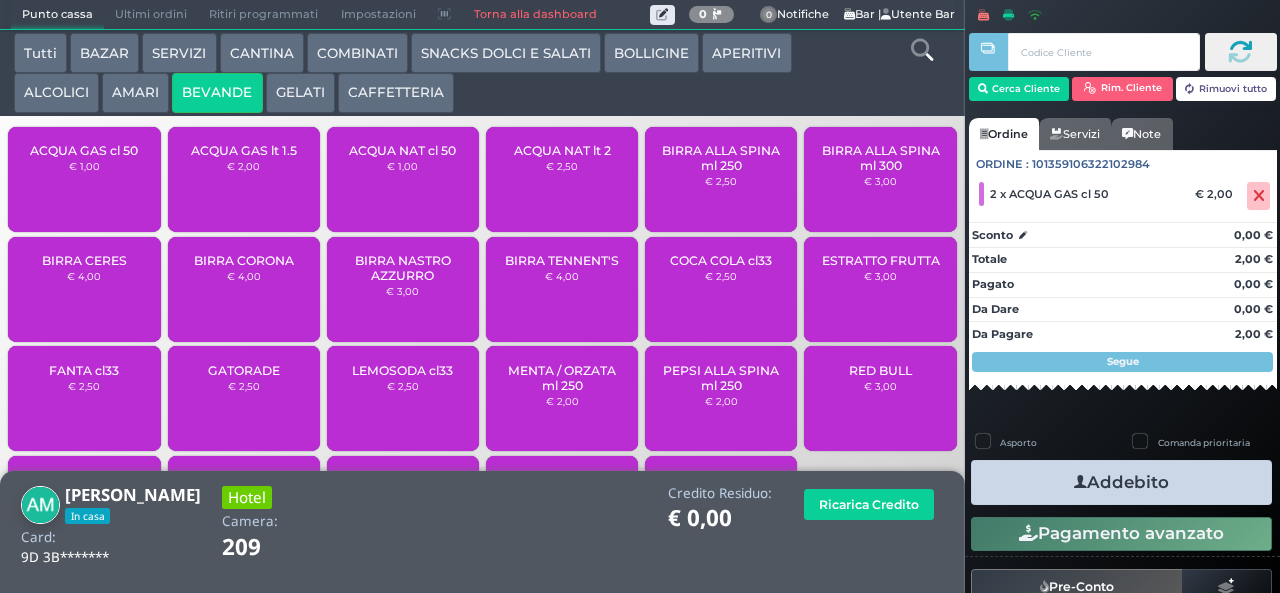 click at bounding box center [1080, 482] 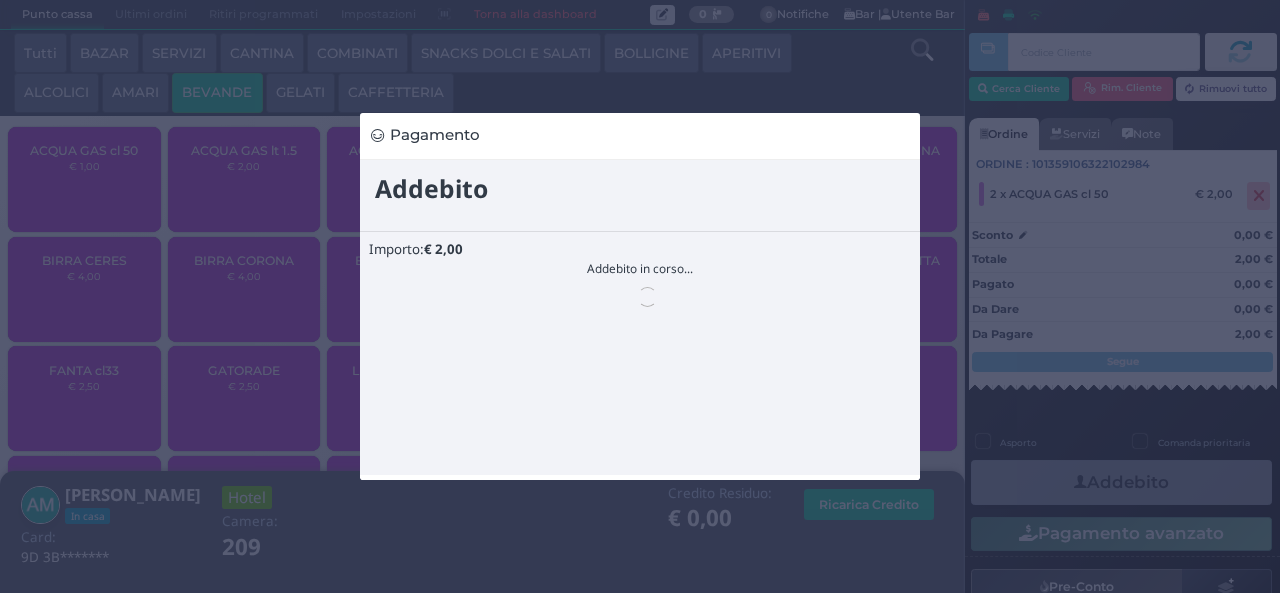 scroll, scrollTop: 0, scrollLeft: 0, axis: both 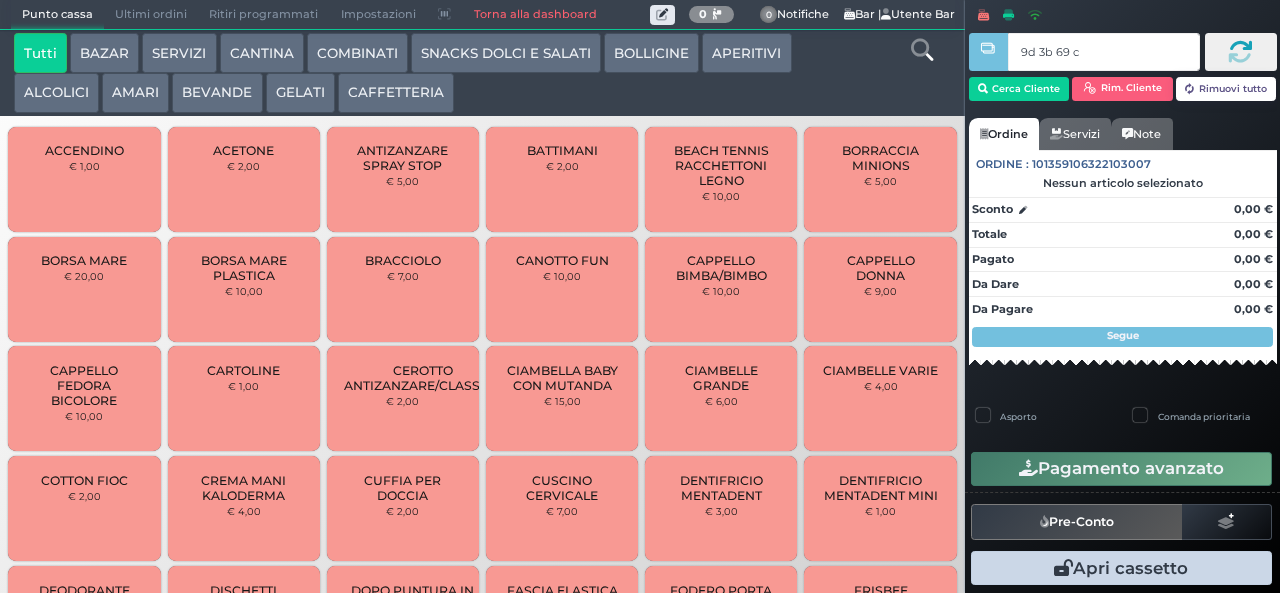 type on "9d 3b 69 c3" 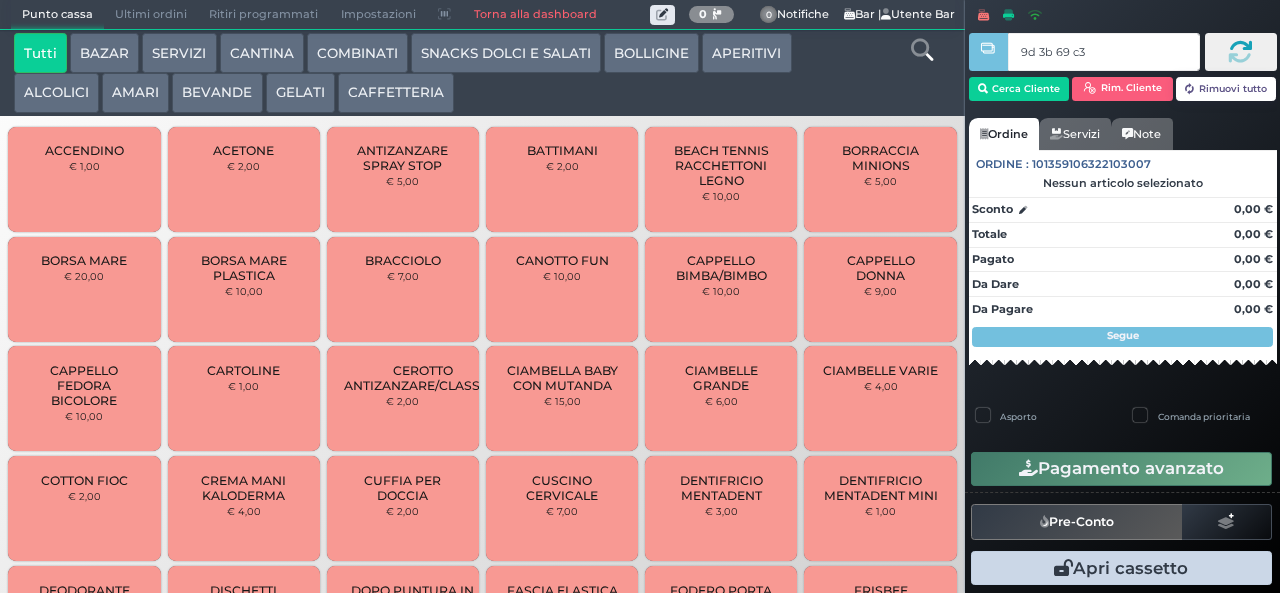 type 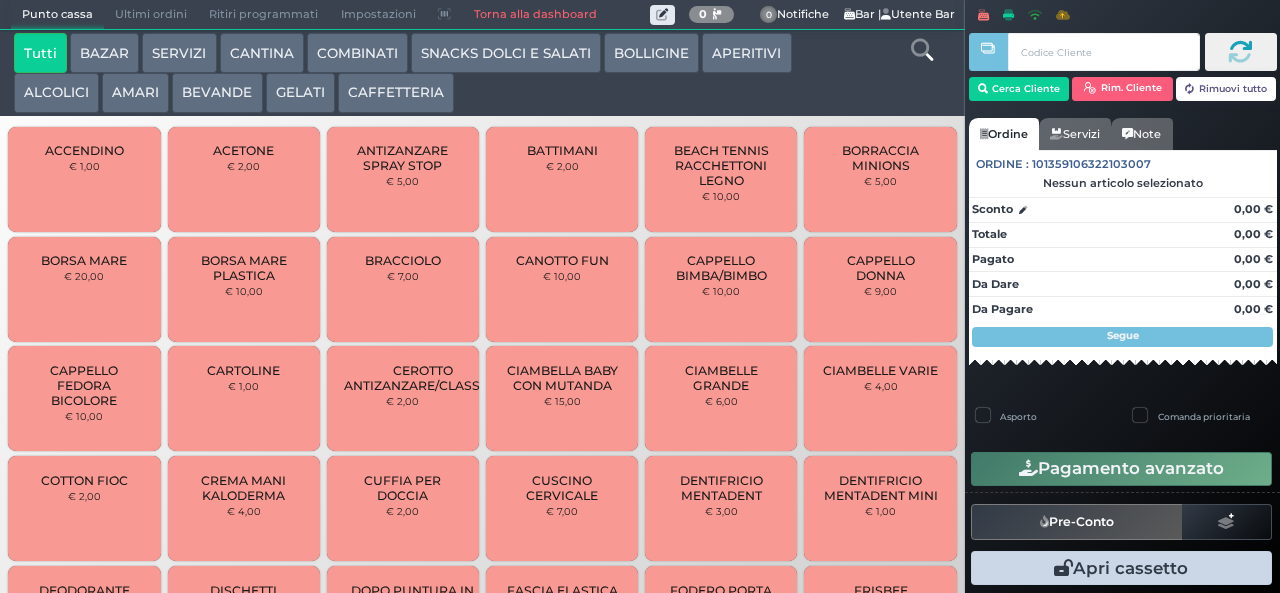 click on "AMARI" at bounding box center [135, 93] 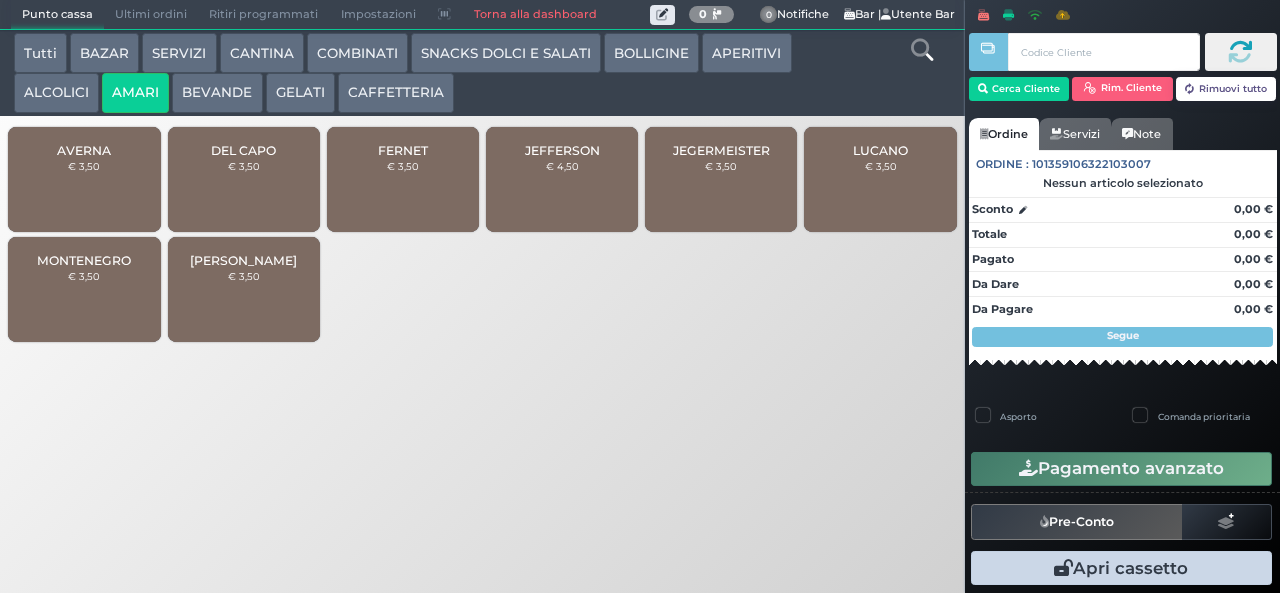 click on "AMARI" at bounding box center (135, 93) 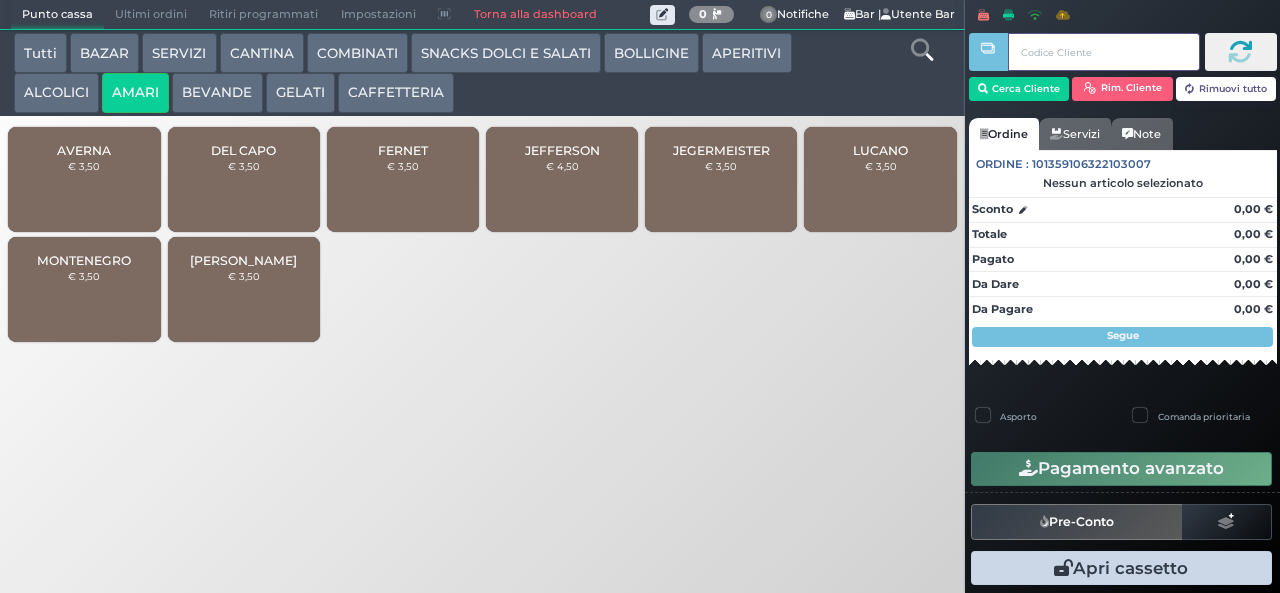 type 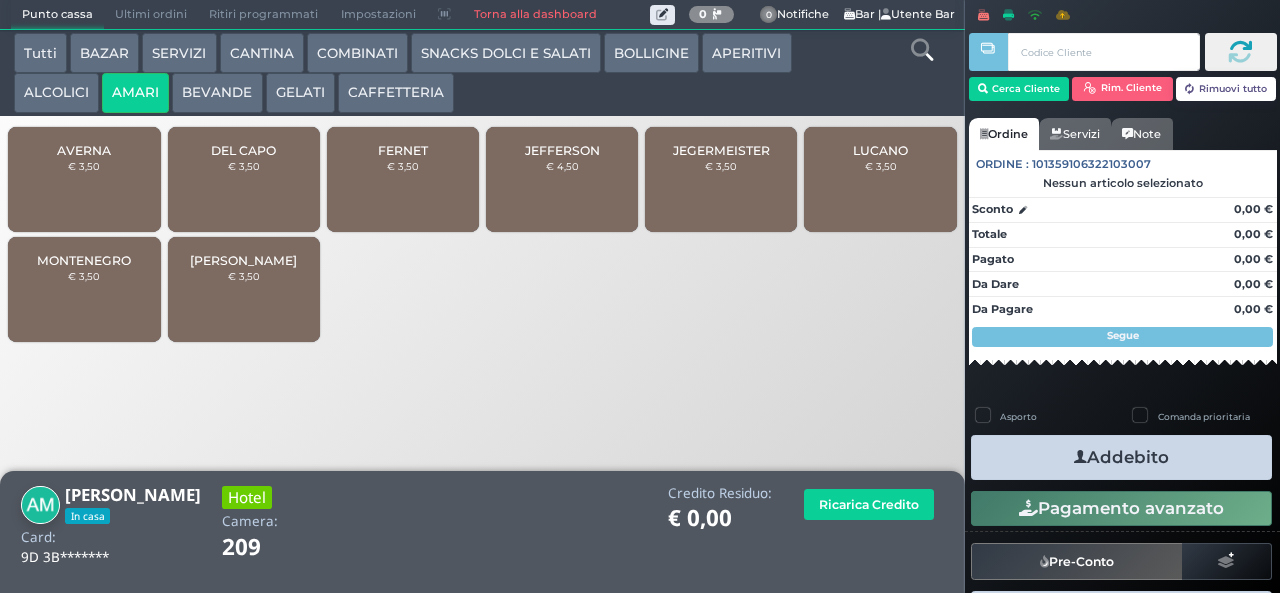 click on "AVERNA" at bounding box center (84, 150) 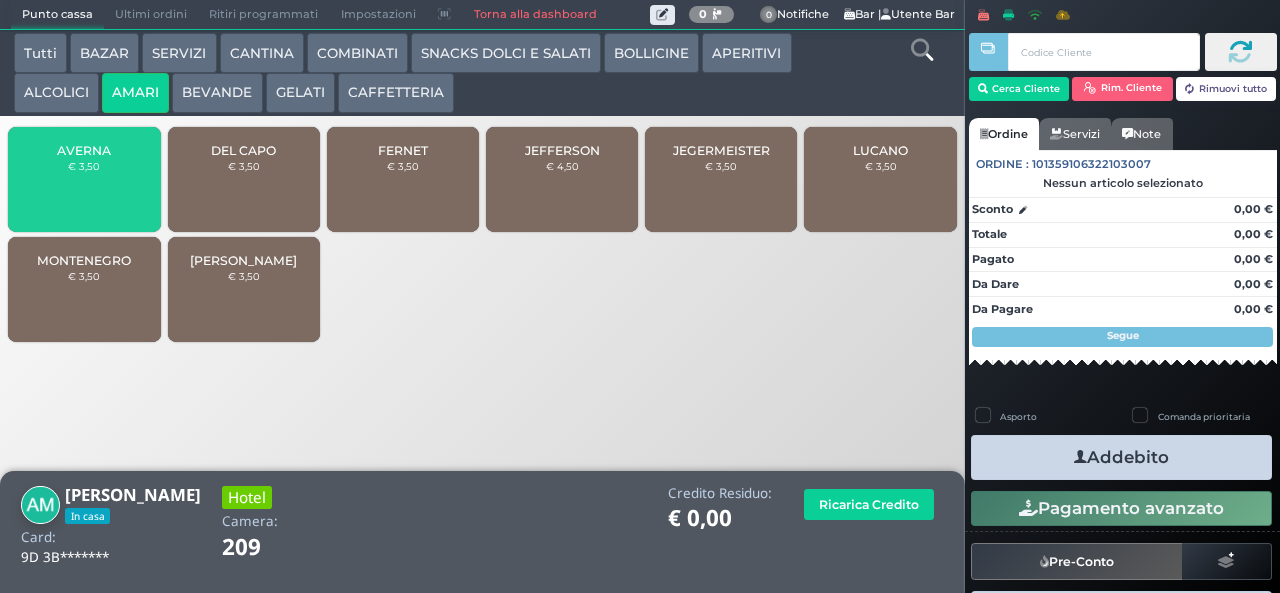 click on "AVERNA
€ 3,50" at bounding box center [84, 179] 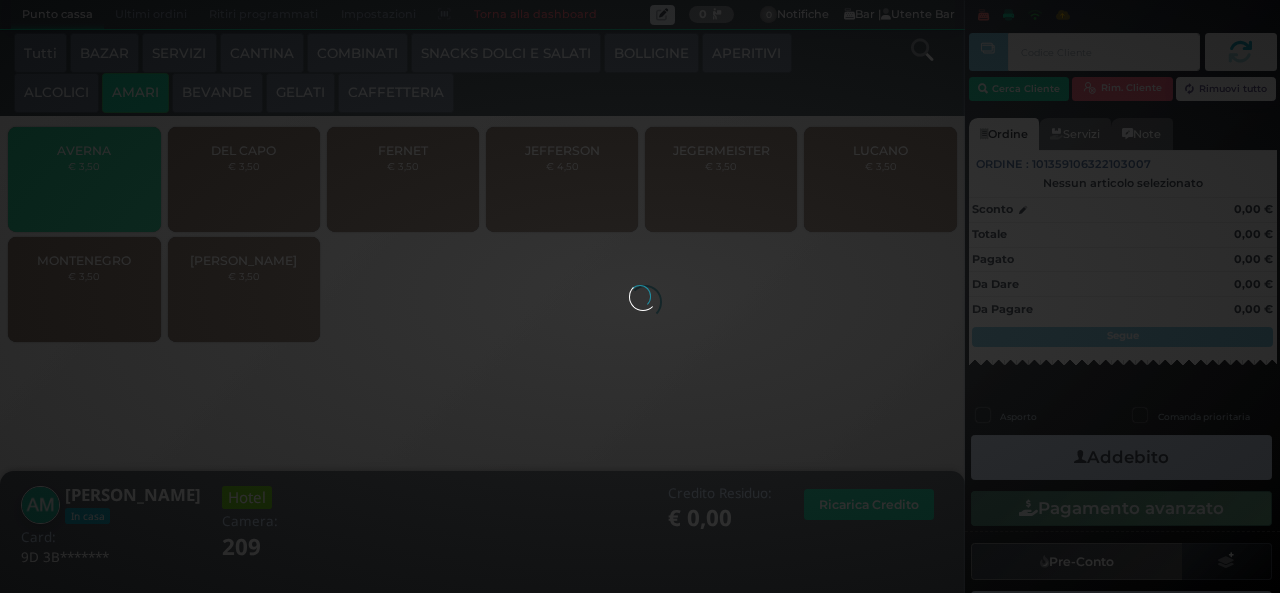 click at bounding box center [640, 296] 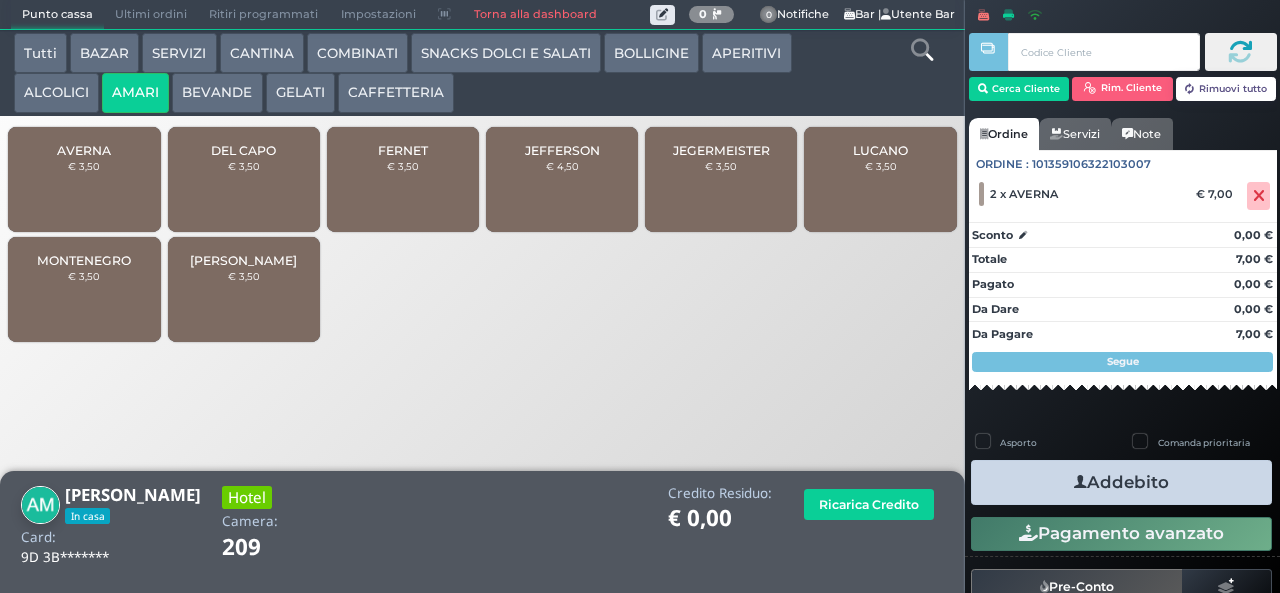 click on "AVERNA" at bounding box center [84, 150] 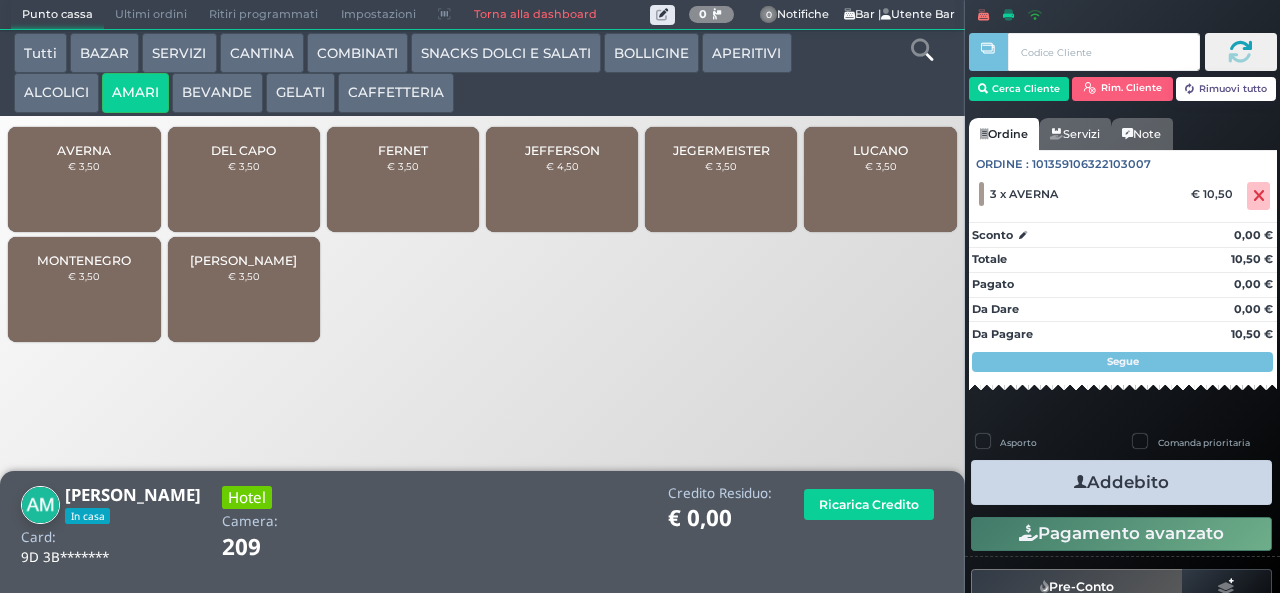 click on "Addebito" at bounding box center [1121, 482] 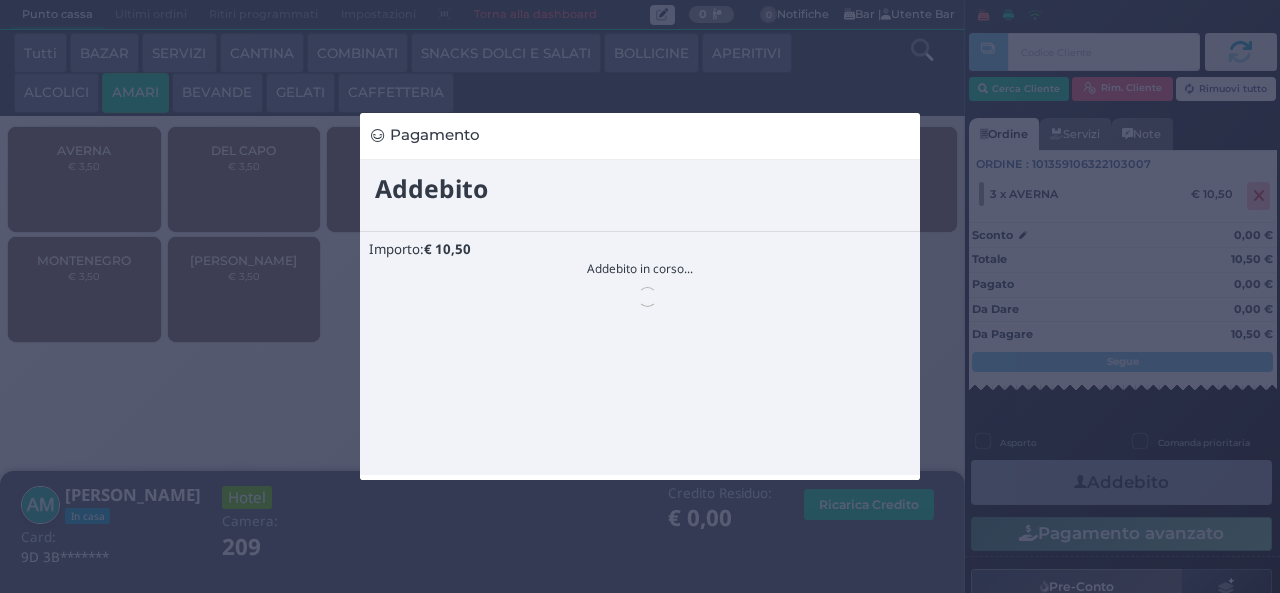 scroll, scrollTop: 0, scrollLeft: 0, axis: both 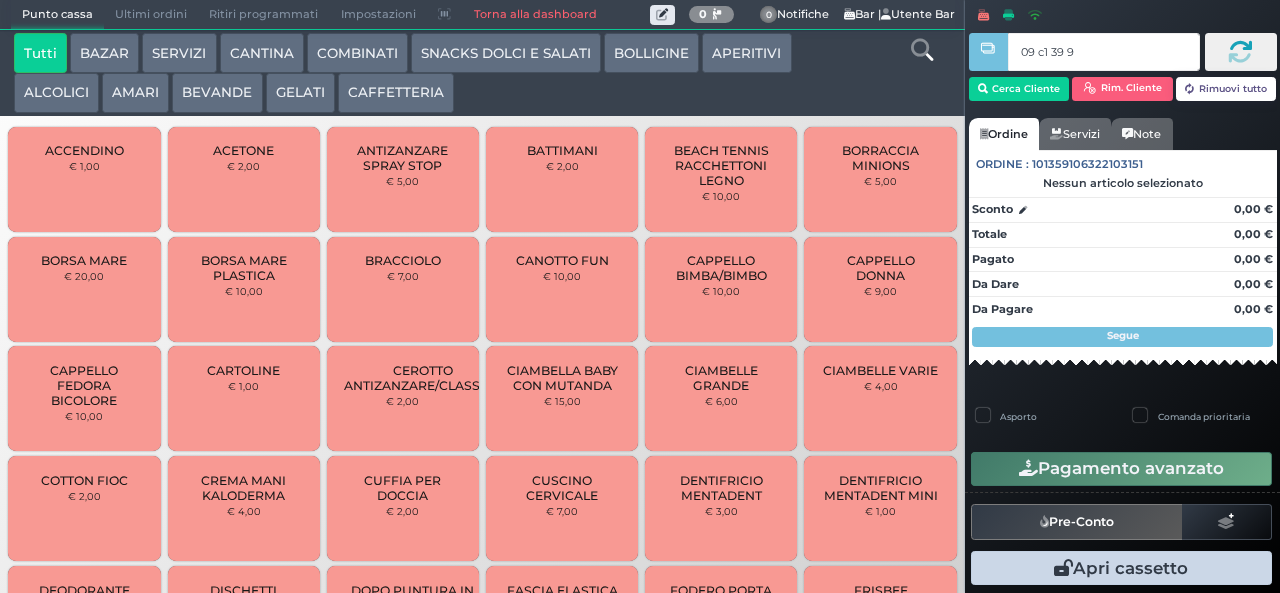 type on "09 c1 39 95" 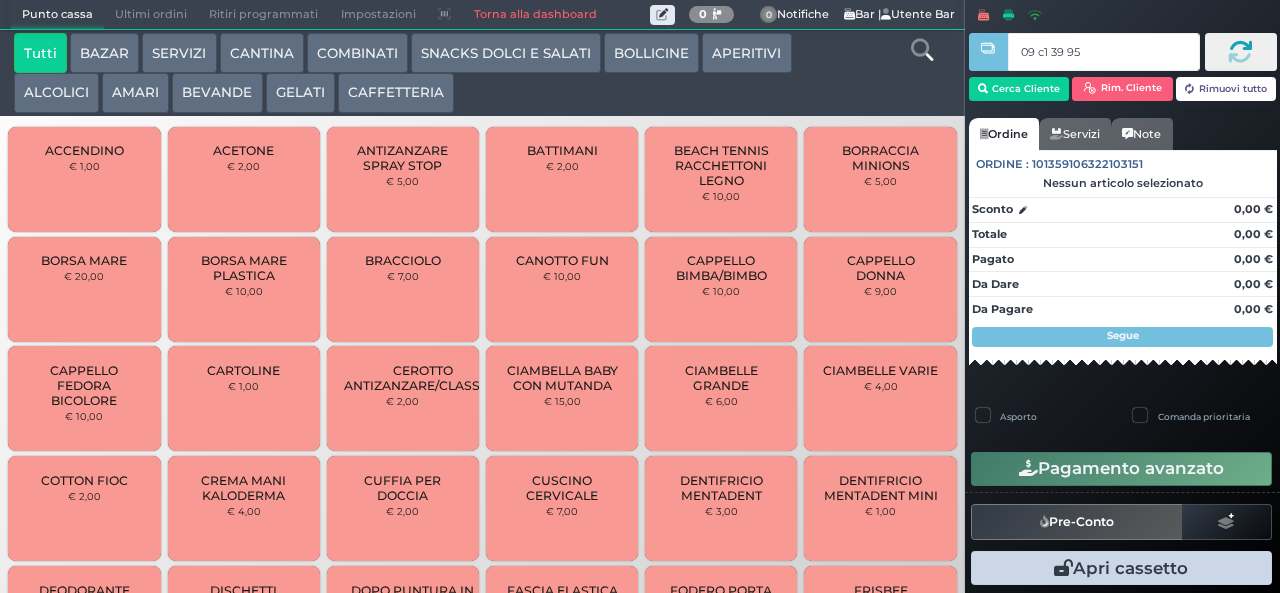 type 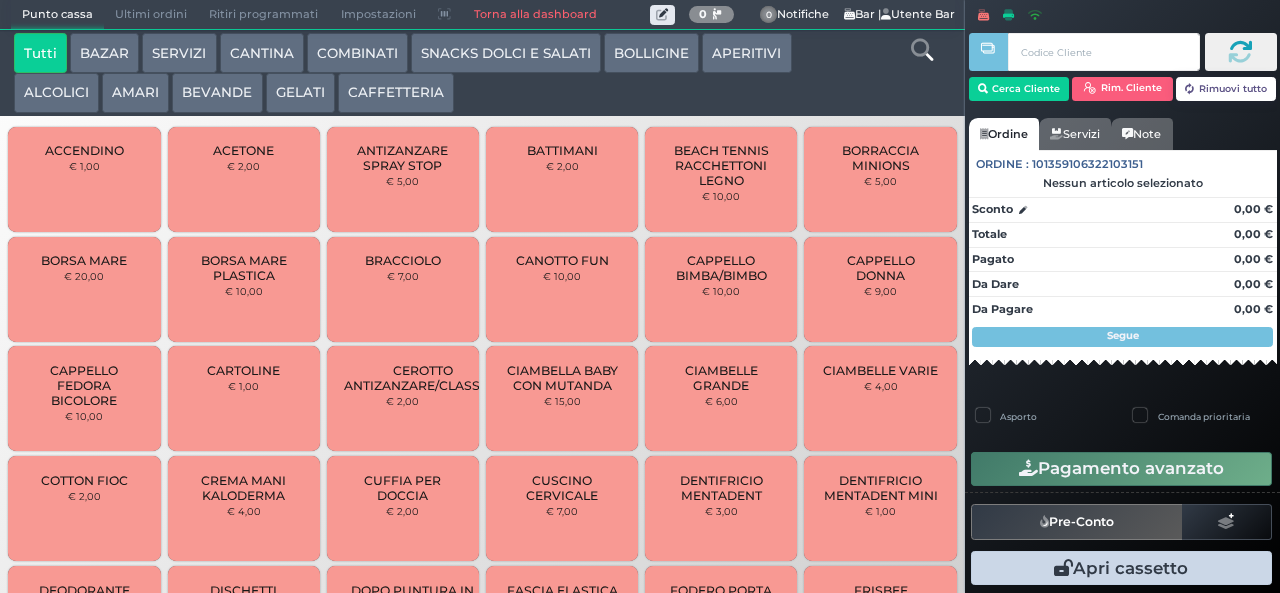 click at bounding box center [0, 0] 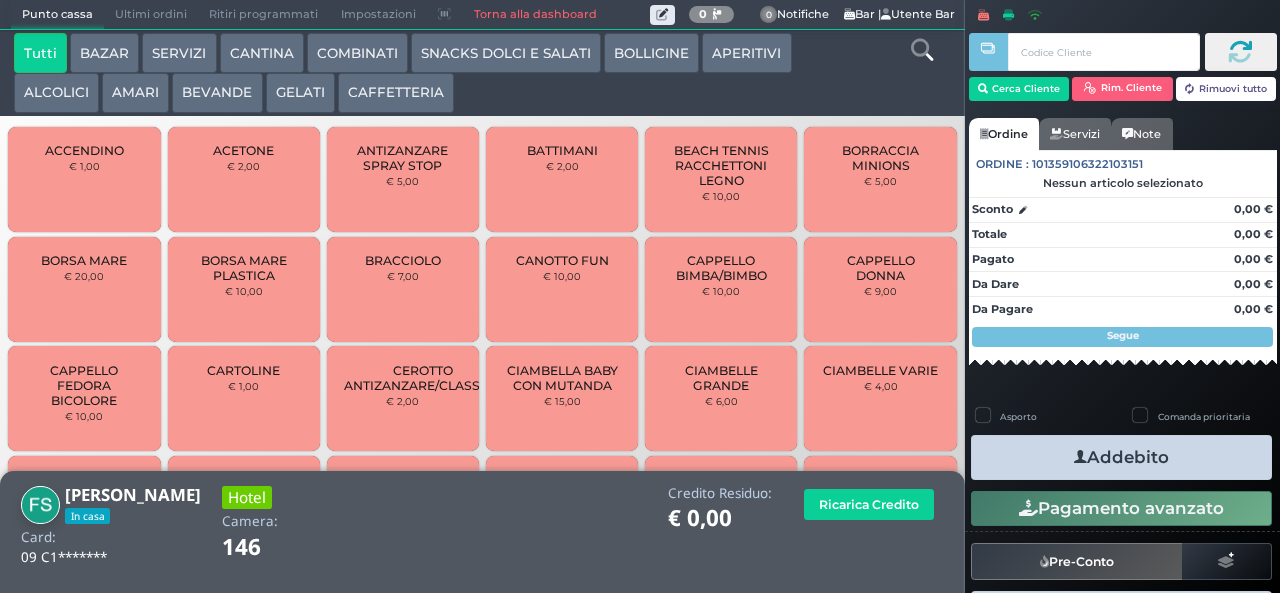 click on "AMARI" at bounding box center [135, 93] 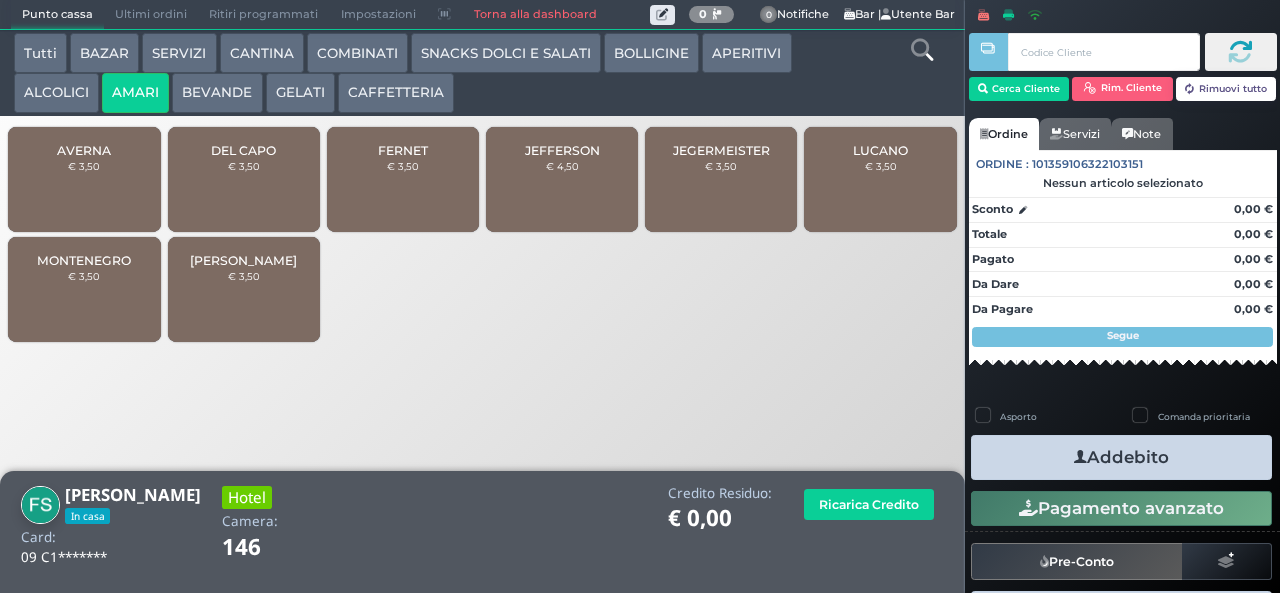 click on "DEL CAPO
€ 3,50" at bounding box center [244, 179] 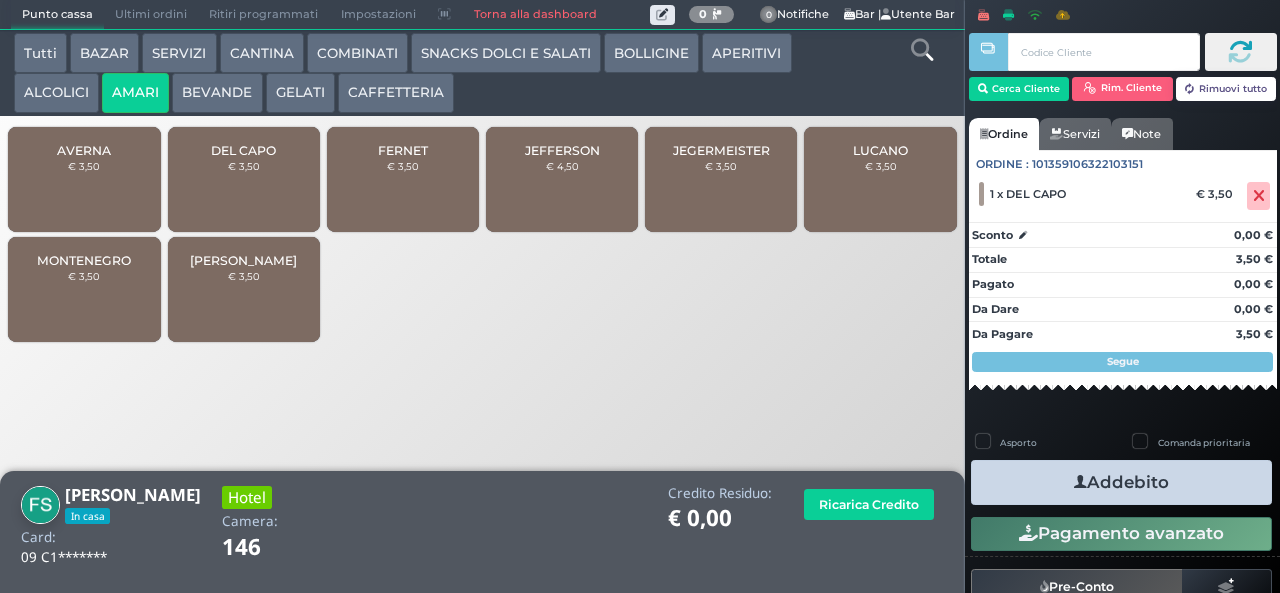 click at bounding box center (1080, 482) 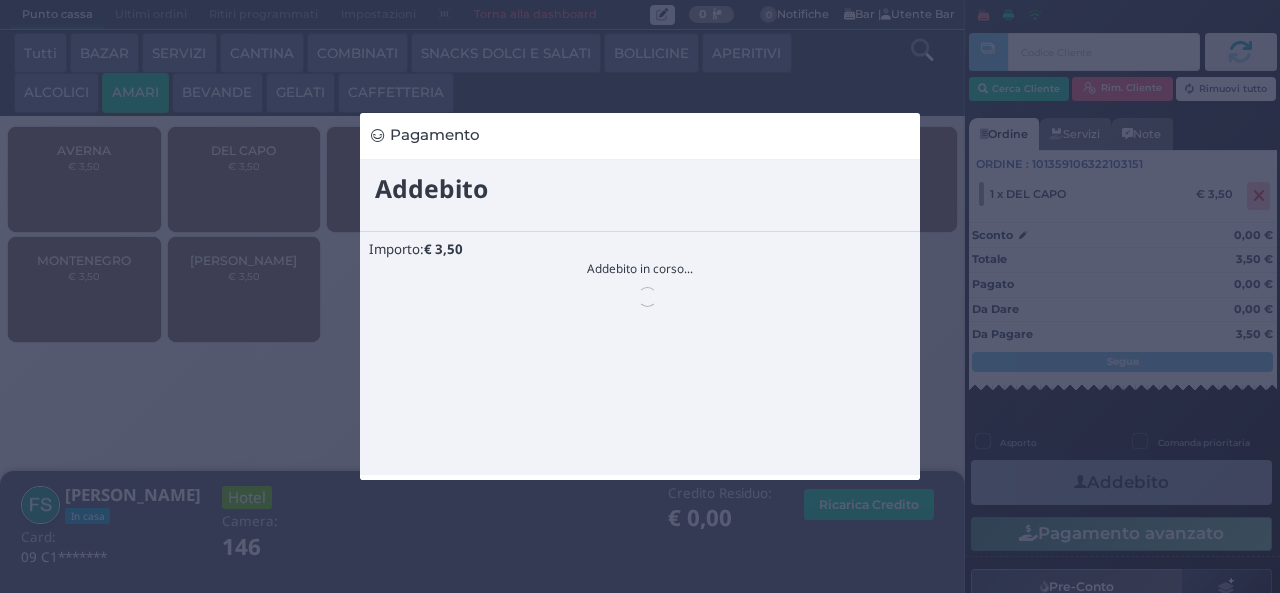 scroll, scrollTop: 0, scrollLeft: 0, axis: both 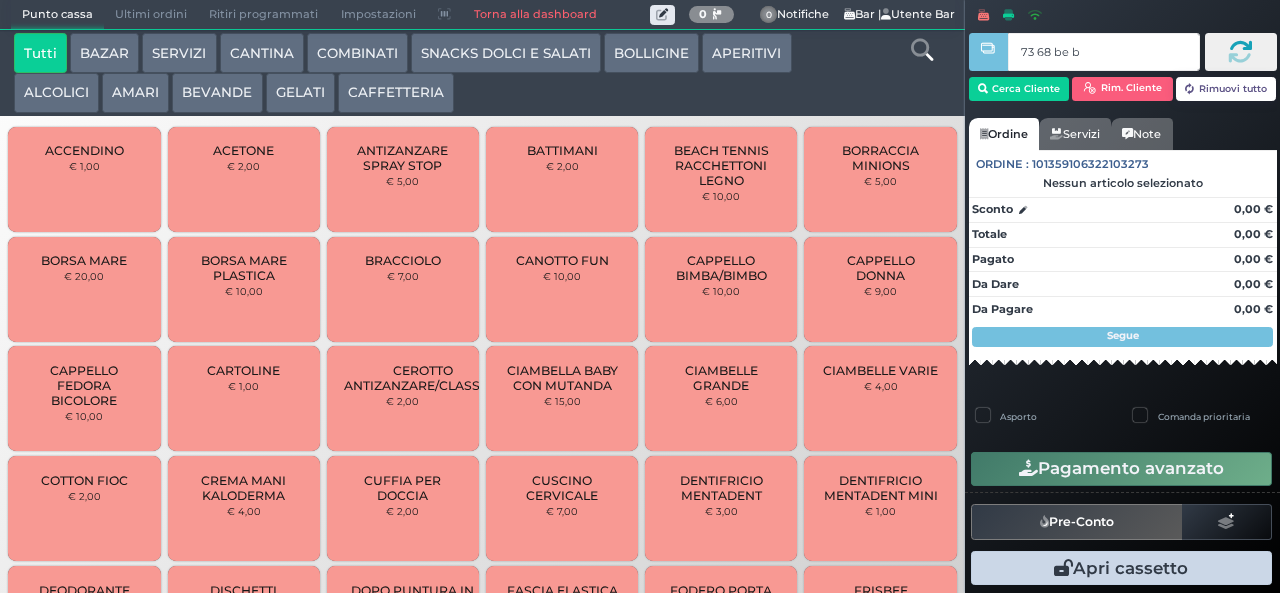 type on "73 68 be b9" 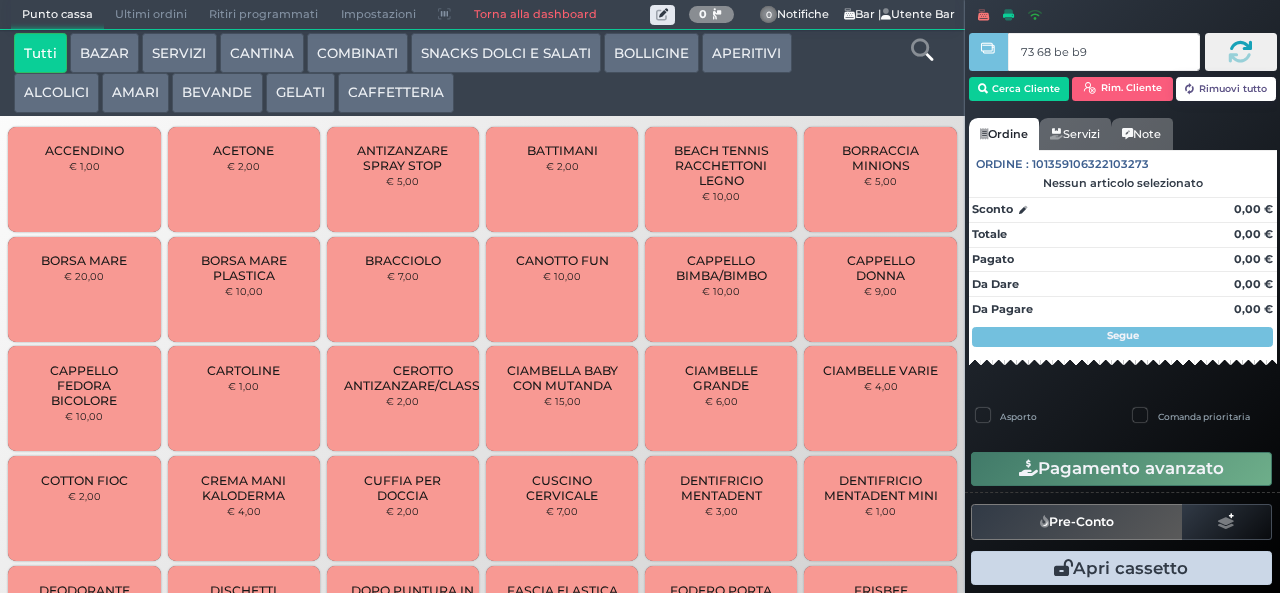 type 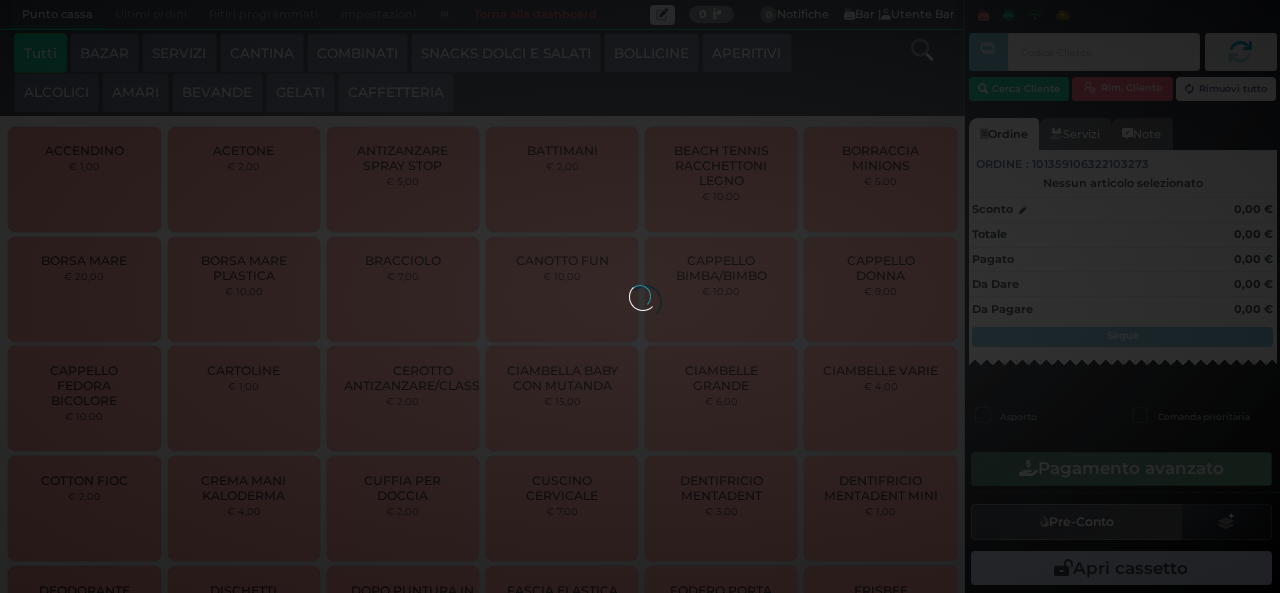 click at bounding box center (640, 296) 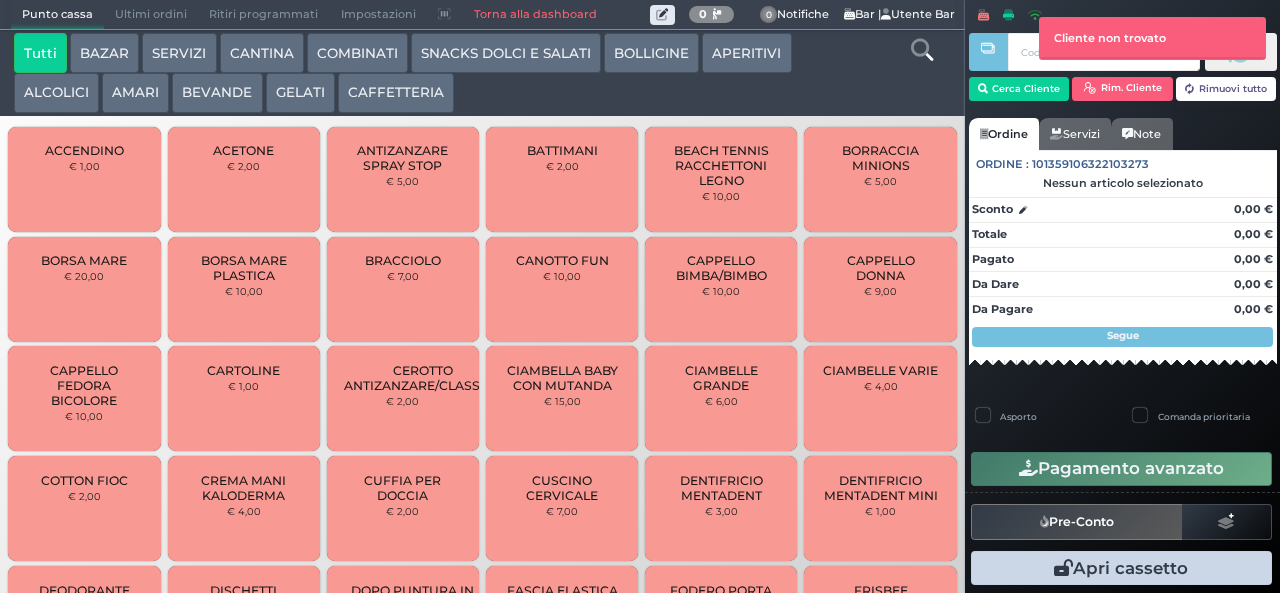 click on "GELATI" at bounding box center [300, 93] 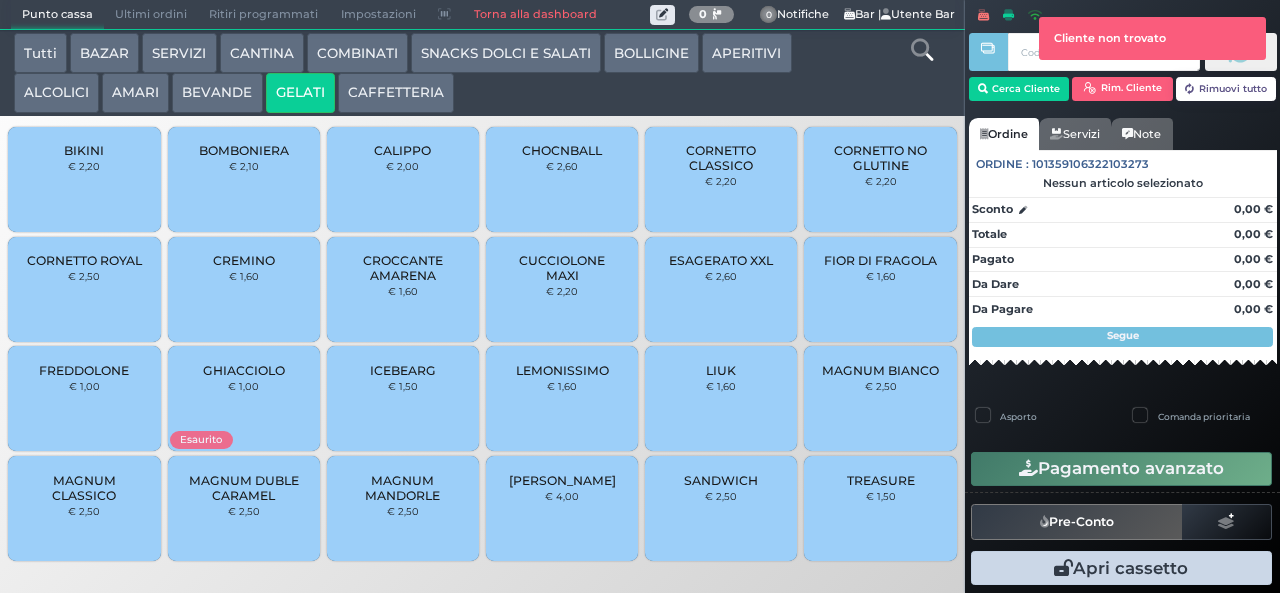 click at bounding box center (988, 282) 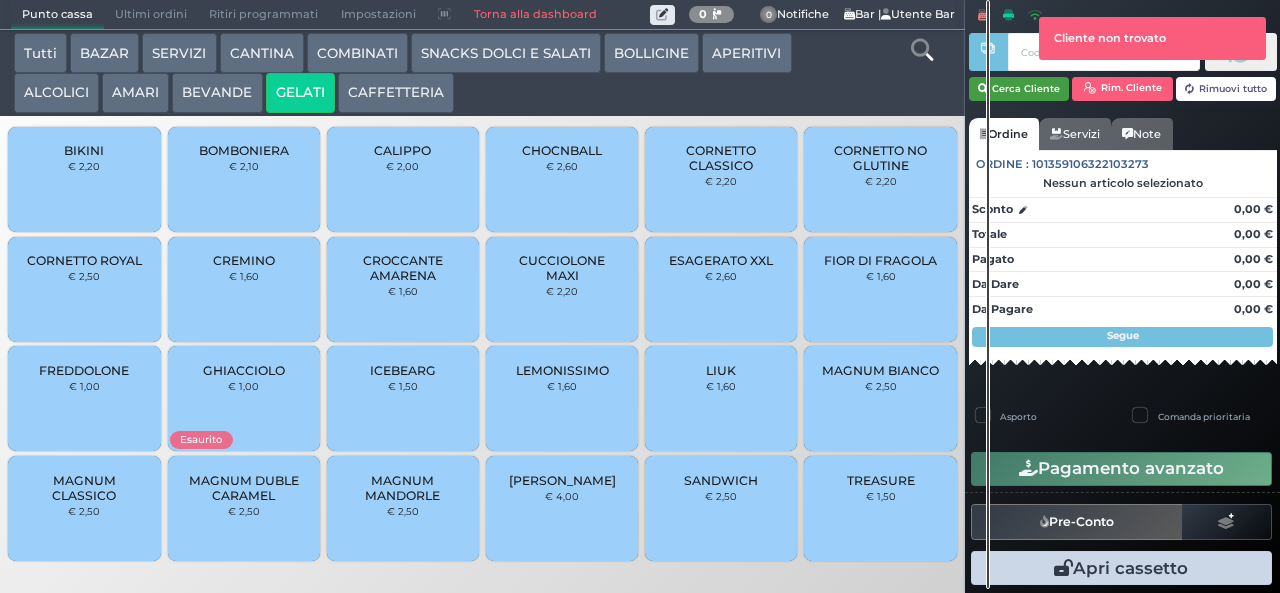 click on "Cerca Cliente" at bounding box center (1019, 89) 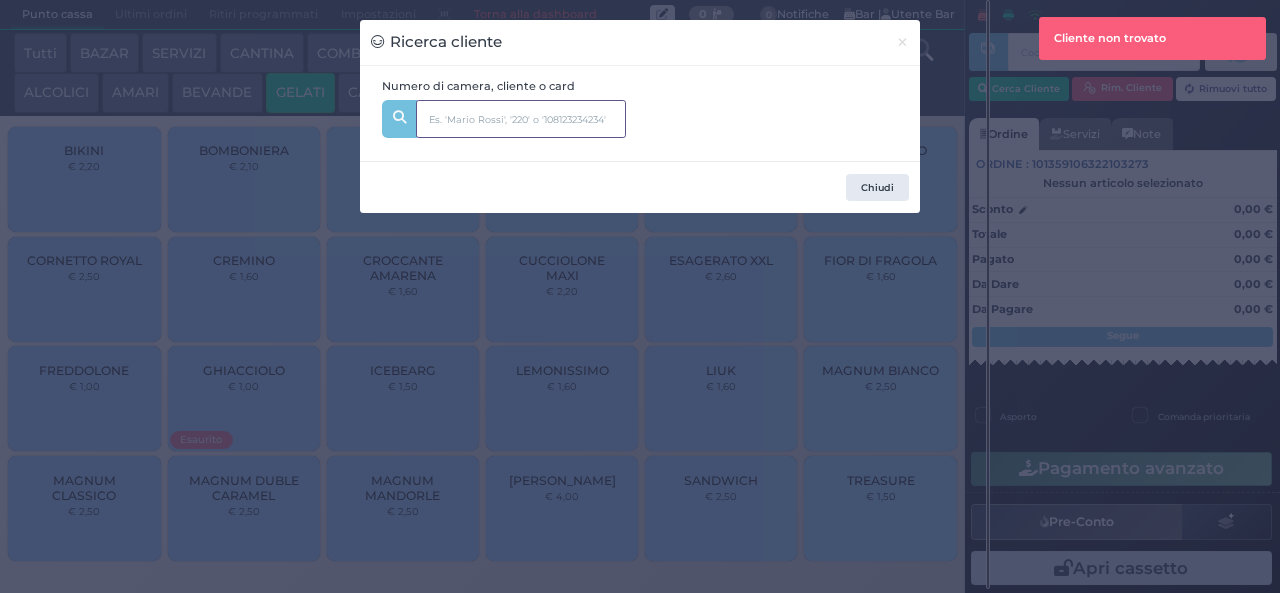 click at bounding box center [521, 119] 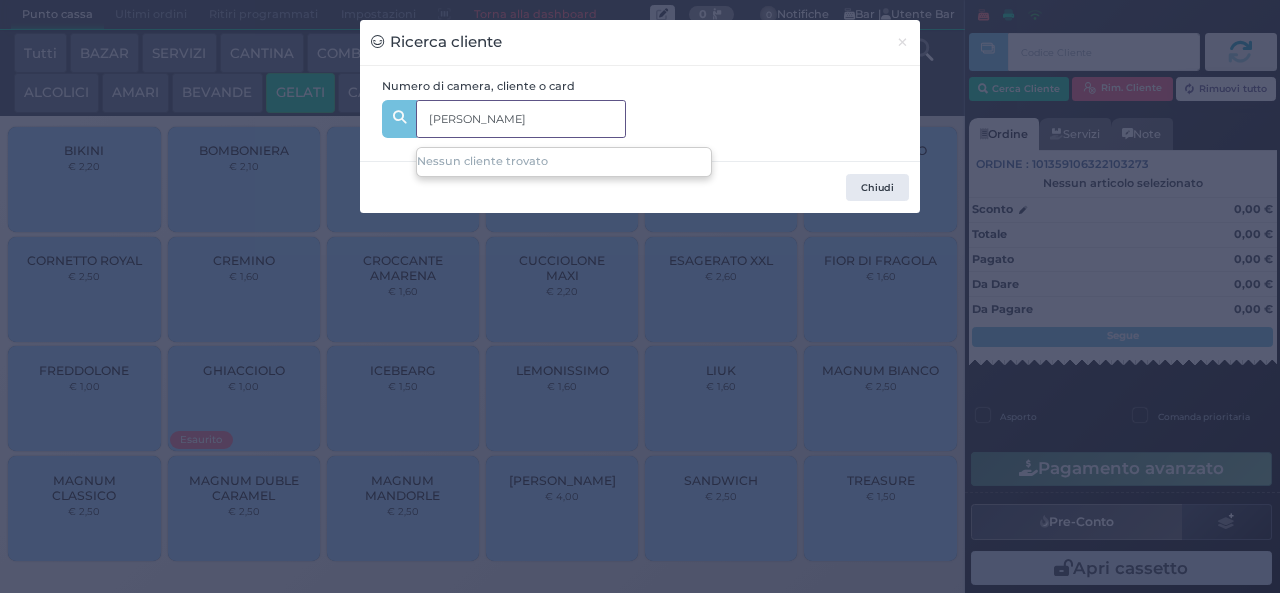 type on "giulian" 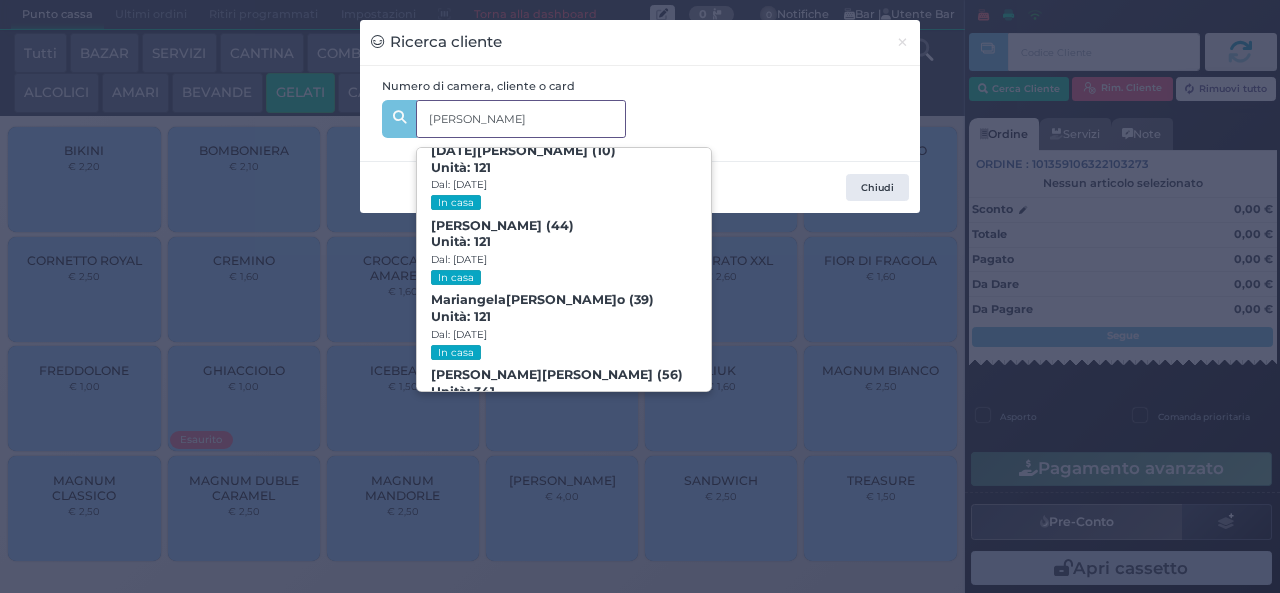scroll, scrollTop: 128, scrollLeft: 0, axis: vertical 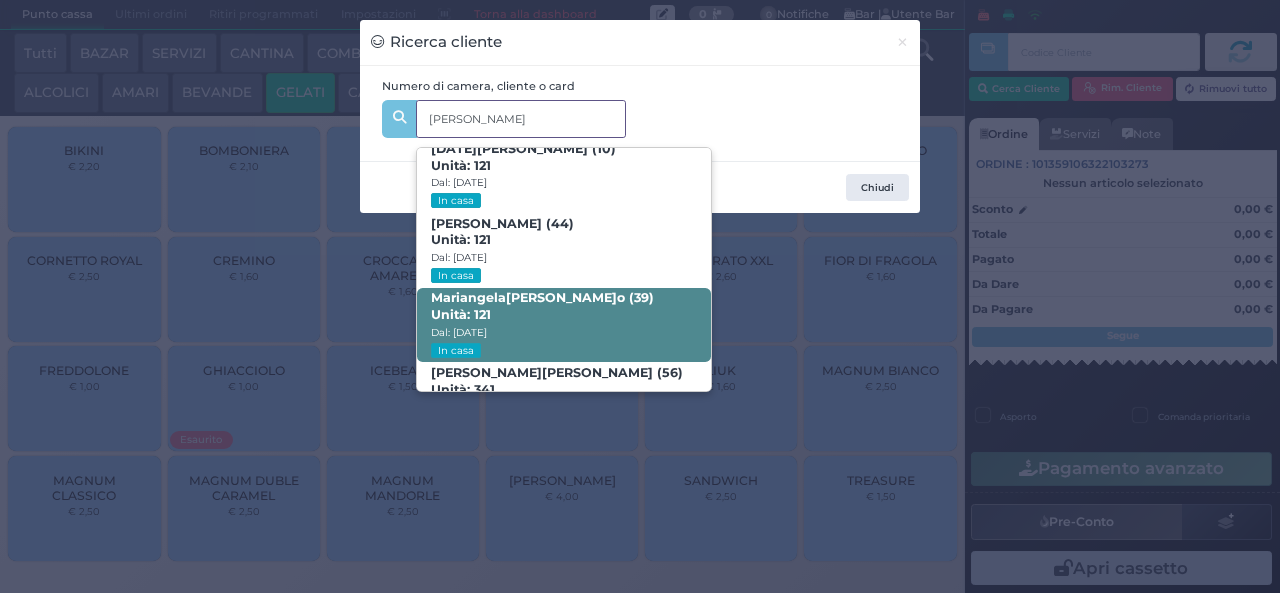 click on "Mariangela  Giulian o (39) Unità: 121 Dal: 13/07/2025 In casa" at bounding box center [563, 325] 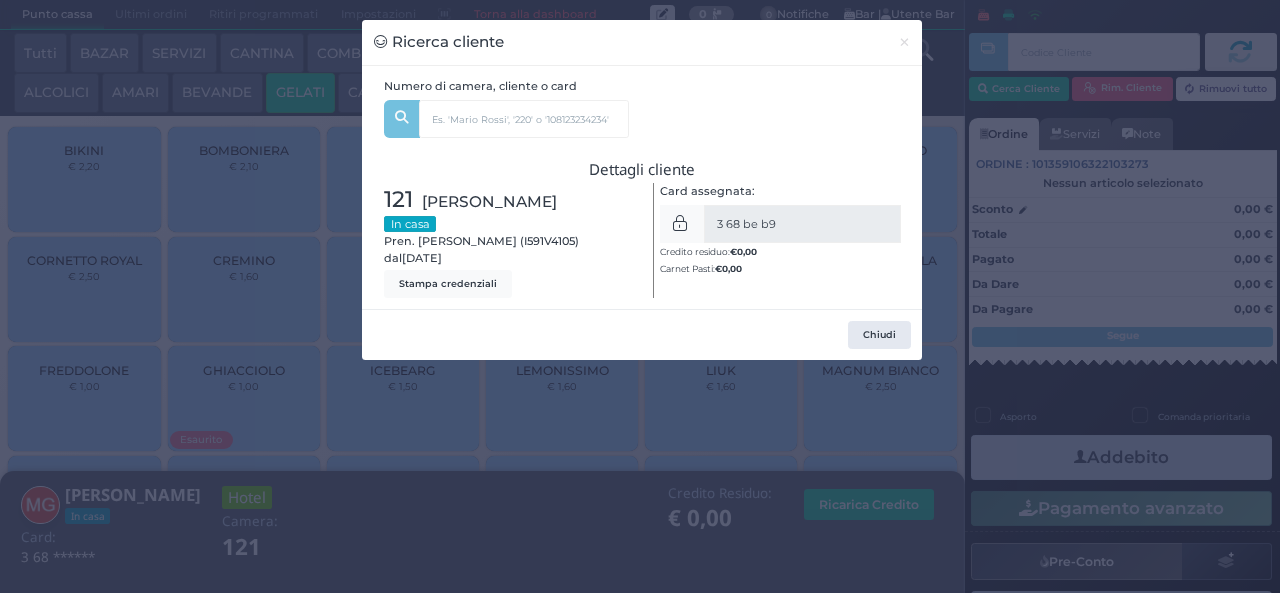 click on "Ricerca cliente
×
Numero di camera, cliente o card
giulian Francesco  Errico  (5) Unità: 121 Dal: 13/07/2025 In casa Lucia Errico  (10) Unità: 121 Dal: 13/07/2025 In casa Domenico  Errico (44) Unità: 121 Dal: 13/07/2025 In casa Mariangela  Giulian o (39) Unità: 121 Dal: 13/07/2025 In casa Giulian o  Ferrante (56) Unità: 341 Dal: 13/07/2025 In casa
Dettagli cliente
121
Giuliano Mariangela
In casa
Pren. Mariangela  Giuliano  (I591V4105)  dal  13/07/2025
Stampa credenziali
Card assegnata:
3 68 be b9" at bounding box center (640, 296) 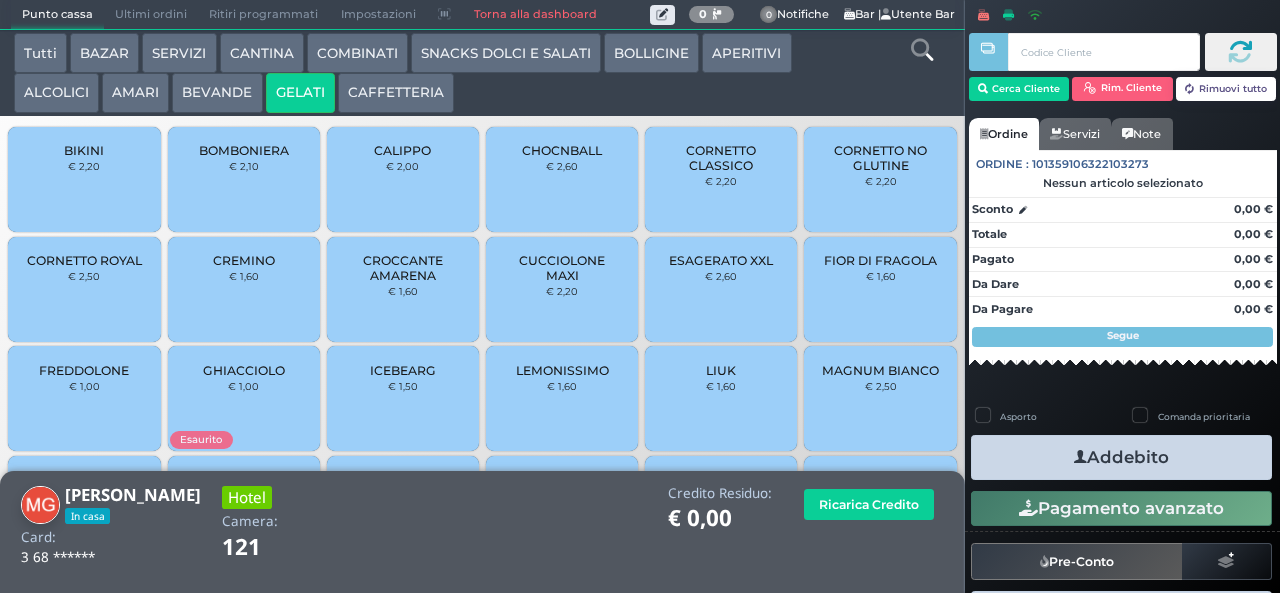 click on "BIKINI
€ 2,20" at bounding box center (84, 179) 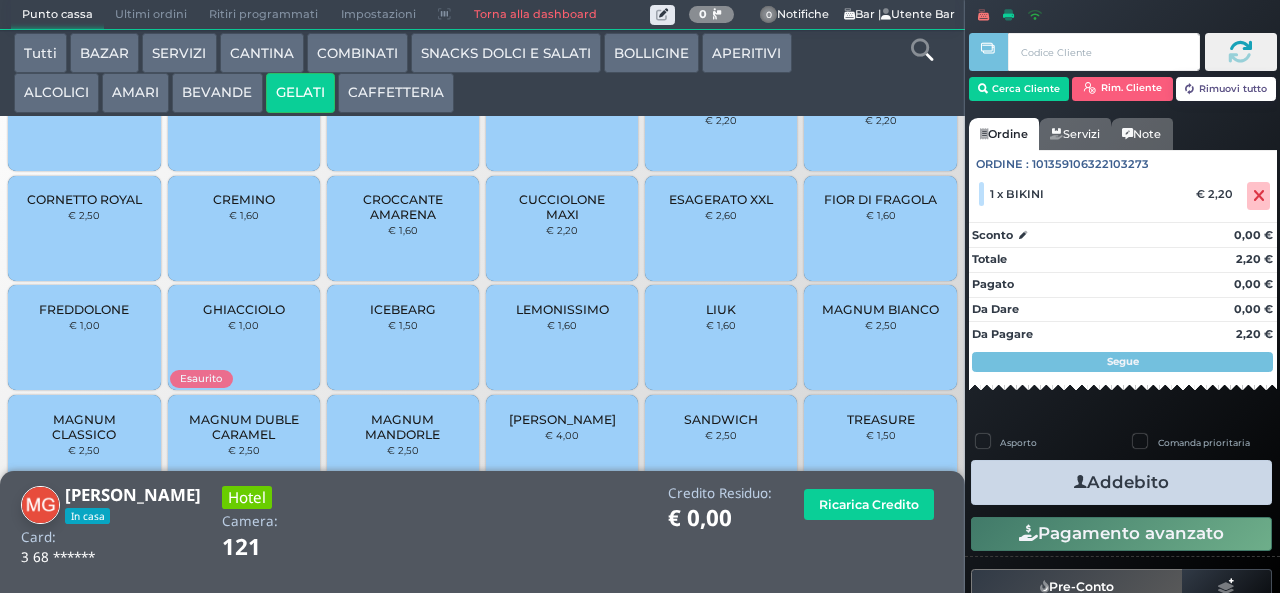 scroll, scrollTop: 133, scrollLeft: 0, axis: vertical 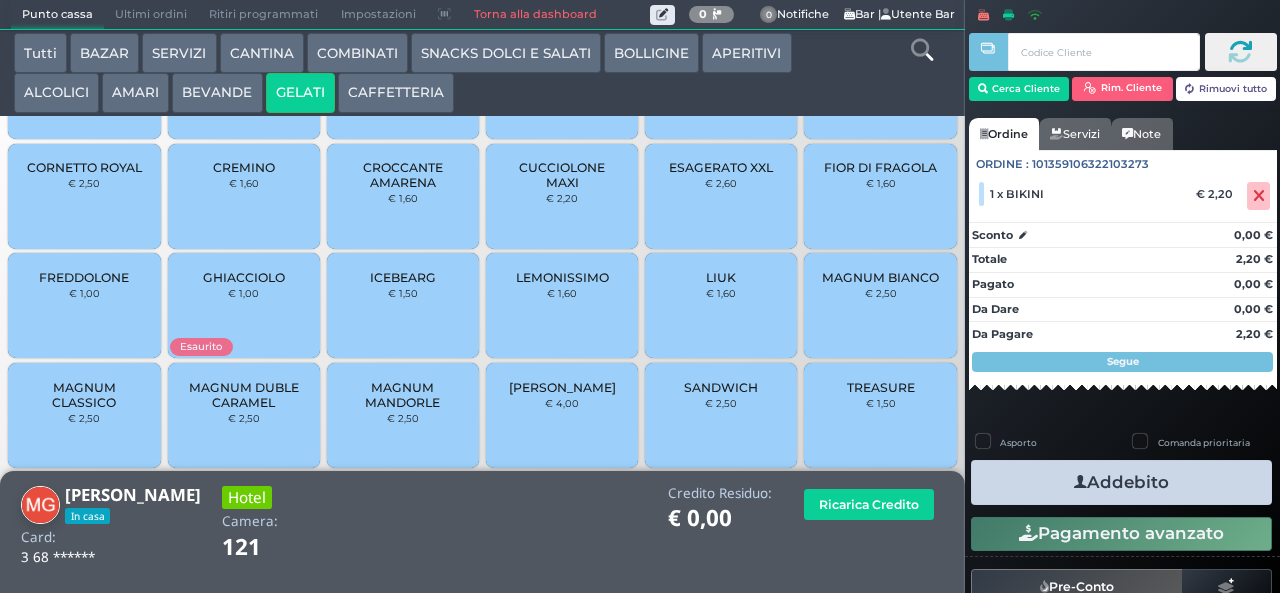 click on "CREMINO
€ 1,60" at bounding box center [244, 196] 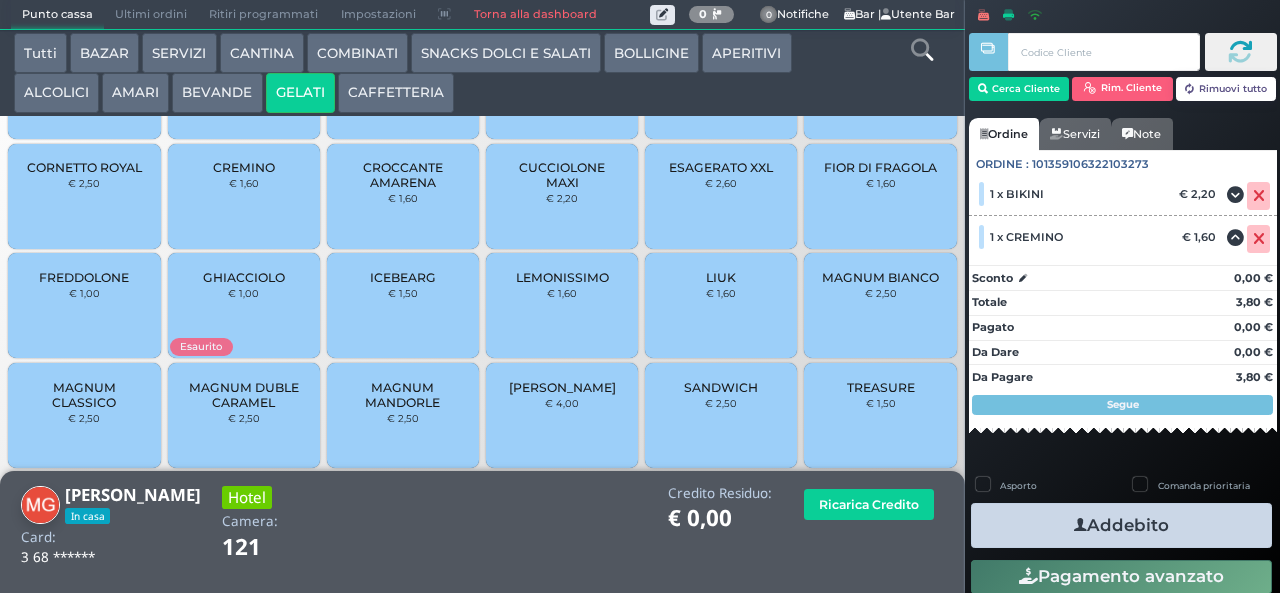 click on "MAGNUM MANDORLE" at bounding box center (403, 395) 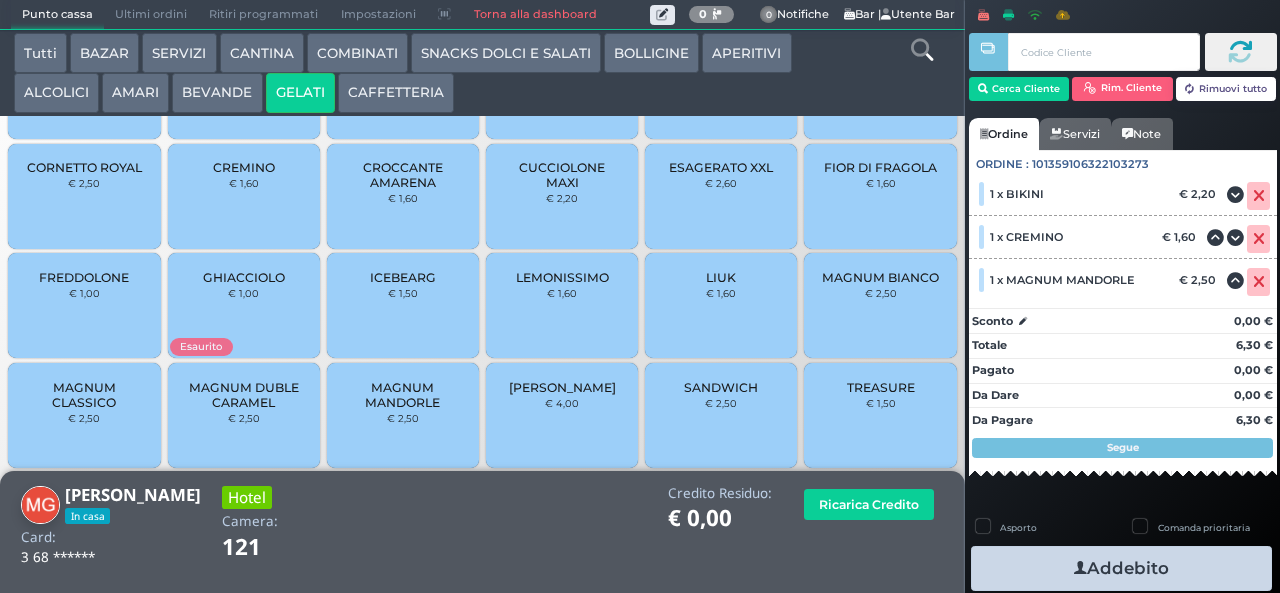 click at bounding box center (1080, 568) 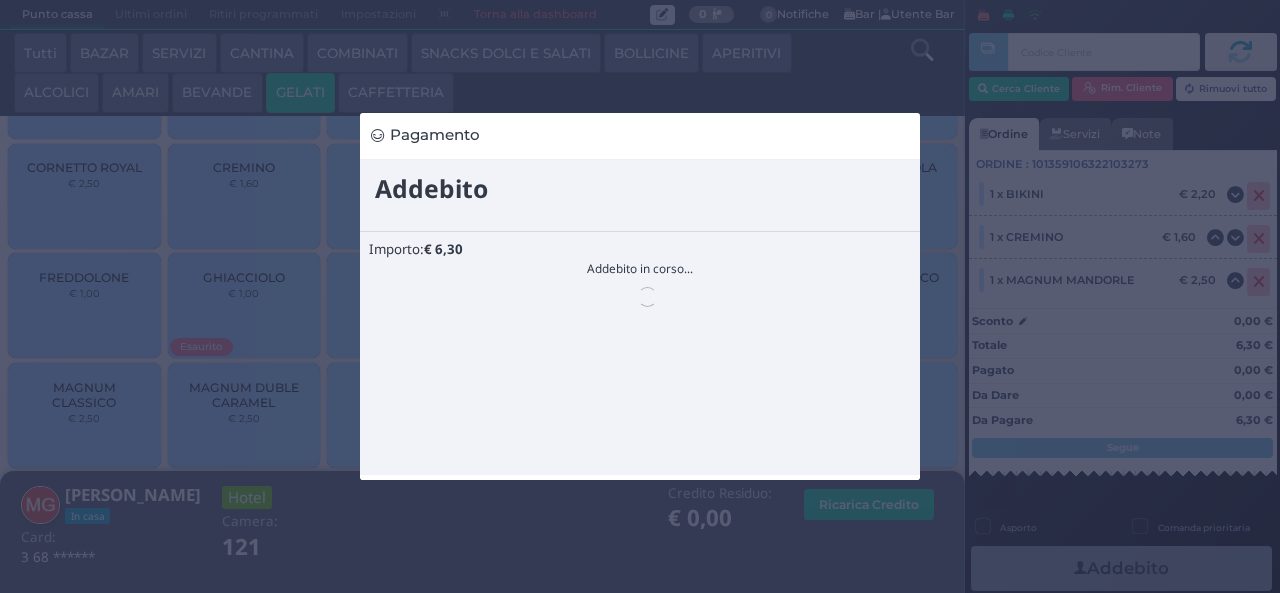 scroll, scrollTop: 0, scrollLeft: 0, axis: both 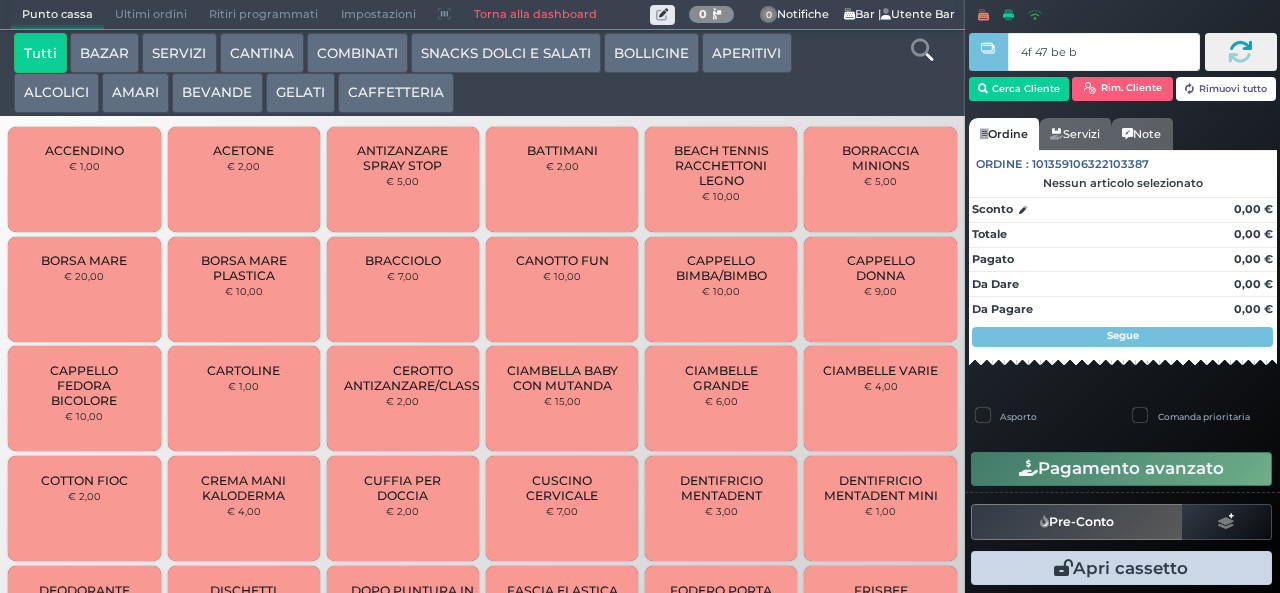 type on "4f 47 be b9" 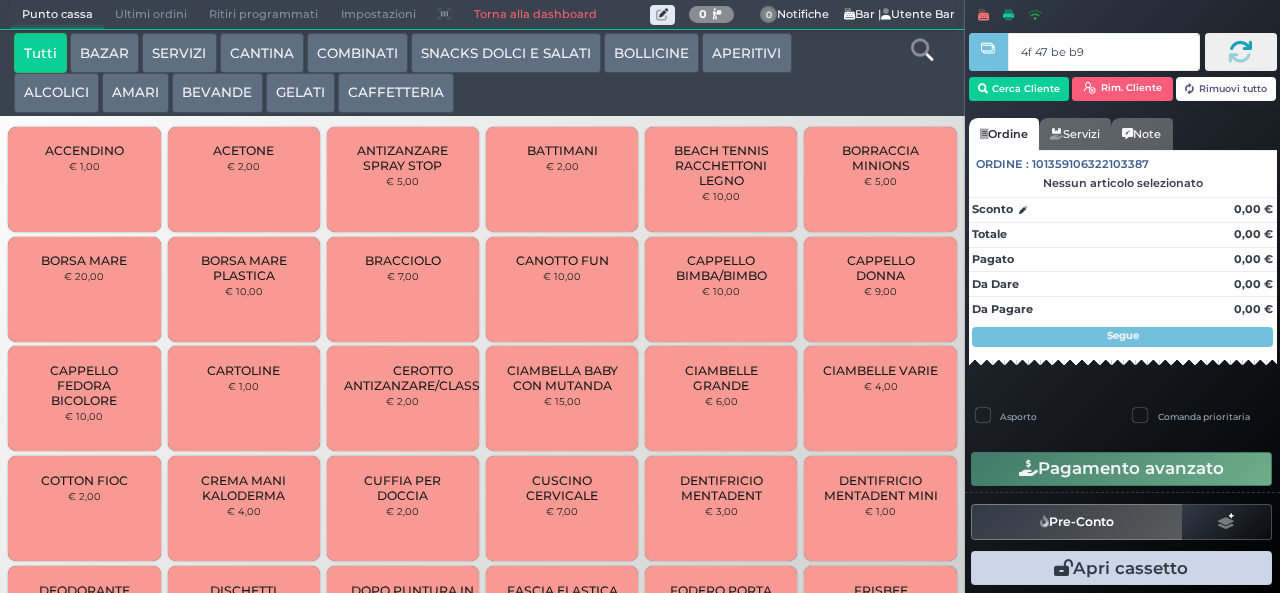 type 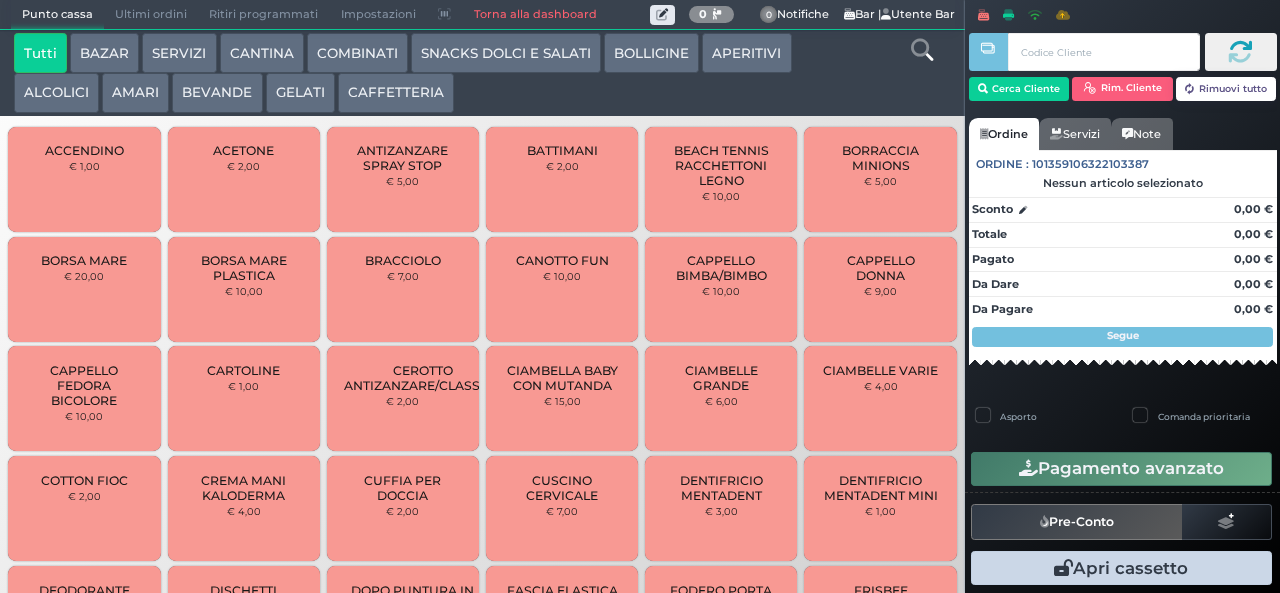 click on "CAFFETTERIA" at bounding box center [396, 93] 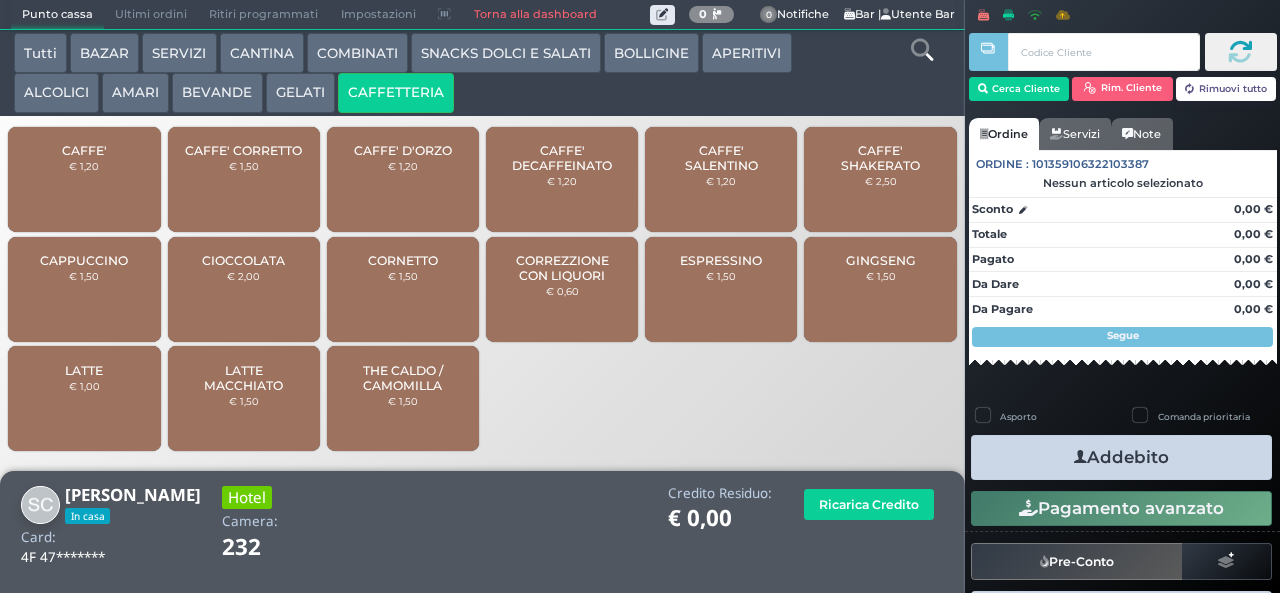 click on "CORREZZIONE CON LIQUORI" at bounding box center [562, 268] 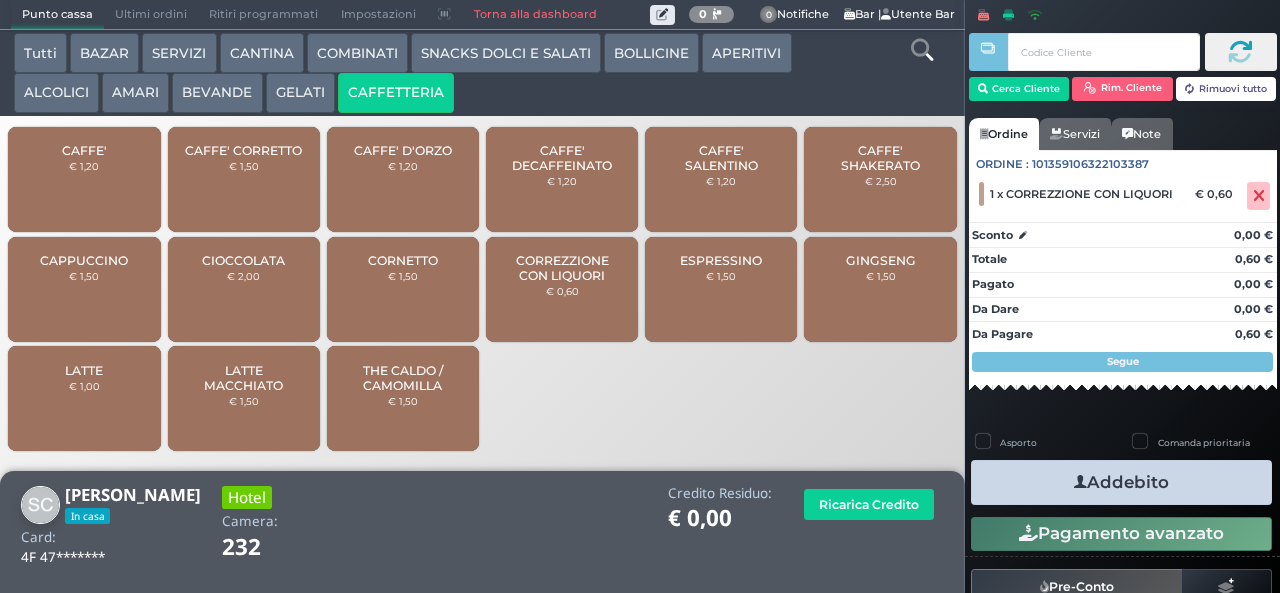 click on "ALCOLICI" at bounding box center (56, 93) 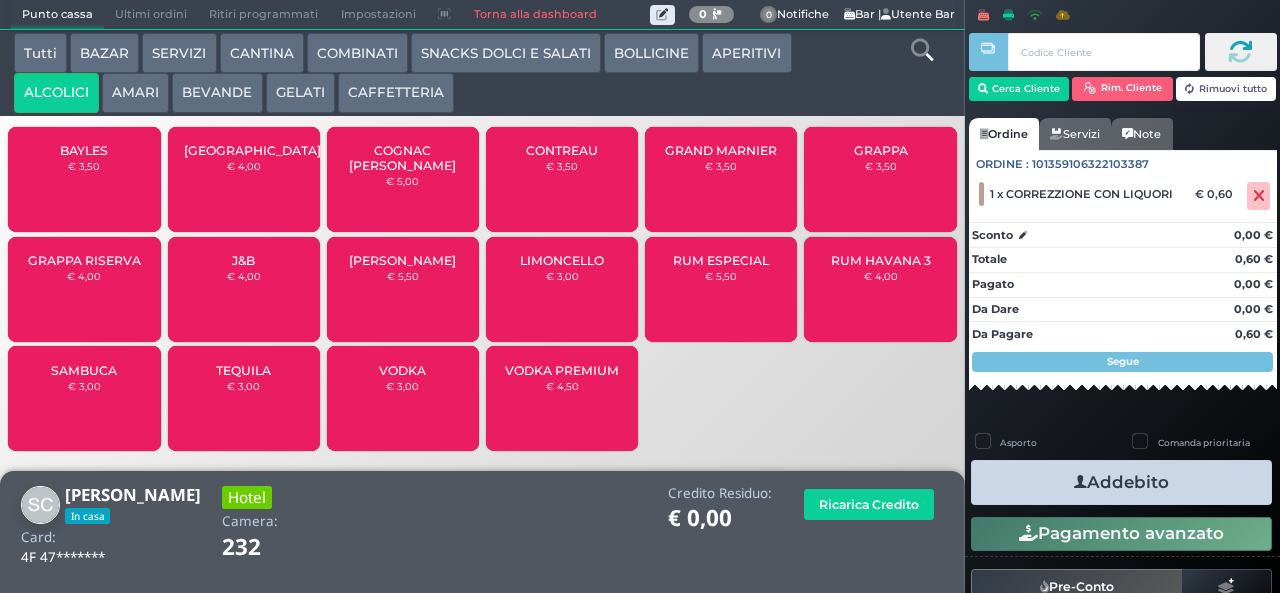 click on "BAYLES
€ 3,50" at bounding box center (84, 179) 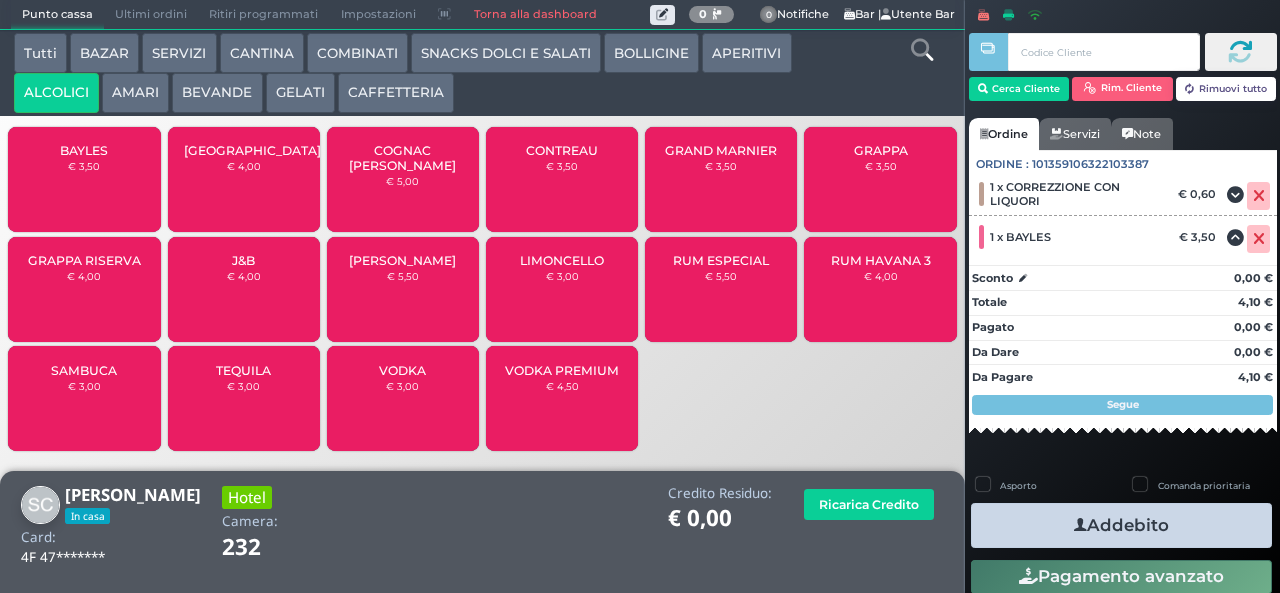 click at bounding box center (1080, 525) 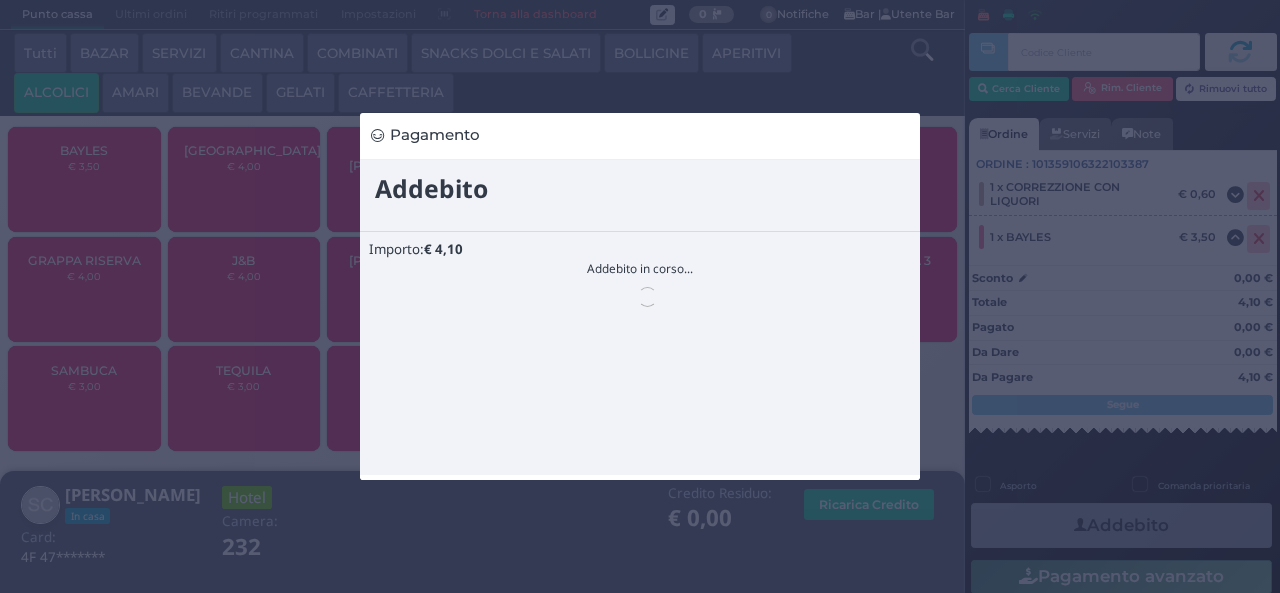scroll, scrollTop: 0, scrollLeft: 0, axis: both 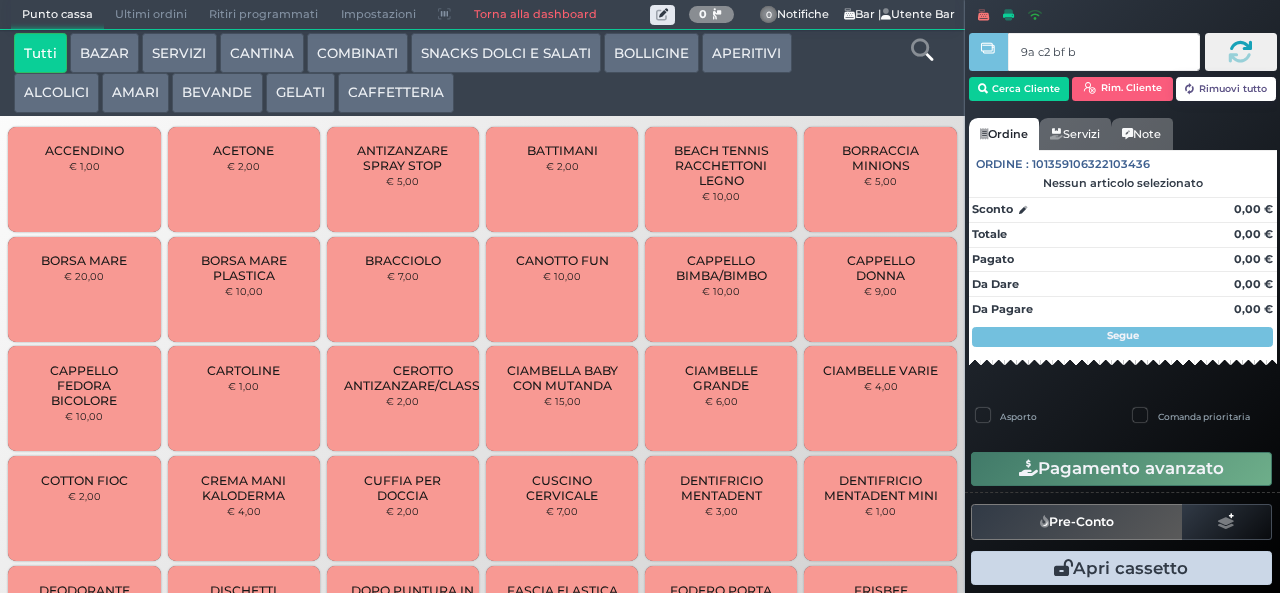type on "9a c2 bf b9" 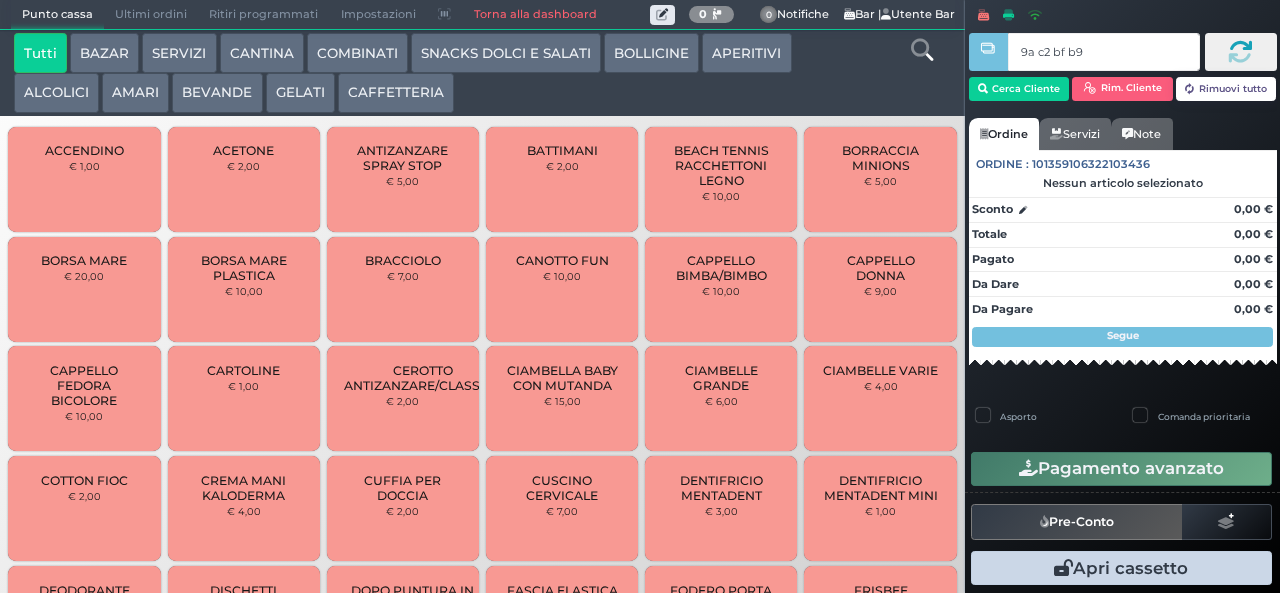 type 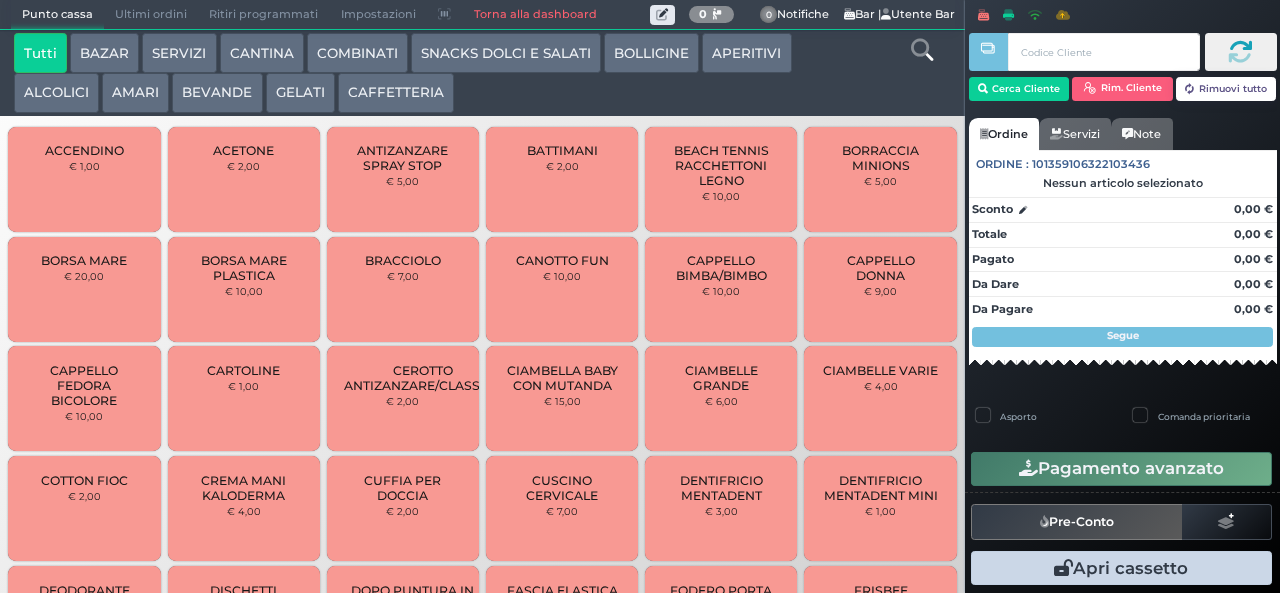 click on "GELATI" at bounding box center [300, 93] 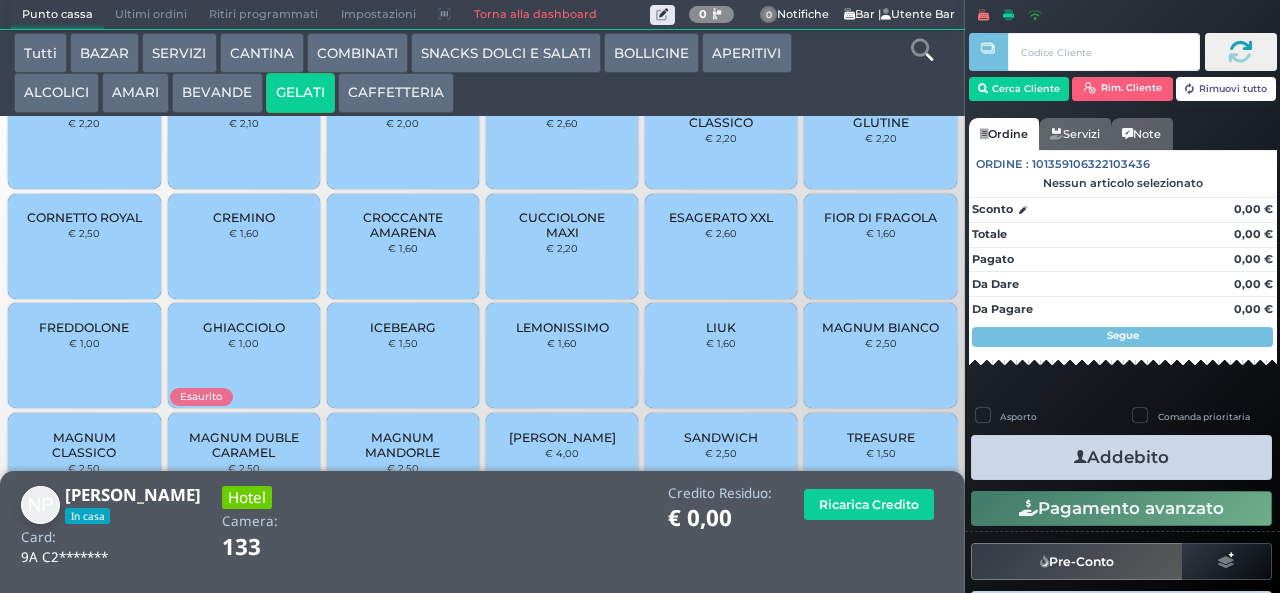 scroll, scrollTop: 78, scrollLeft: 0, axis: vertical 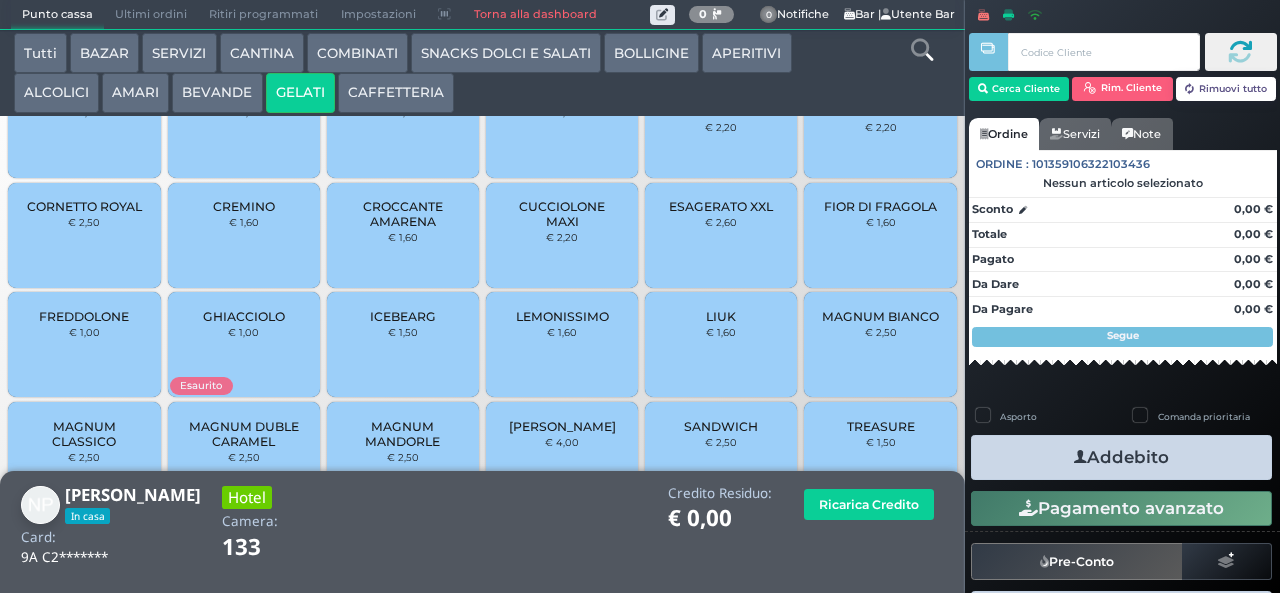 click on "CROCCANTE AMARENA" at bounding box center (403, 214) 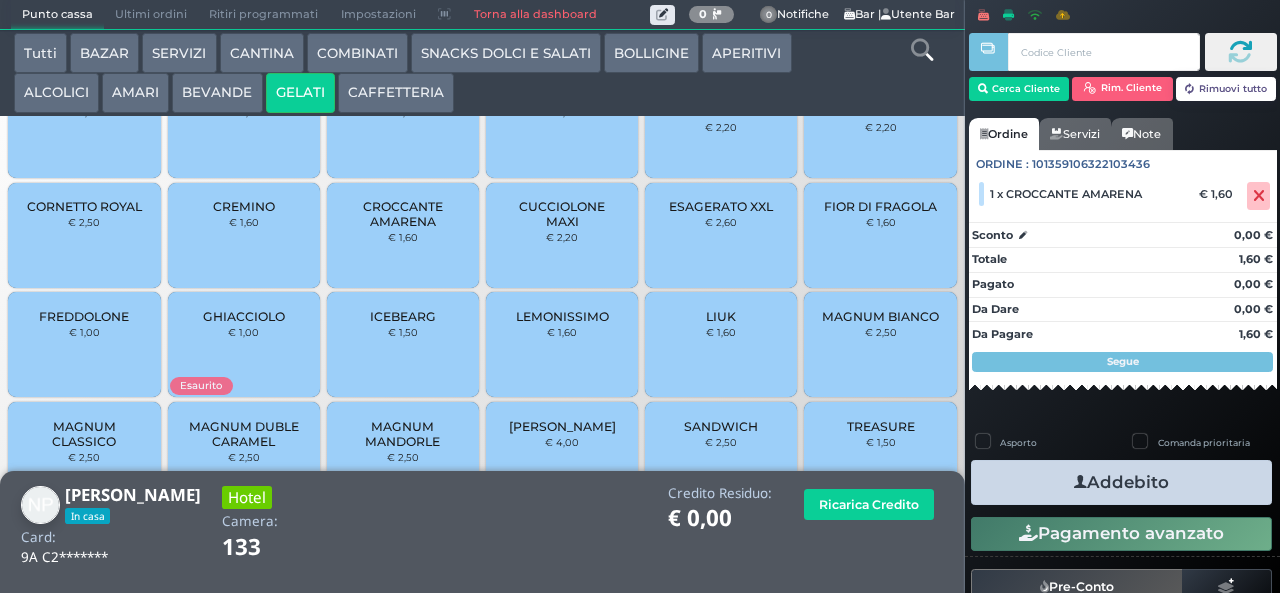 click on "BEVANDE" at bounding box center (217, 93) 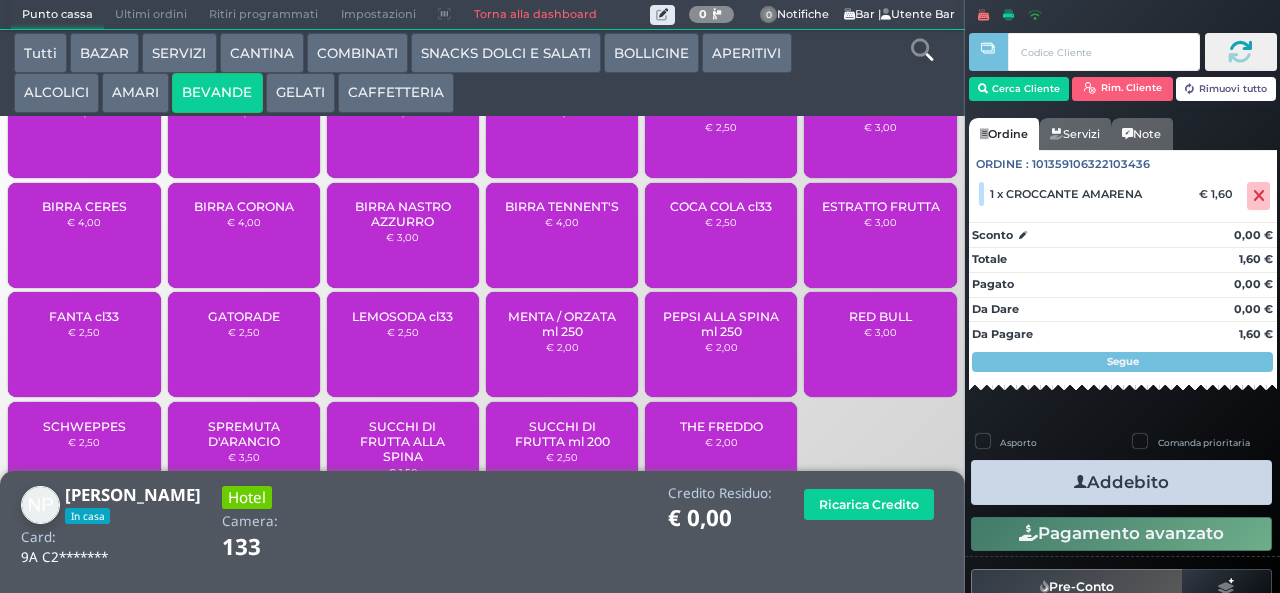 click on "ALCOLICI" at bounding box center [56, 93] 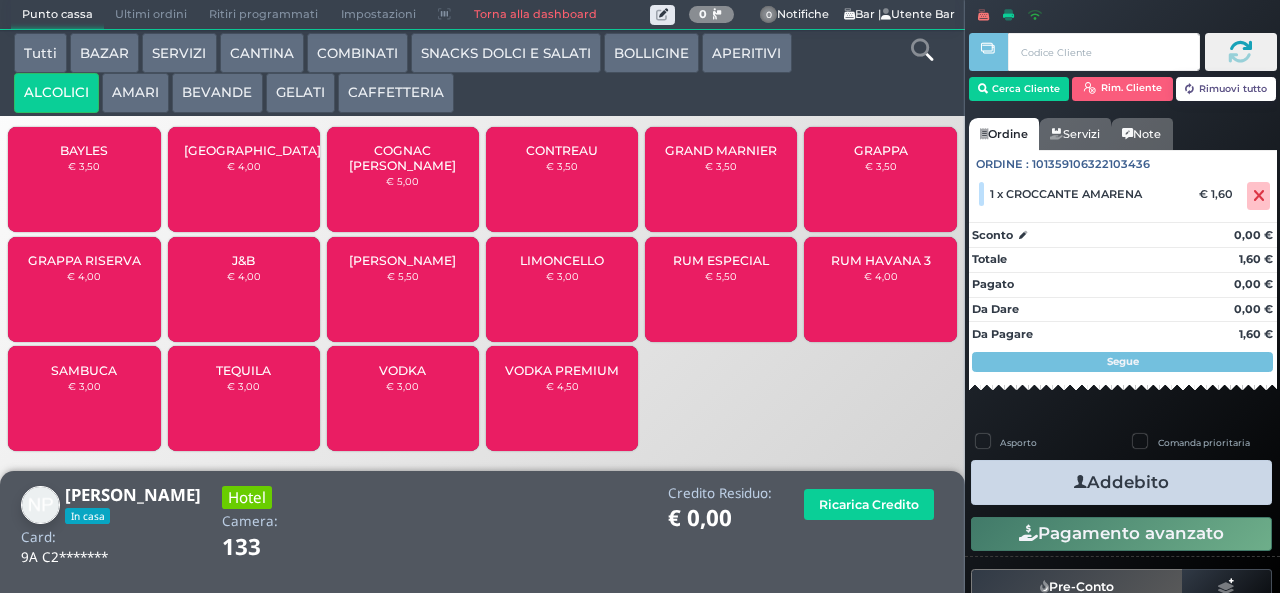 click on "GRAPPA RISERVA" at bounding box center (84, 260) 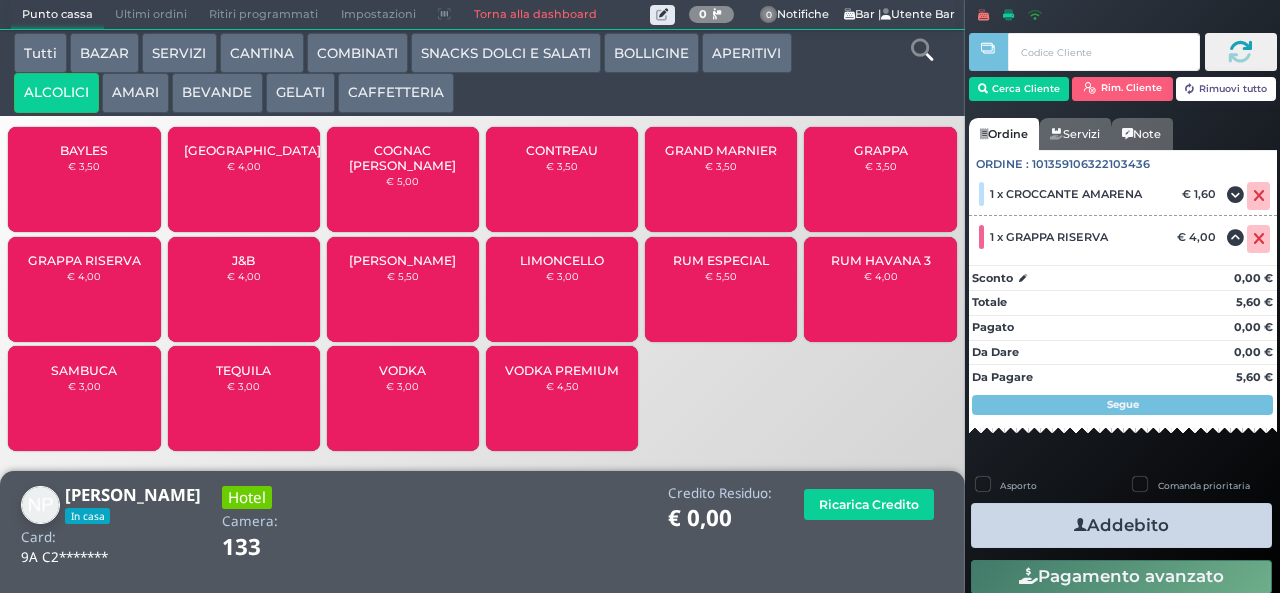 click on "BEVANDE" at bounding box center [217, 93] 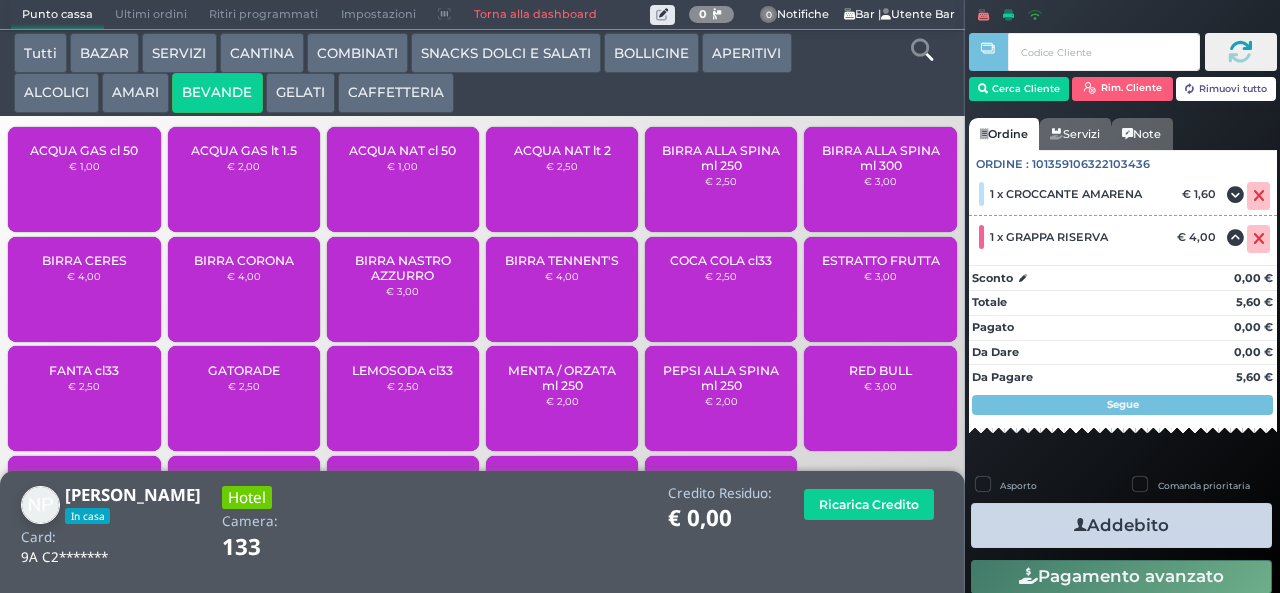 click on "ACQUA NAT cl 50
€ 1,00" at bounding box center [403, 179] 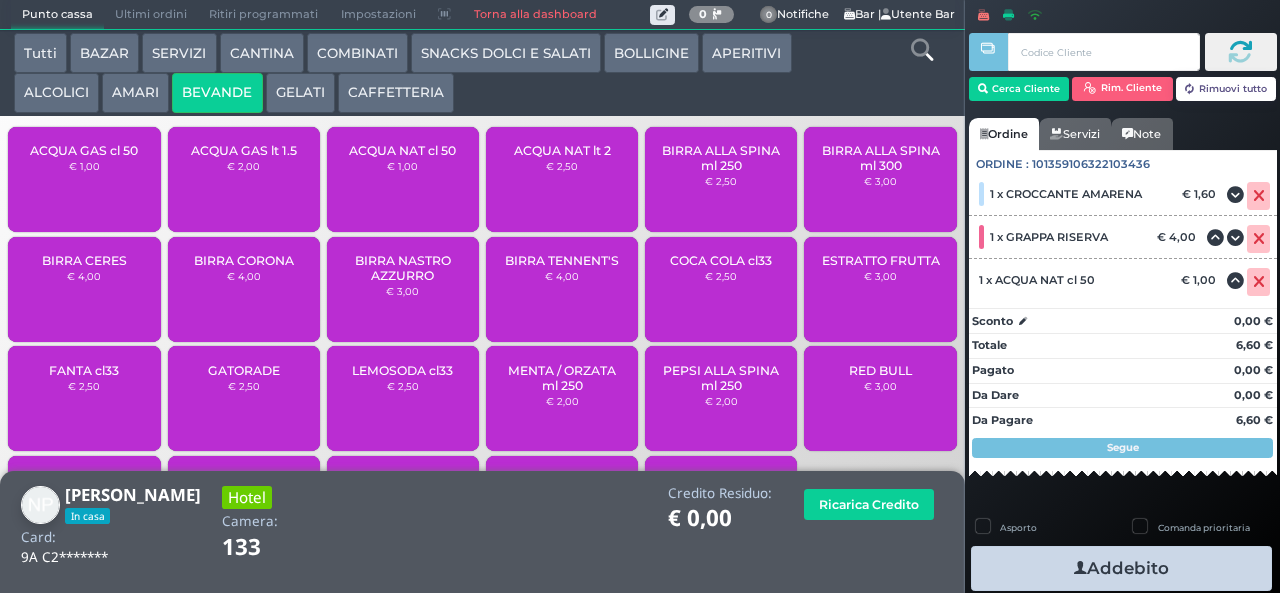 click on "Addebito" at bounding box center [1121, 568] 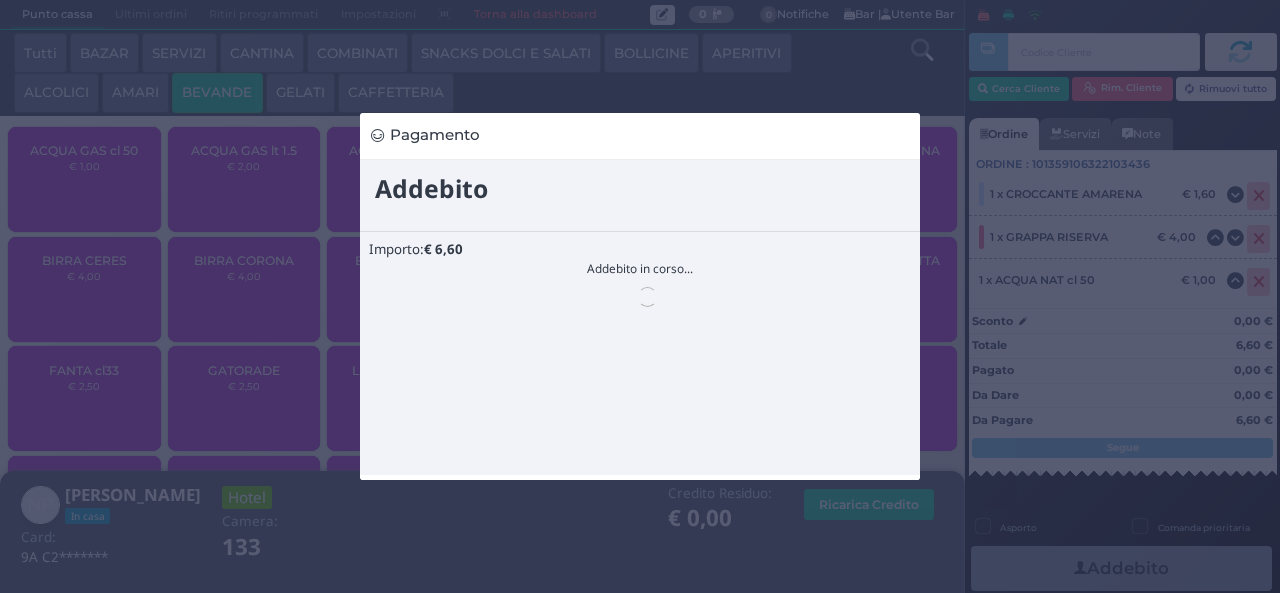scroll, scrollTop: 0, scrollLeft: 0, axis: both 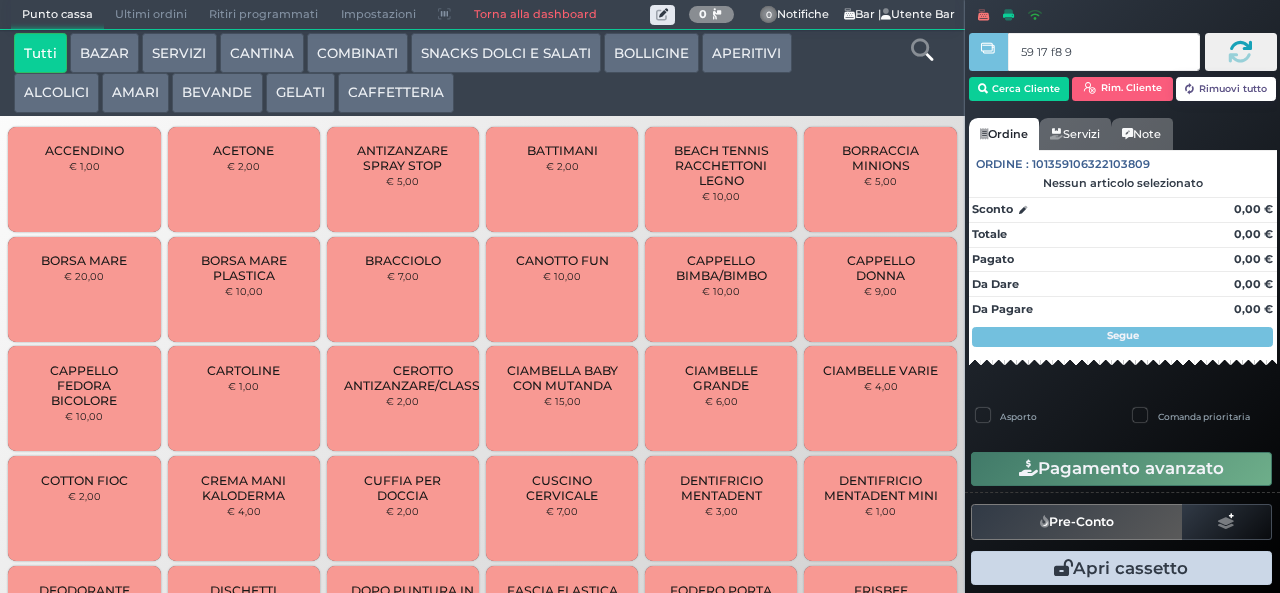 type on "59 17 f8 95" 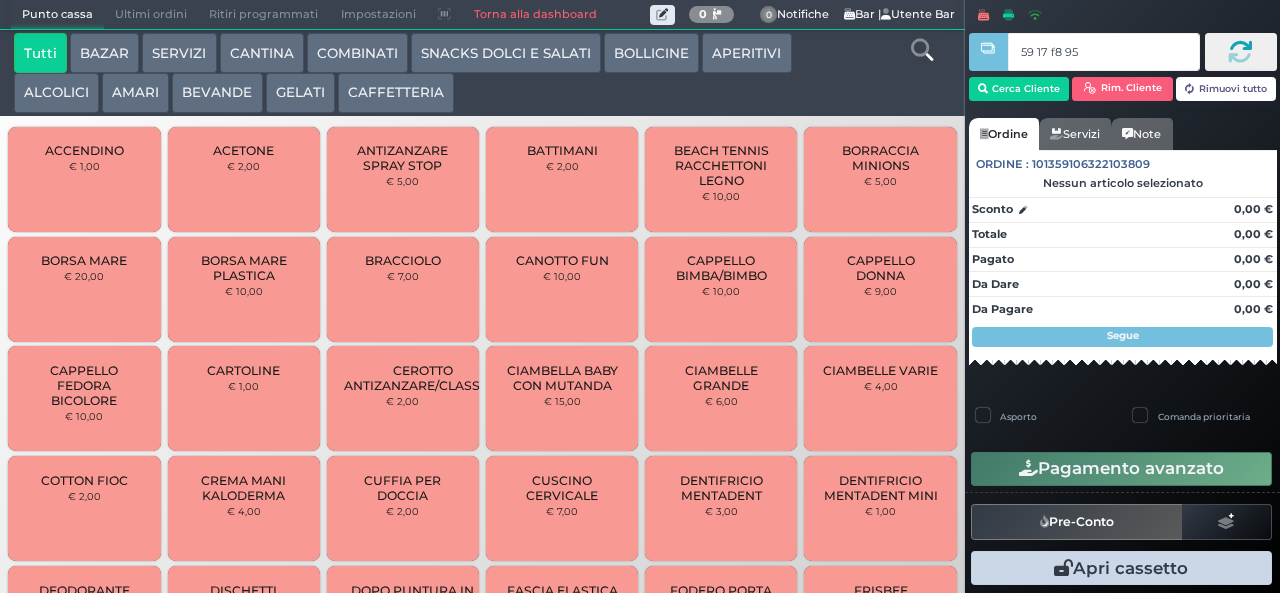 type 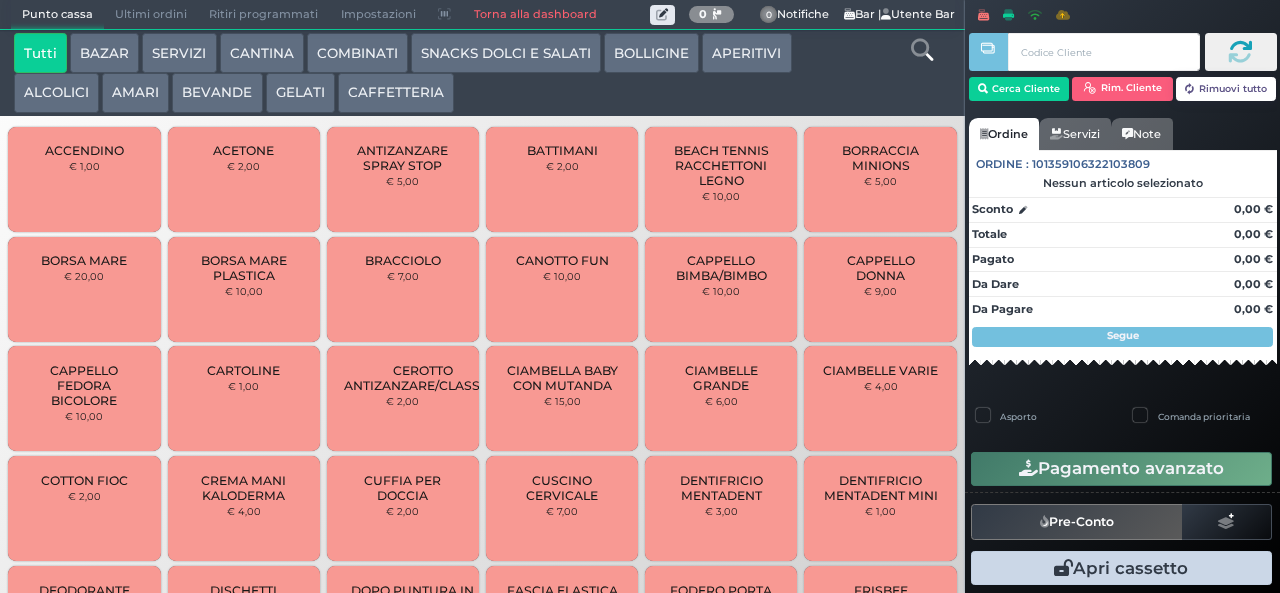 click on "CAFFETTERIA" at bounding box center (396, 93) 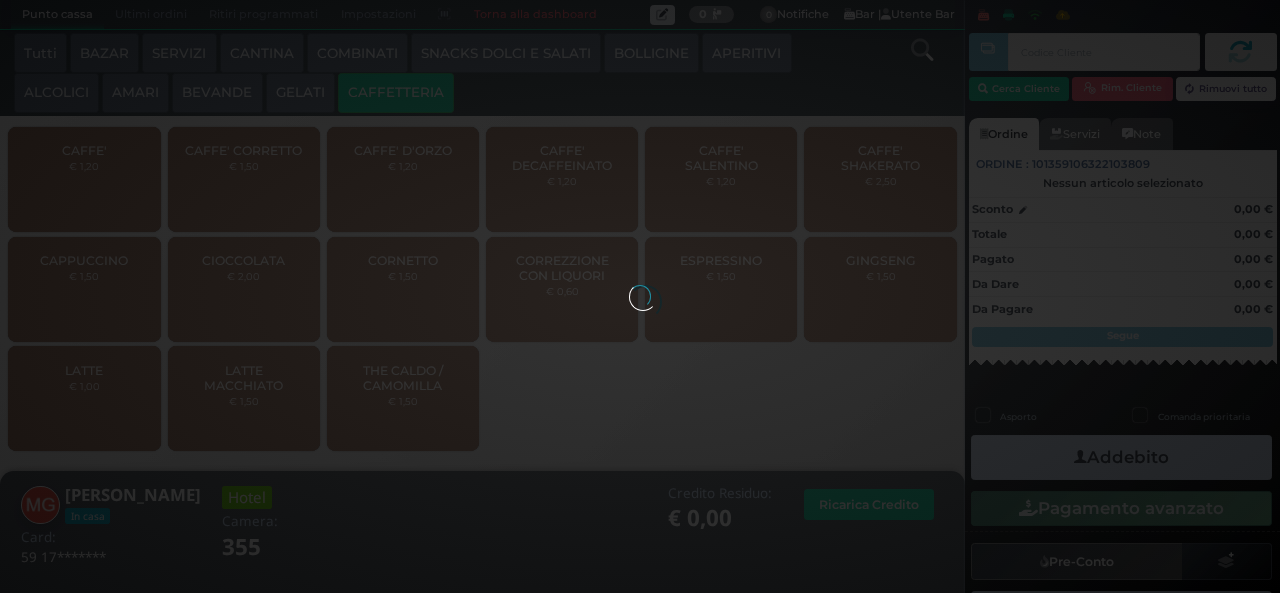 click on "BEVANDE" at bounding box center [217, 93] 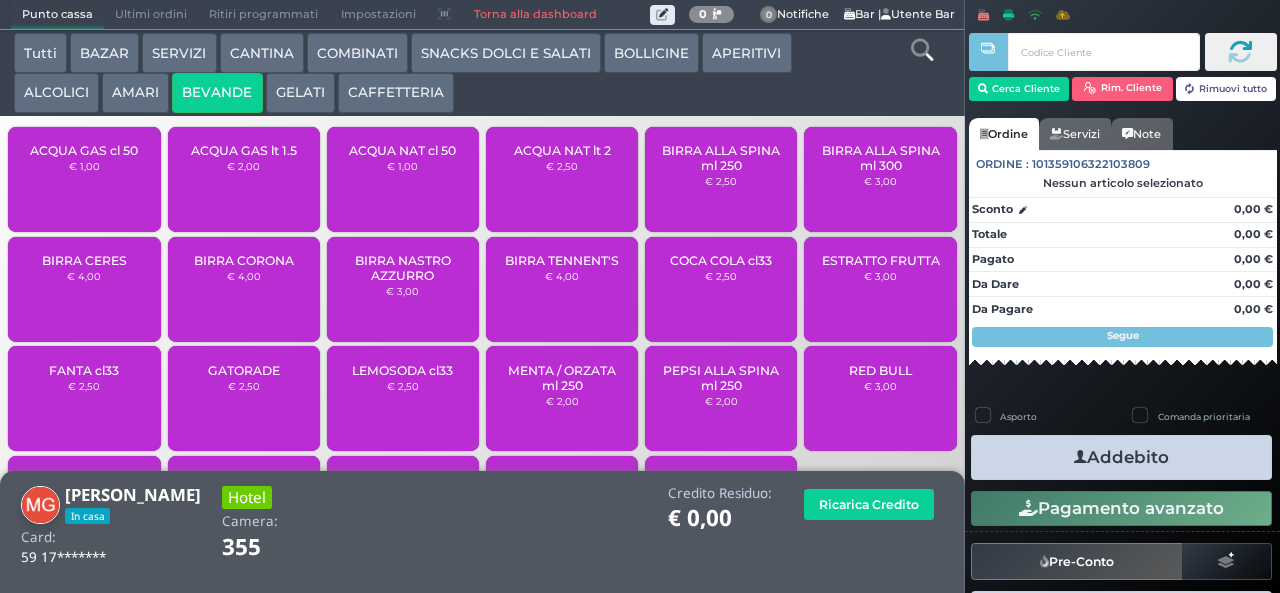 click on "AMARI" at bounding box center (135, 93) 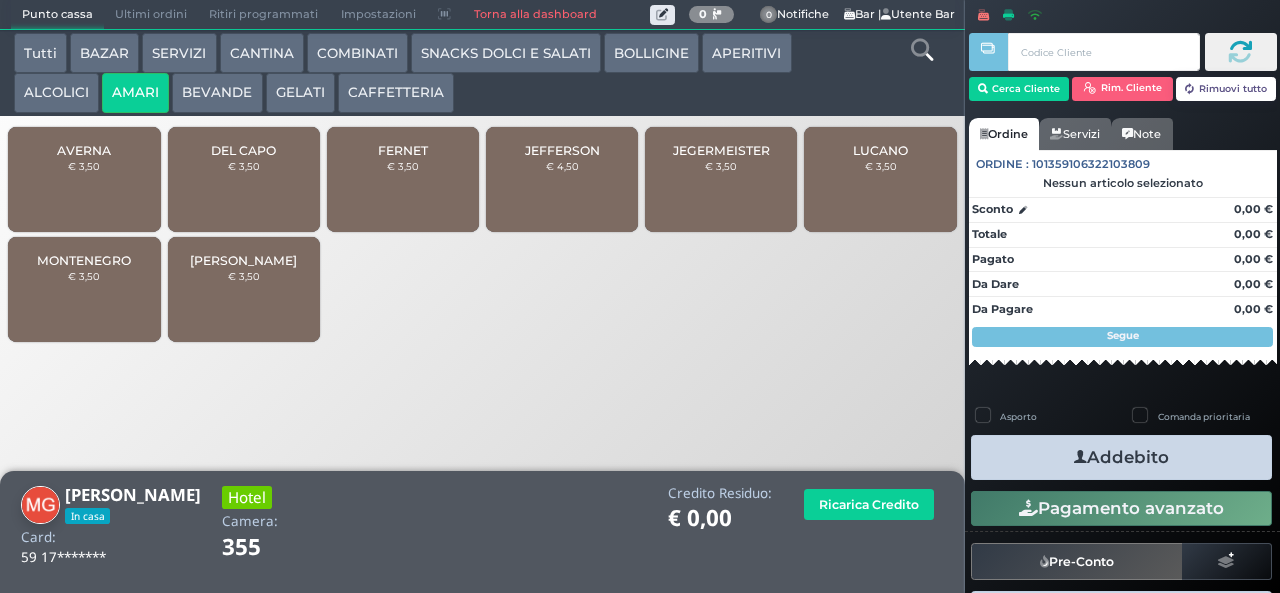 click on "ALCOLICI" at bounding box center [56, 93] 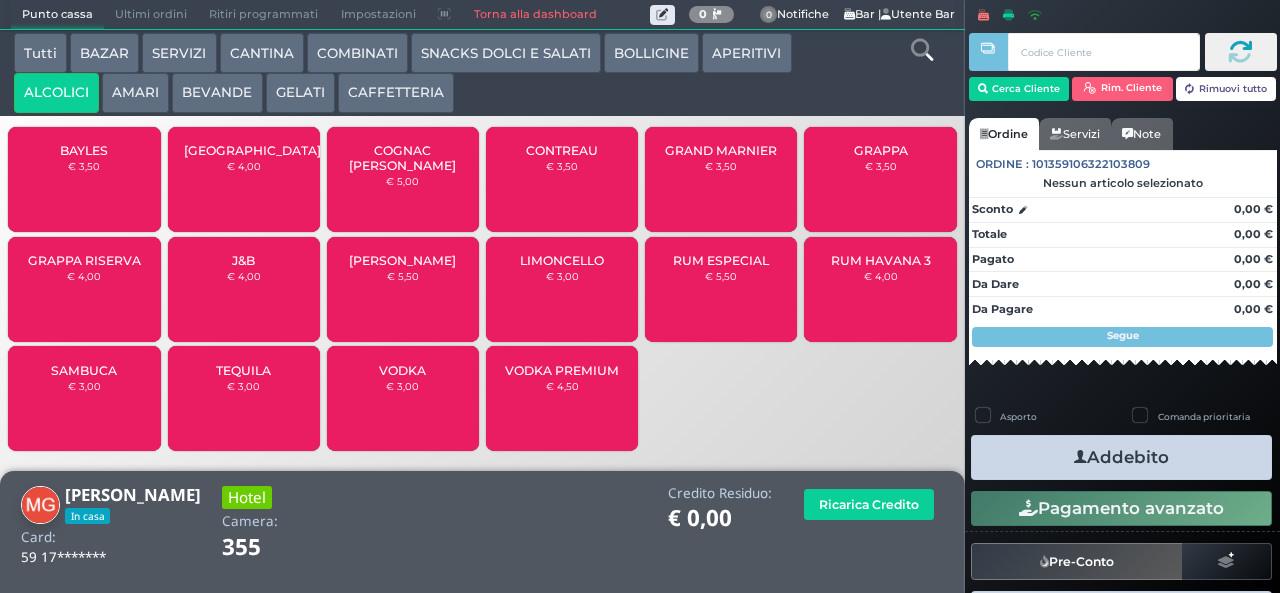 click on "BAYLES
€ 3,50" at bounding box center (84, 179) 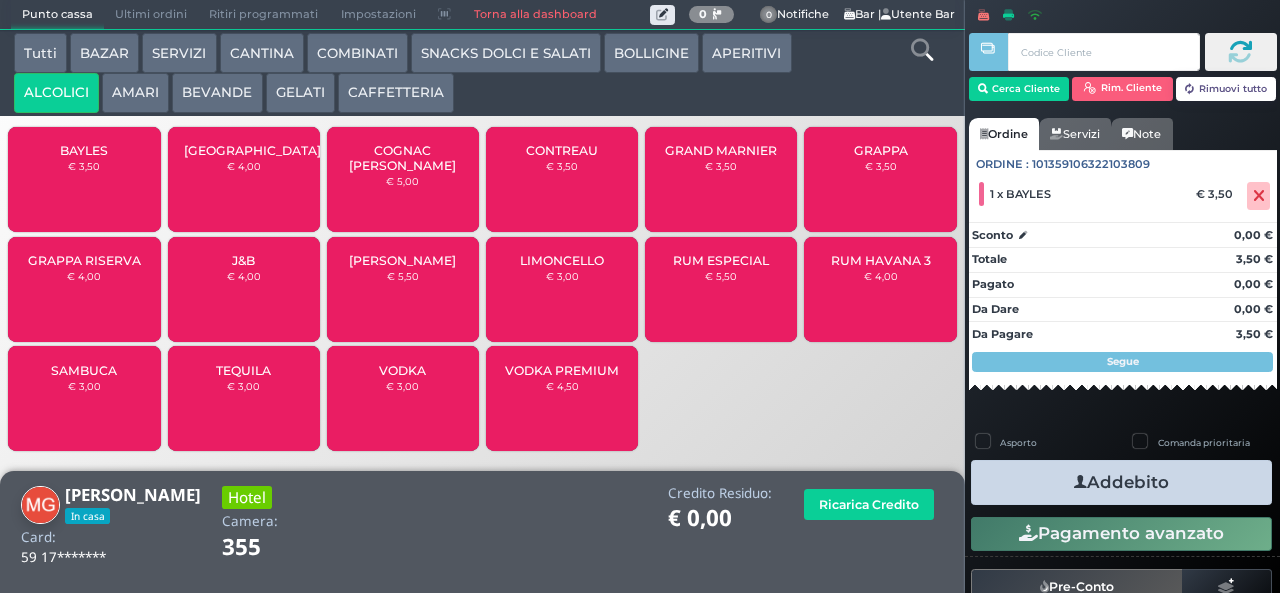 click on "COMBINATI" at bounding box center (357, 53) 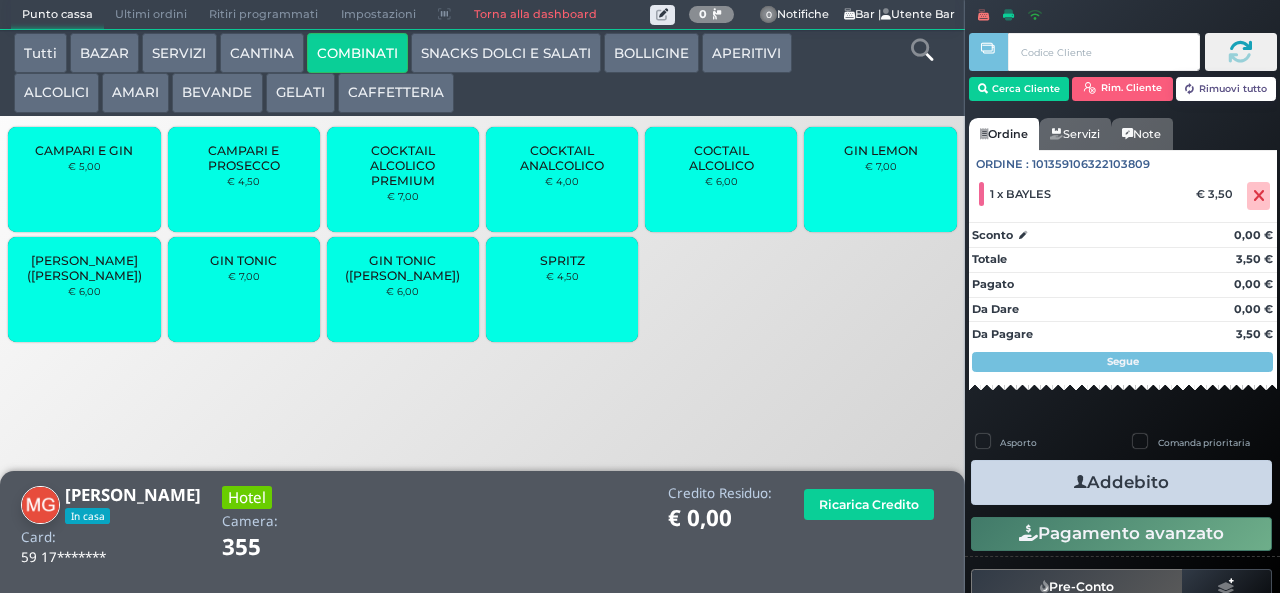 click on "COCKTAIL ALCOLICO PREMIUM" at bounding box center [403, 165] 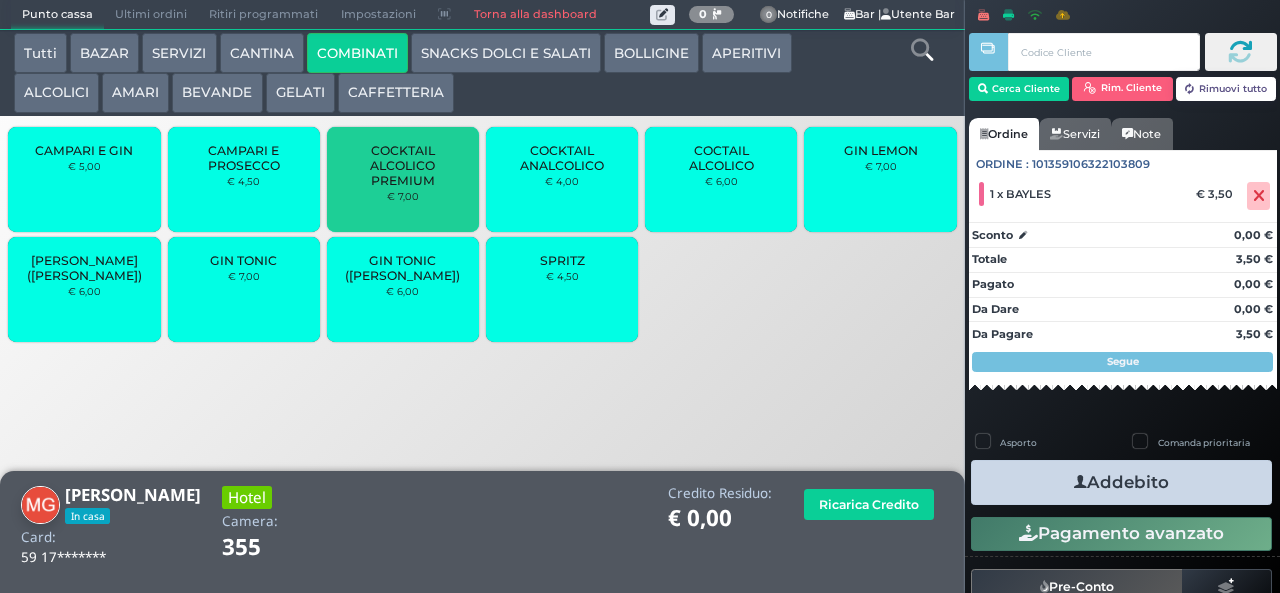 click on "COCKTAIL ALCOLICO PREMIUM" at bounding box center (403, 165) 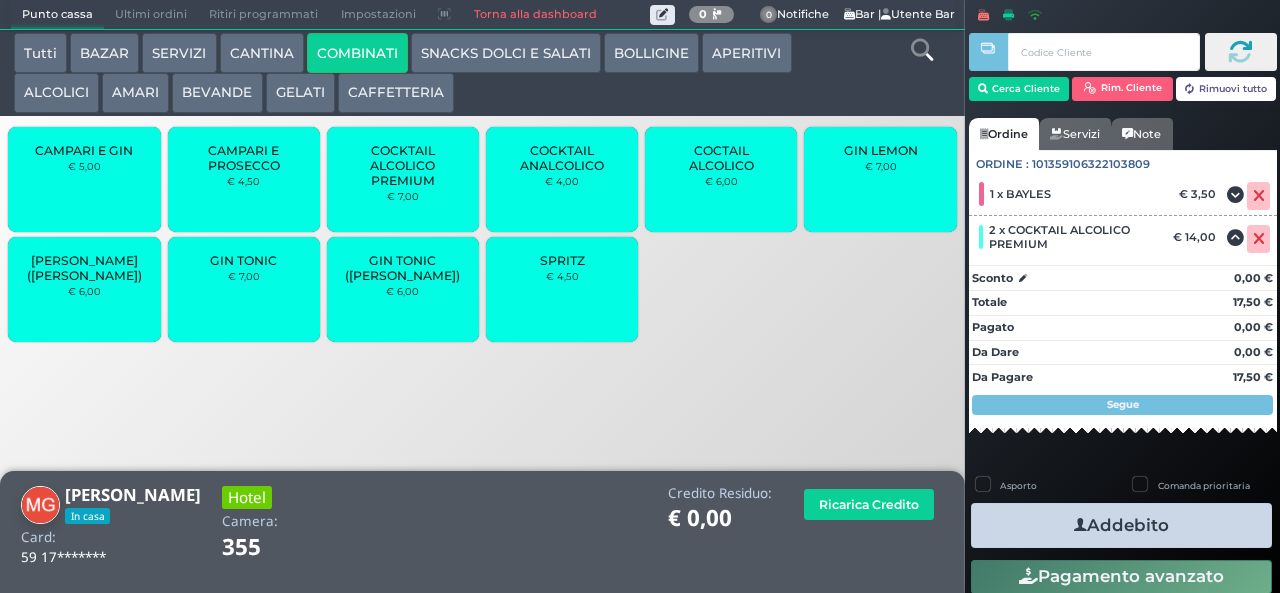 click on "Addebito" at bounding box center (1121, 525) 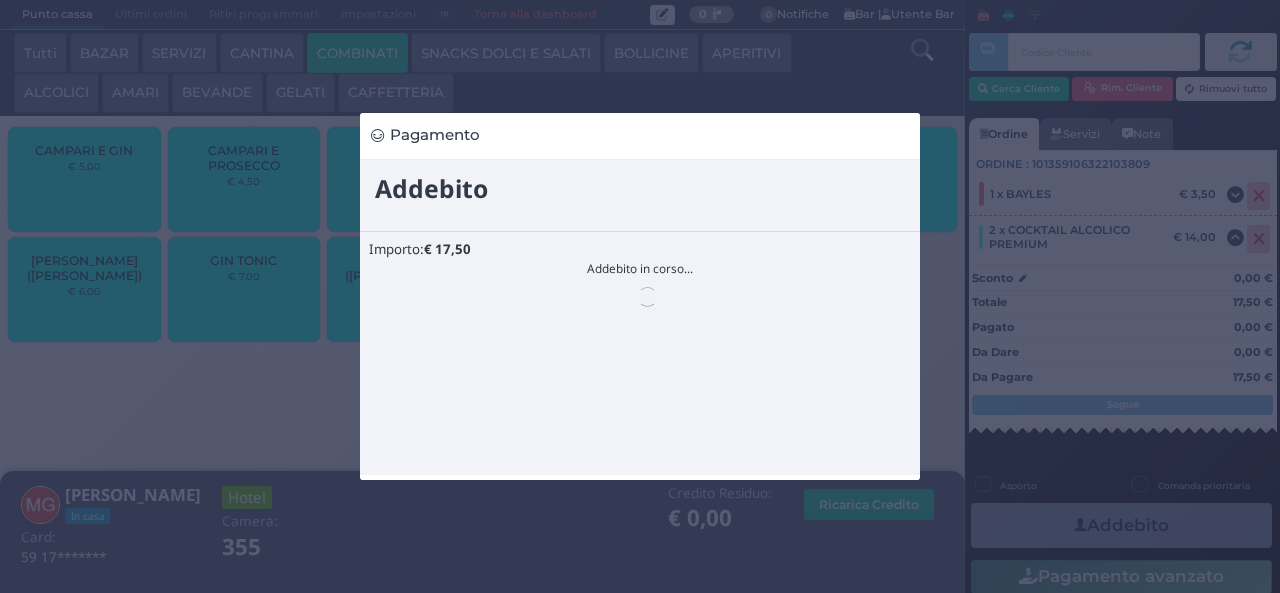 scroll, scrollTop: 0, scrollLeft: 0, axis: both 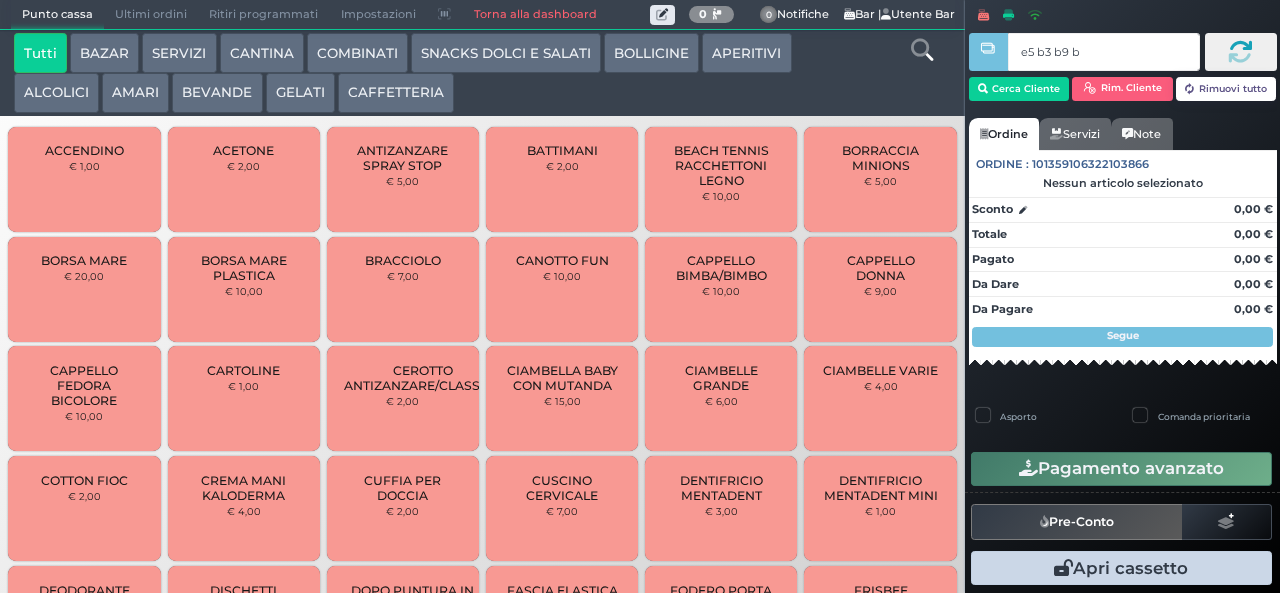 type on "e5 b3 b9 b9" 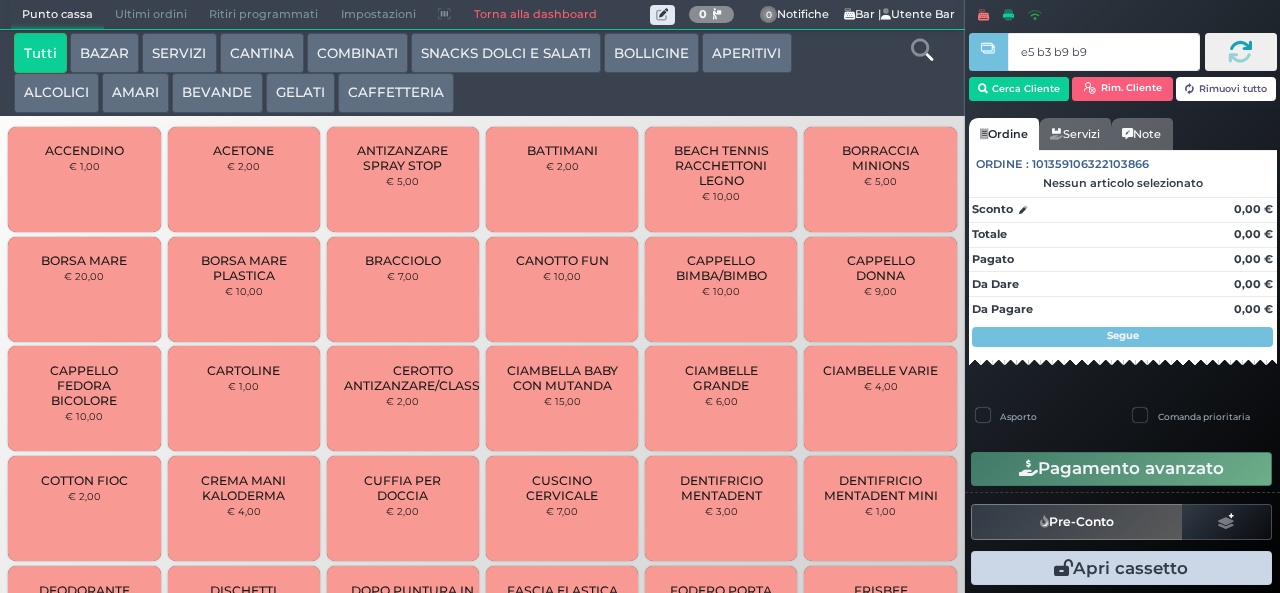 type 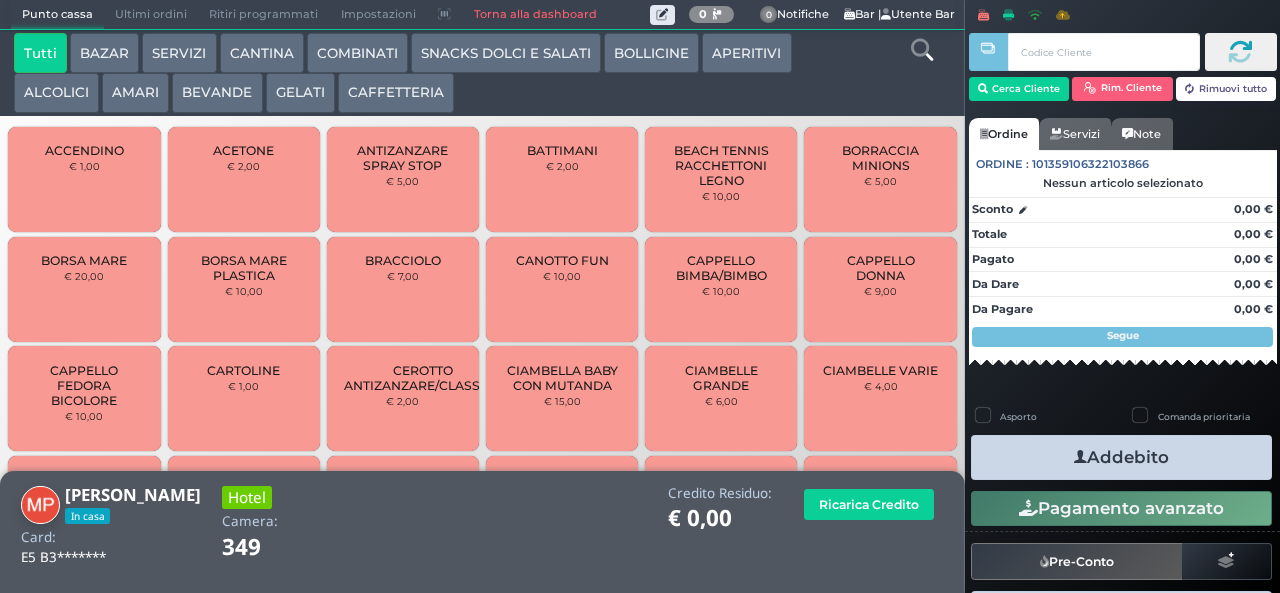 click on "AMARI" at bounding box center [135, 93] 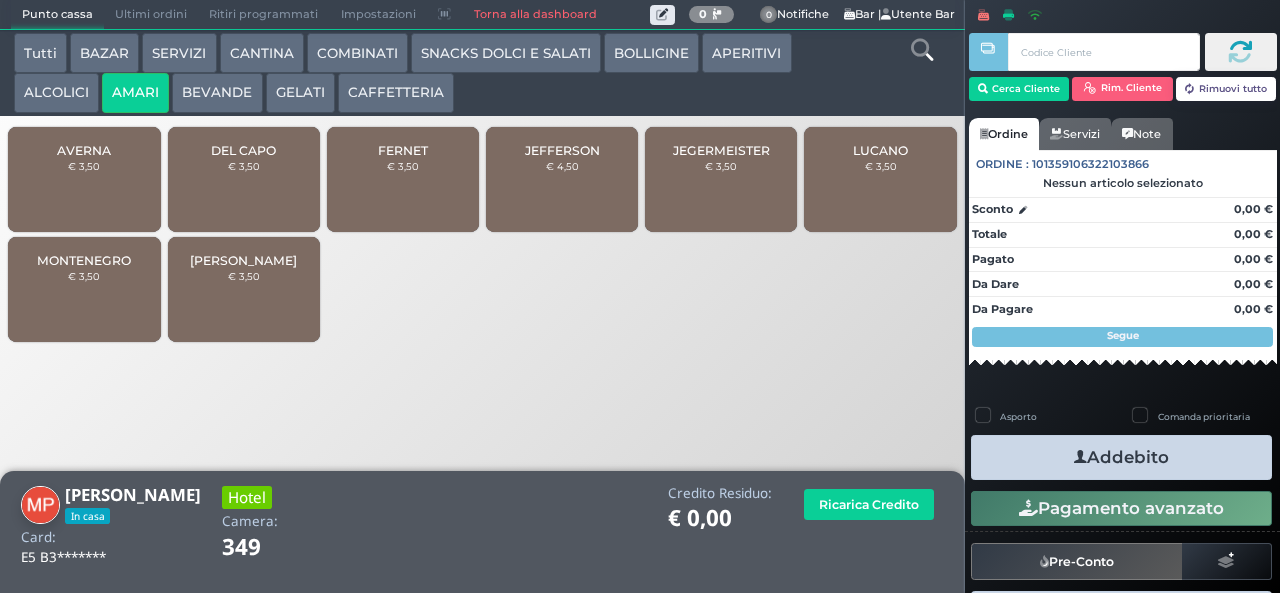 click on "BEVANDE" at bounding box center [217, 93] 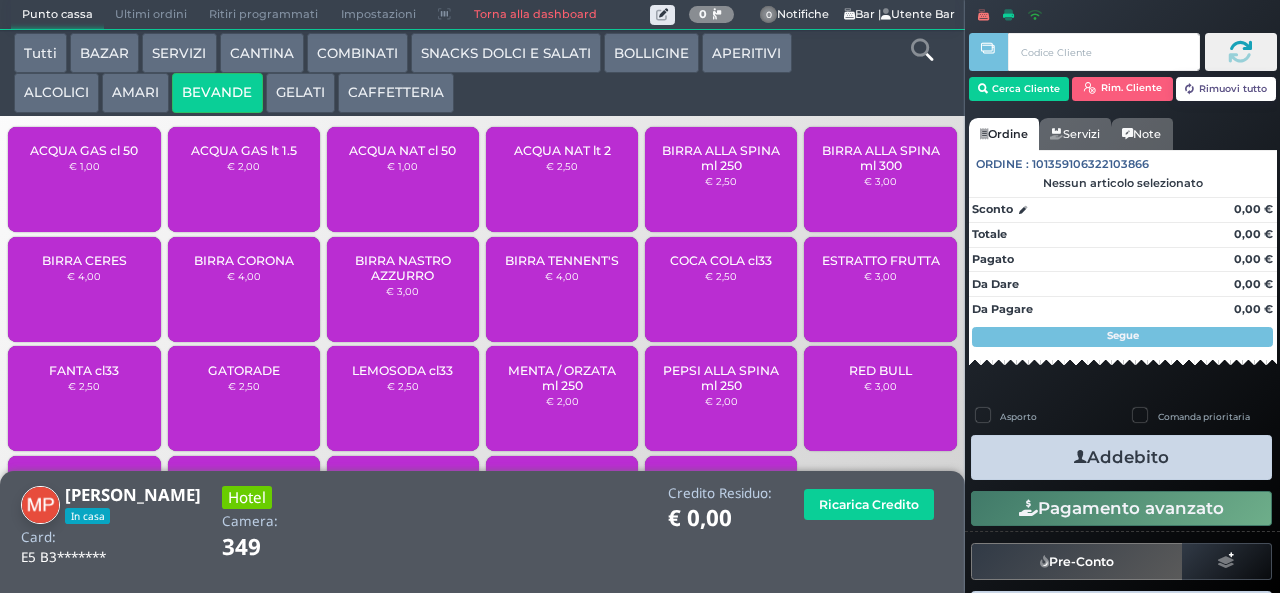 click on "ACQUA GAS lt 1.5
€ 2,00" at bounding box center [244, 179] 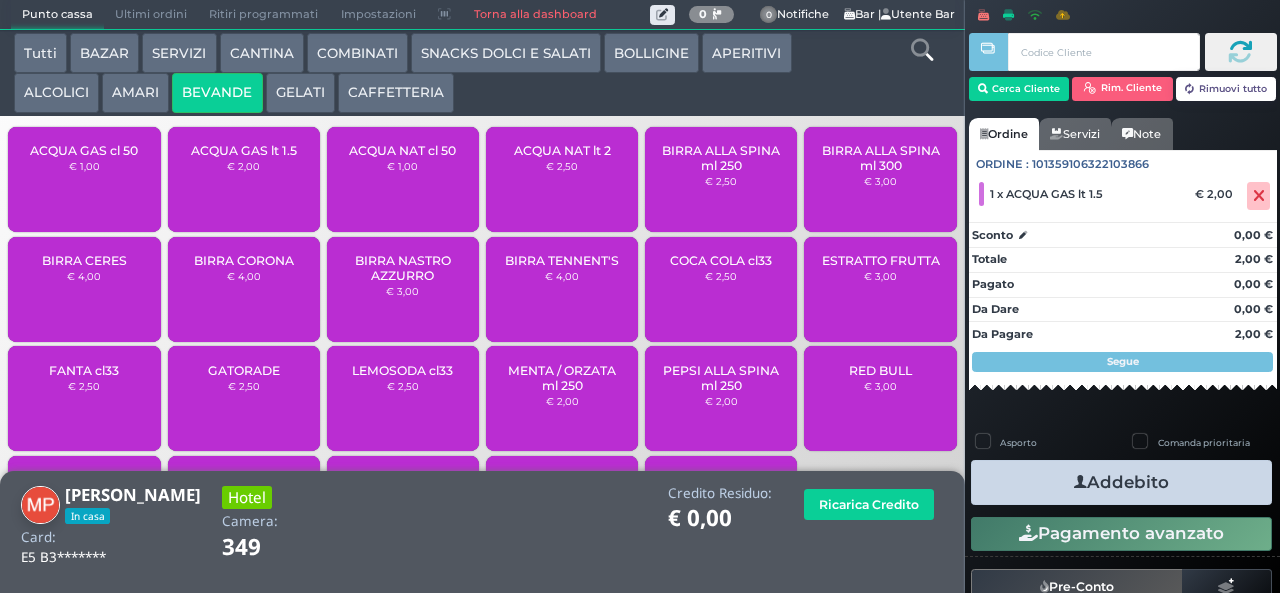 click on "Addebito" at bounding box center (1121, 482) 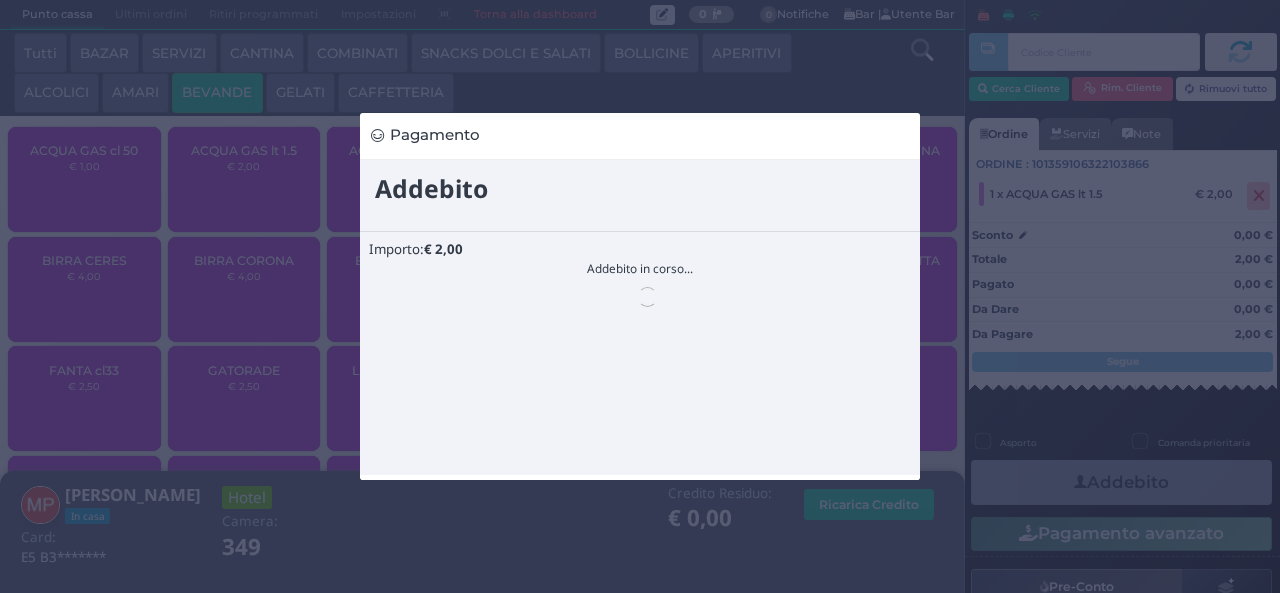 scroll, scrollTop: 0, scrollLeft: 0, axis: both 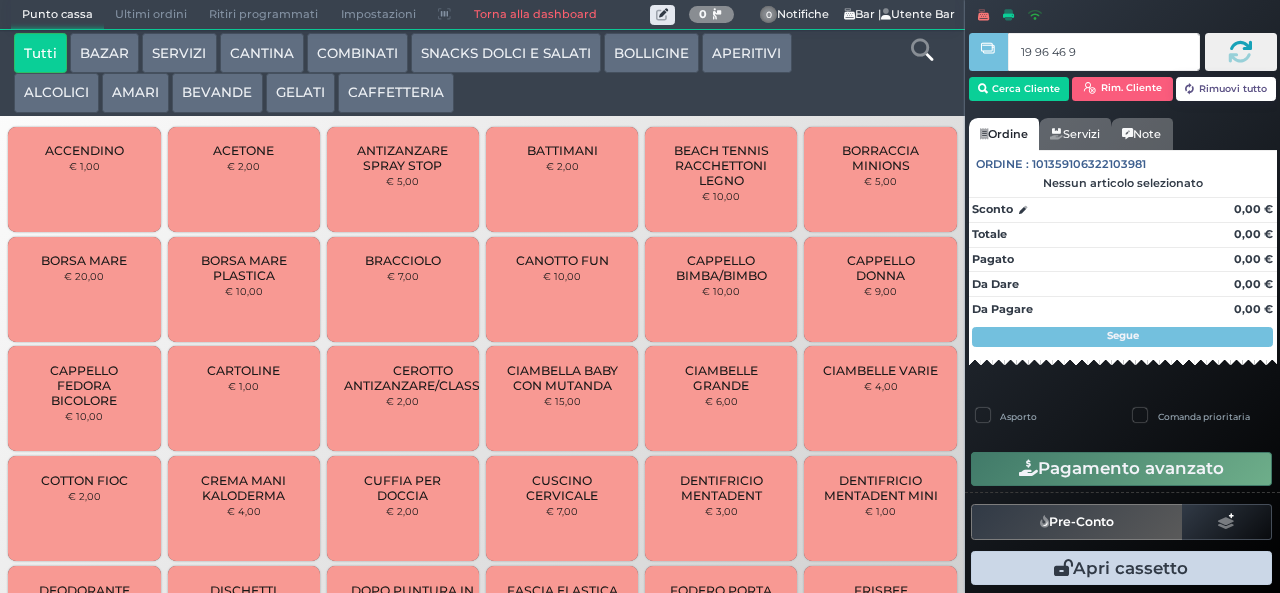 type on "19 96 46 95" 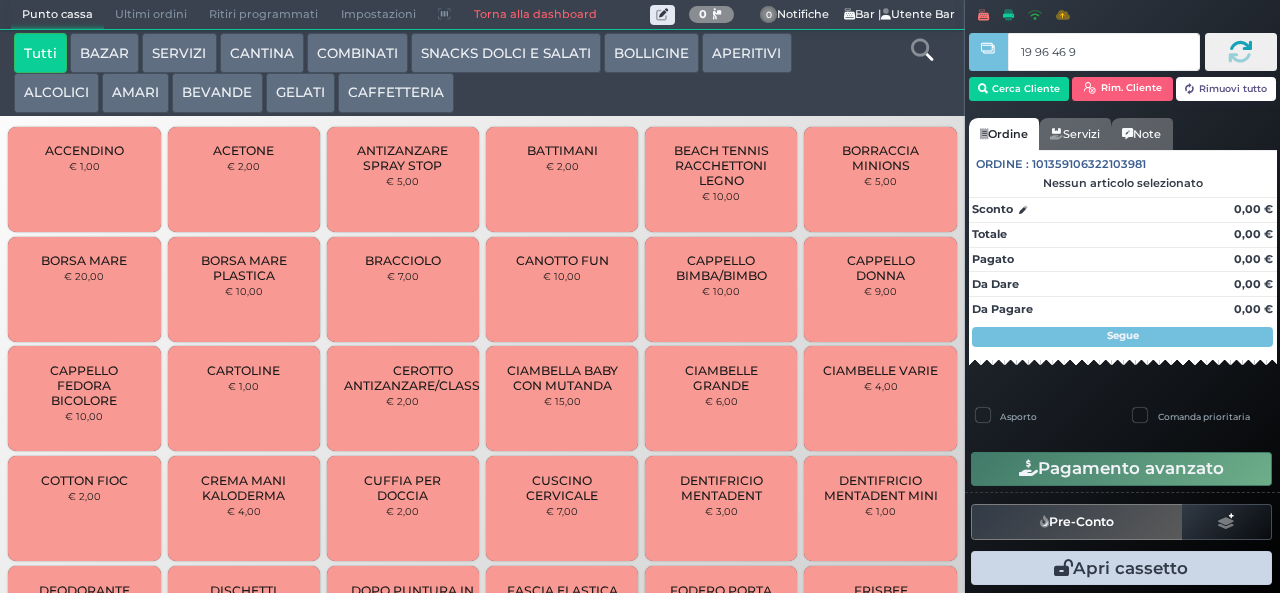 type on "19 96 46 95" 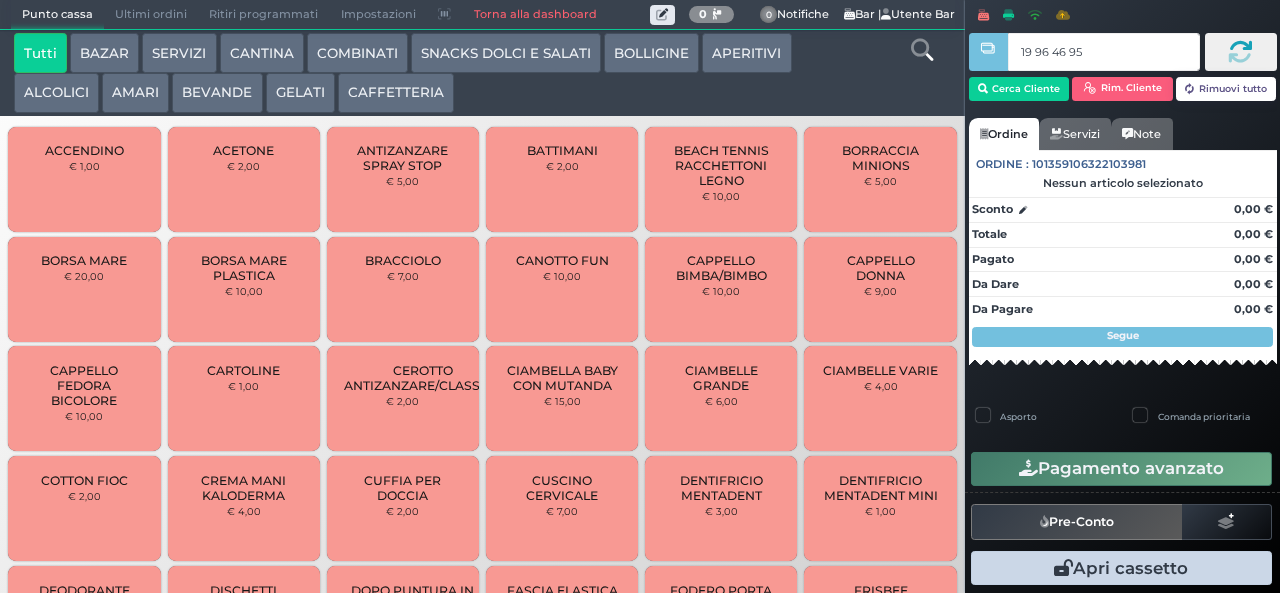type 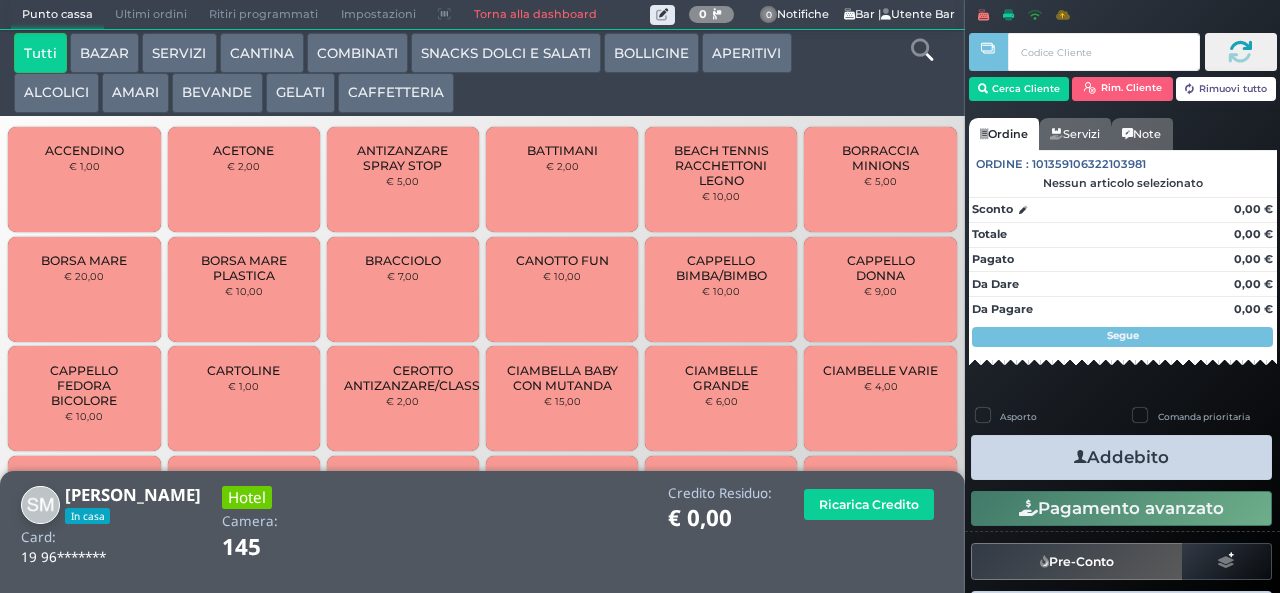 click on "AMARI" at bounding box center [135, 93] 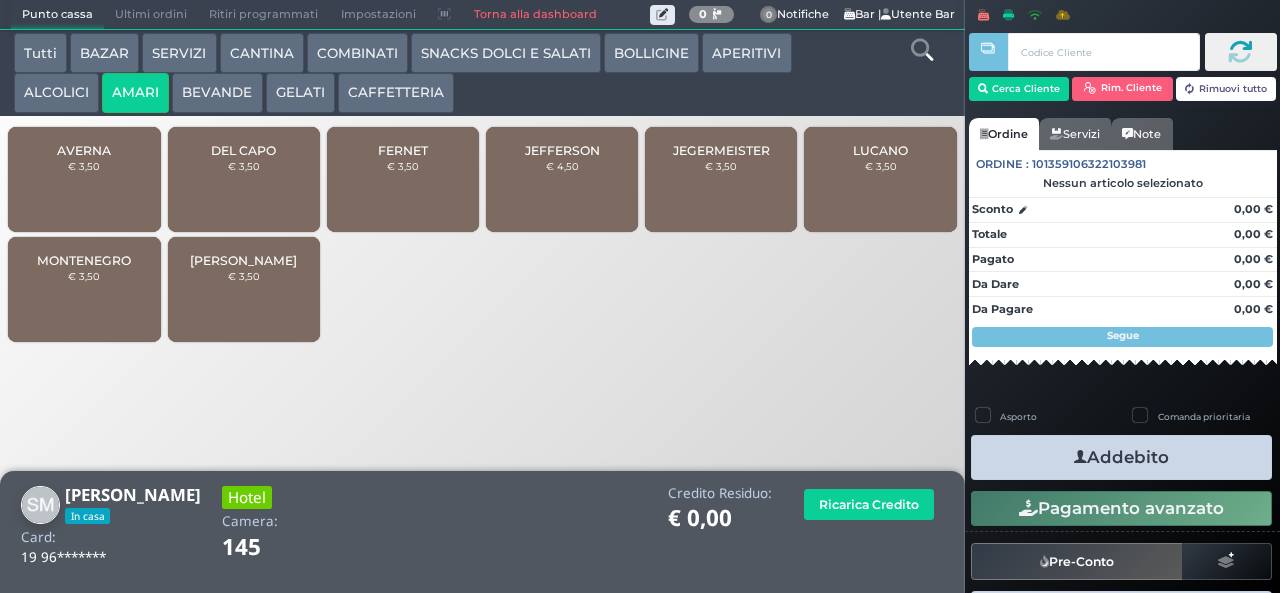 click on "JEFFERSON
€ 4,50" at bounding box center (562, 179) 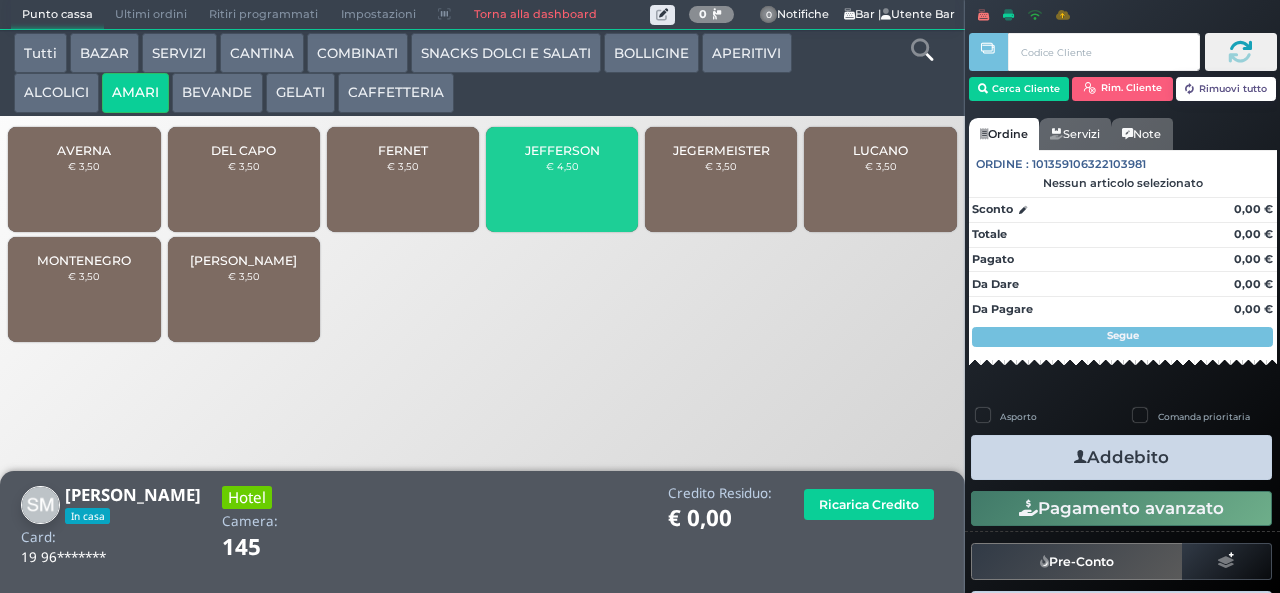 click on "COMBINATI" at bounding box center [357, 53] 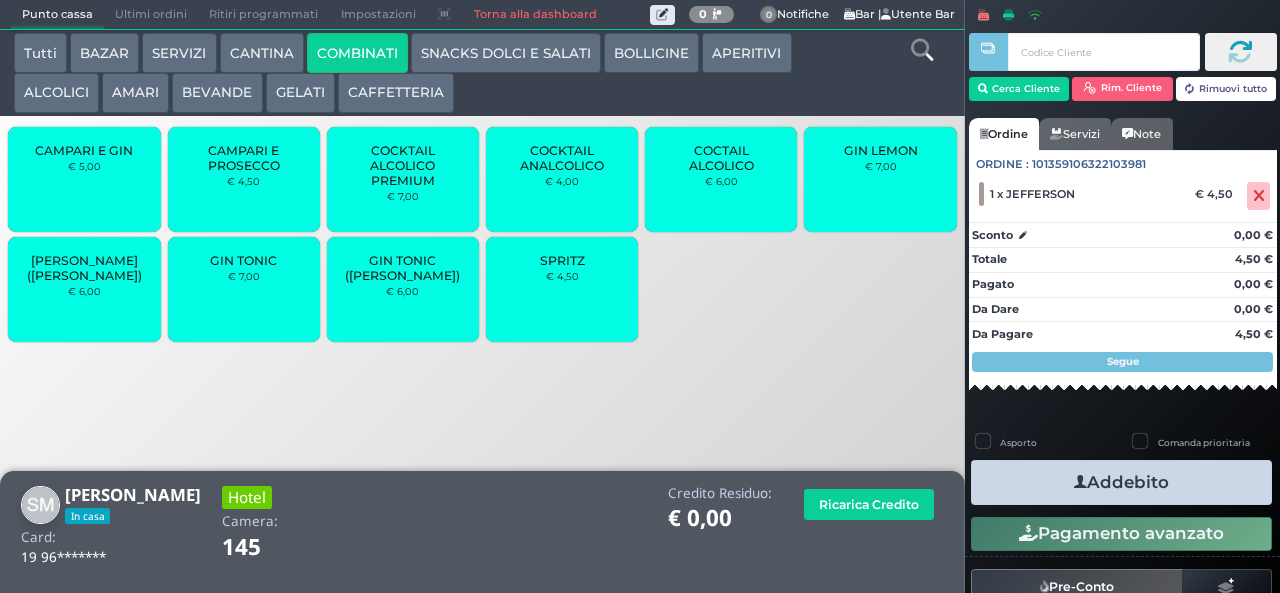 click on "SNACKS DOLCI E SALATI" at bounding box center [506, 53] 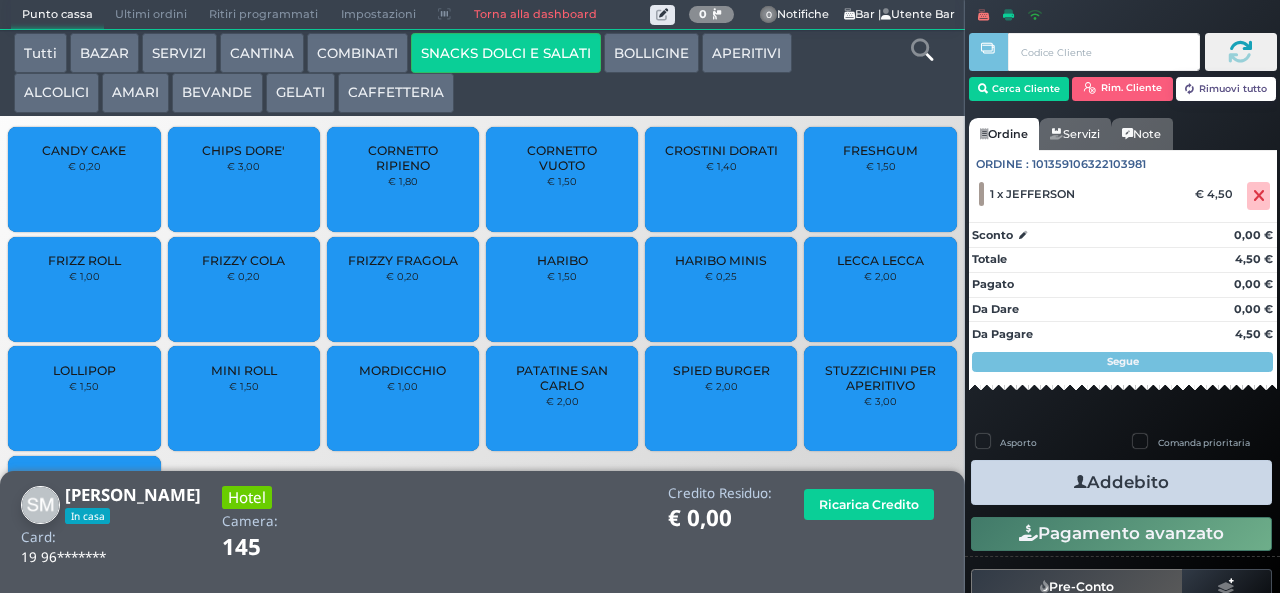 click on "GELATI" at bounding box center [300, 93] 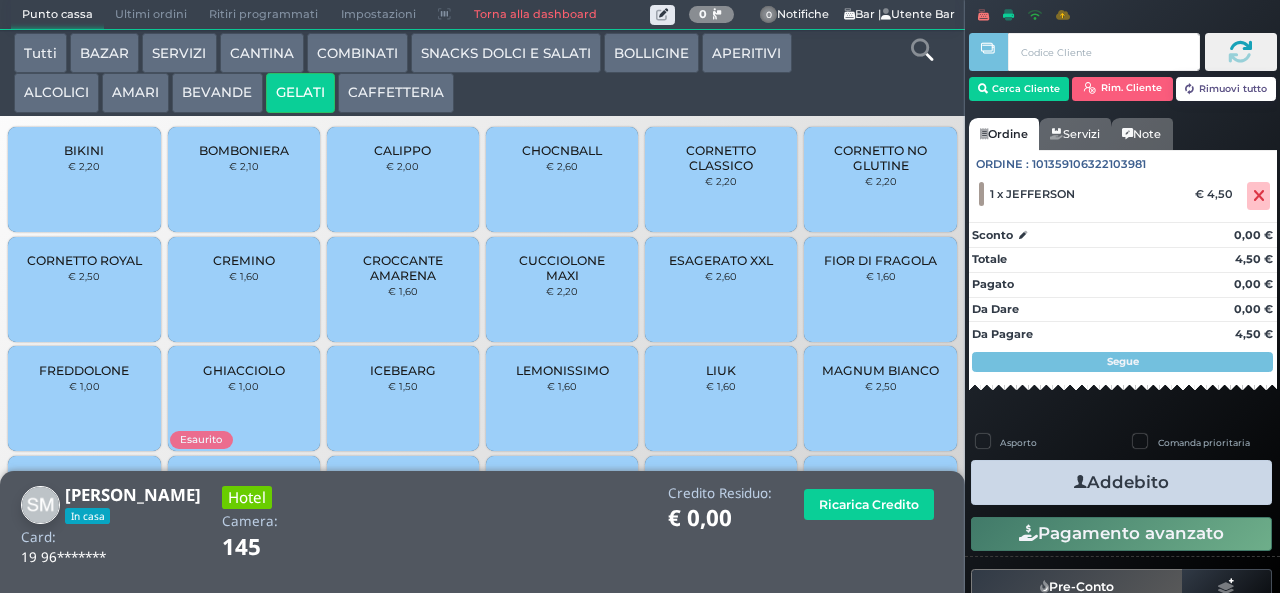 click on "GELATI" at bounding box center (300, 93) 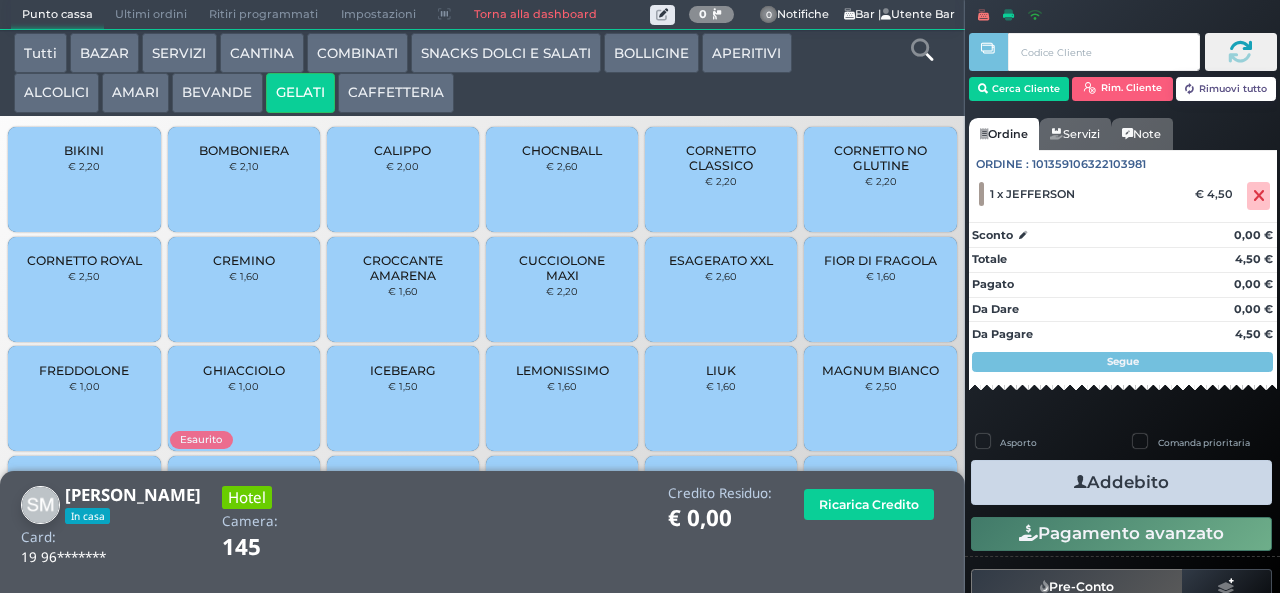 click on "BIKINI
€ 2,20" at bounding box center [84, 179] 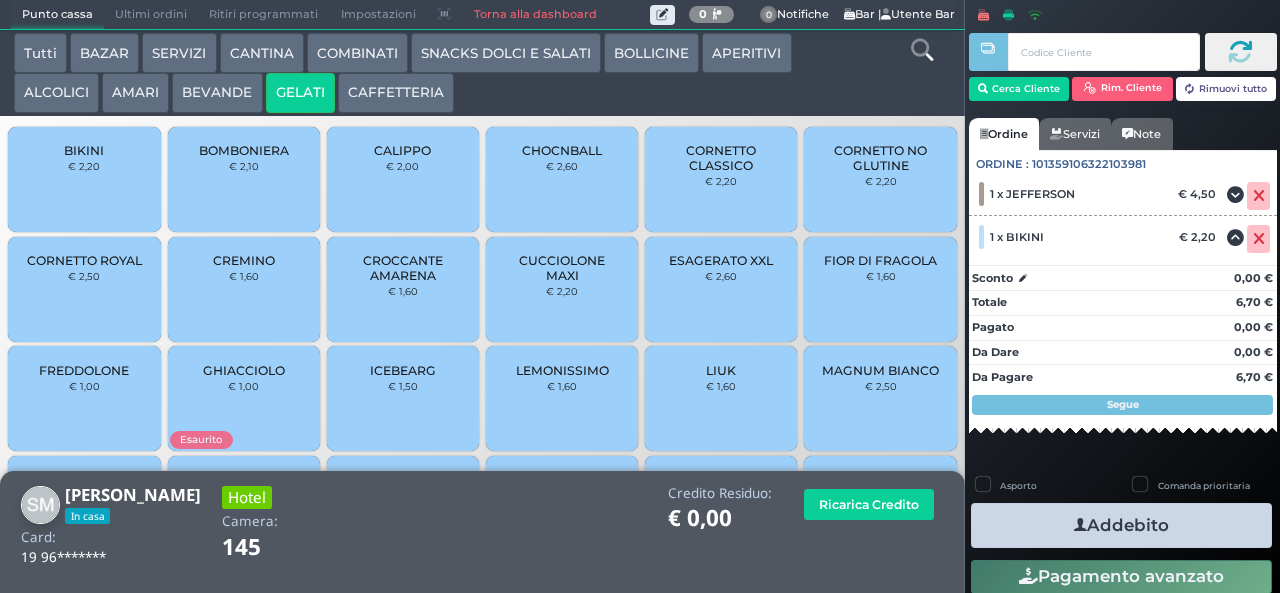 click on "Addebito" at bounding box center (1121, 525) 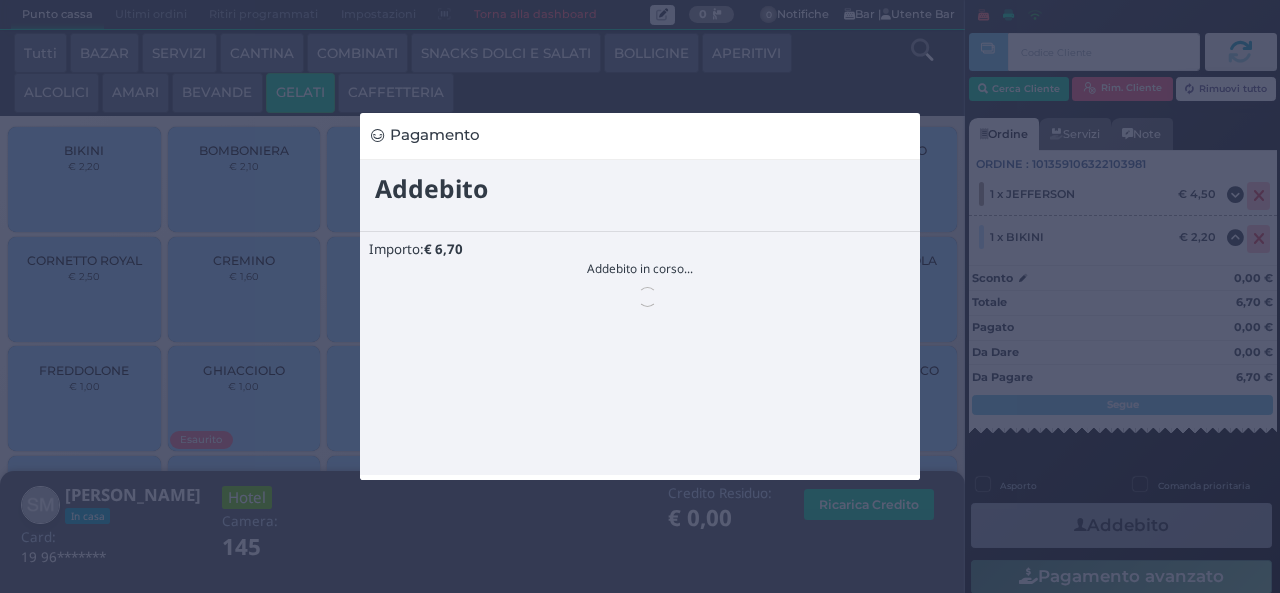 scroll, scrollTop: 0, scrollLeft: 0, axis: both 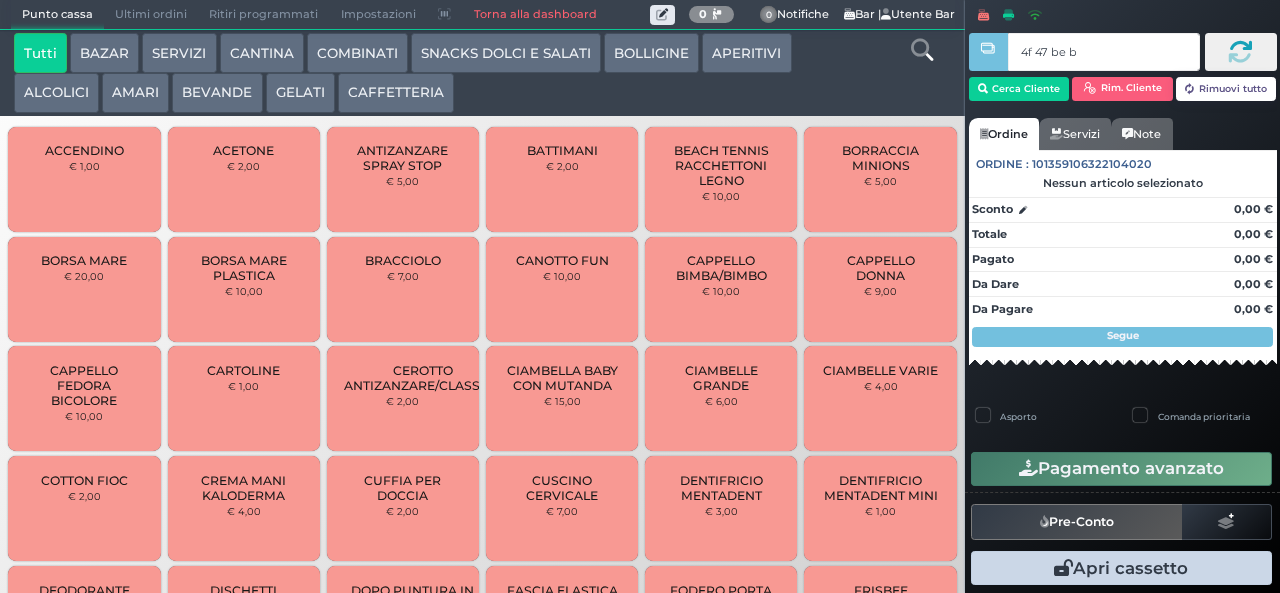 type on "4f 47 be b9" 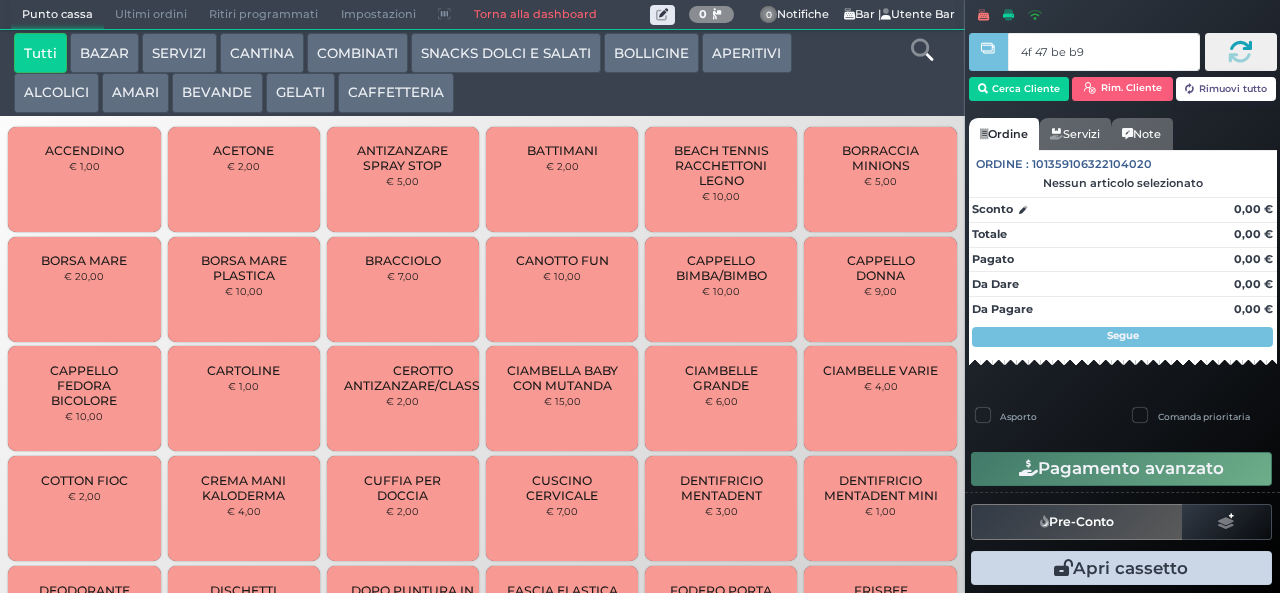 type 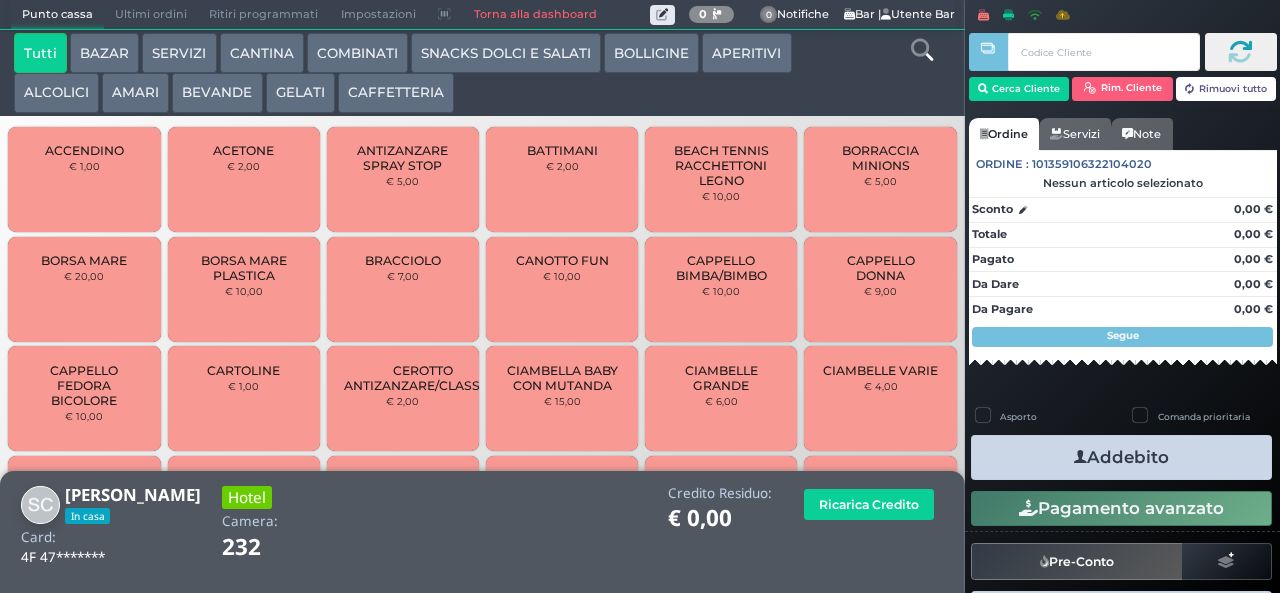 click on "COMBINATI" at bounding box center (357, 53) 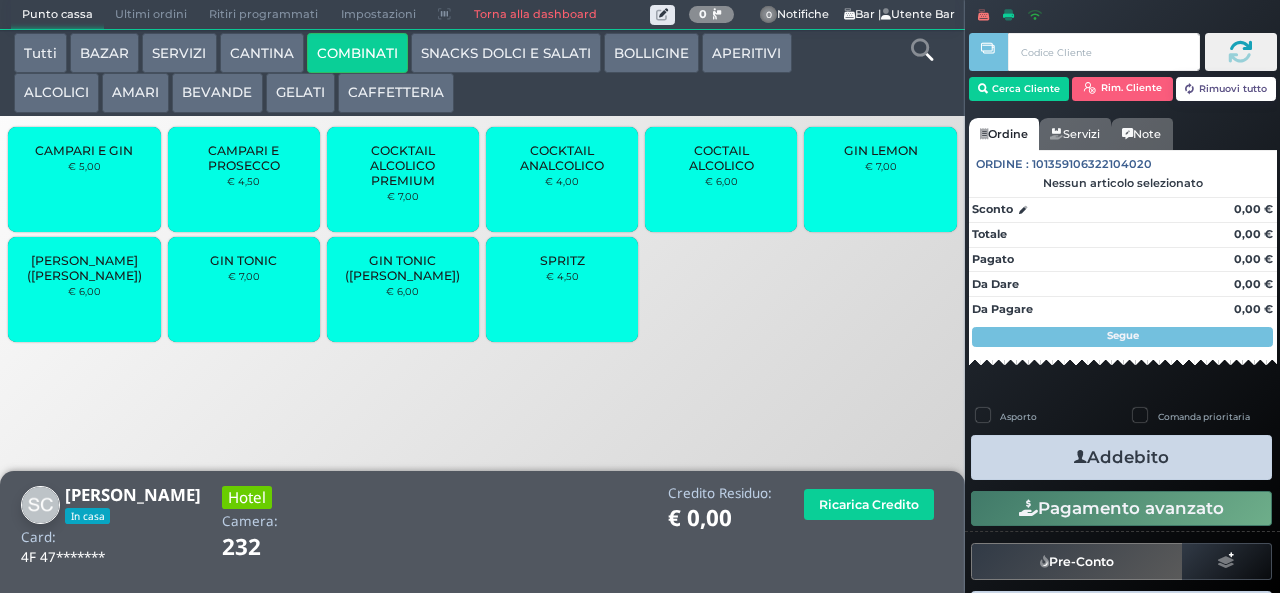 click on "GIN TONIC" at bounding box center (243, 260) 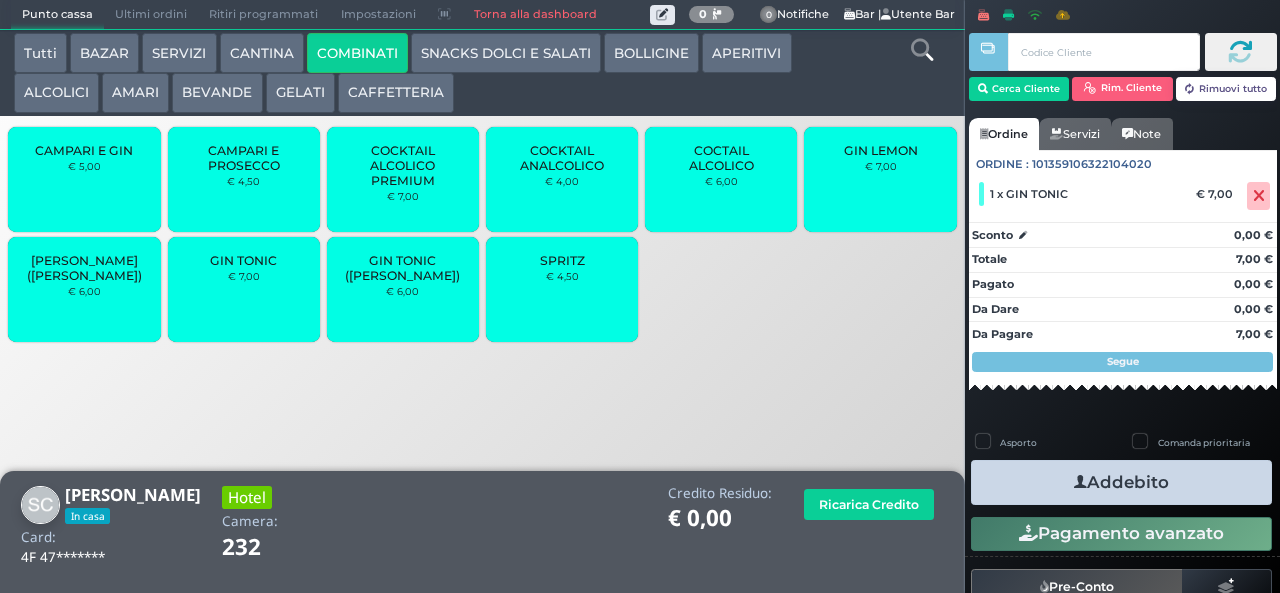 click on "AMARI" at bounding box center (135, 93) 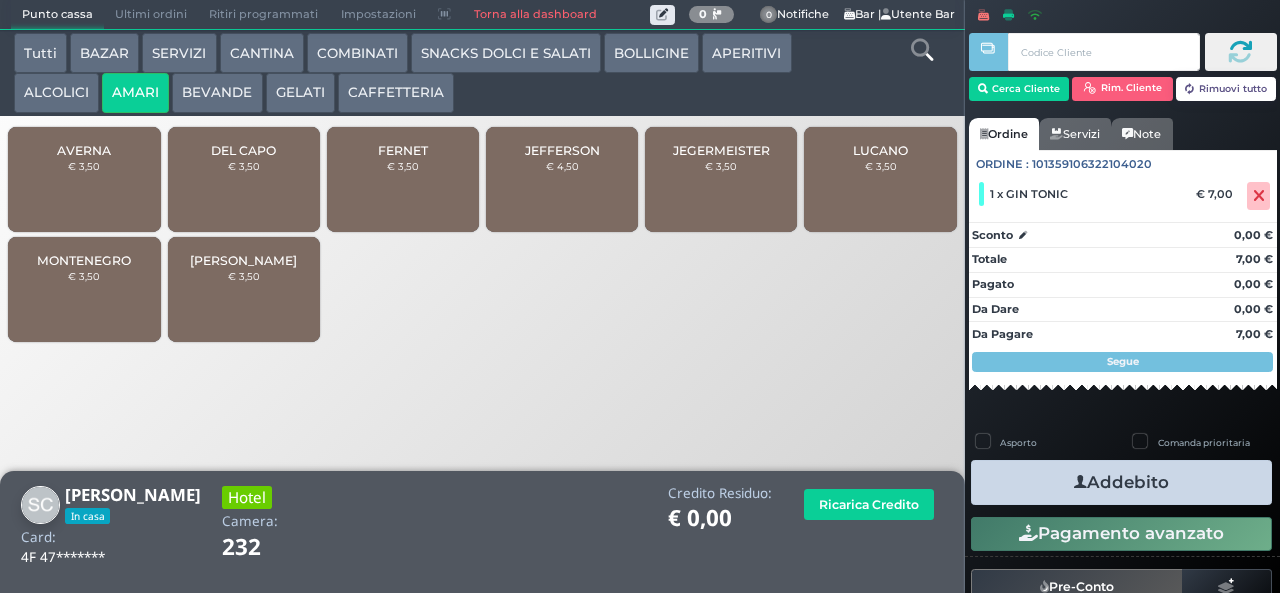 click on "JEFFERSON
€ 4,50" at bounding box center (562, 179) 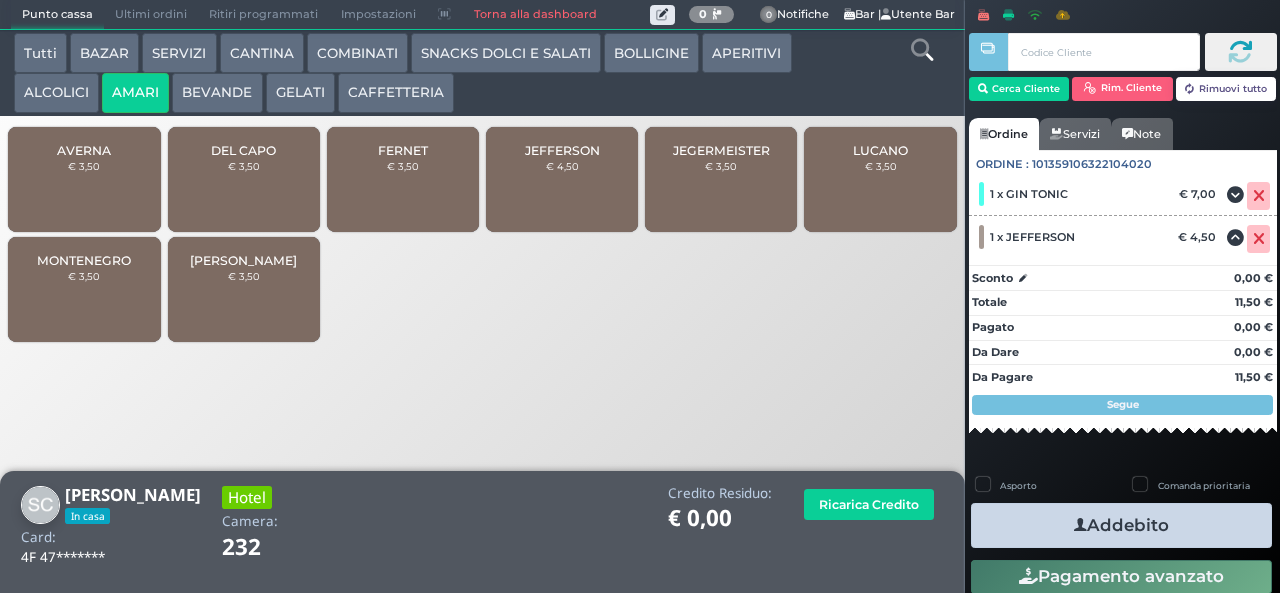 click on "Addebito" at bounding box center [1121, 525] 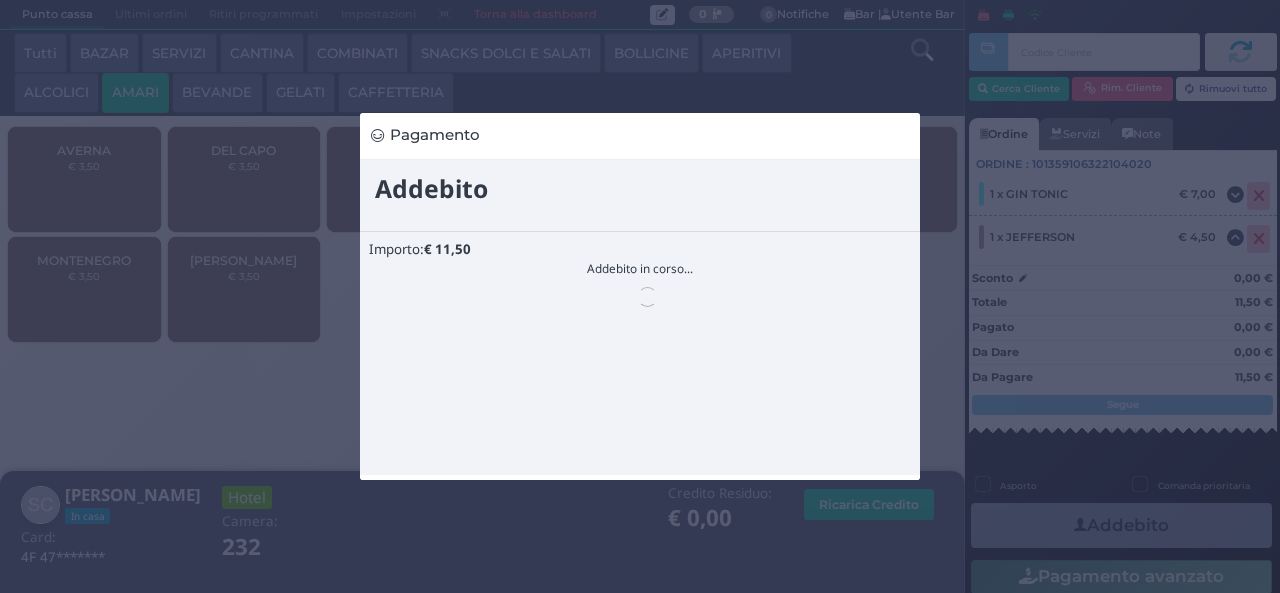 scroll, scrollTop: 0, scrollLeft: 0, axis: both 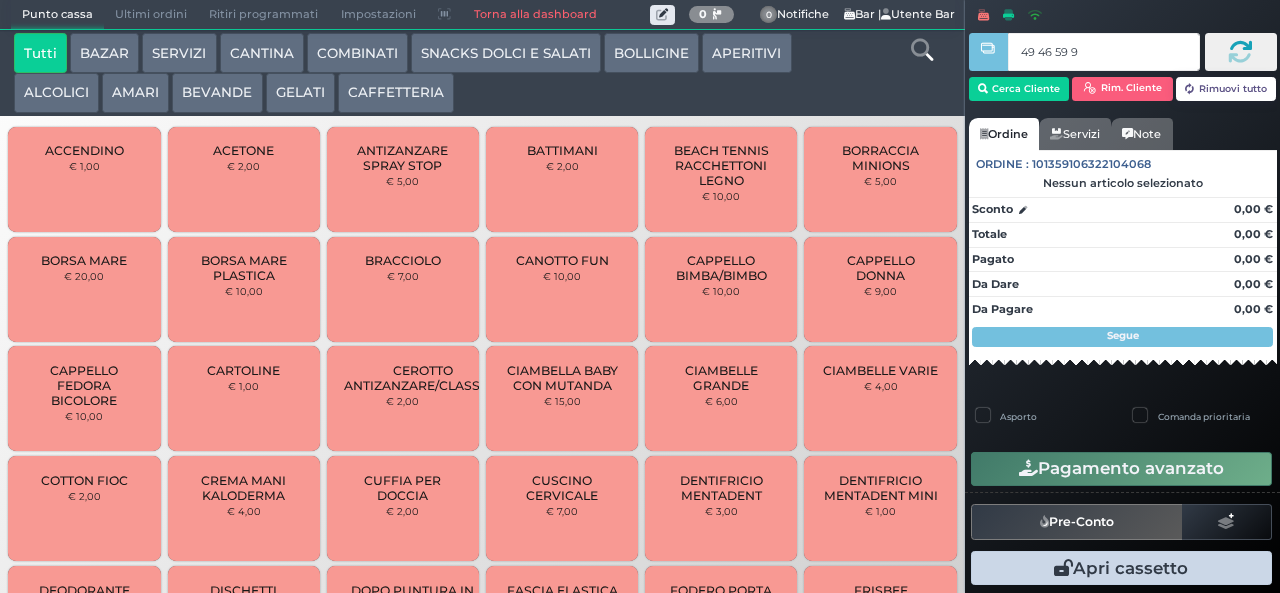 type on "49 46 59 95" 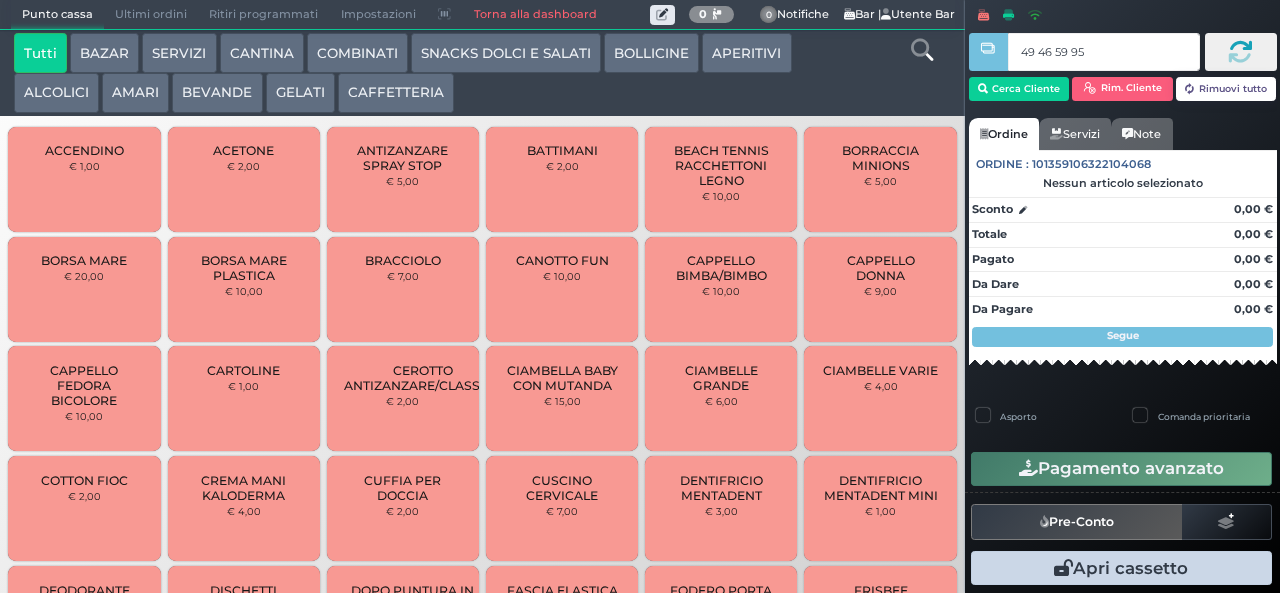 type 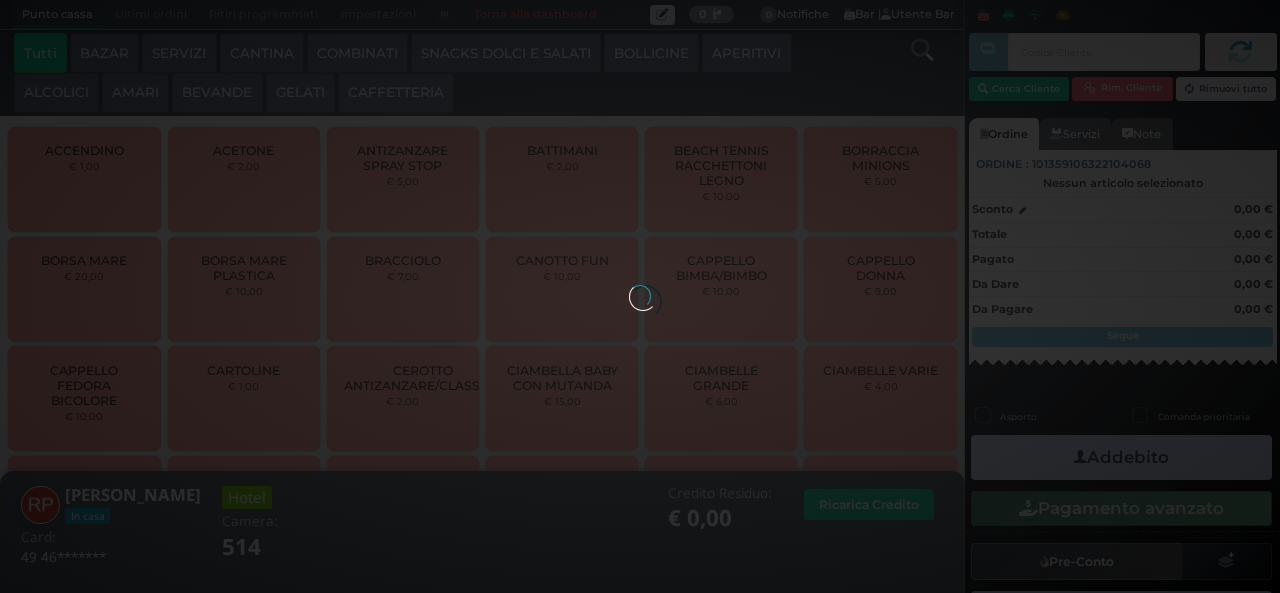 click on "AMARI" at bounding box center (135, 93) 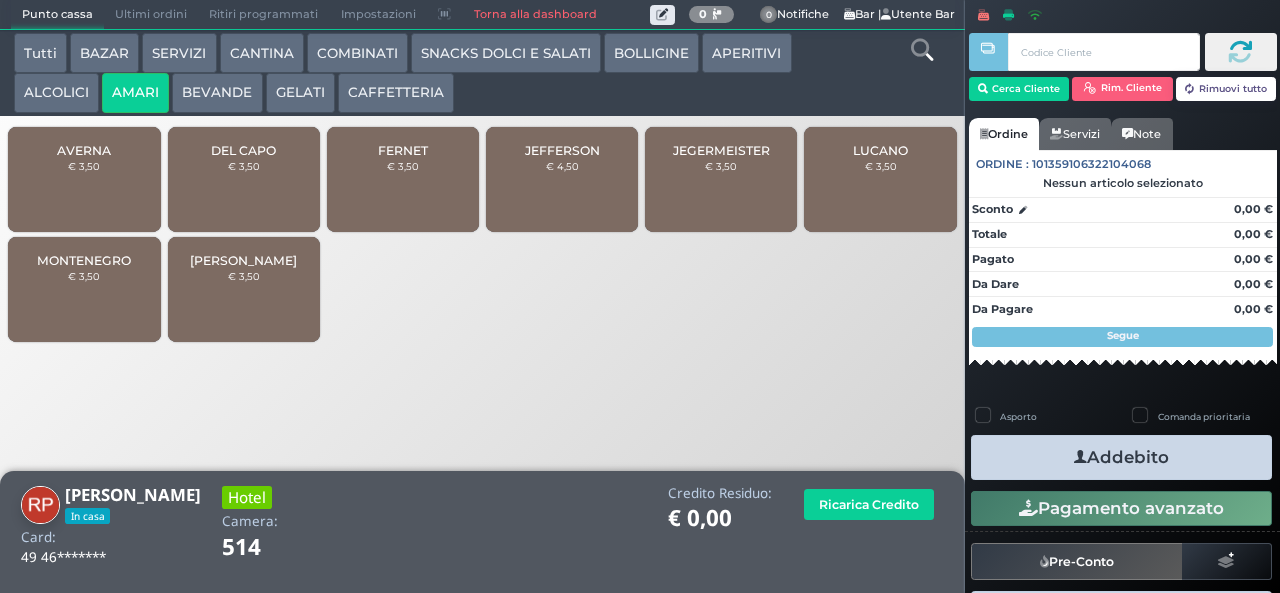 click on "DEL CAPO
€ 3,50" at bounding box center (244, 179) 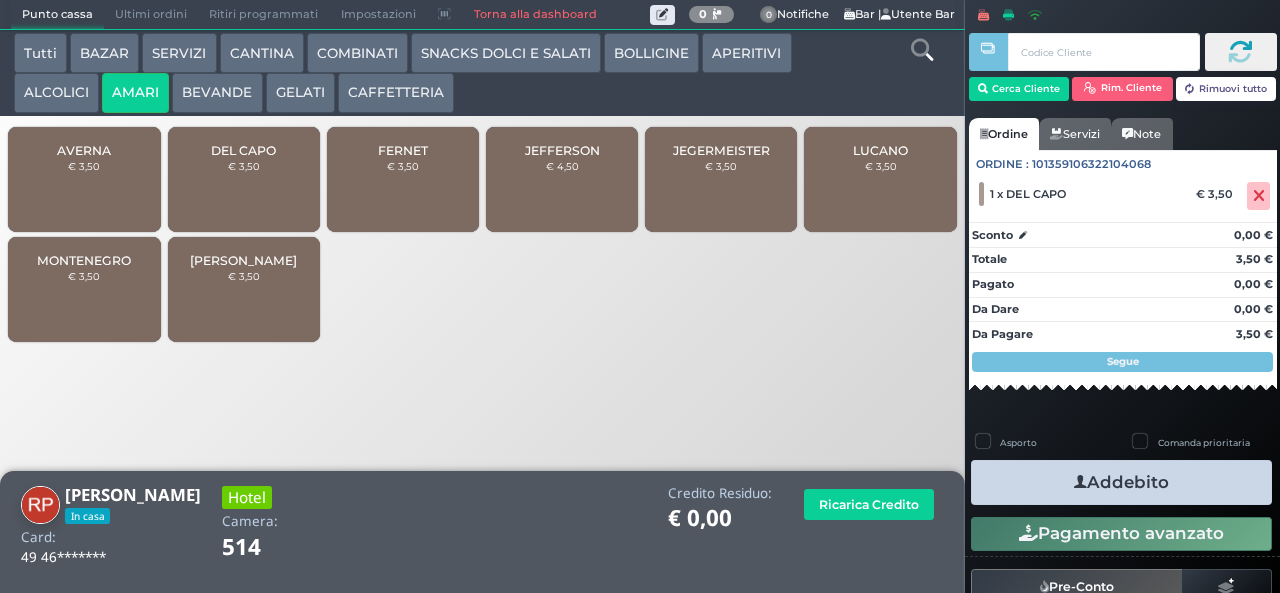 click on "SNACKS DOLCI E SALATI" at bounding box center (506, 53) 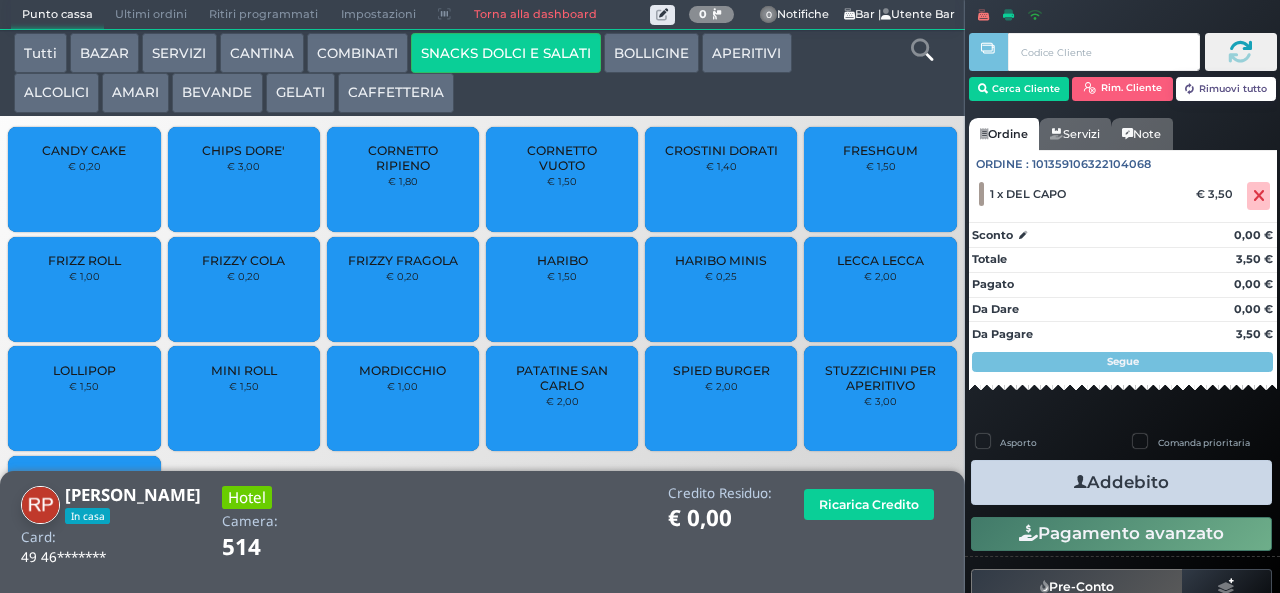 click on "SPIED BURGER" at bounding box center (721, 370) 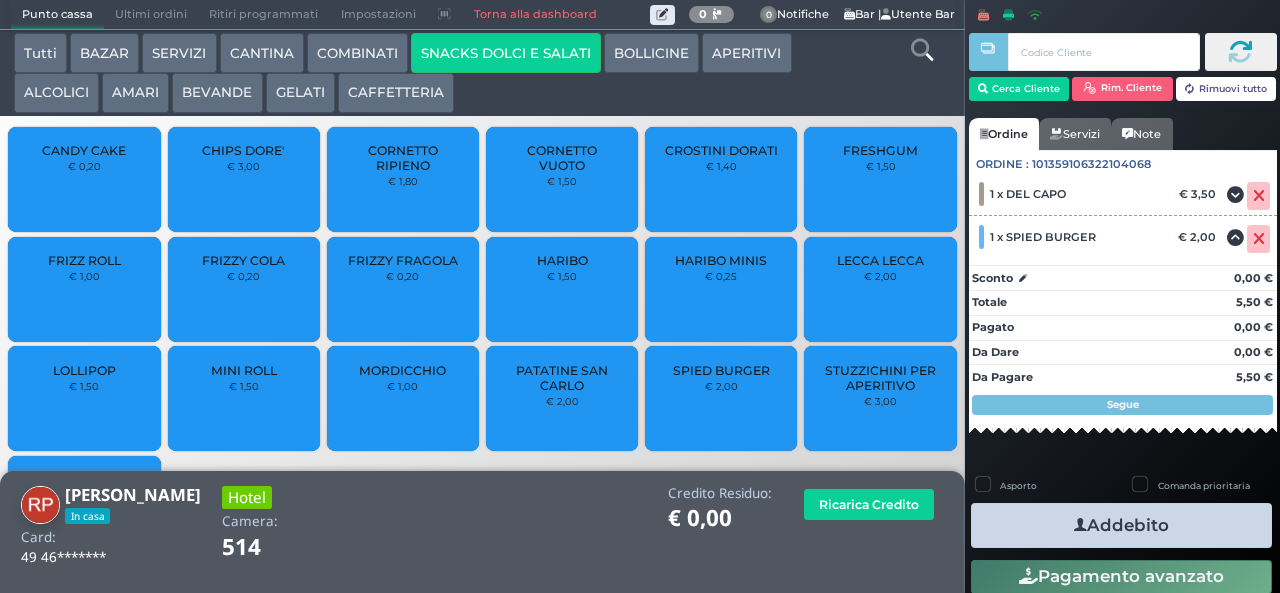 click on "Addebito" at bounding box center (1121, 525) 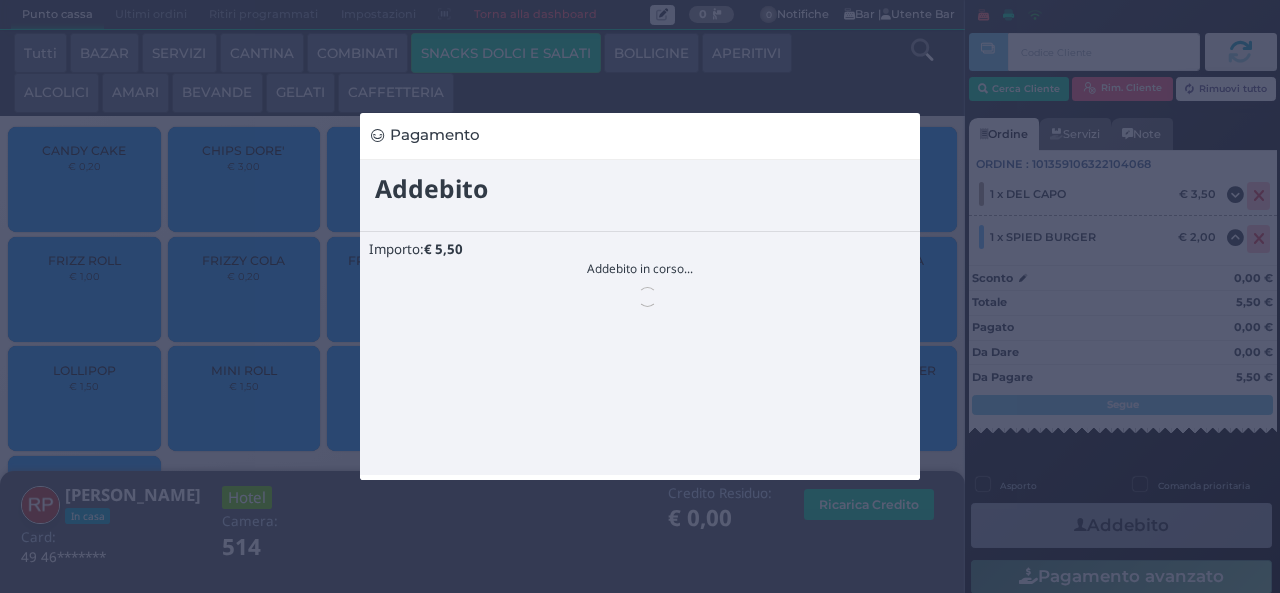 scroll, scrollTop: 0, scrollLeft: 0, axis: both 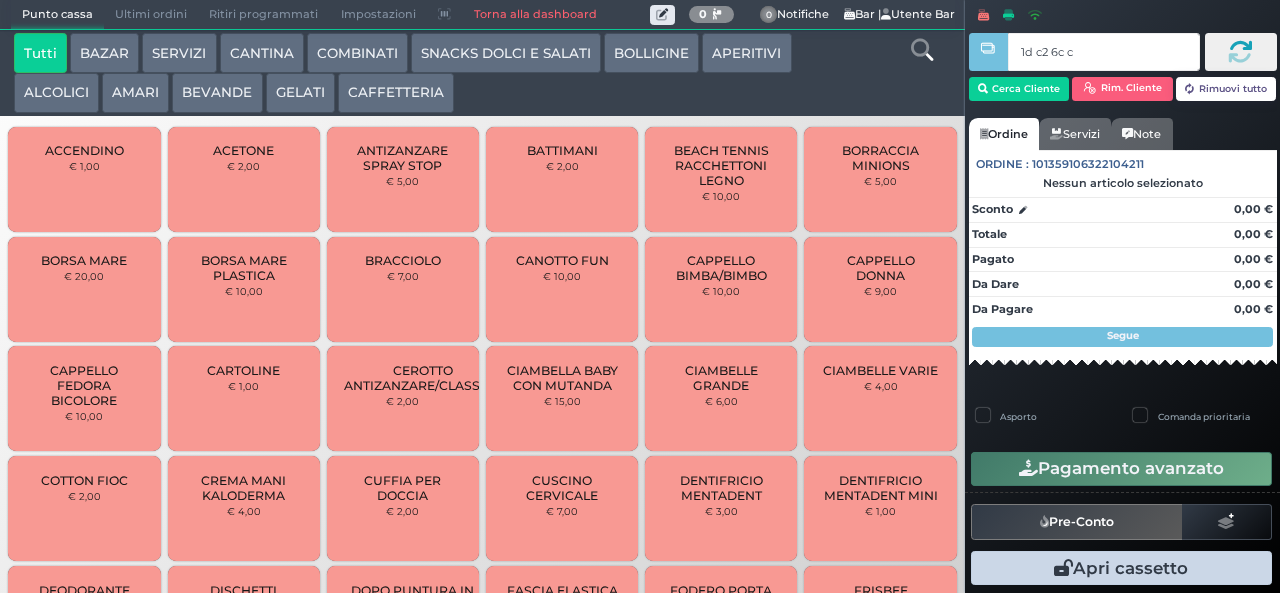 type on "1d c2 6c c3" 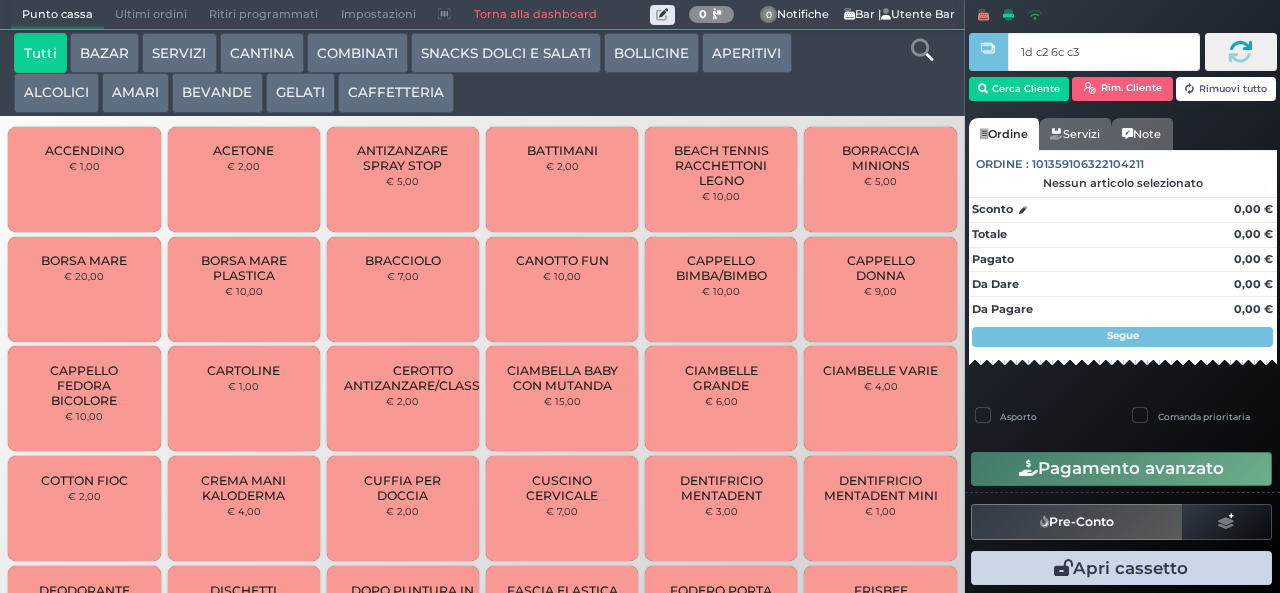 type 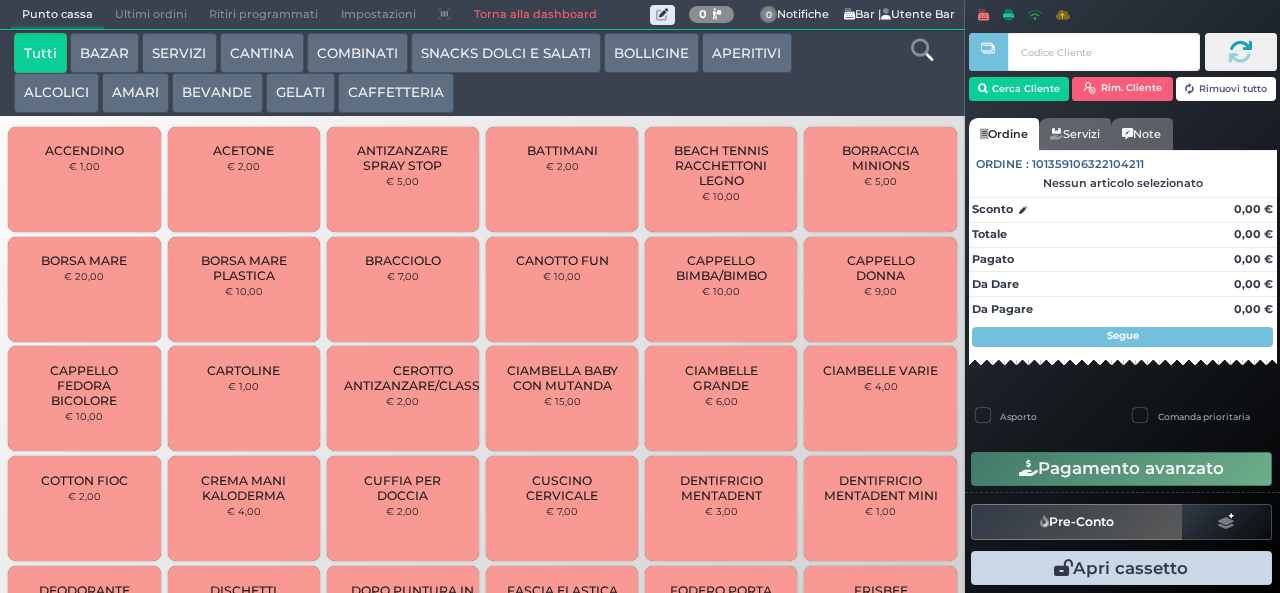 click at bounding box center [0, 0] 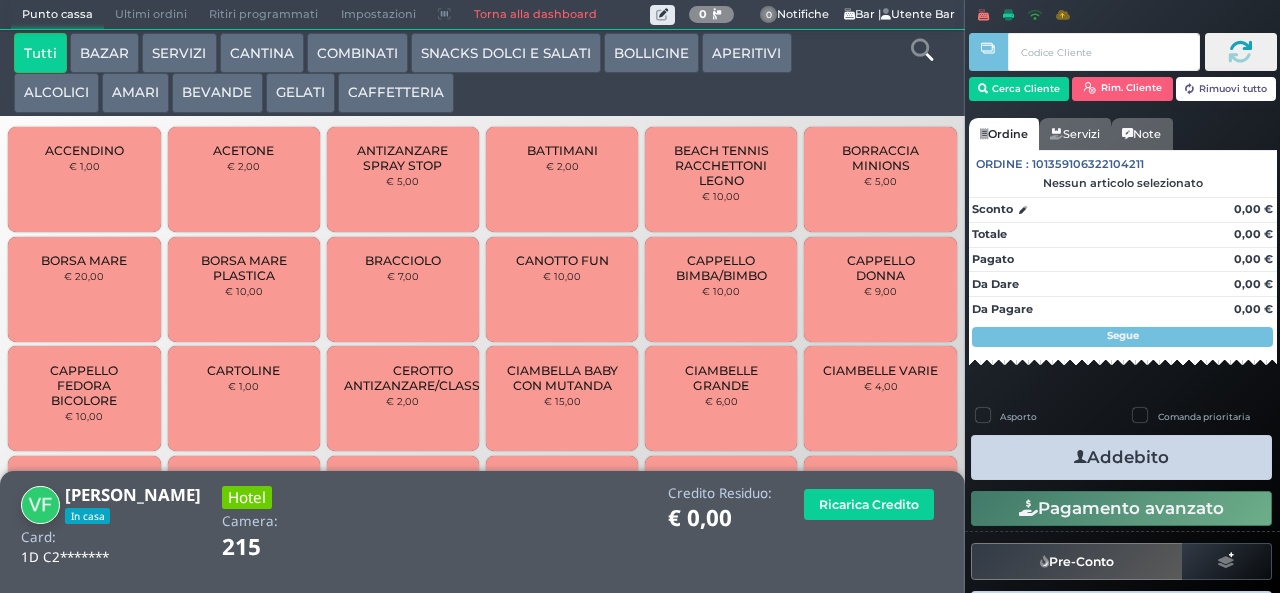 click on "BEVANDE" at bounding box center (217, 93) 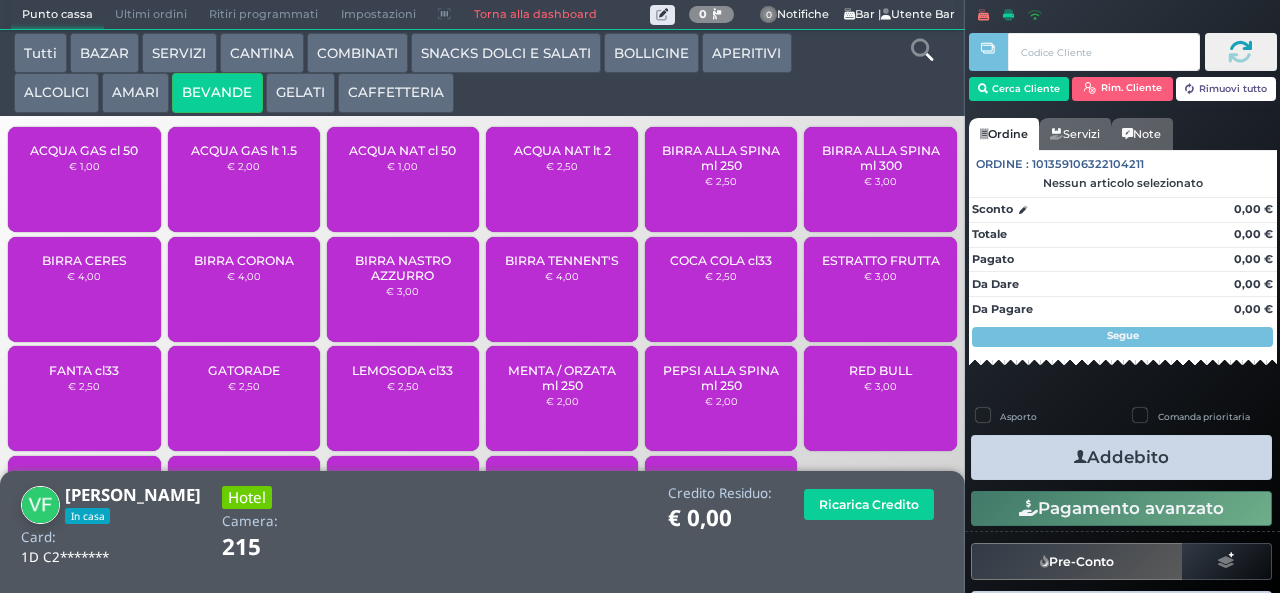 click on "€ 1,00" at bounding box center [402, 166] 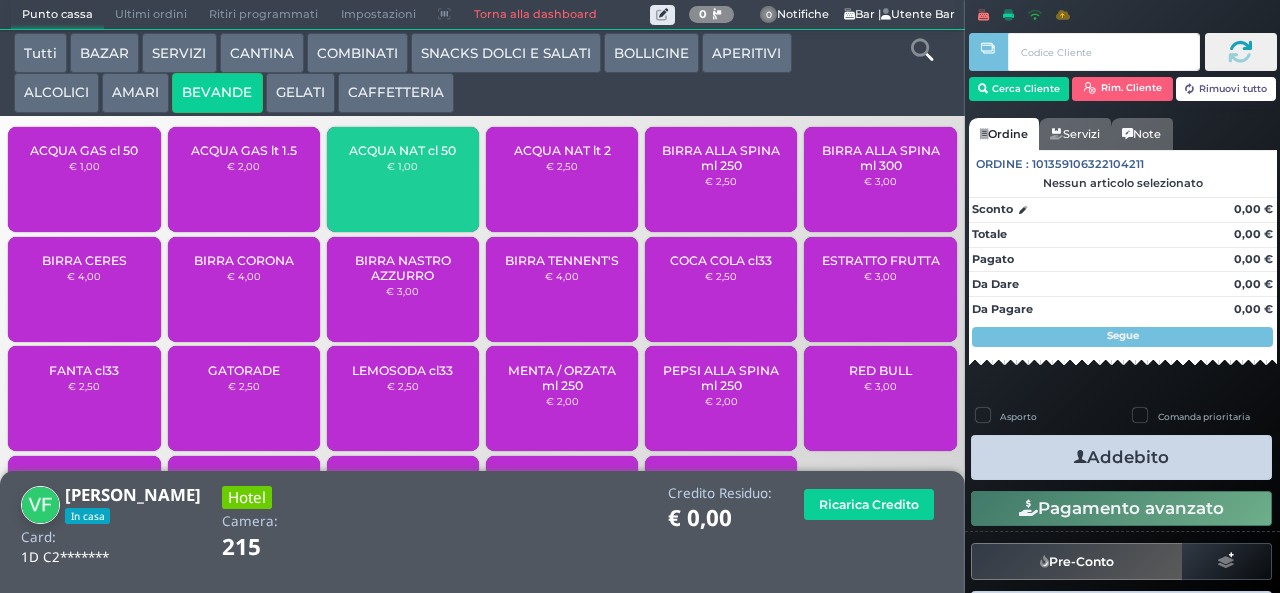 click on "ACQUA GAS cl 50" at bounding box center [84, 150] 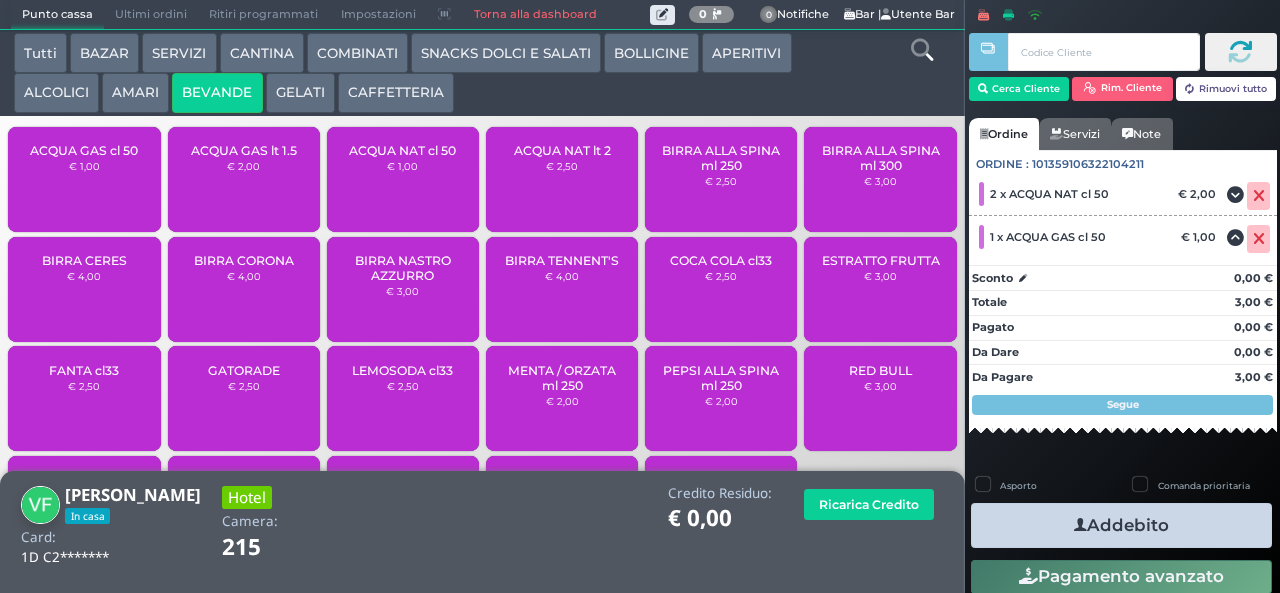 click on "Addebito" at bounding box center (1121, 525) 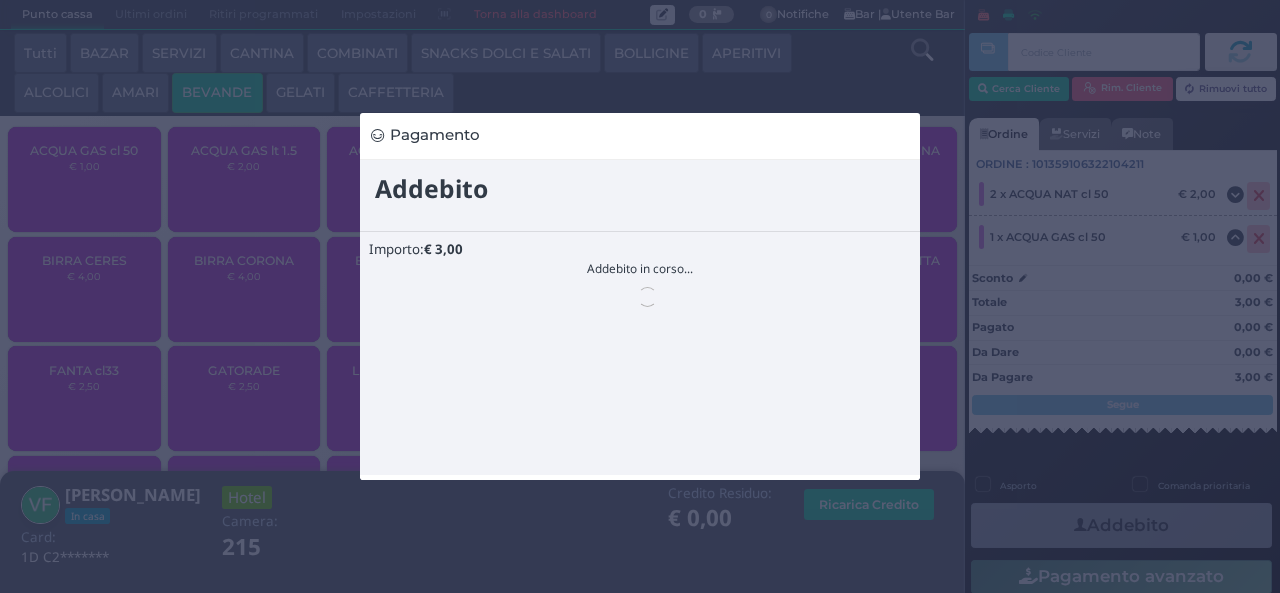 scroll, scrollTop: 0, scrollLeft: 0, axis: both 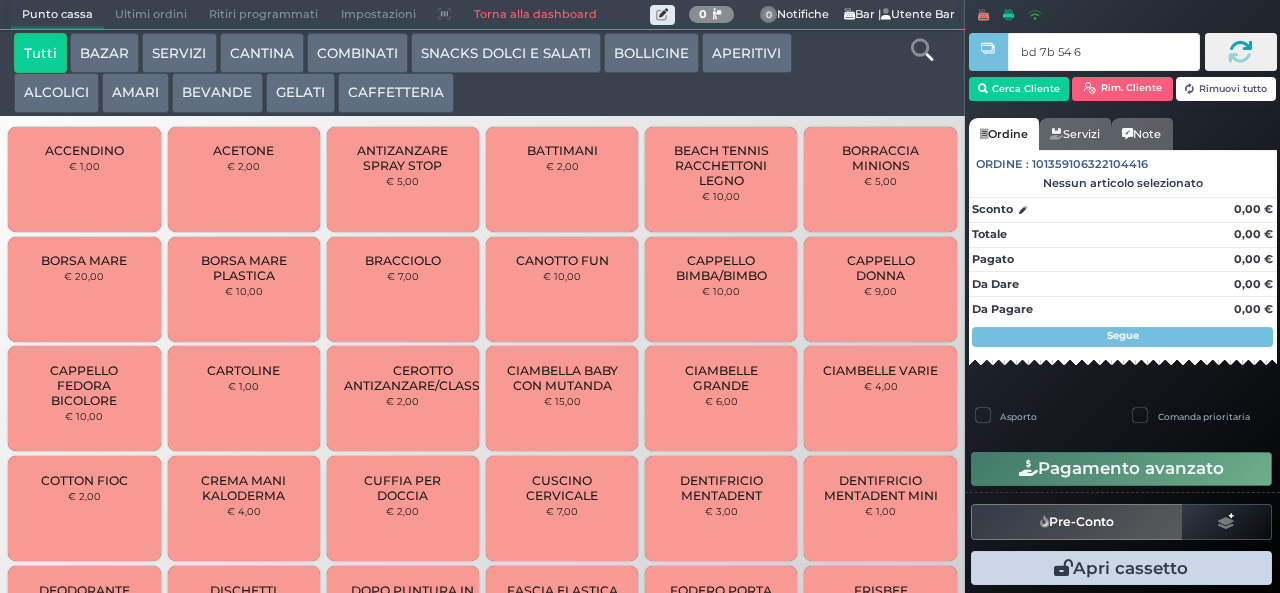 type on "bd 7b 54 66" 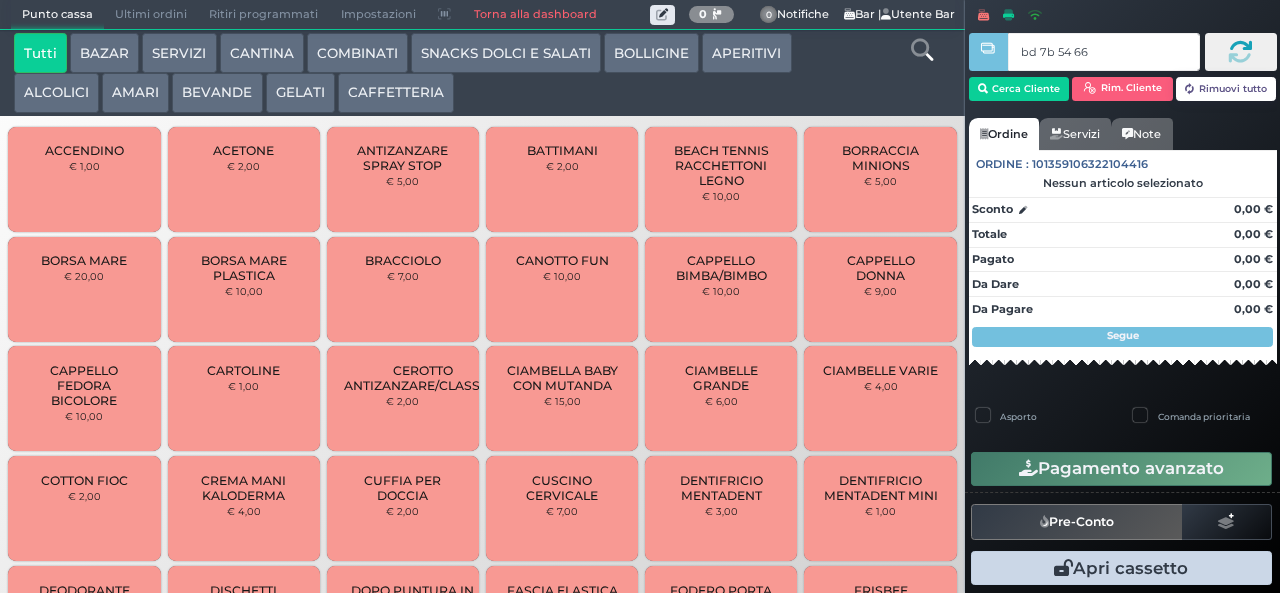 type 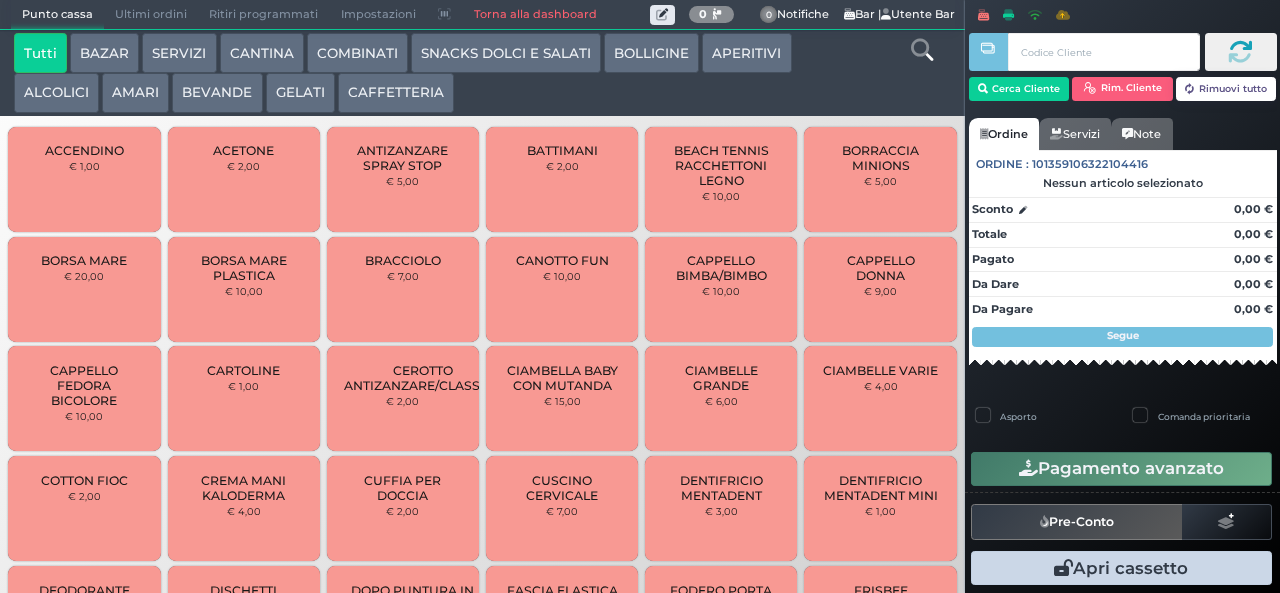 click on "BEVANDE" at bounding box center [217, 93] 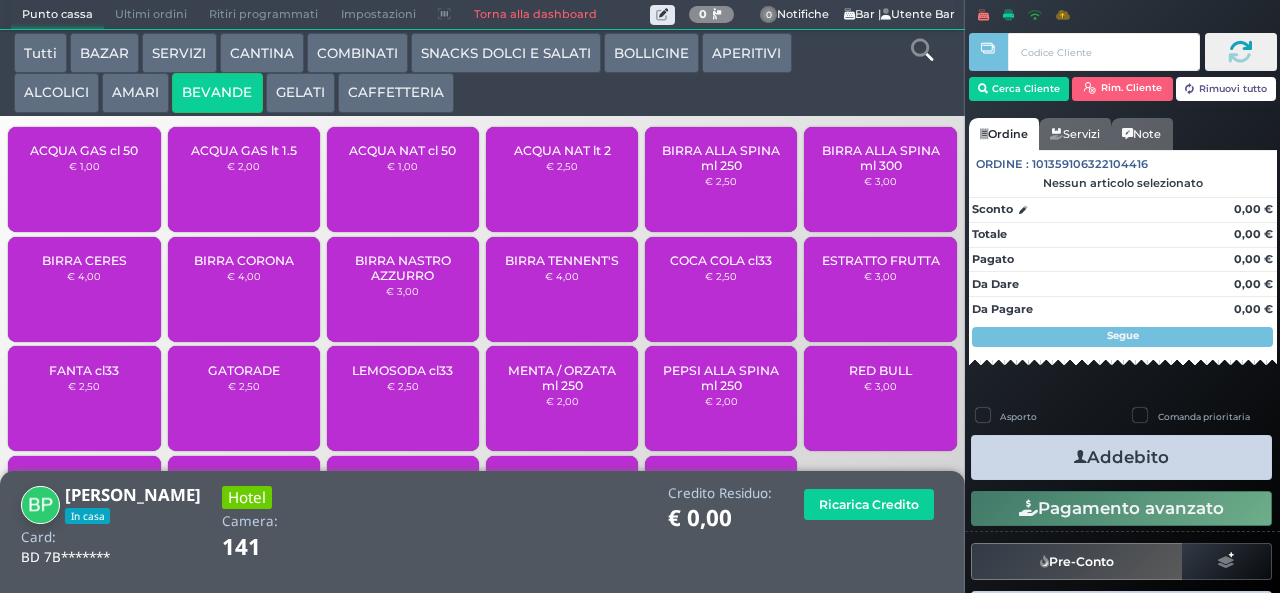 click on "ACQUA NAT cl 50" at bounding box center (402, 150) 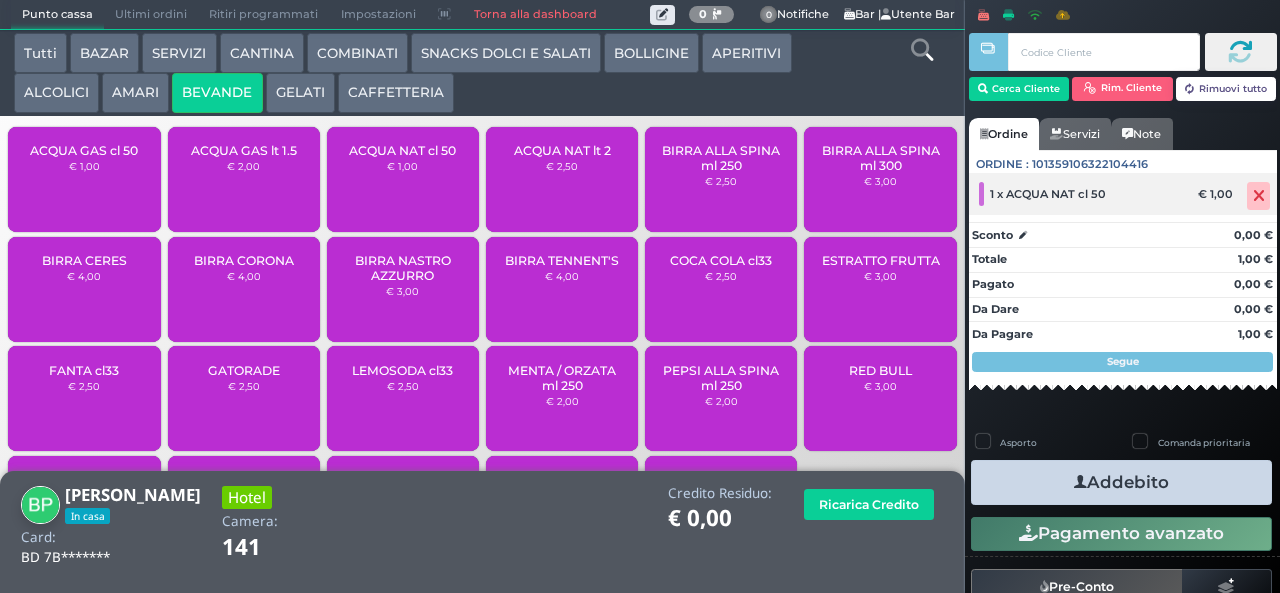 click at bounding box center [1259, 196] 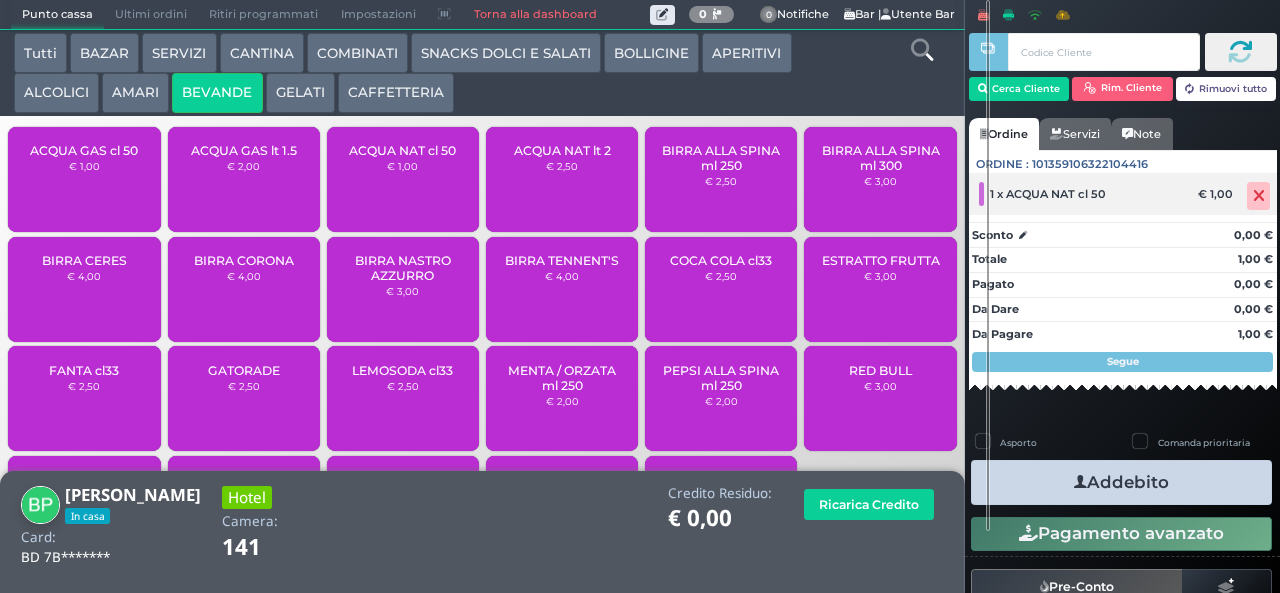 click at bounding box center [1259, 196] 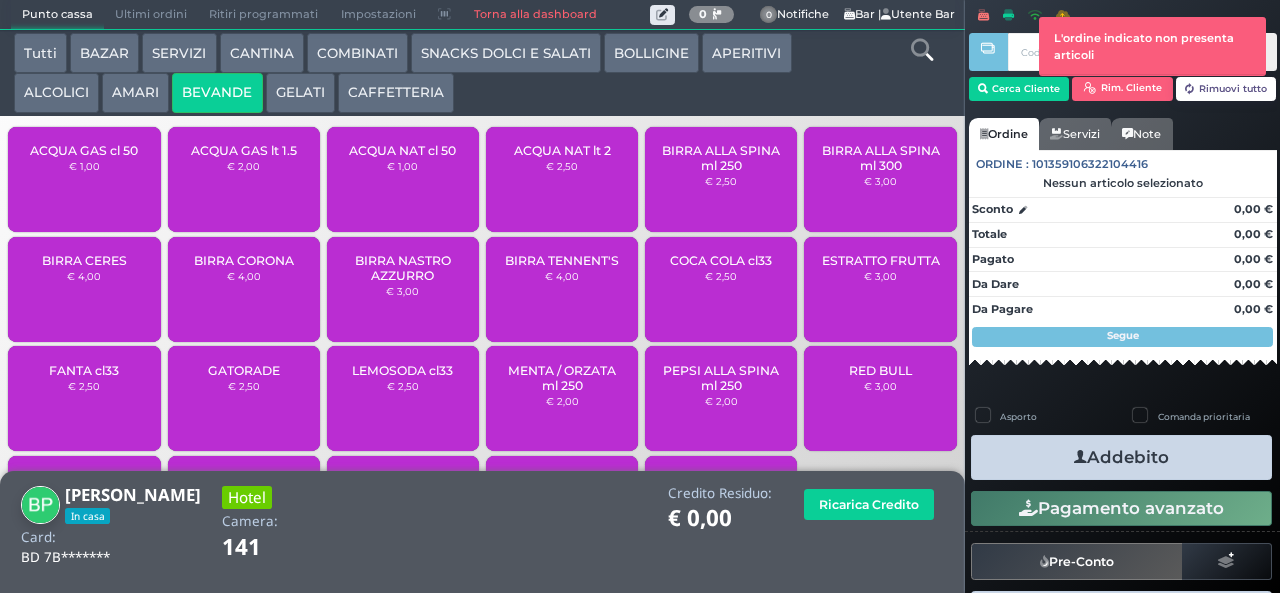 click on "ACQUA NAT lt 2" at bounding box center (562, 150) 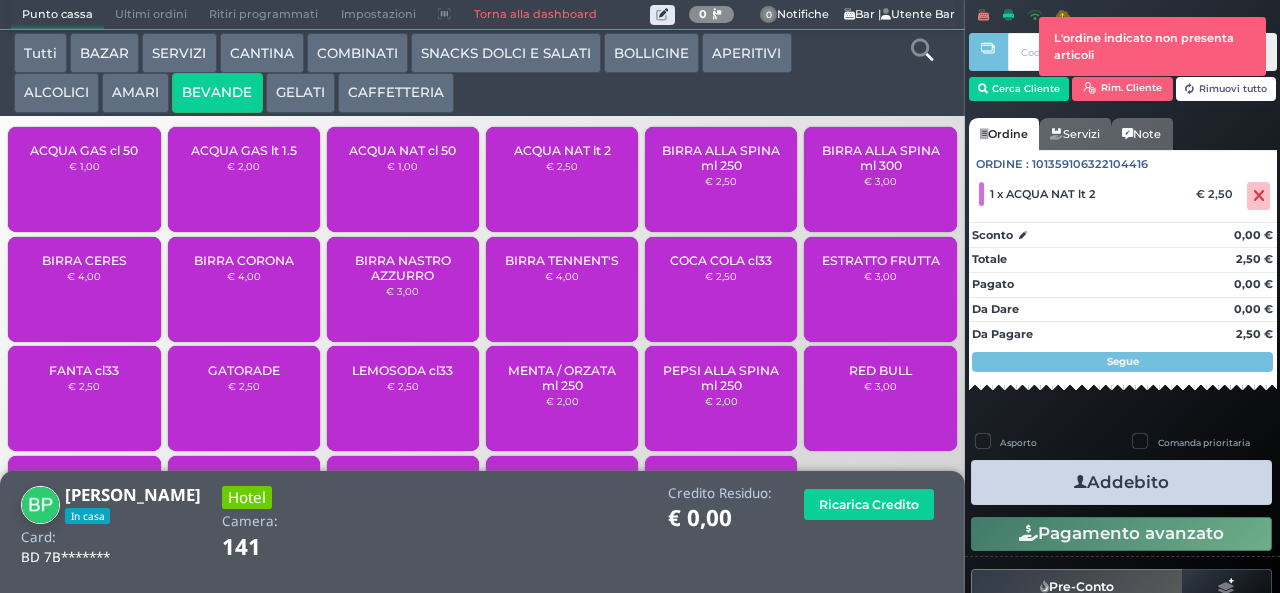 click on "Addebito" at bounding box center [1121, 482] 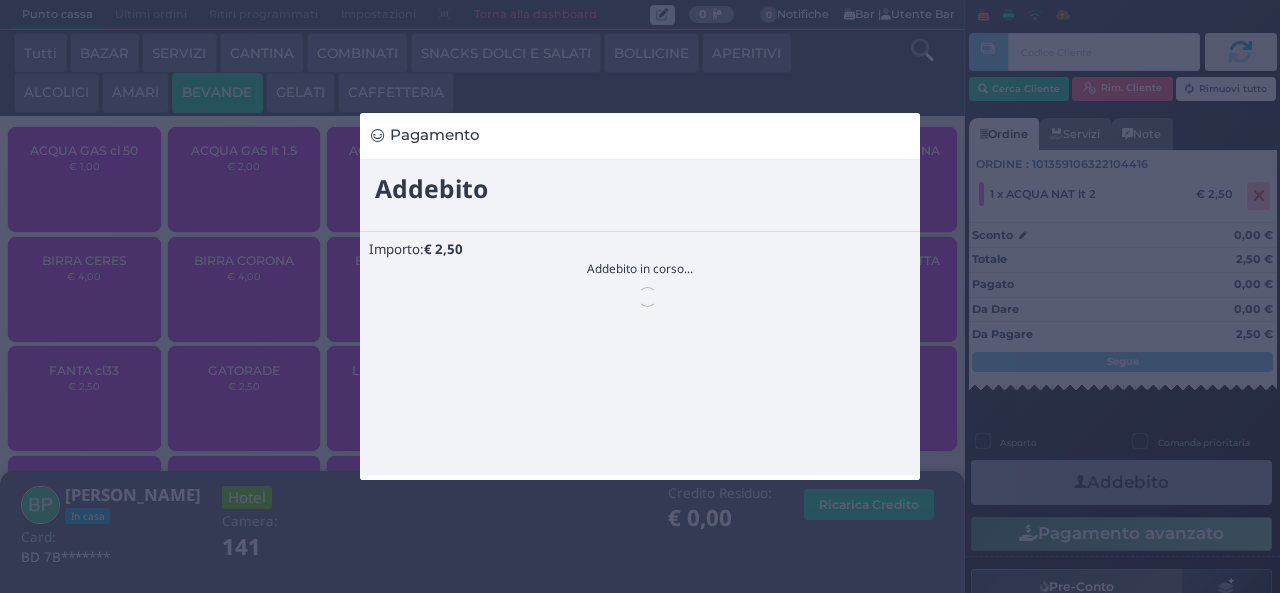 scroll, scrollTop: 0, scrollLeft: 0, axis: both 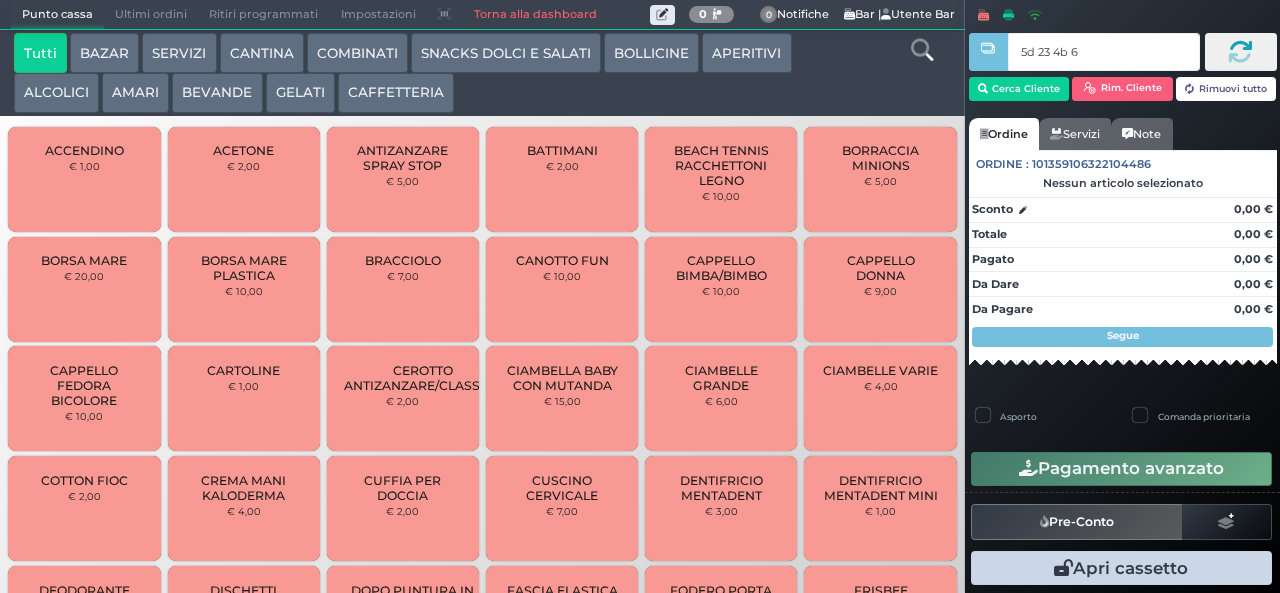 type on "5d 23 4b 67" 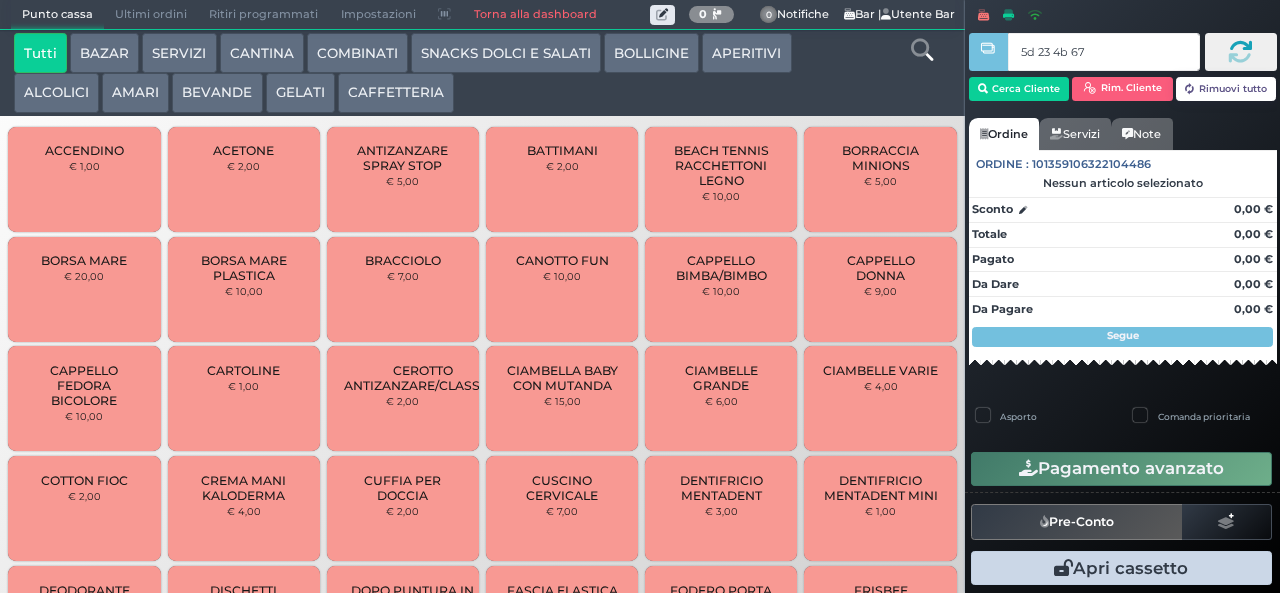 type 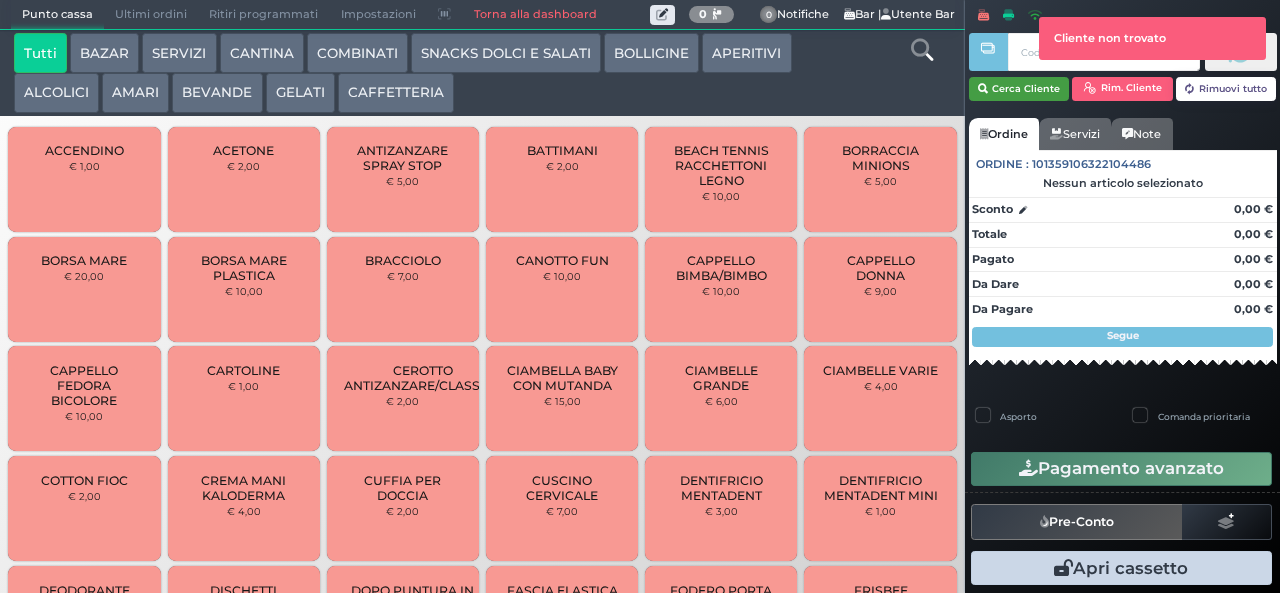 click on "Cerca Cliente" at bounding box center (1019, 89) 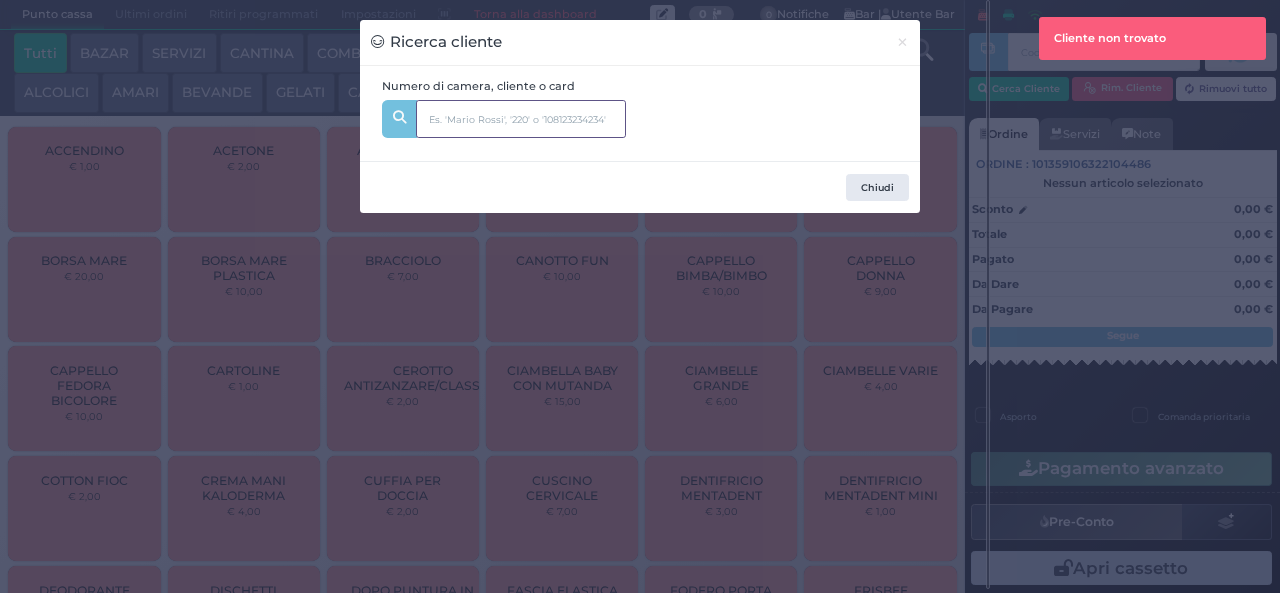 click 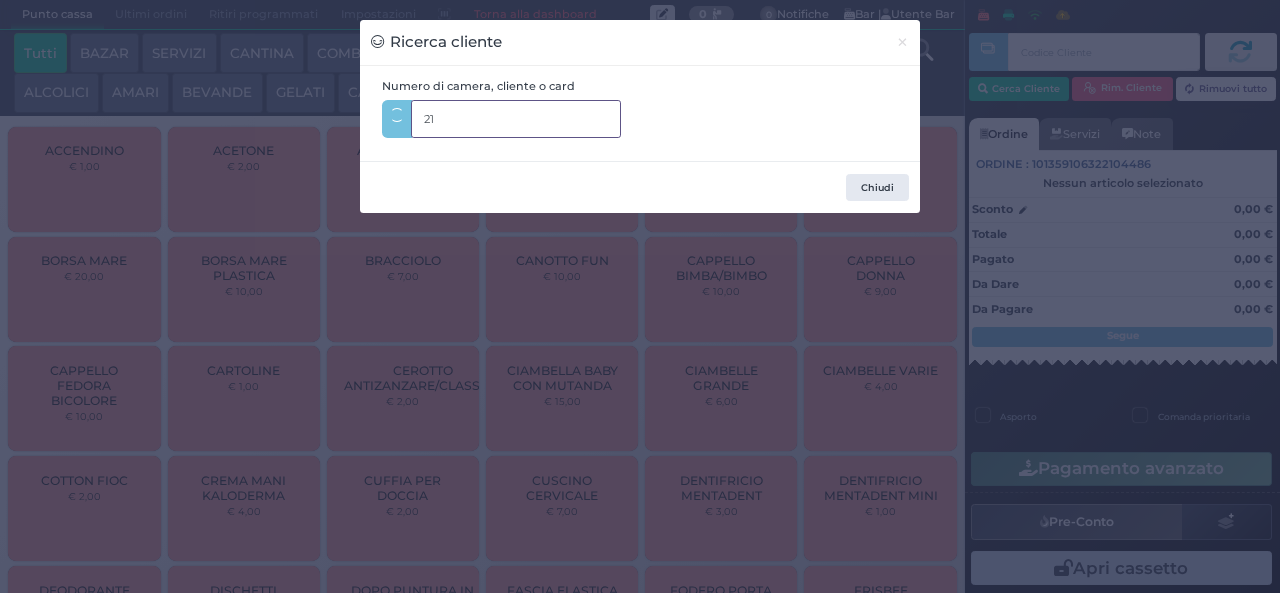 type on "218" 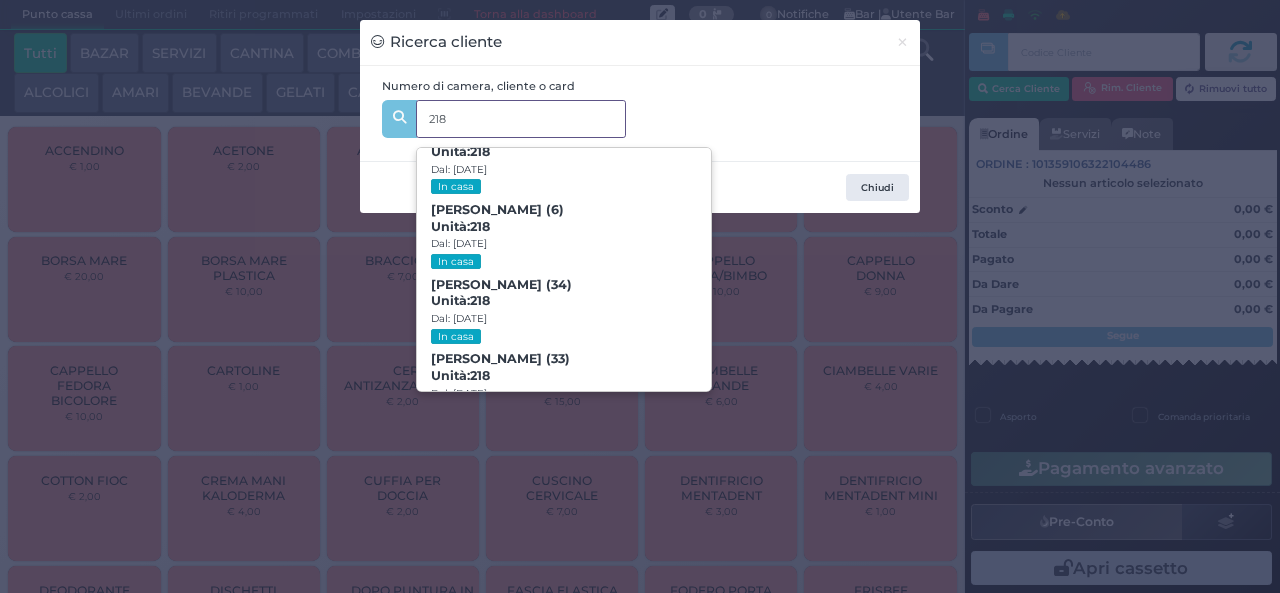 scroll, scrollTop: 91, scrollLeft: 0, axis: vertical 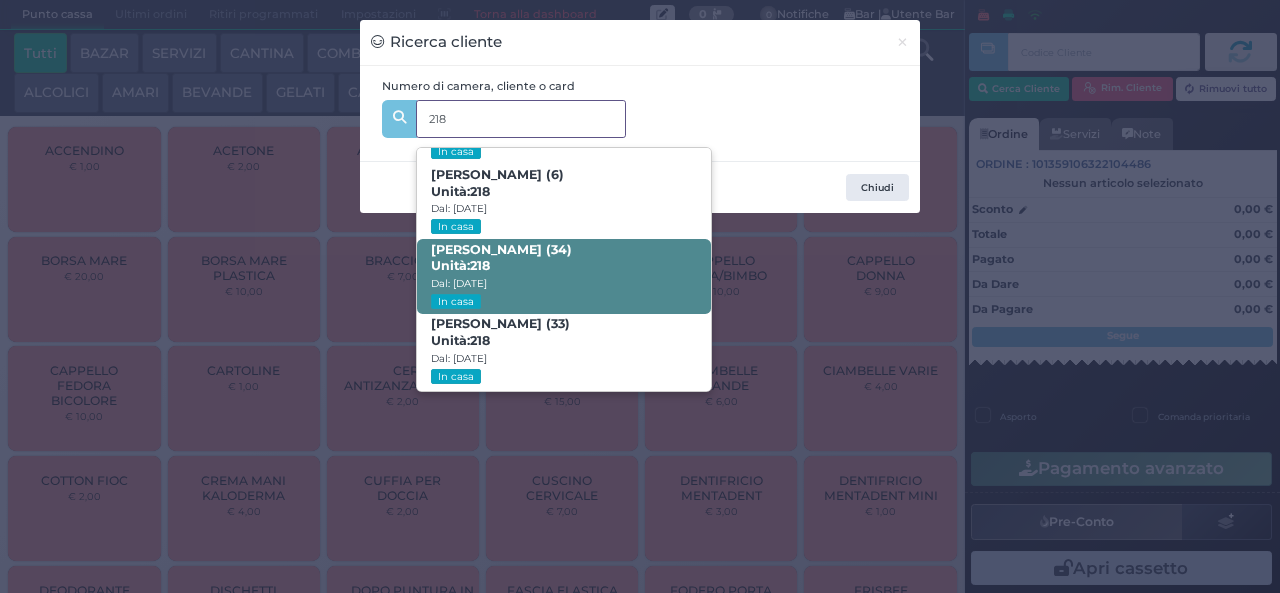 click on "Cristian Mollo (34) Unità:  218 Dal: 13/07/2025 In casa" 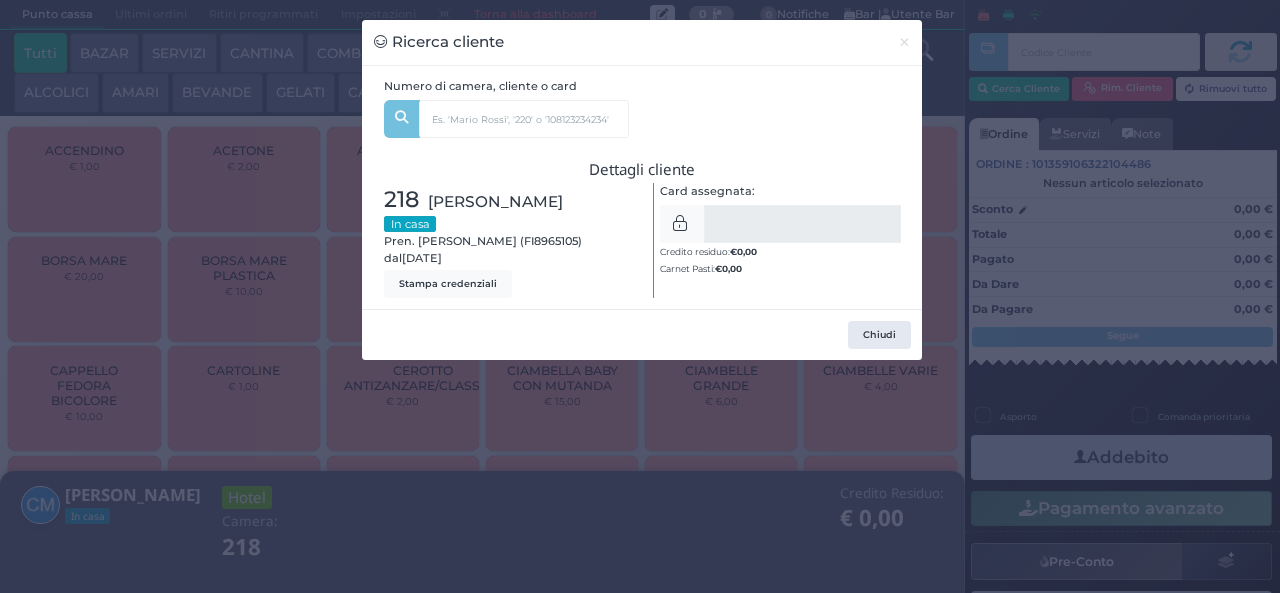 click on "Ricerca cliente
×
Numero di camera, cliente o card
218 Emilio Mollo (2) Unità:  218 Dal: 13/07/2025 In casa Emma Mollo (6) Unità:  218 Dal: 13/07/2025 In casa Cristian Mollo (34) Unità:  218 Dal: 13/07/2025 In casa Marina Senapo (33) Unità:  218 Dal: 13/07/2025 In casa
Dettagli cliente
218
Mollo Cristian
In casa
Pren. Marina Senapo (FI8965105)  dal  13/07/2025
Stampa credenziali
Card assegnata:
SALVA
Credito residuo:  €  0,00" 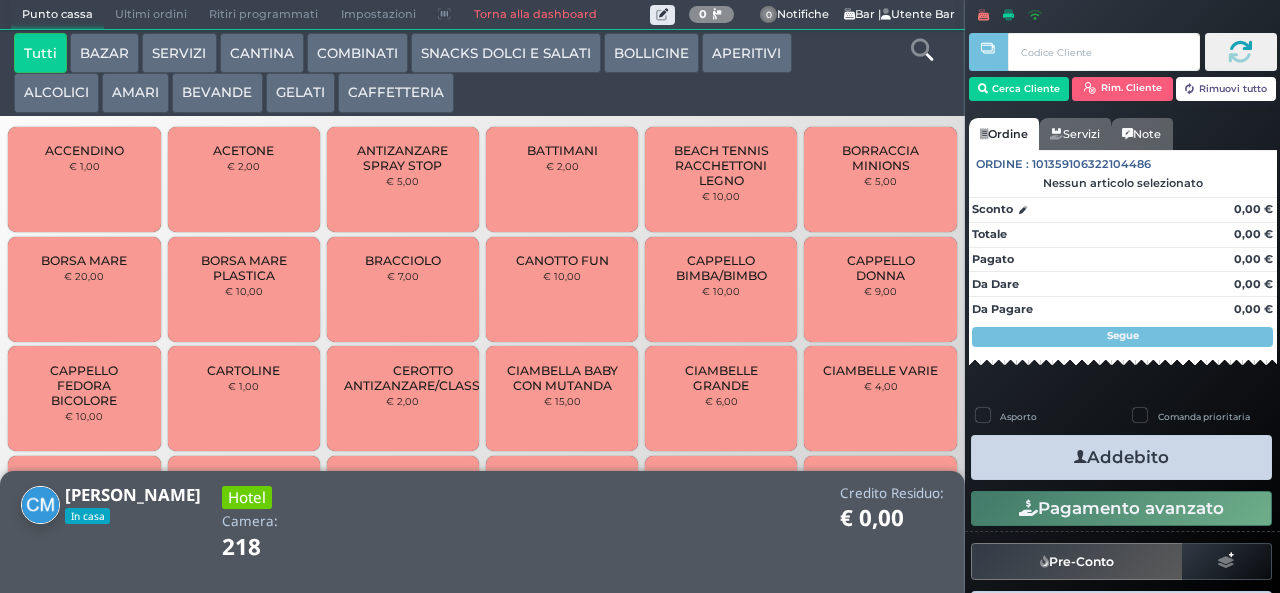 click on "SNACKS DOLCI E SALATI" 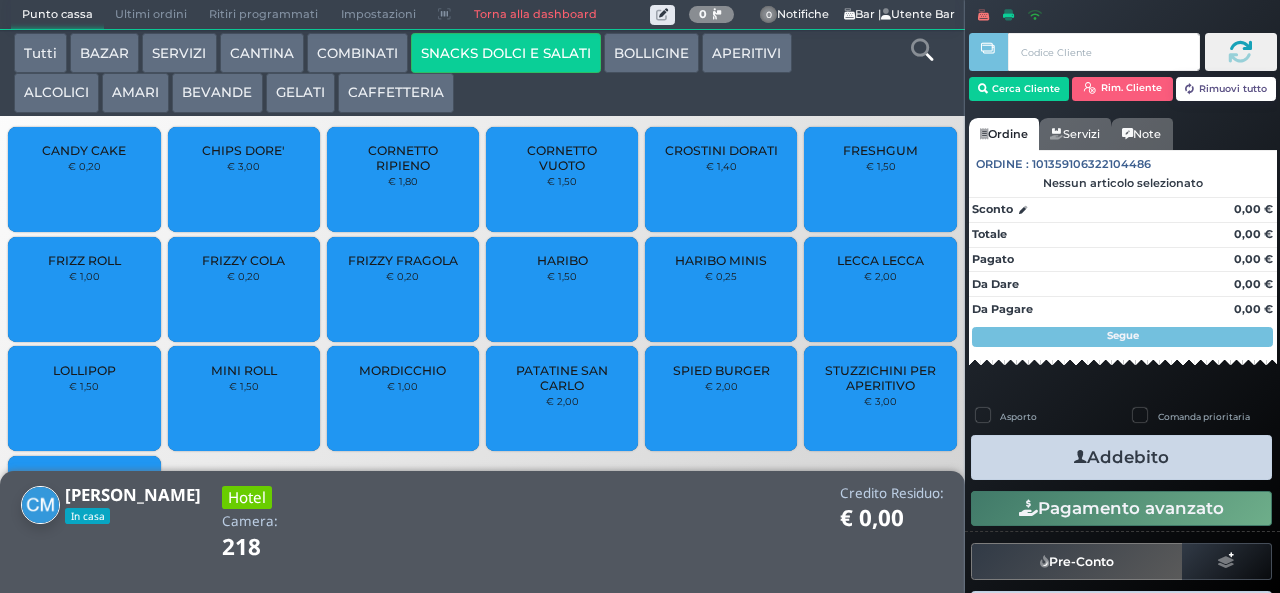 click on "LOLLIPOP
€ 1,50" 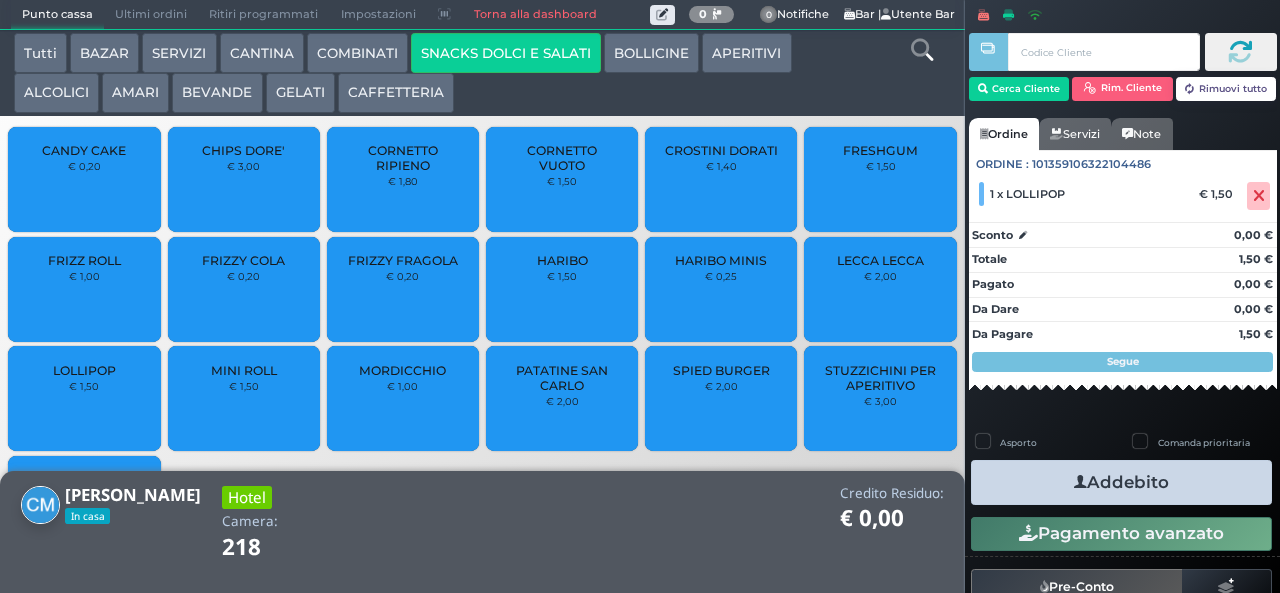 click 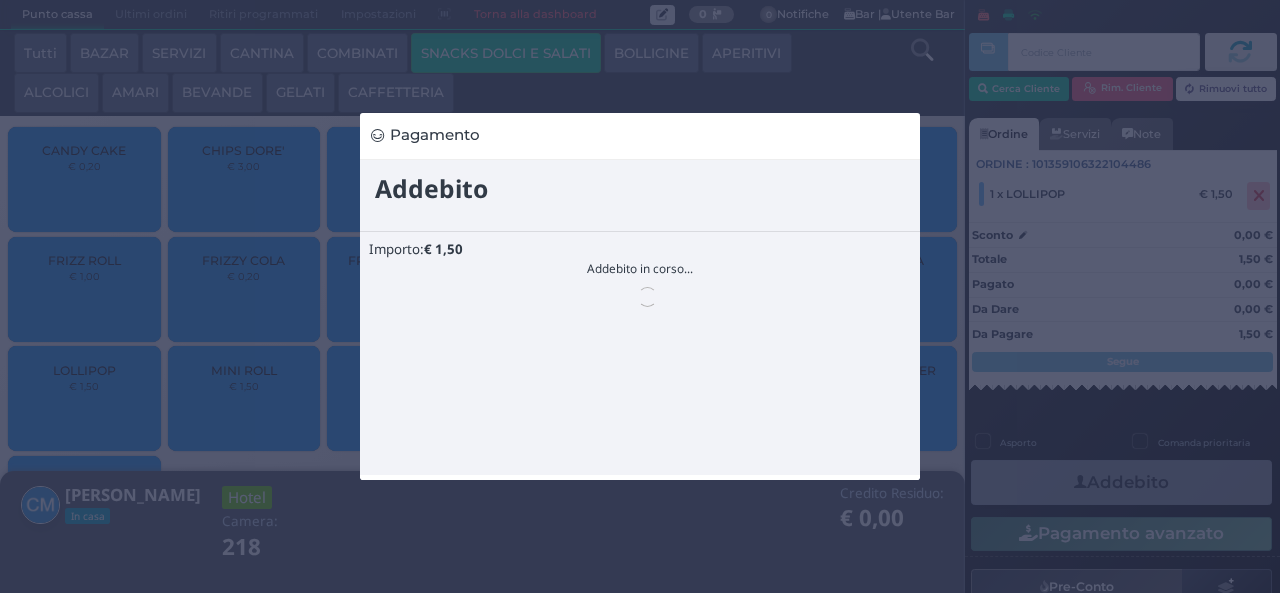 scroll, scrollTop: 0, scrollLeft: 0, axis: both 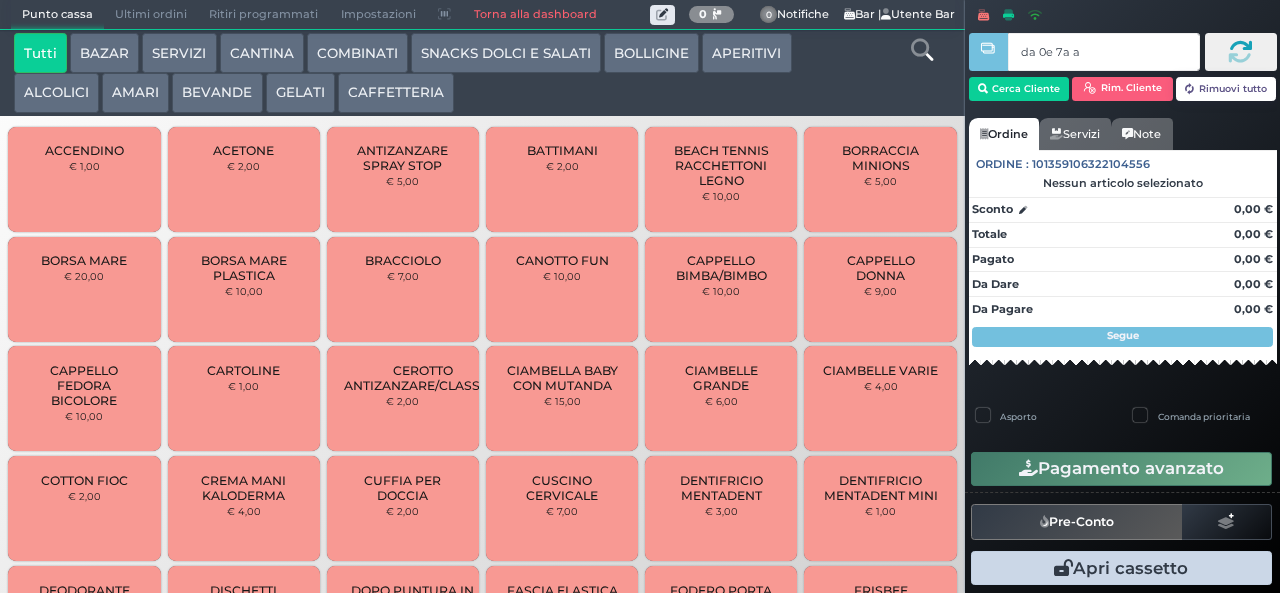 type on "da 0e 7a a4" 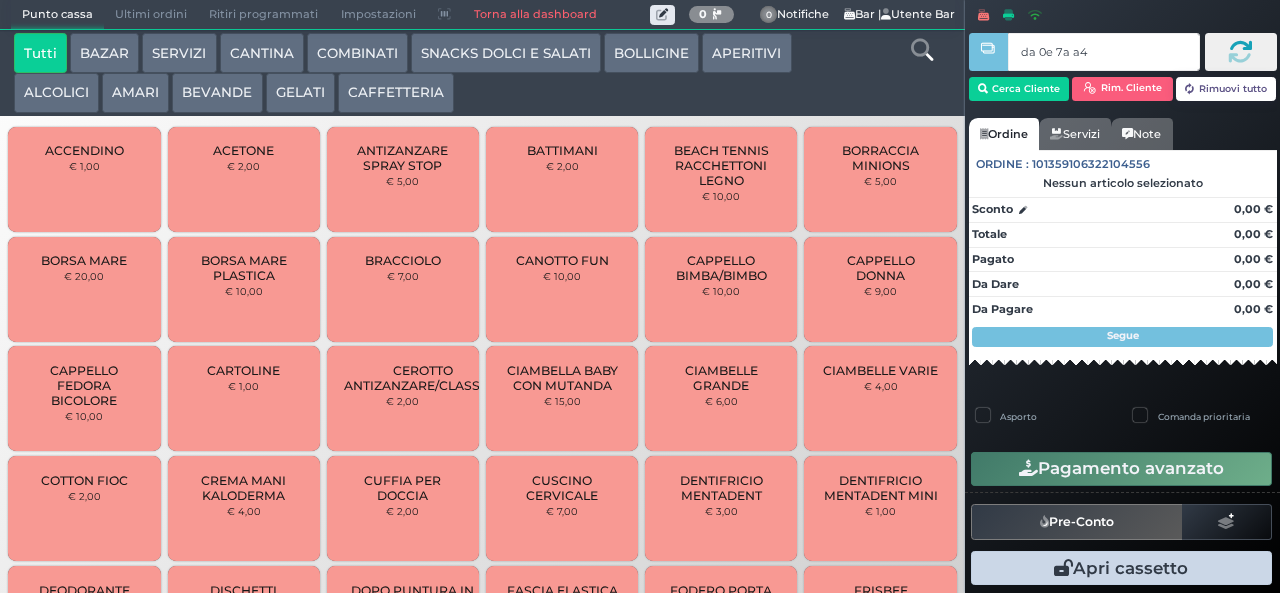 type 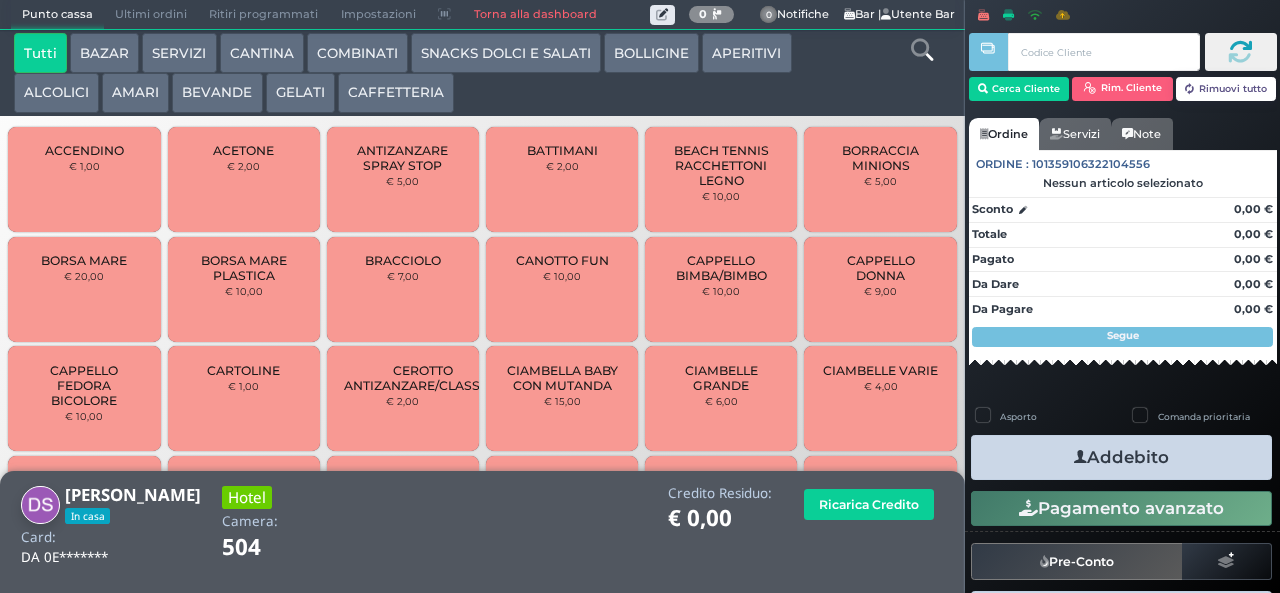 click on "AMARI" at bounding box center [135, 93] 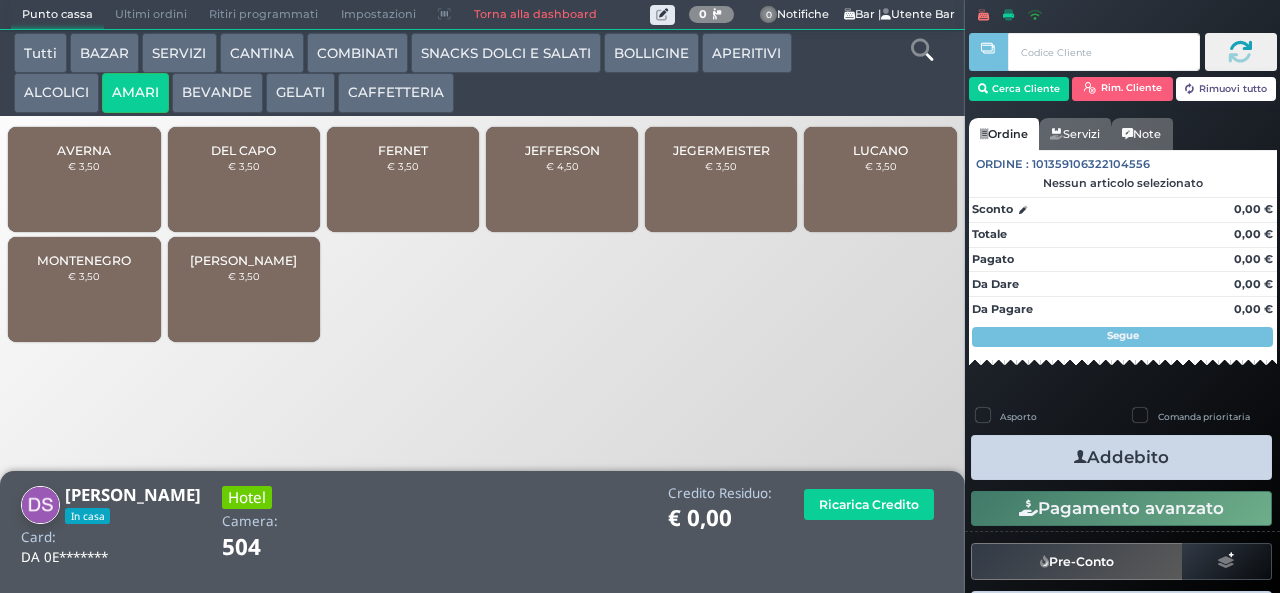 click on "DEL CAPO" at bounding box center [243, 150] 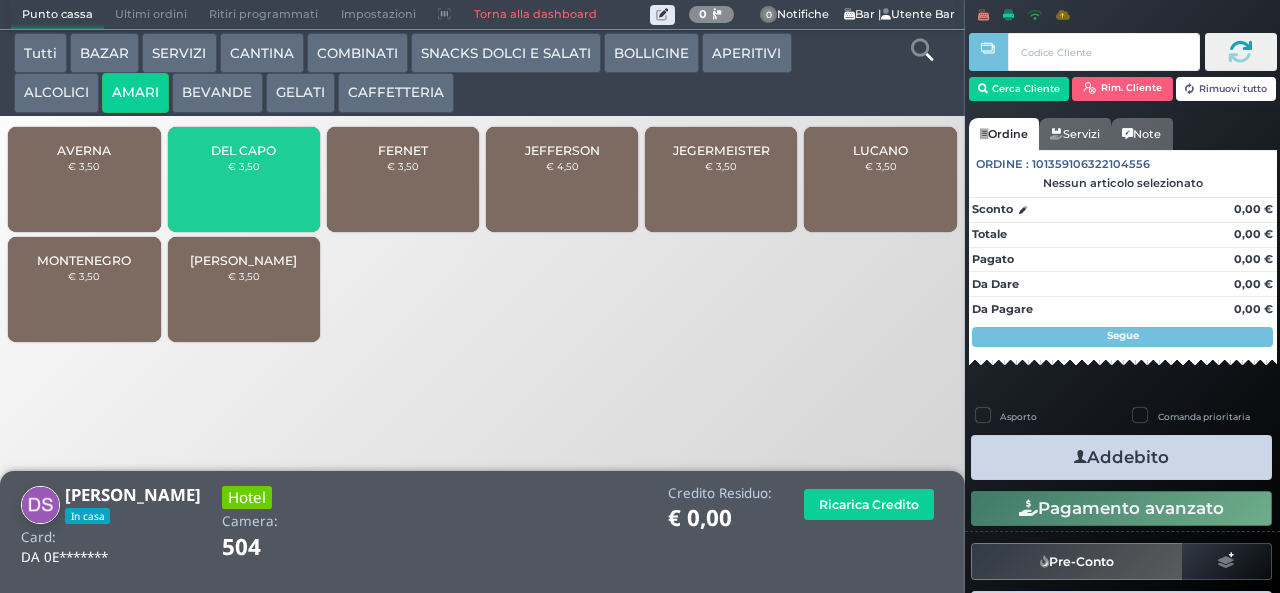 click on "DEL CAPO" at bounding box center [243, 150] 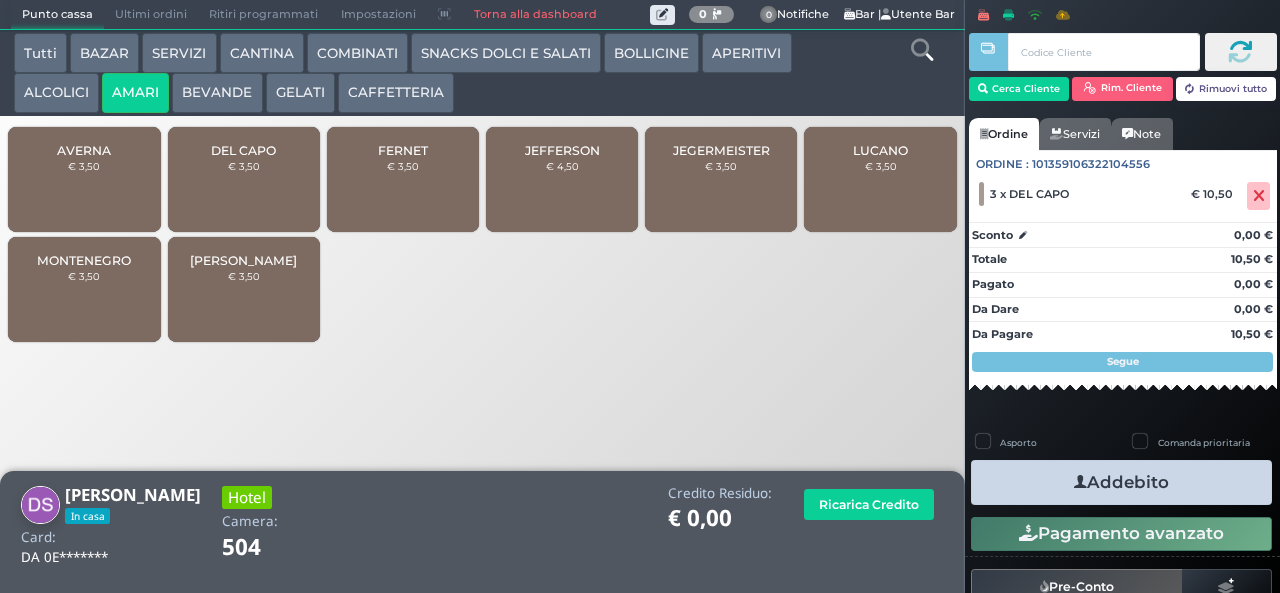 click on "Addebito" at bounding box center (1121, 482) 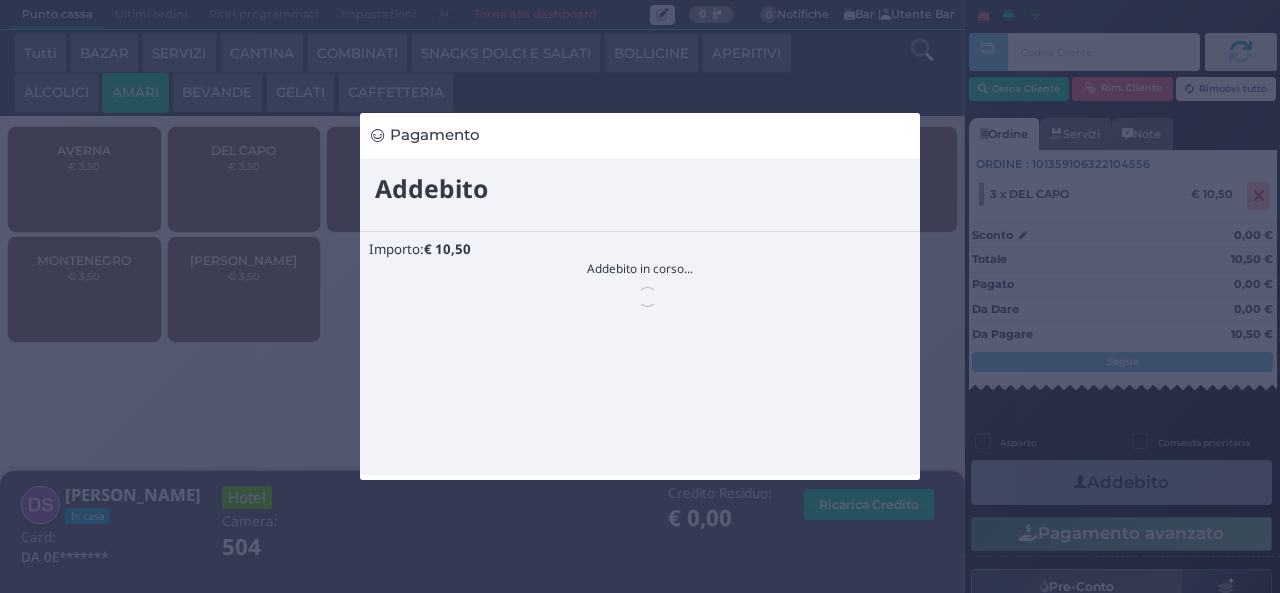 scroll, scrollTop: 0, scrollLeft: 0, axis: both 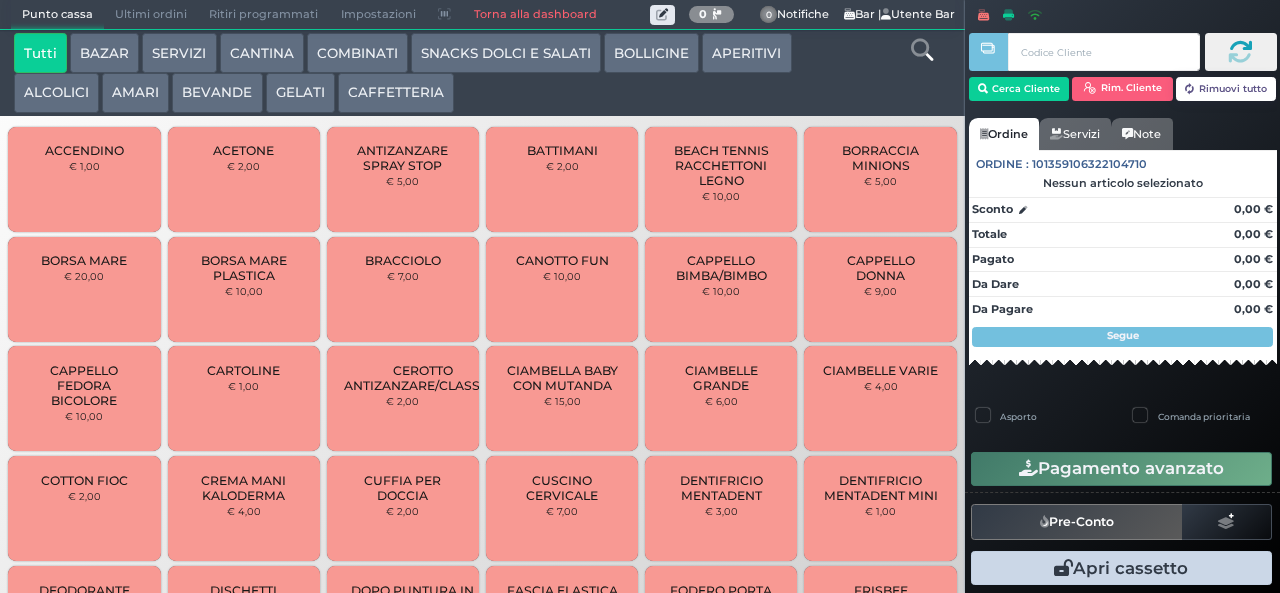 click on "BEVANDE" at bounding box center (217, 93) 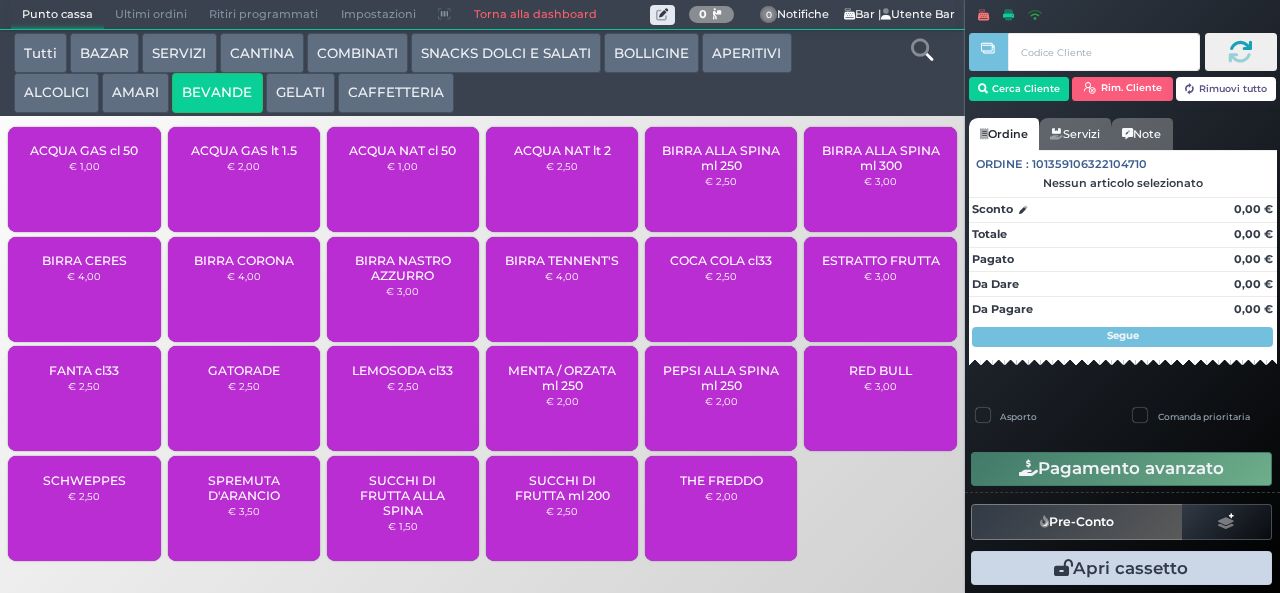 click on "ACQUA NAT lt 2" at bounding box center (562, 150) 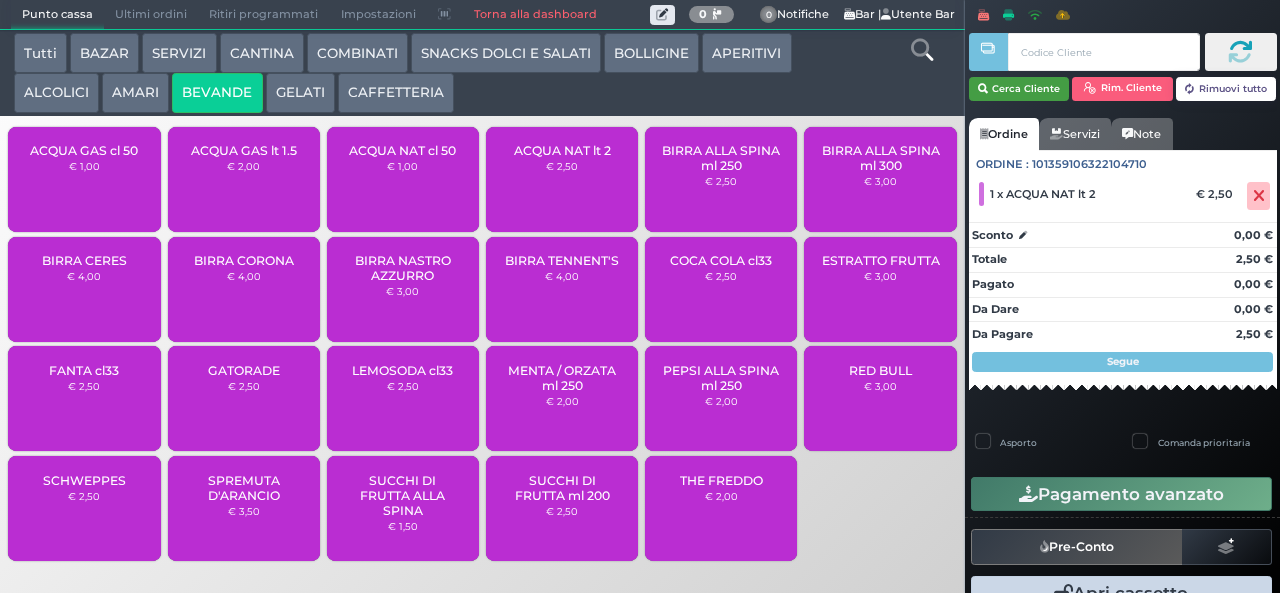 click on "Cerca Cliente" at bounding box center (1019, 89) 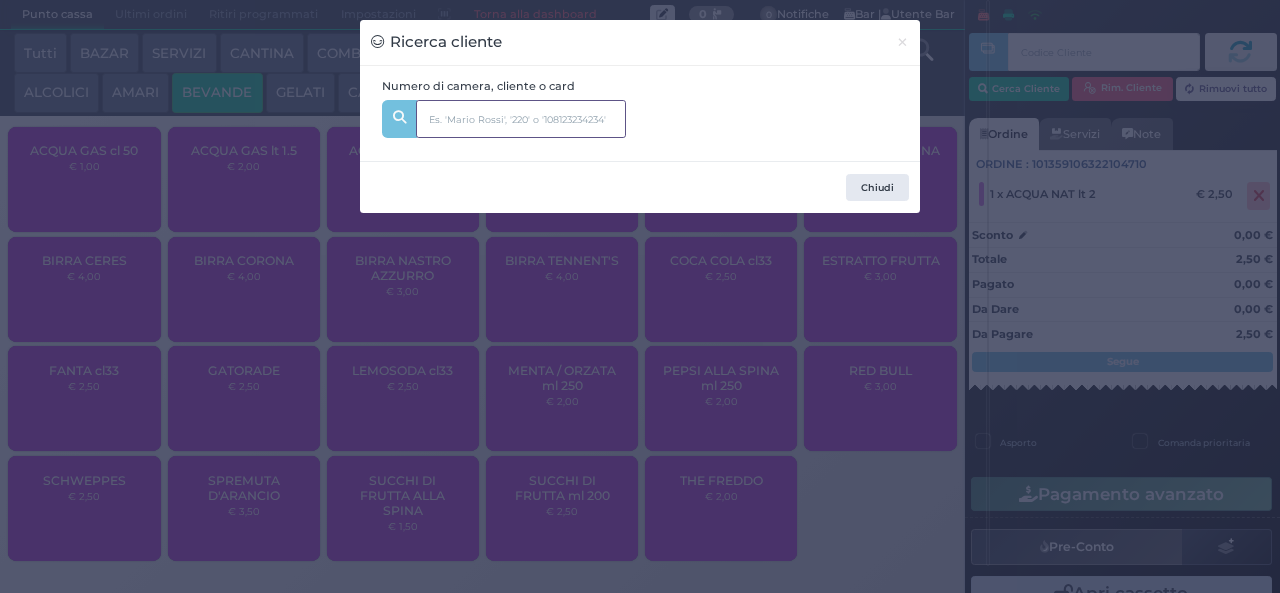 click at bounding box center (521, 119) 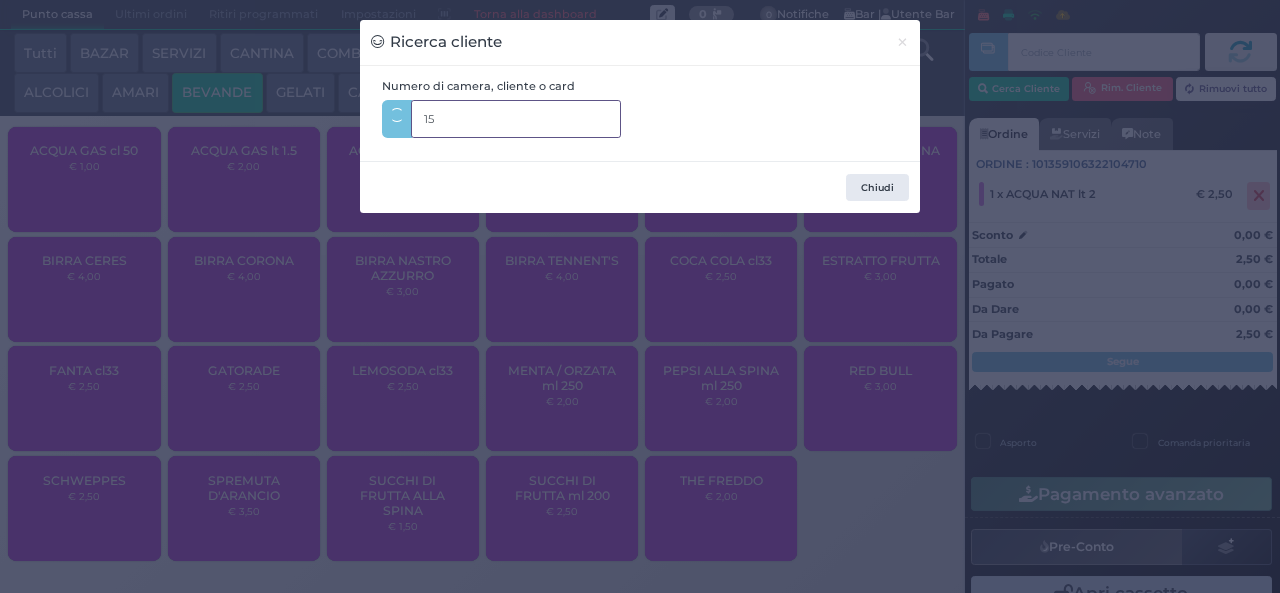 type on "151" 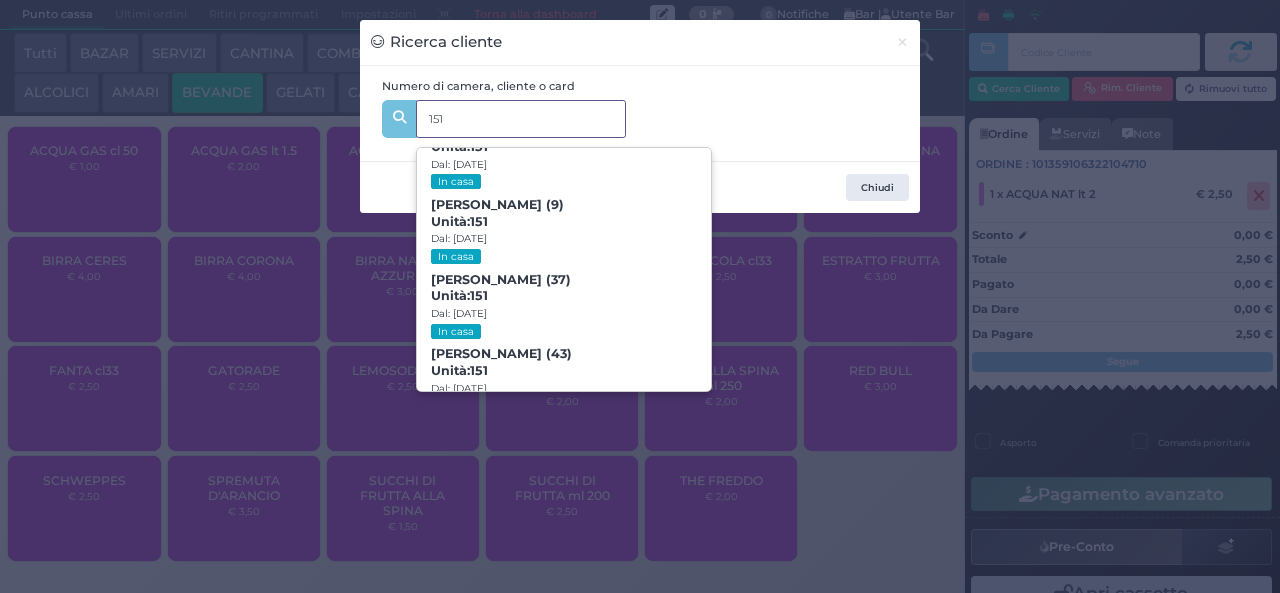scroll, scrollTop: 91, scrollLeft: 0, axis: vertical 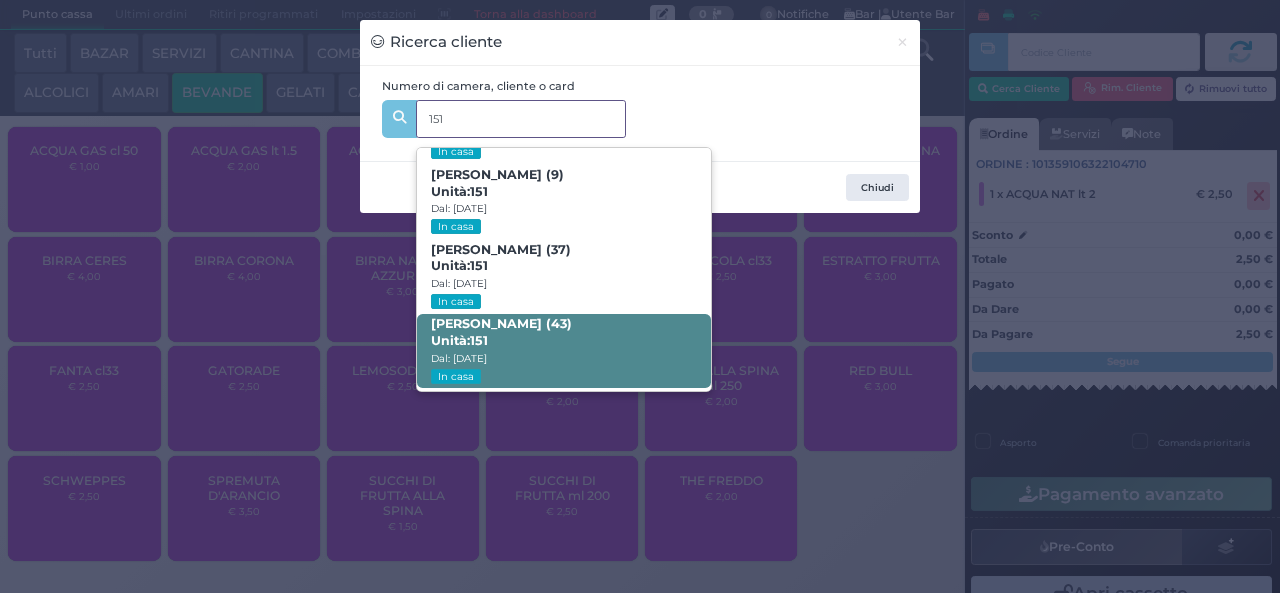 click on "[PERSON_NAME] (43) Unità:  151 Dal: [DATE] In casa" at bounding box center [563, 351] 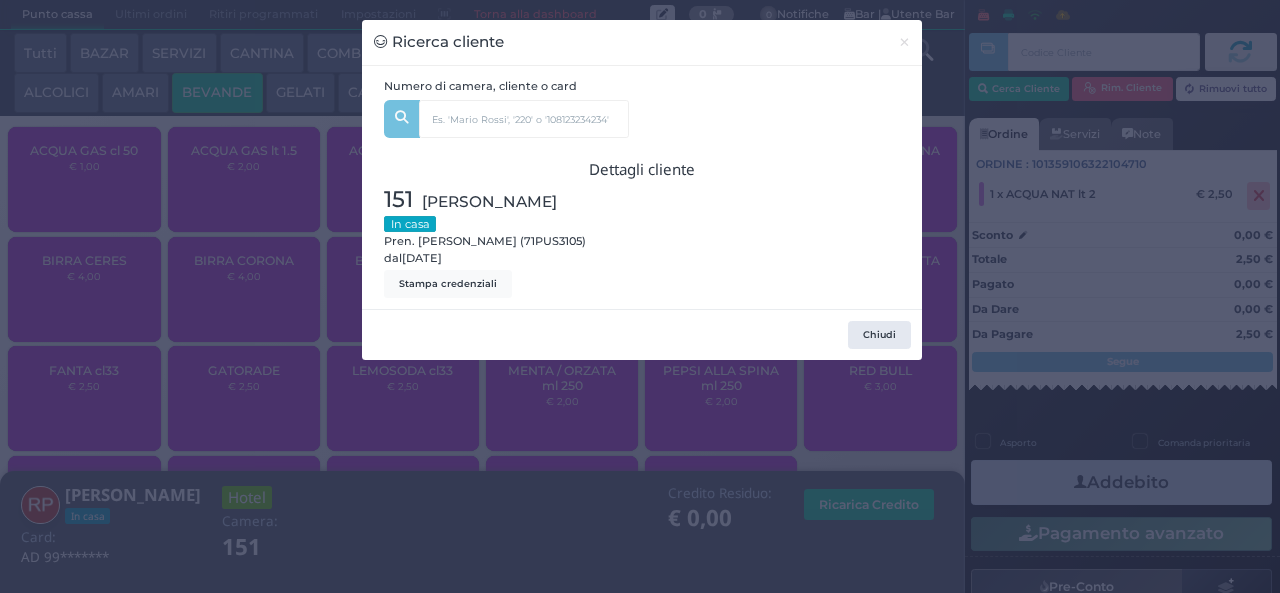 click on "Ricerca cliente
×
Numero di camera, cliente o card
151 [PERSON_NAME] (5) Unità:  151 Dal: [DATE] In casa [PERSON_NAME] (9) Unità:  151 Dal: [DATE] In casa [PERSON_NAME] (37) Unità:  151 Dal: [DATE] In casa [PERSON_NAME] (43) Unità:  151 Dal: [DATE] In casa
Dettagli cliente
151
[PERSON_NAME]
In casa
Pren. [PERSON_NAME] (71PUS3105)  dal  [DATE]
Stampa credenziali
[GEOGRAPHIC_DATA]" at bounding box center [640, 296] 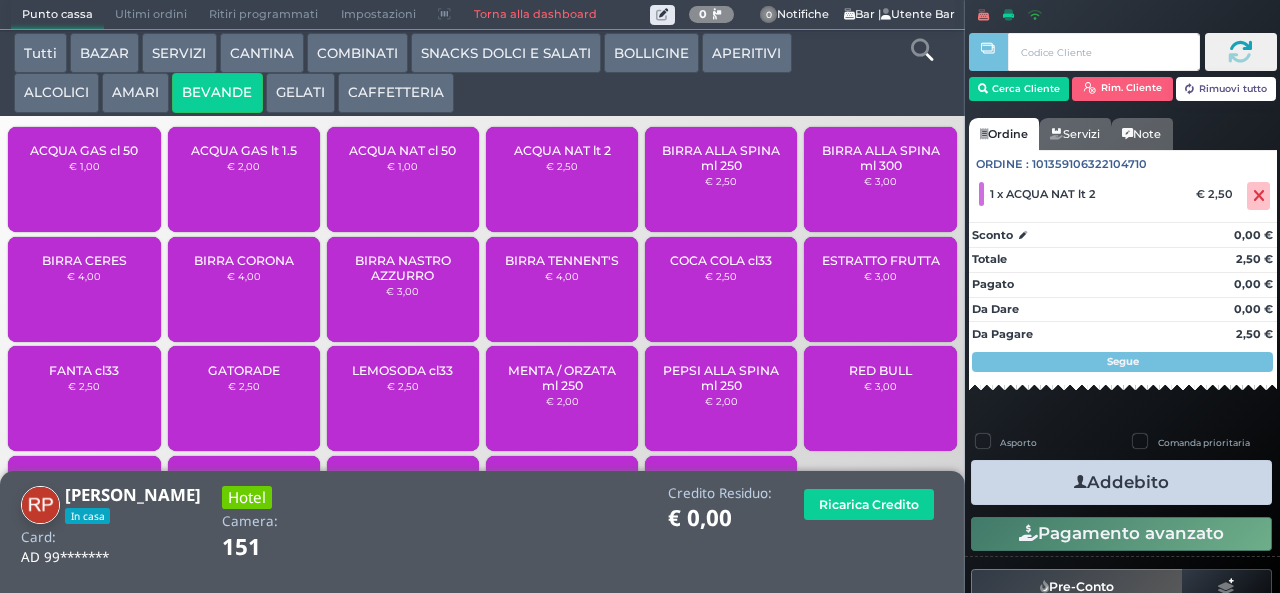 click at bounding box center [1080, 482] 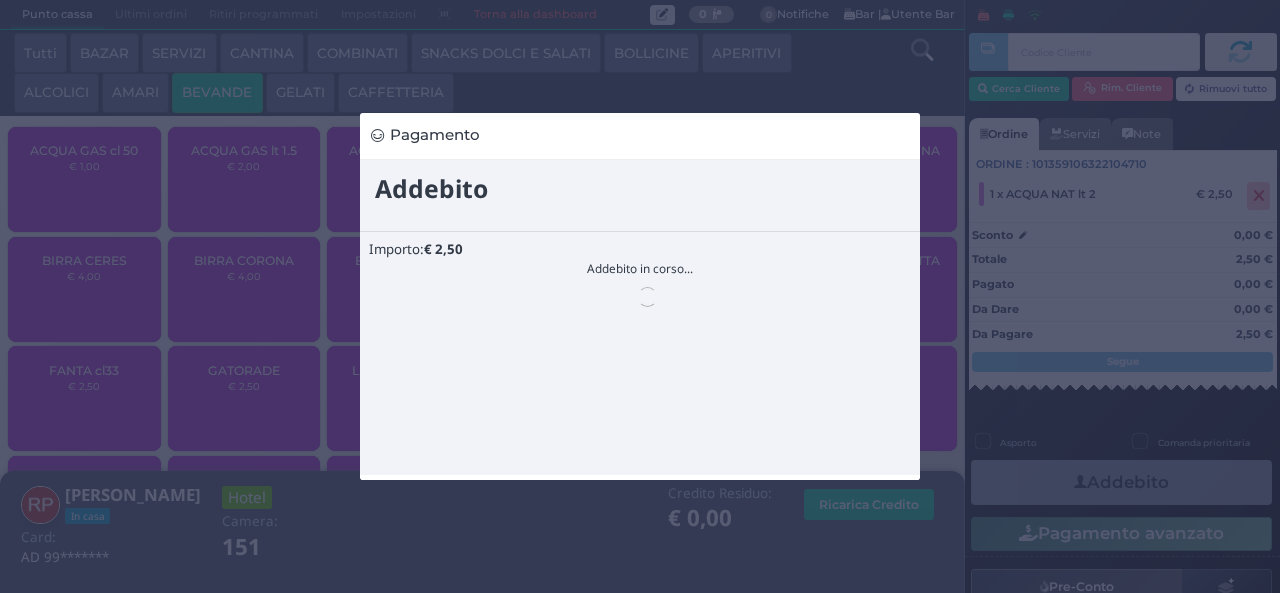 scroll, scrollTop: 0, scrollLeft: 0, axis: both 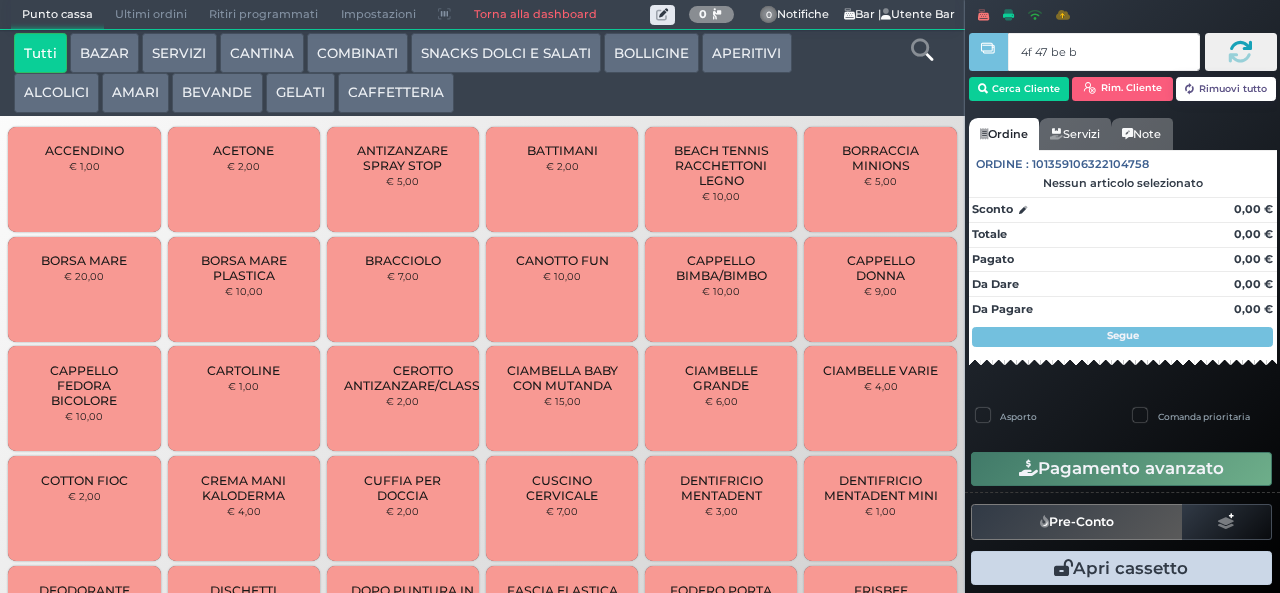 type on "4f 47 be b9" 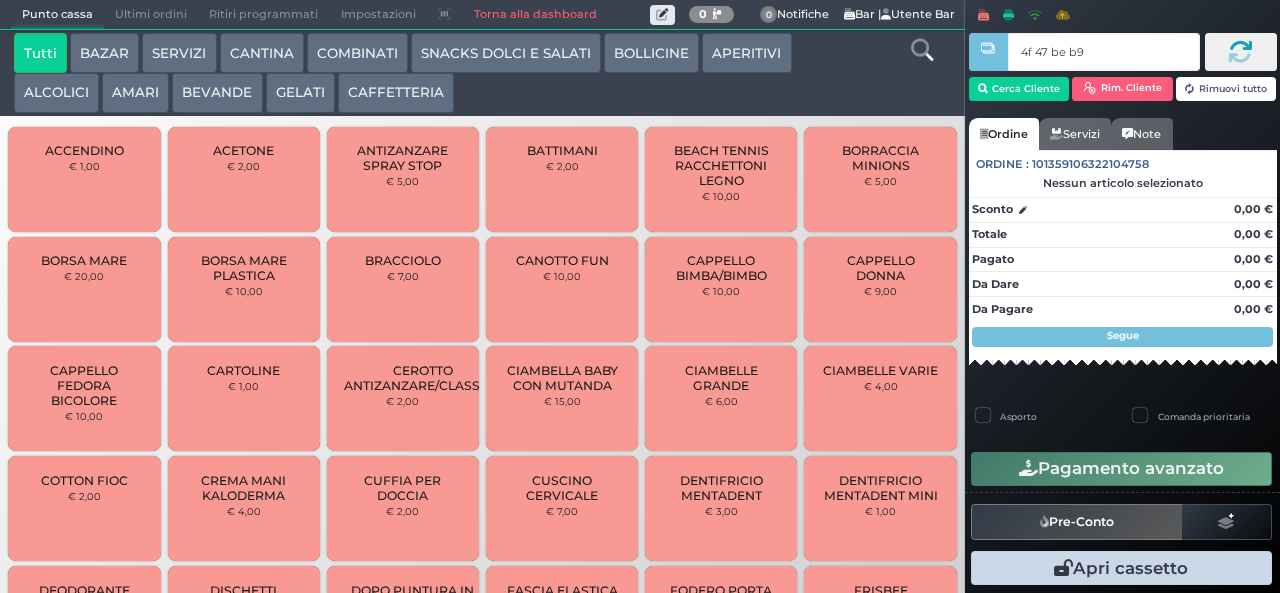 type 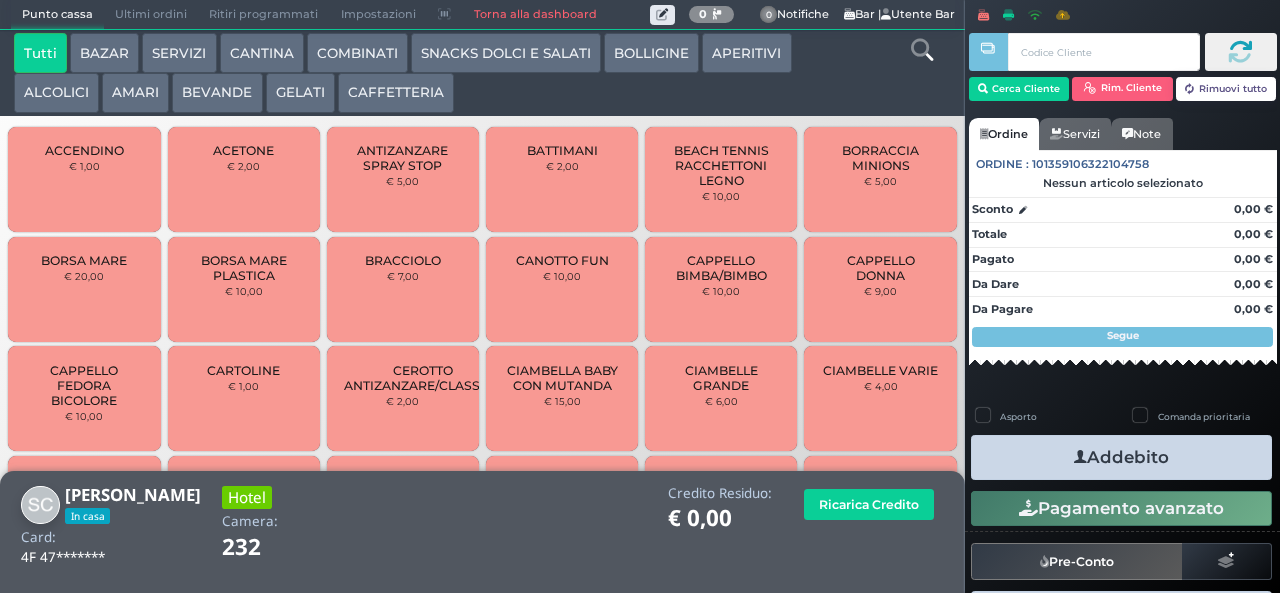click on "BEVANDE" at bounding box center [217, 93] 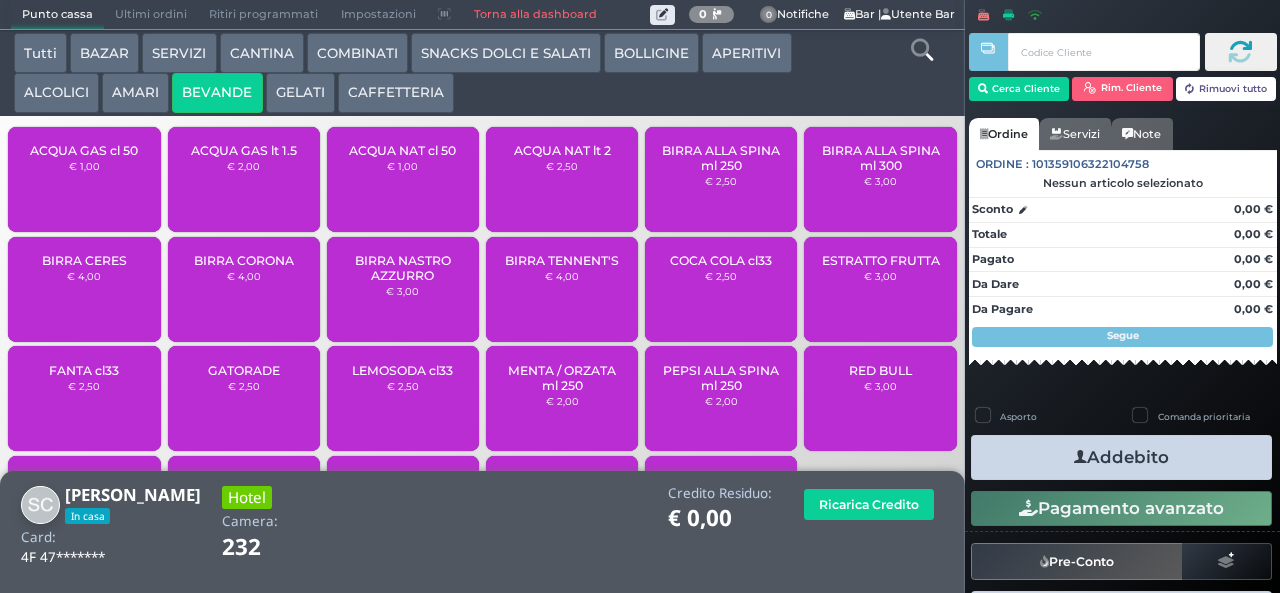 click on "SNACKS DOLCI E SALATI" at bounding box center (506, 53) 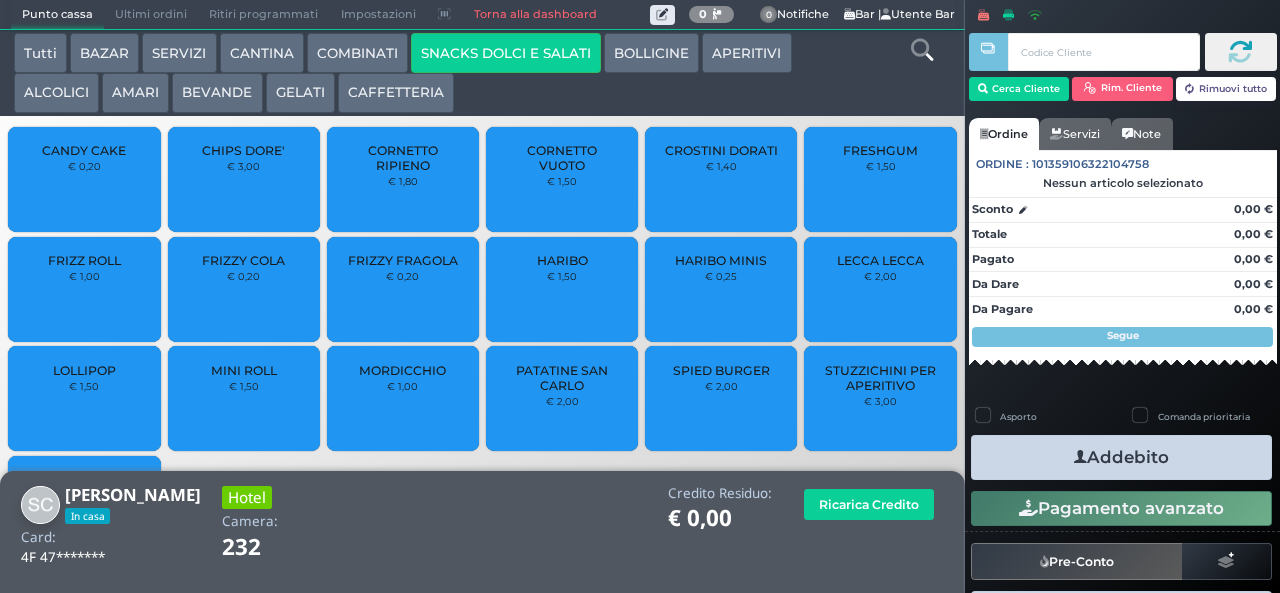 click on "COMBINATI" at bounding box center (357, 53) 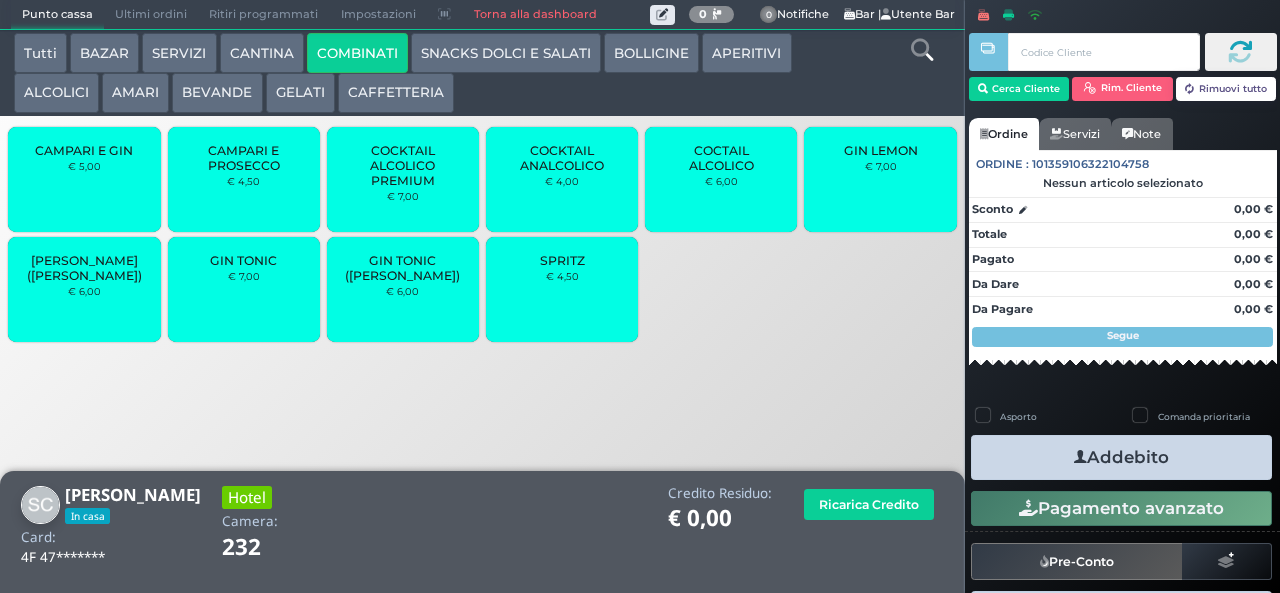 click on "GIN TONIC
€ 7,00" at bounding box center (244, 289) 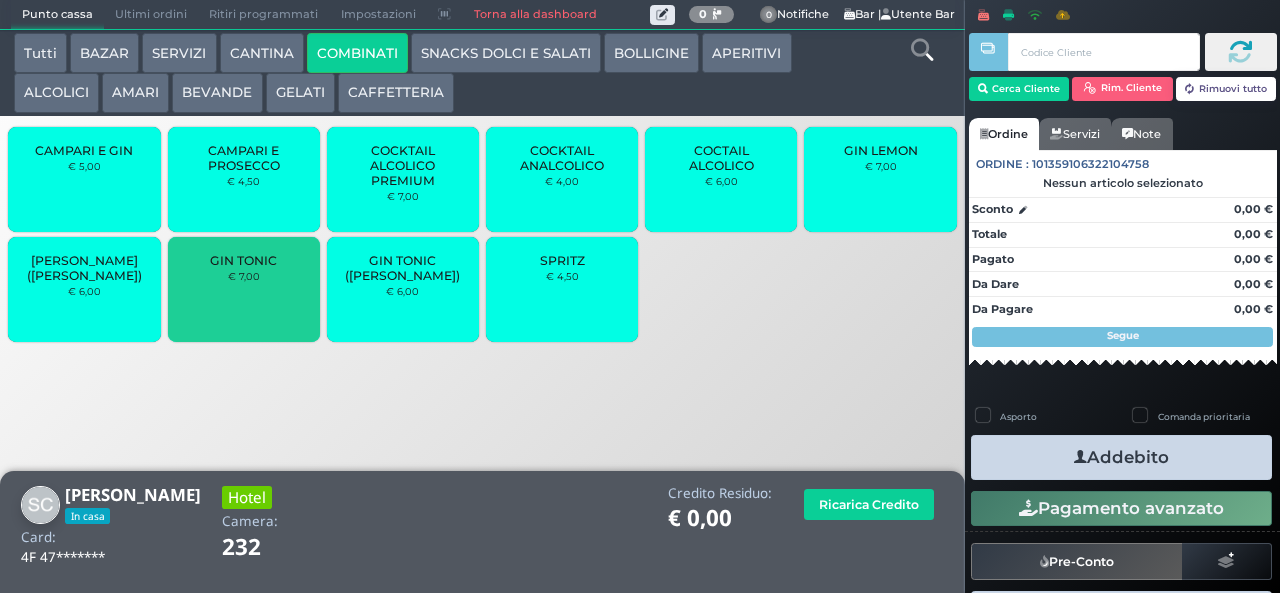 click on "GIN TONIC
€ 7,00" at bounding box center (244, 289) 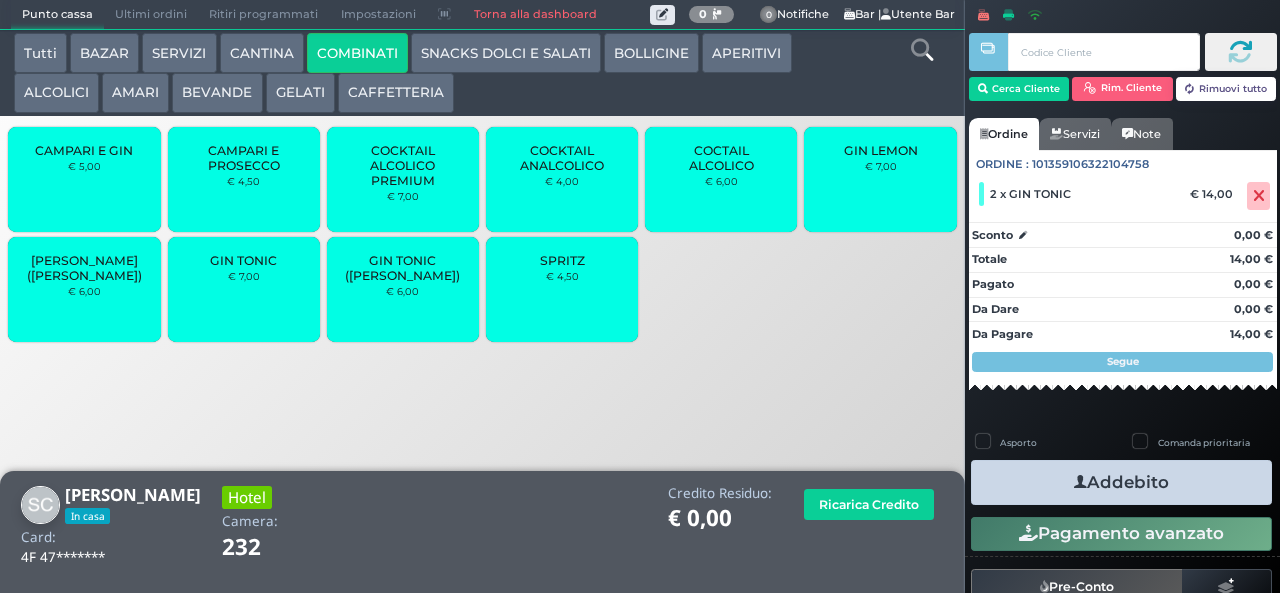 click on "CANTINA" at bounding box center [262, 53] 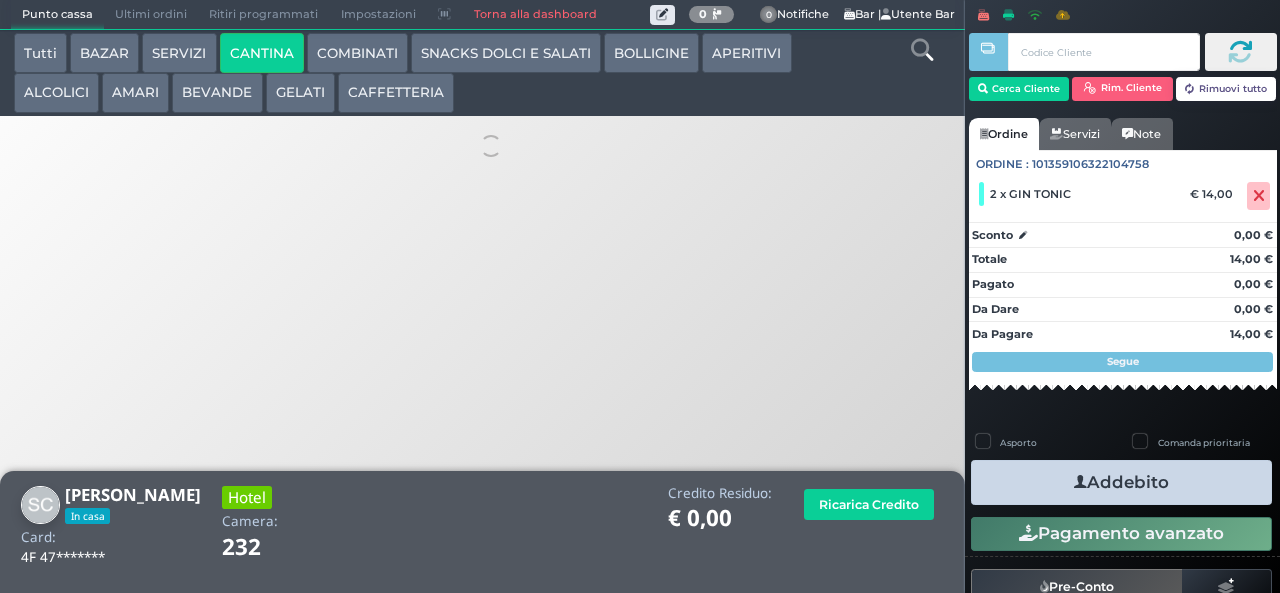 click on "BEVANDE" at bounding box center (217, 93) 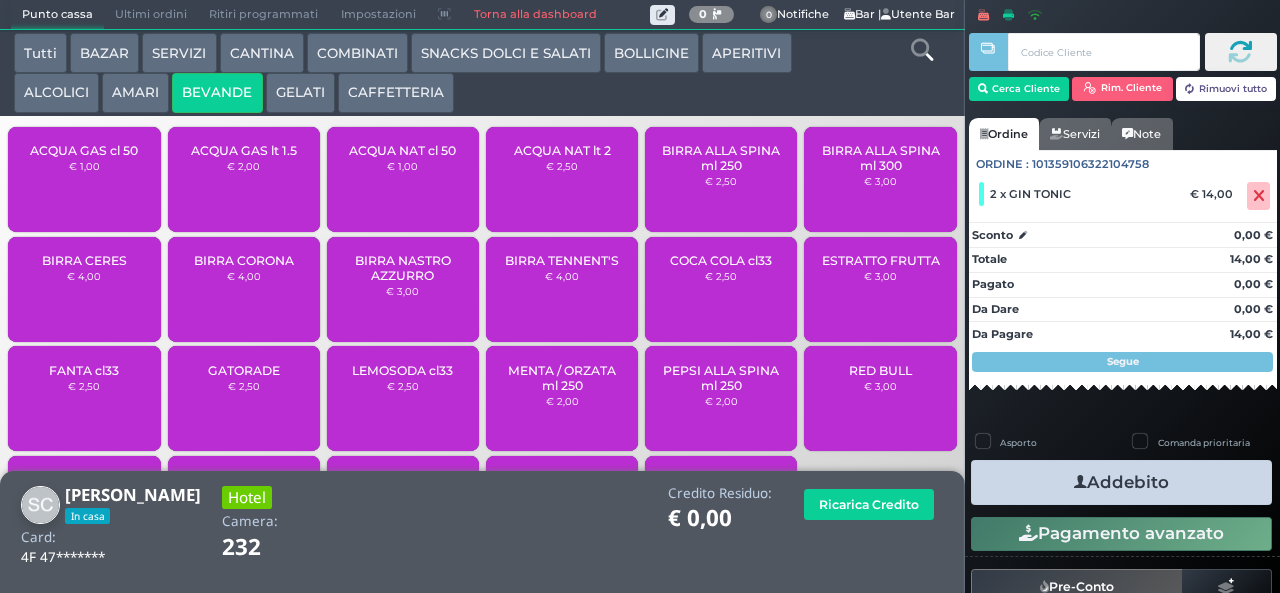 click on "SNACKS DOLCI E SALATI" at bounding box center (506, 53) 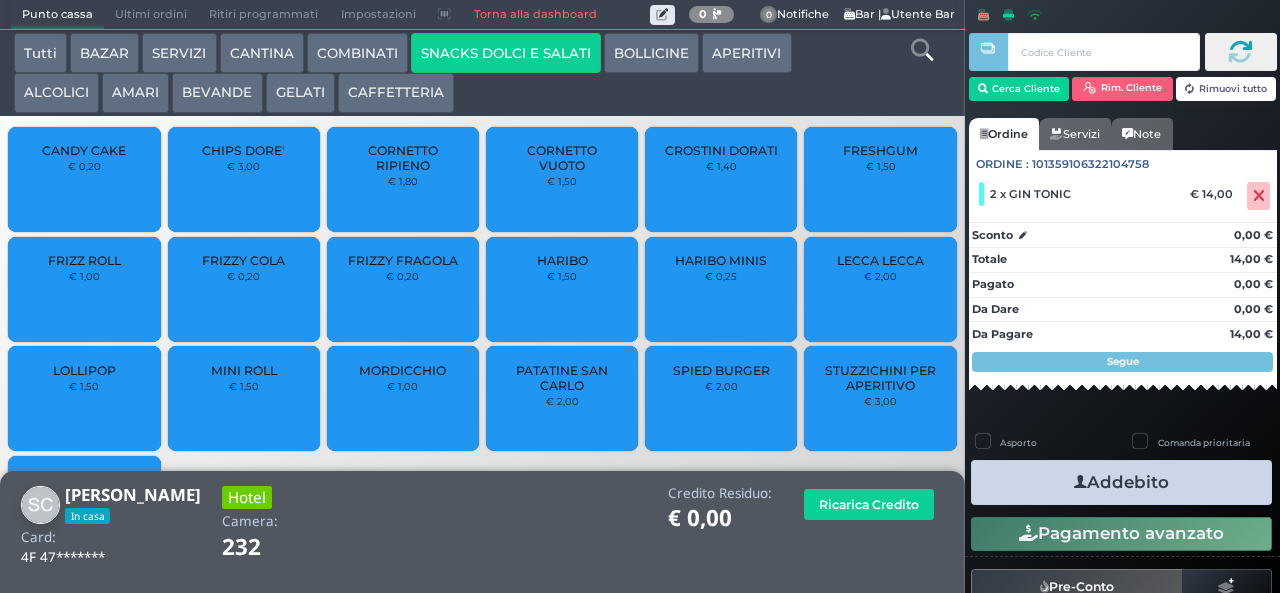 click on "HARIBO
€ 1,50" at bounding box center [562, 289] 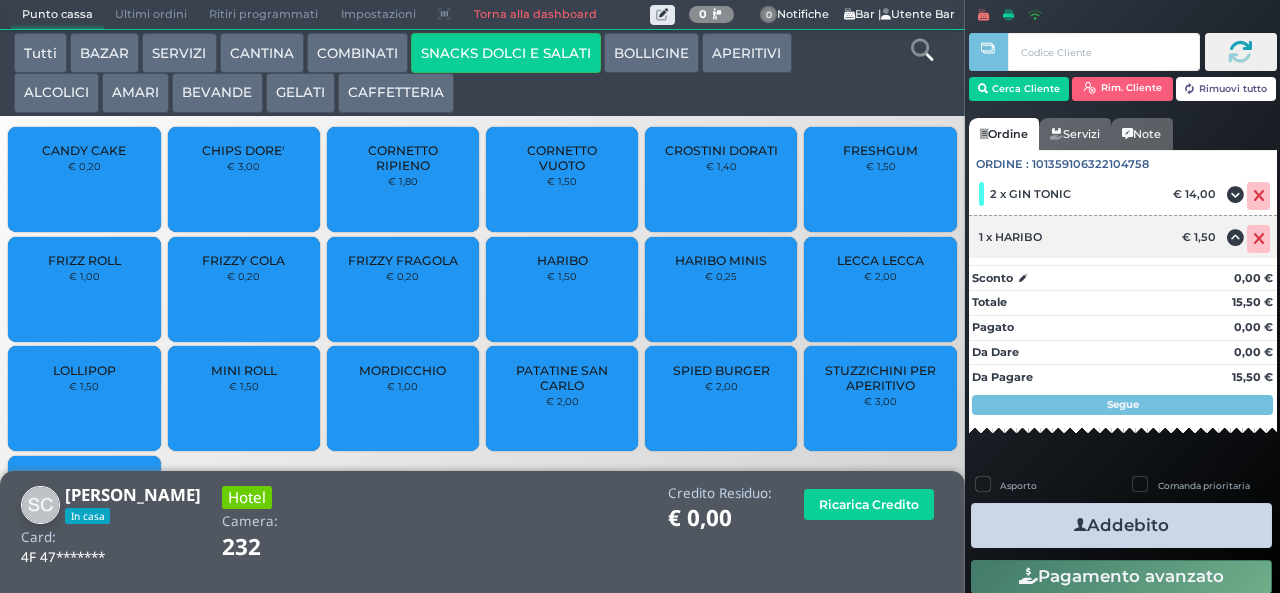 click at bounding box center [1259, 239] 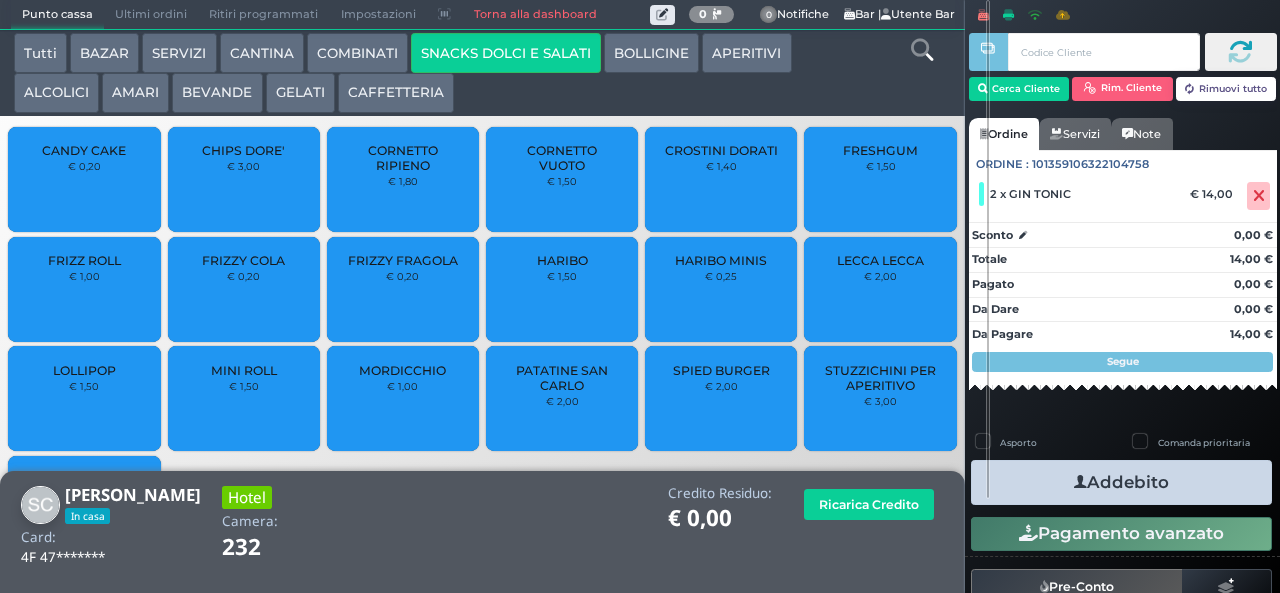 click on "HARIBO MINIS" at bounding box center (721, 260) 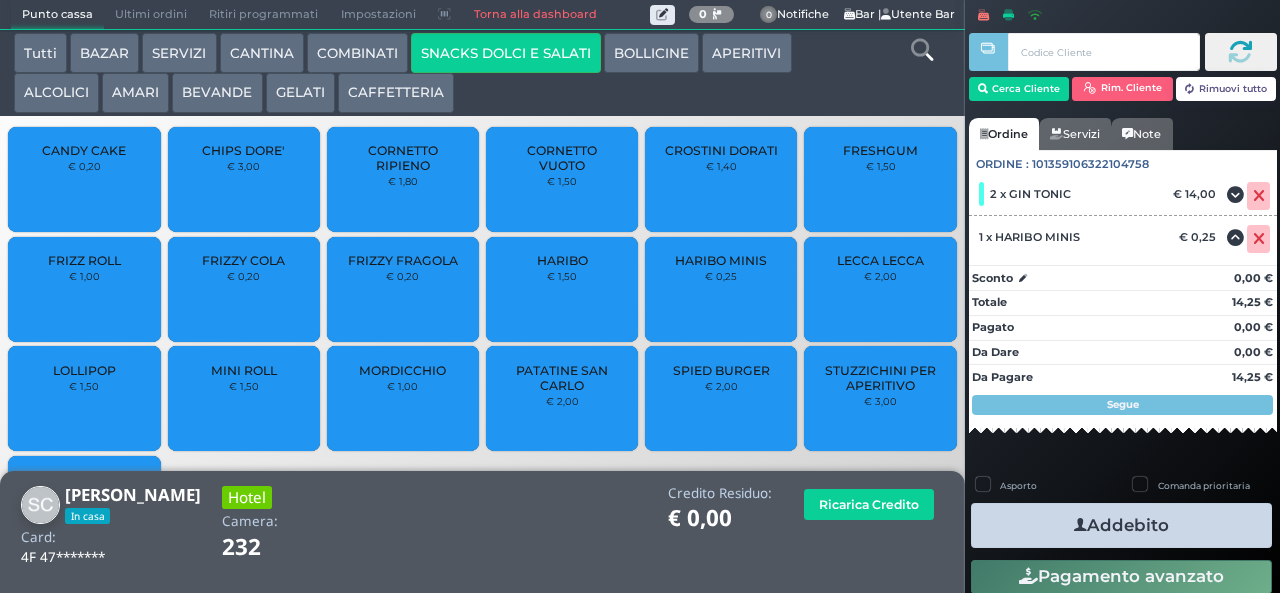 click on "Addebito" at bounding box center [1121, 525] 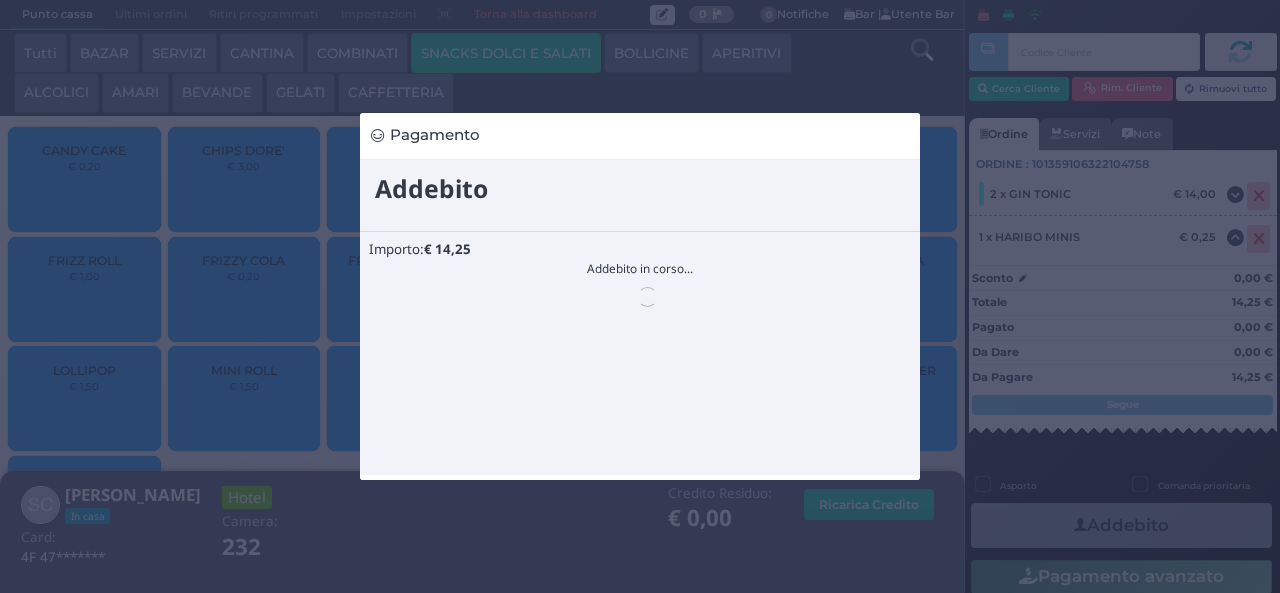 scroll, scrollTop: 0, scrollLeft: 0, axis: both 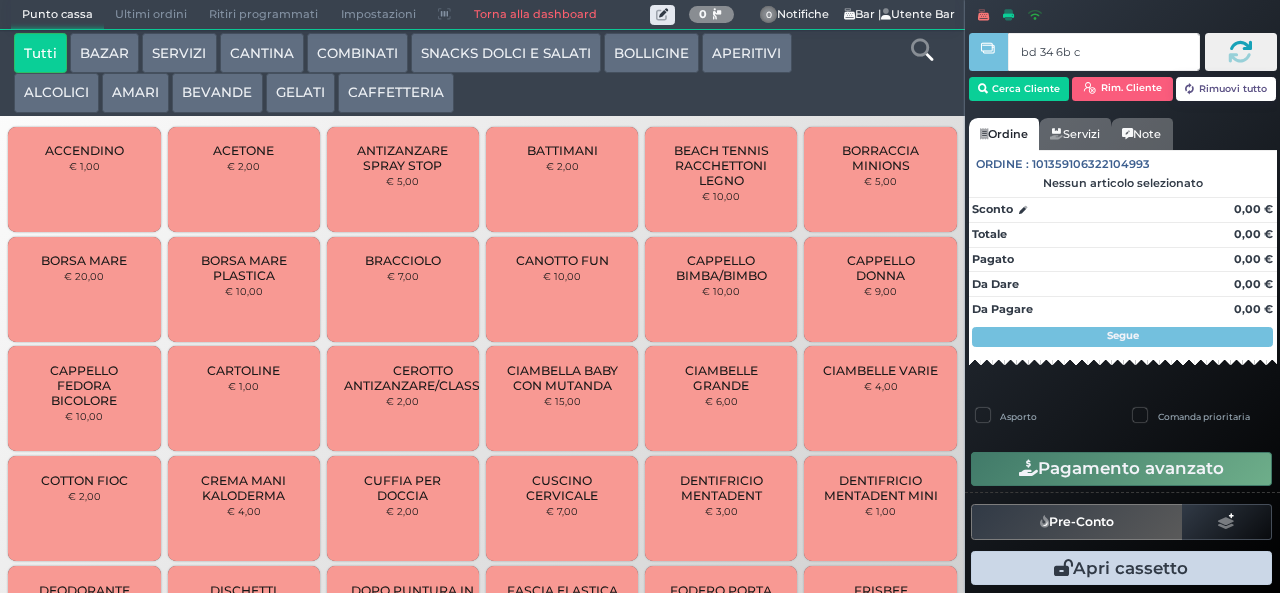 type on "bd 34 6b c3" 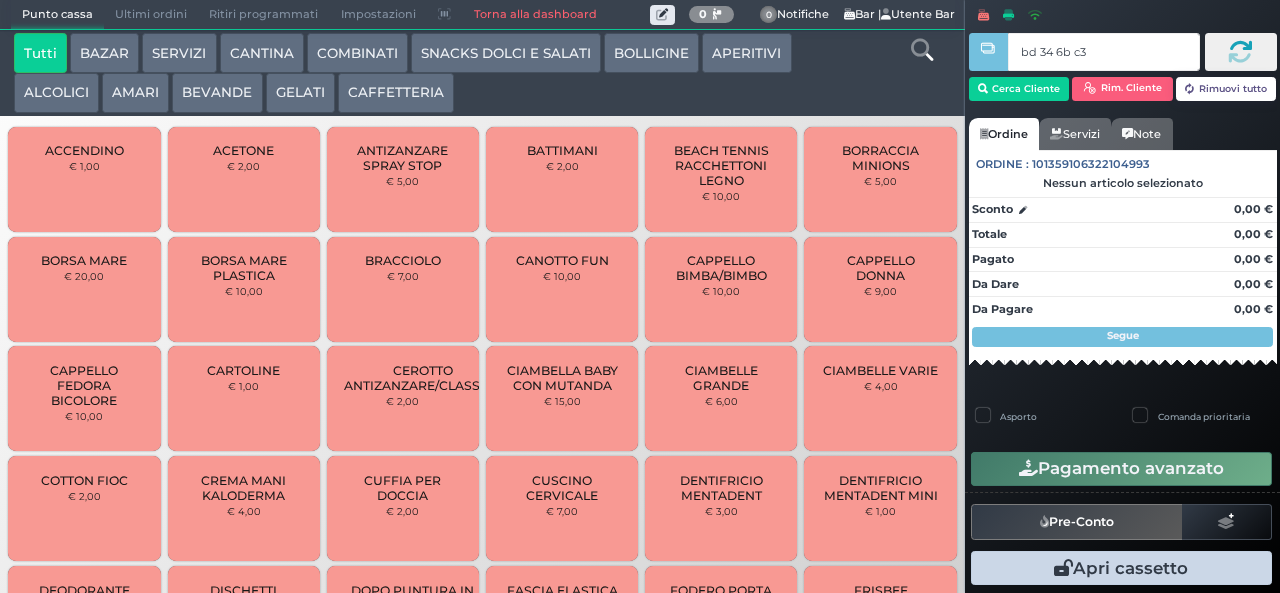 type 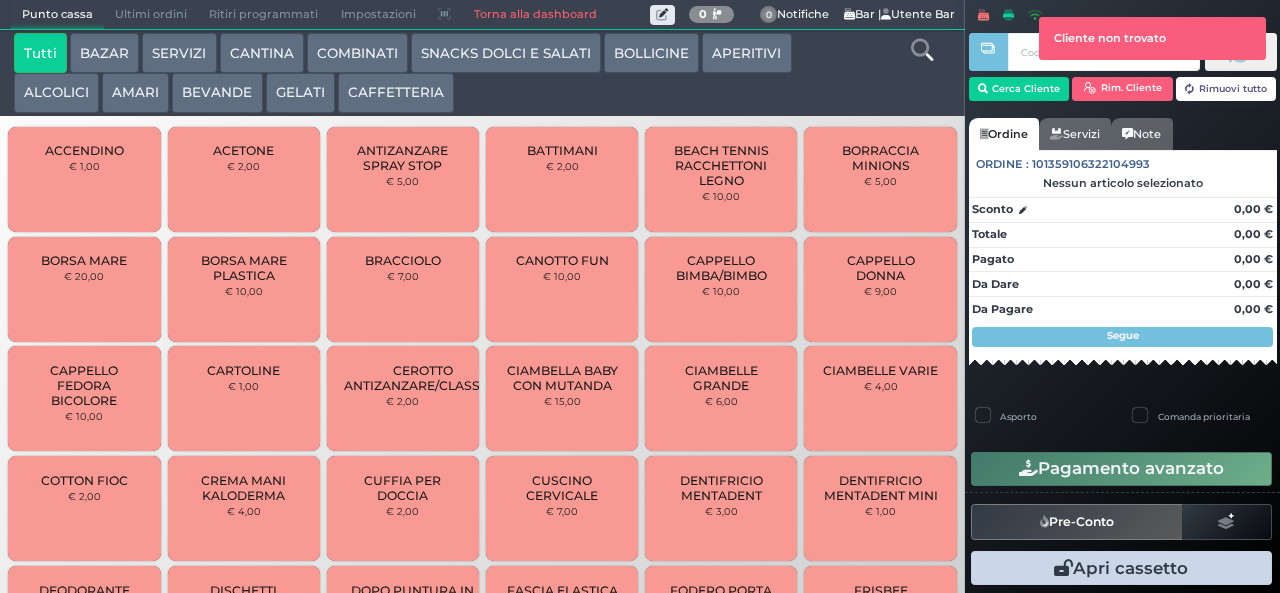 click on "COMBINATI" at bounding box center [357, 53] 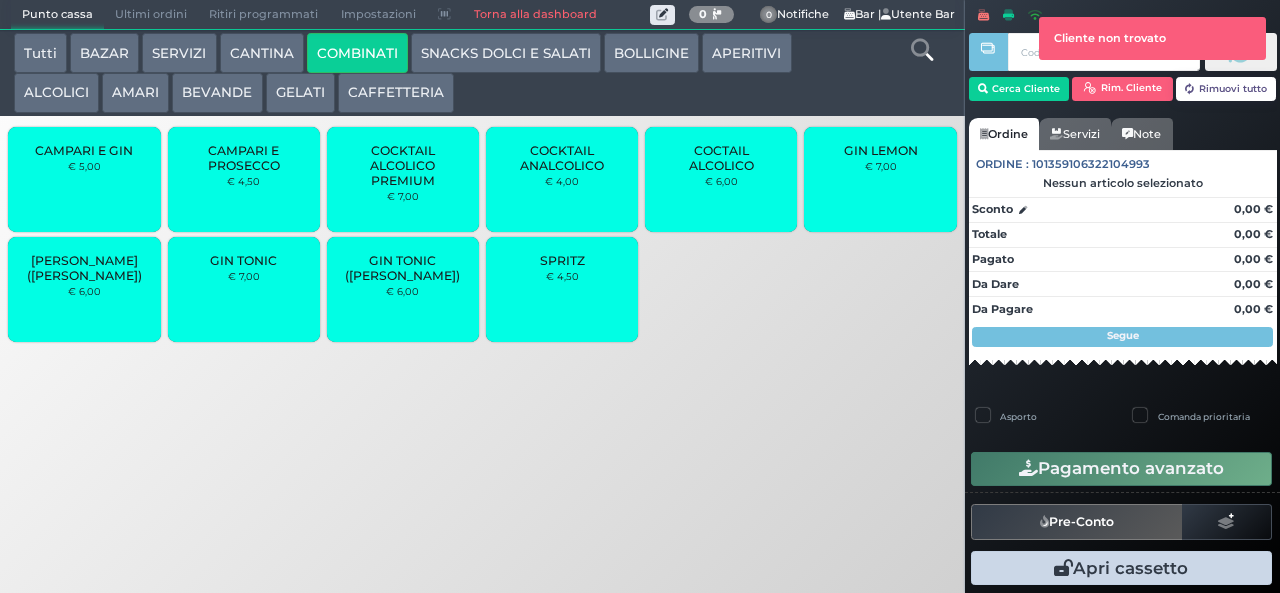 click at bounding box center (988, 294) 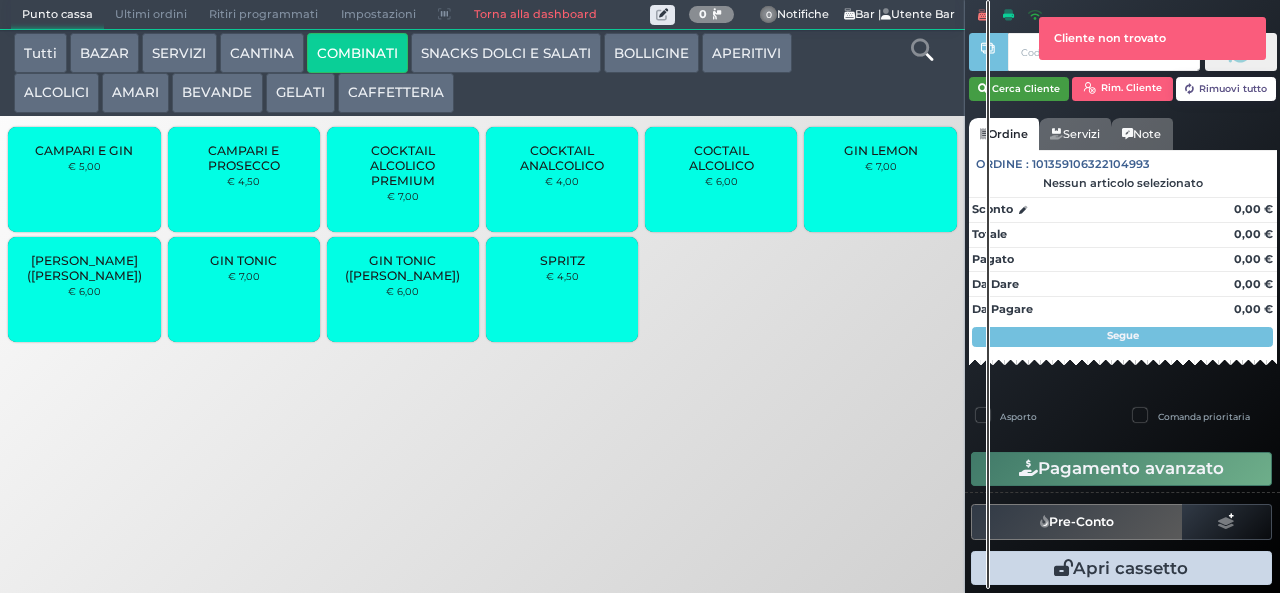click on "Cerca Cliente" at bounding box center (1019, 89) 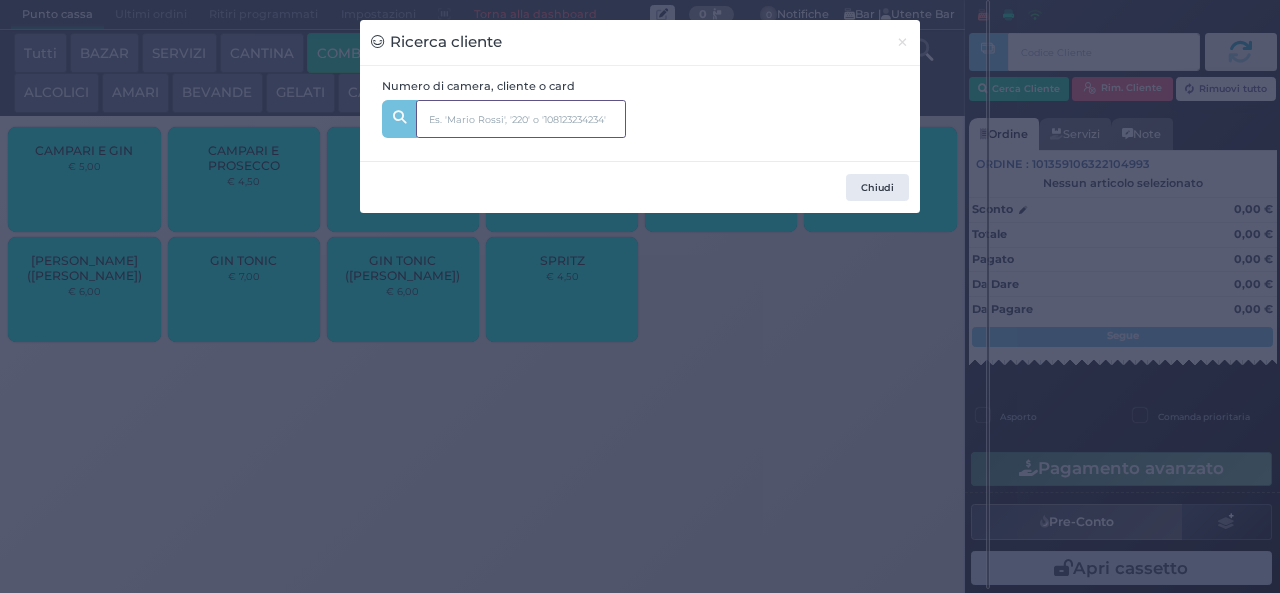 click at bounding box center (521, 119) 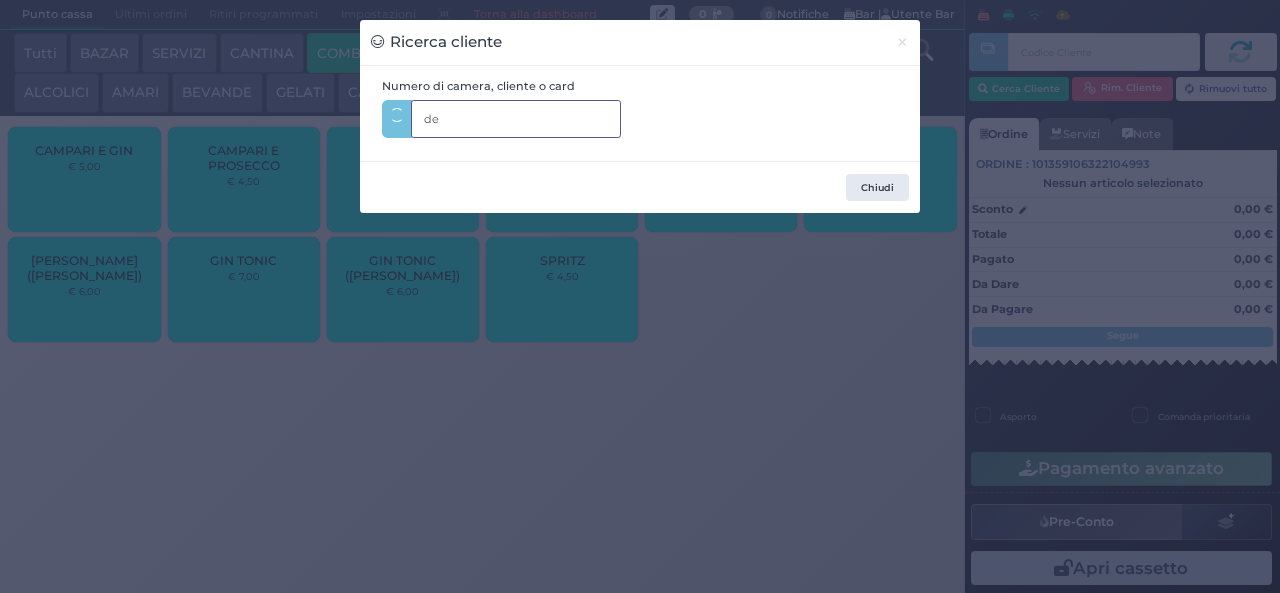 type on "d" 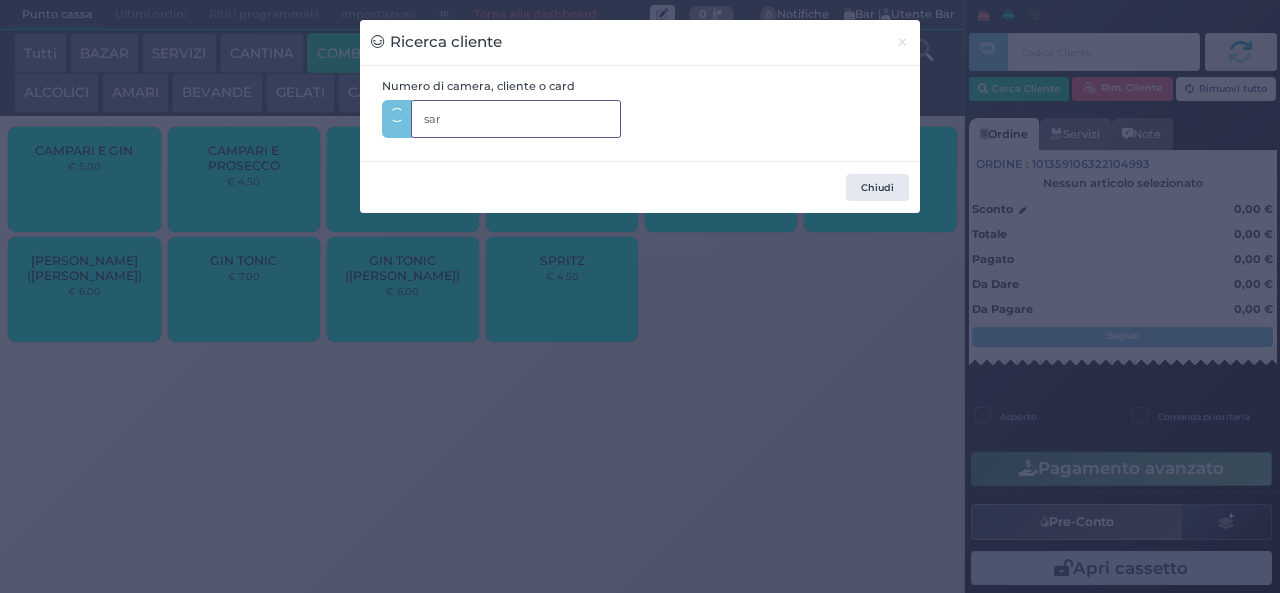type on "sara" 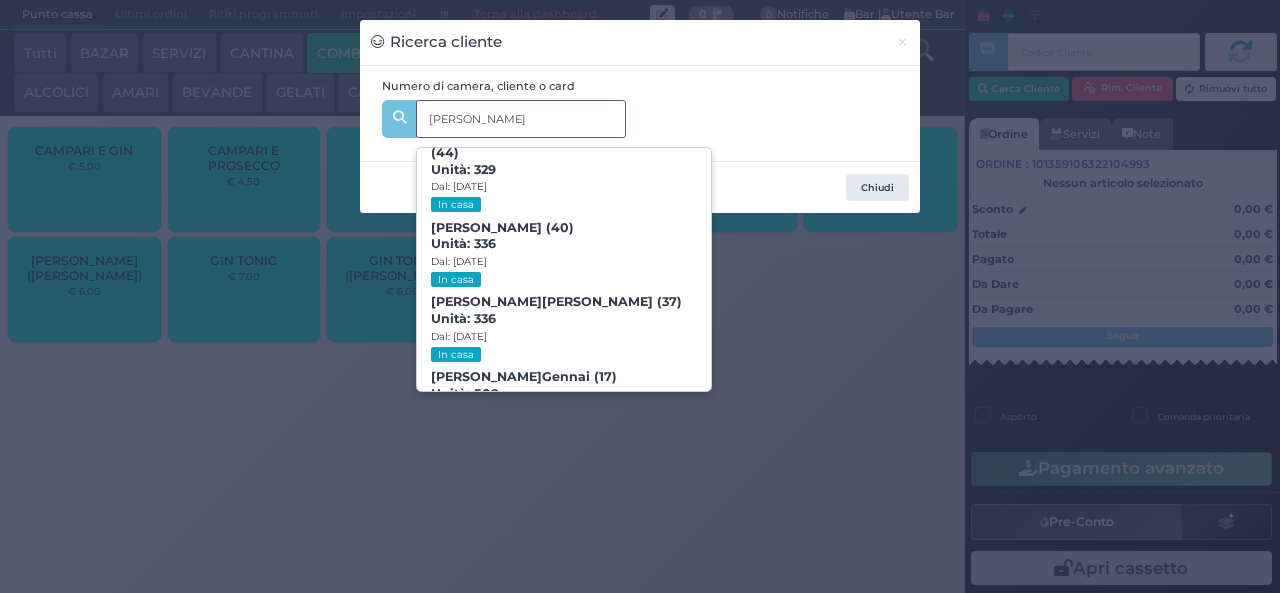 scroll, scrollTop: 409, scrollLeft: 0, axis: vertical 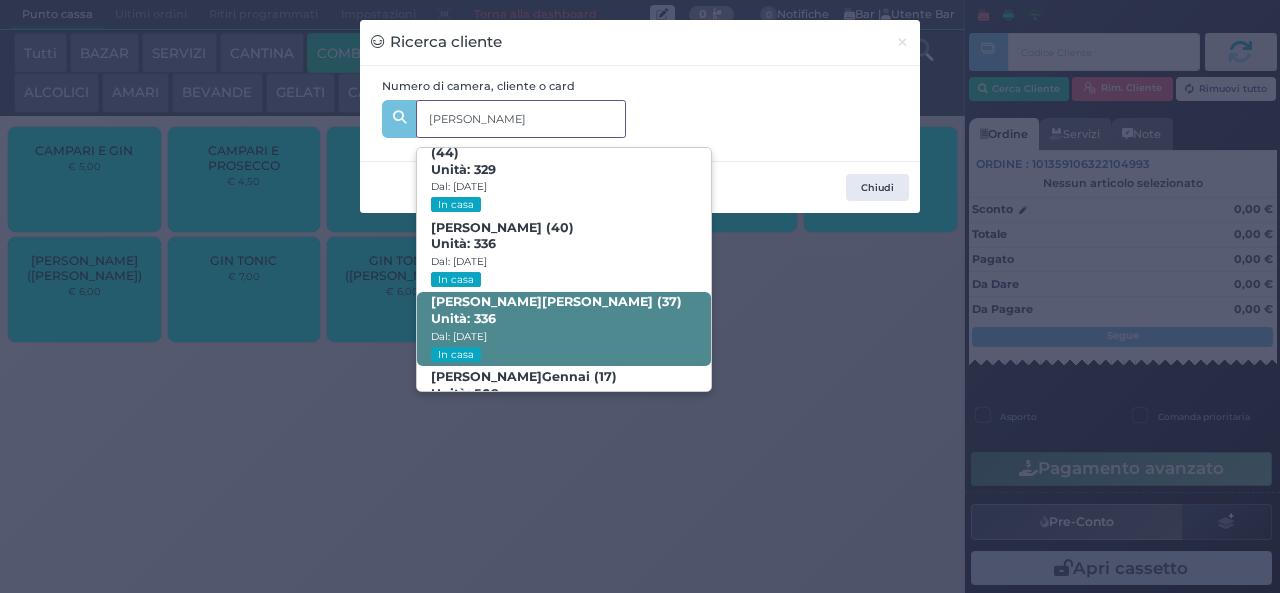 click on "Sara  De Balsi (37) Unità: 336 Dal: 13/07/2025 In casa" at bounding box center [563, 329] 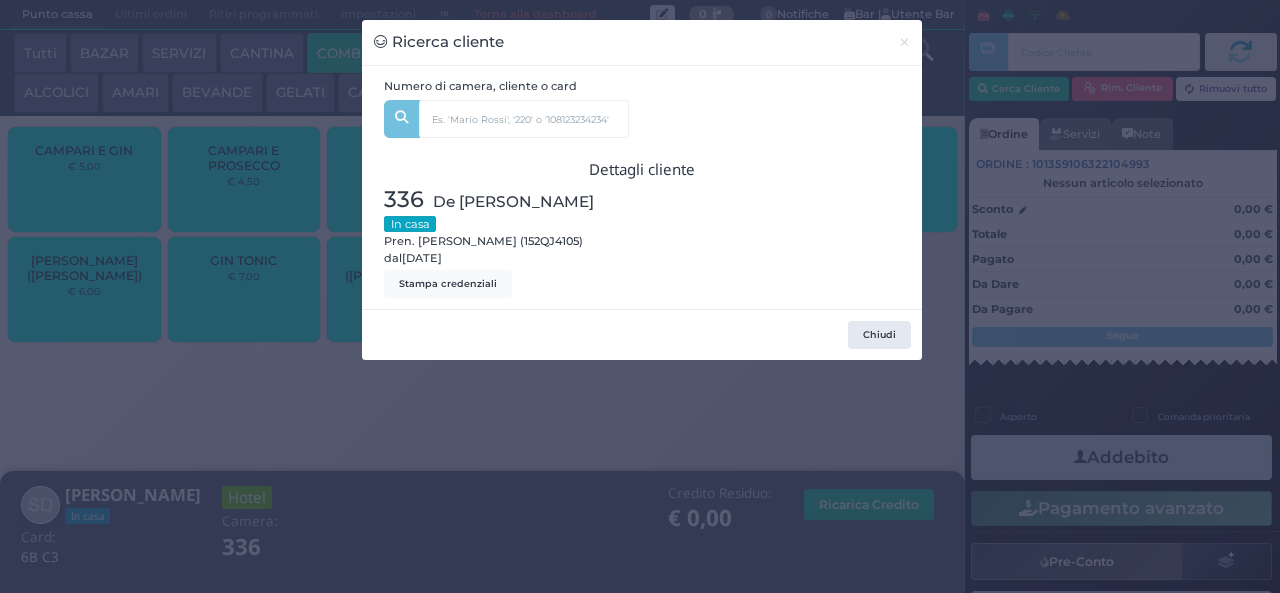 click on "Ricerca cliente
×
Numero di camera, cliente o card
sara Sara  Picariello  (16) Unità: 127 Dal: 12/07/2025 In casa Emanuele   Sara cino (3) Unità: 329 Dal: 14/07/2025 In casa Gabriele   Sara cino  (12) Unità: 329 Dal: 14/07/2025 In casa Daniele Pasquale  Sara cino (44) Unità: 329 Dal: 14/07/2025 In casa Riccardo Barontini (40) Unità: 336 Dal: 13/07/2025 In casa Sara  De Balsi (37) Unità: 336 Dal: 13/07/2025 In casa Sara  Gennai (17) Unità: 509 Dal: 12/07/2025 In casa
Dettagli cliente
336
De Balsi Sara
In casa
Pren. Sara De Balsi (152QJ4105)  dal  13/07/2025
Stampa credenziali" at bounding box center [640, 296] 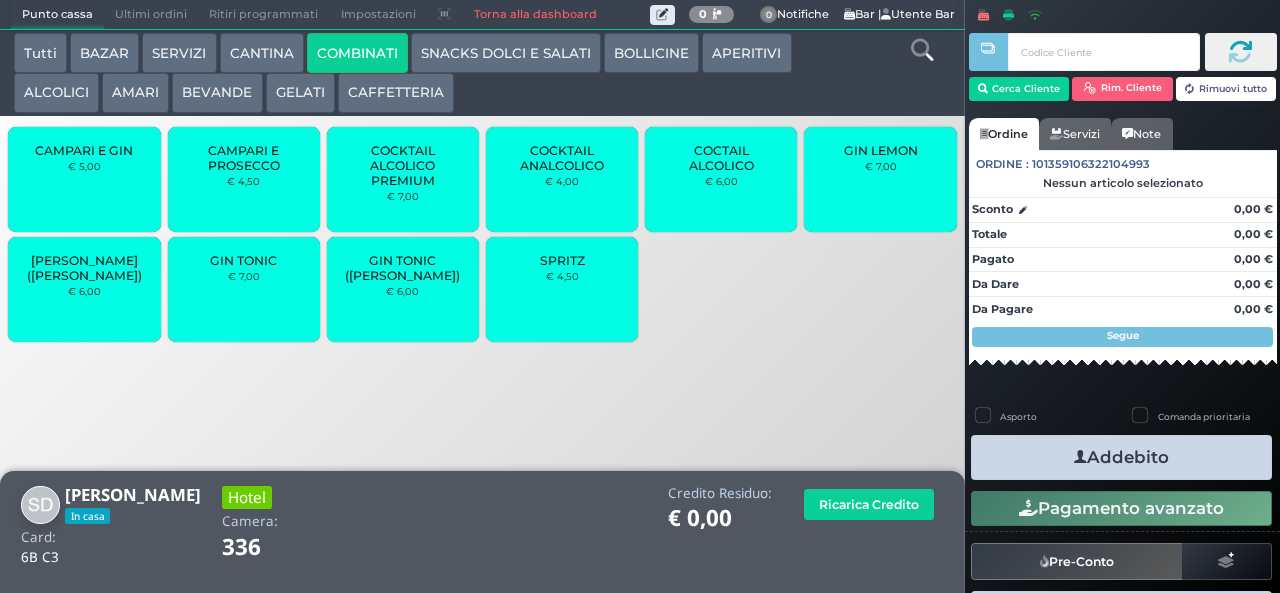 click on "SPRITZ
€ 4,50" at bounding box center (562, 289) 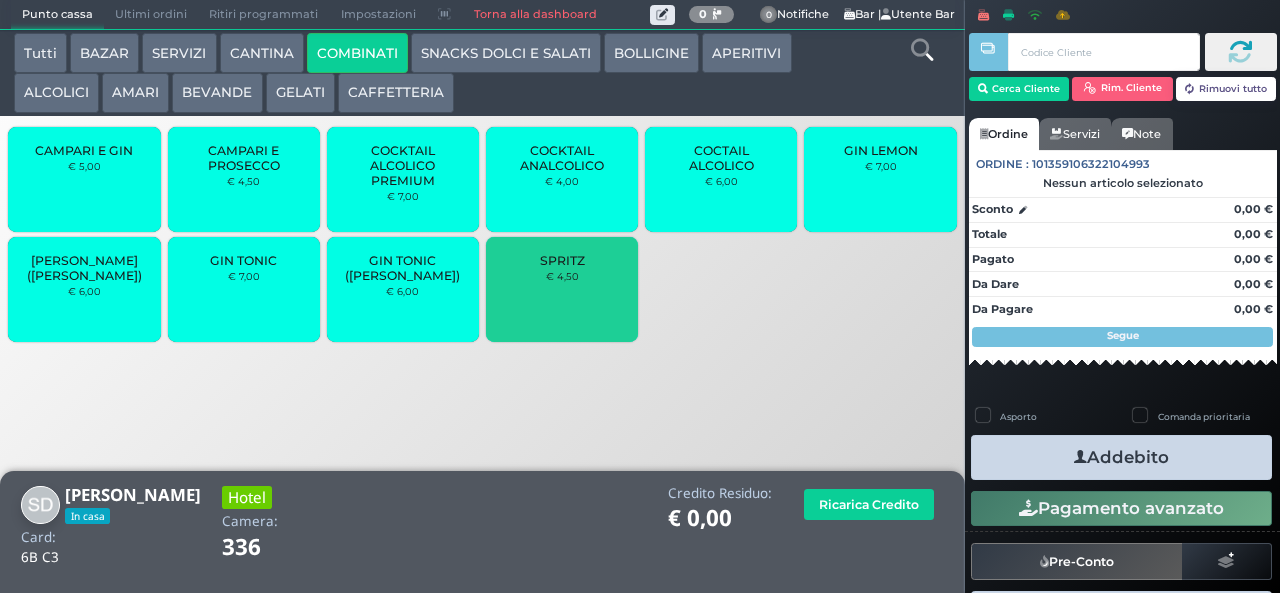 click on "SPRITZ
€ 4,50" at bounding box center [562, 289] 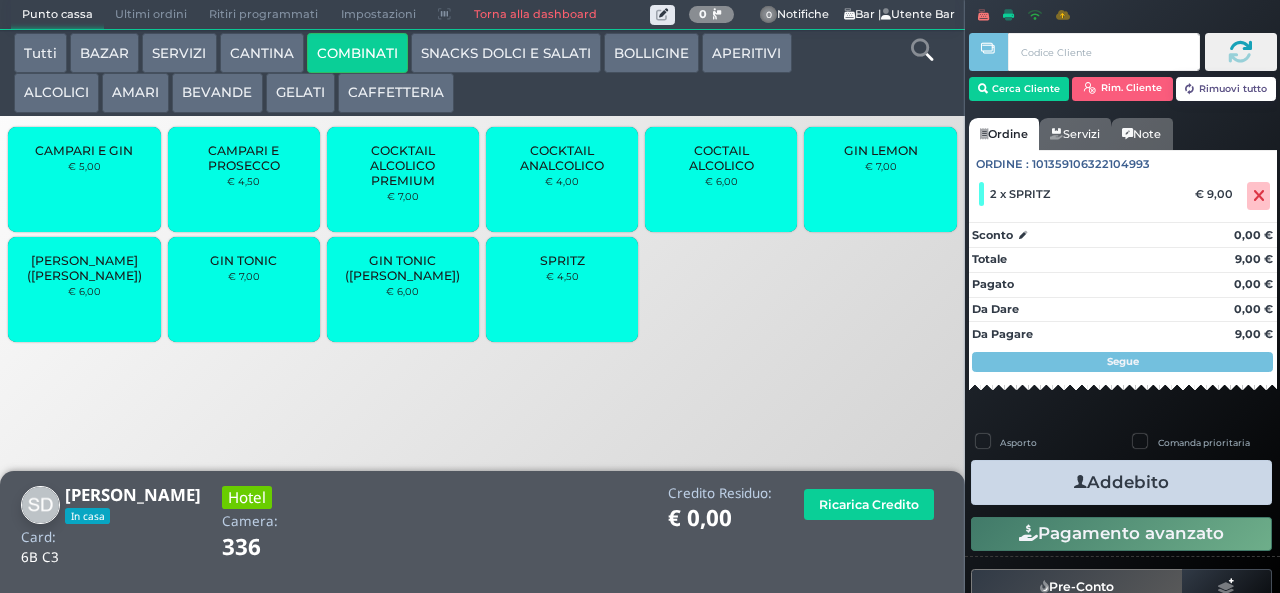 click on "€ 7,00" at bounding box center (244, 276) 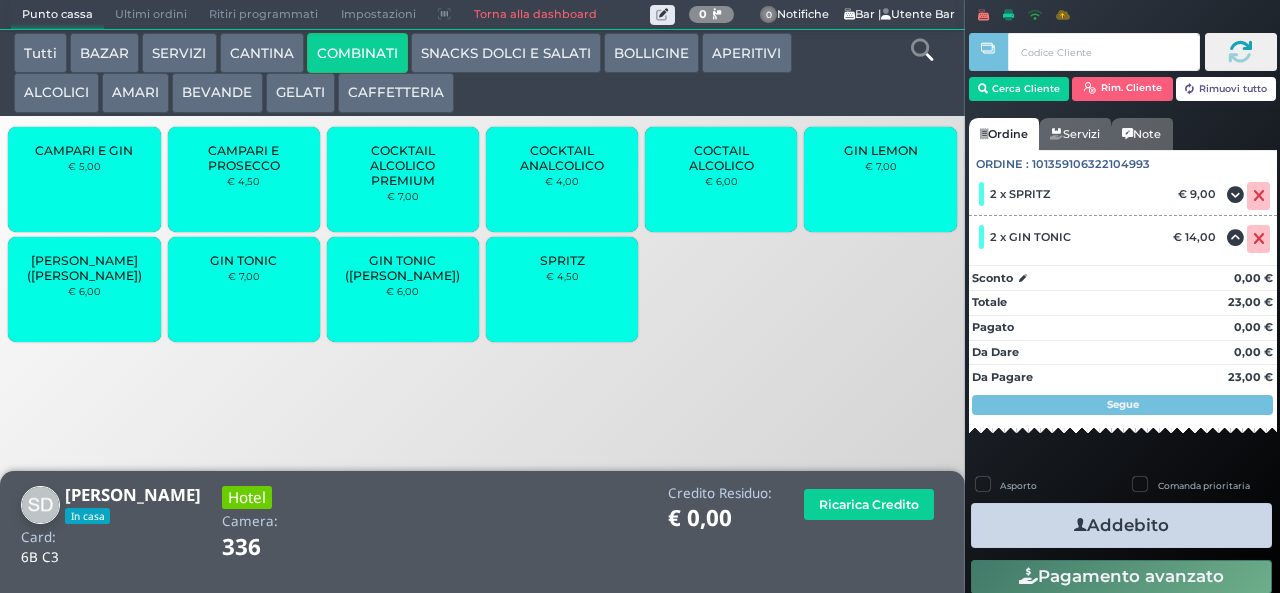 click at bounding box center [1080, 525] 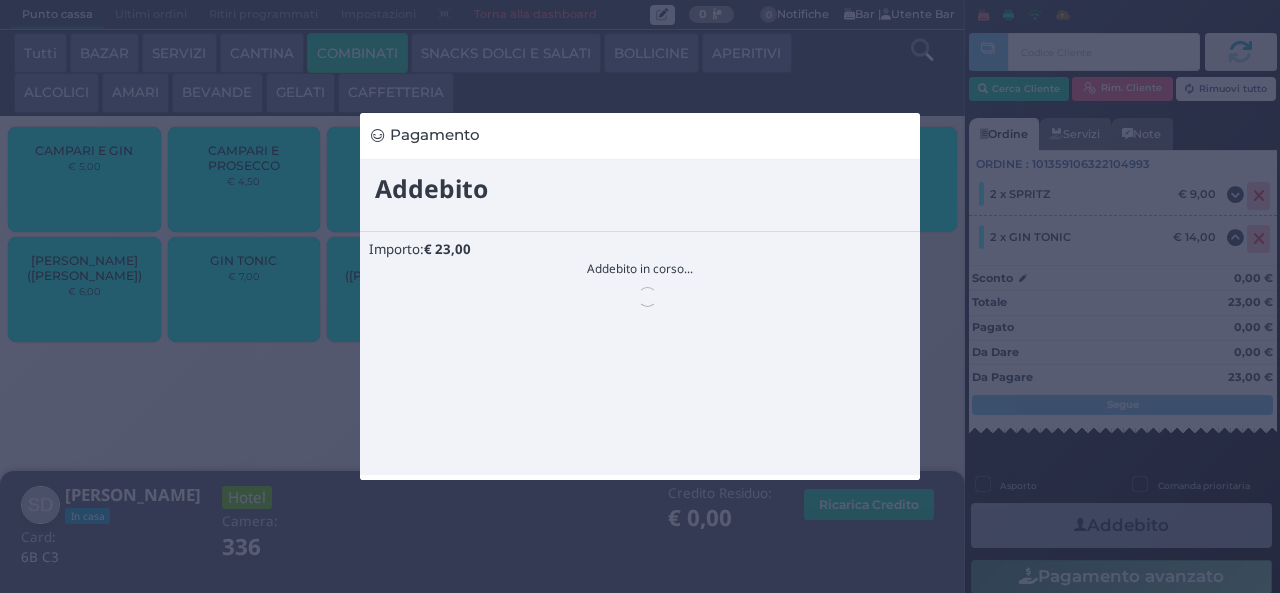 scroll, scrollTop: 0, scrollLeft: 0, axis: both 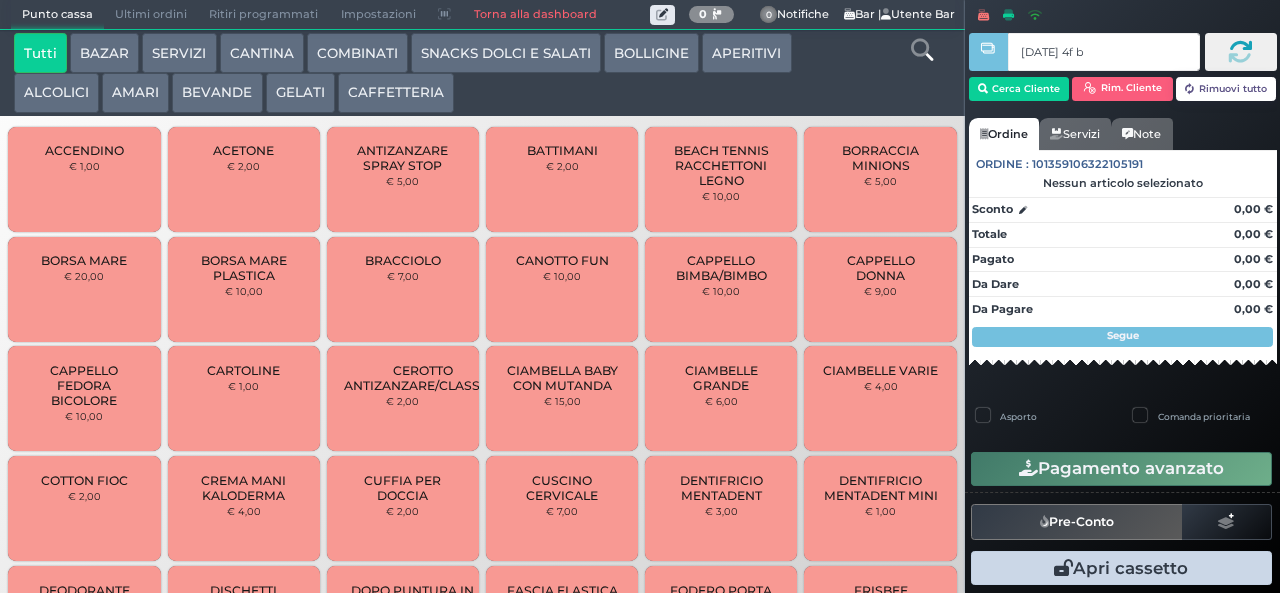type on "[DATE] 4f b9" 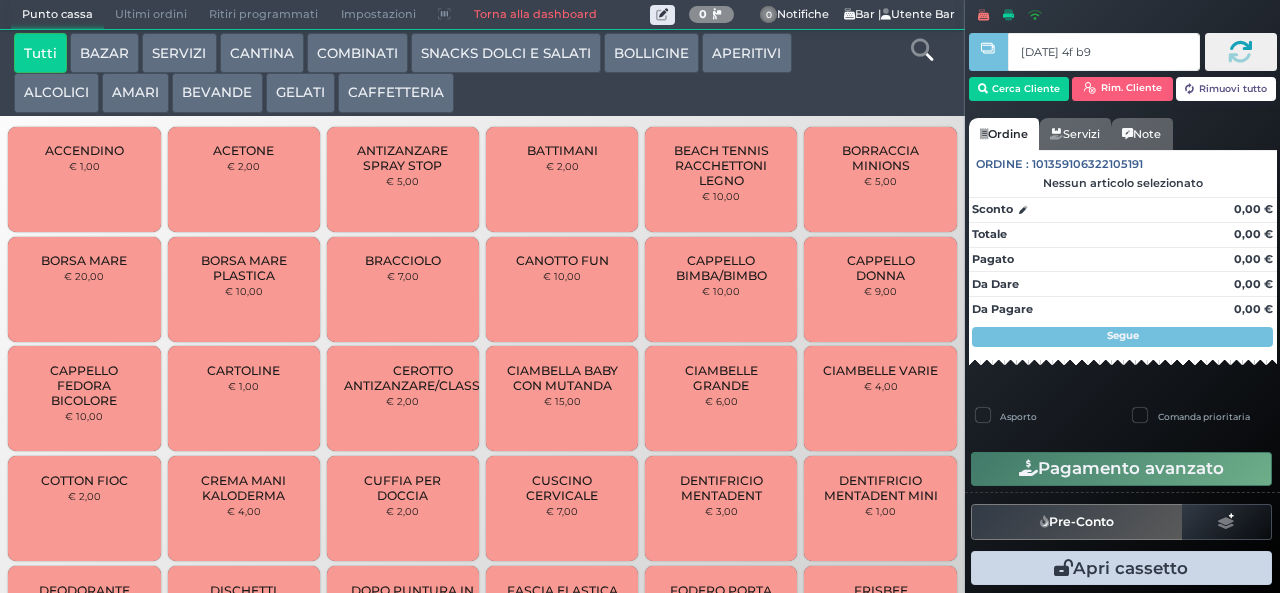 type 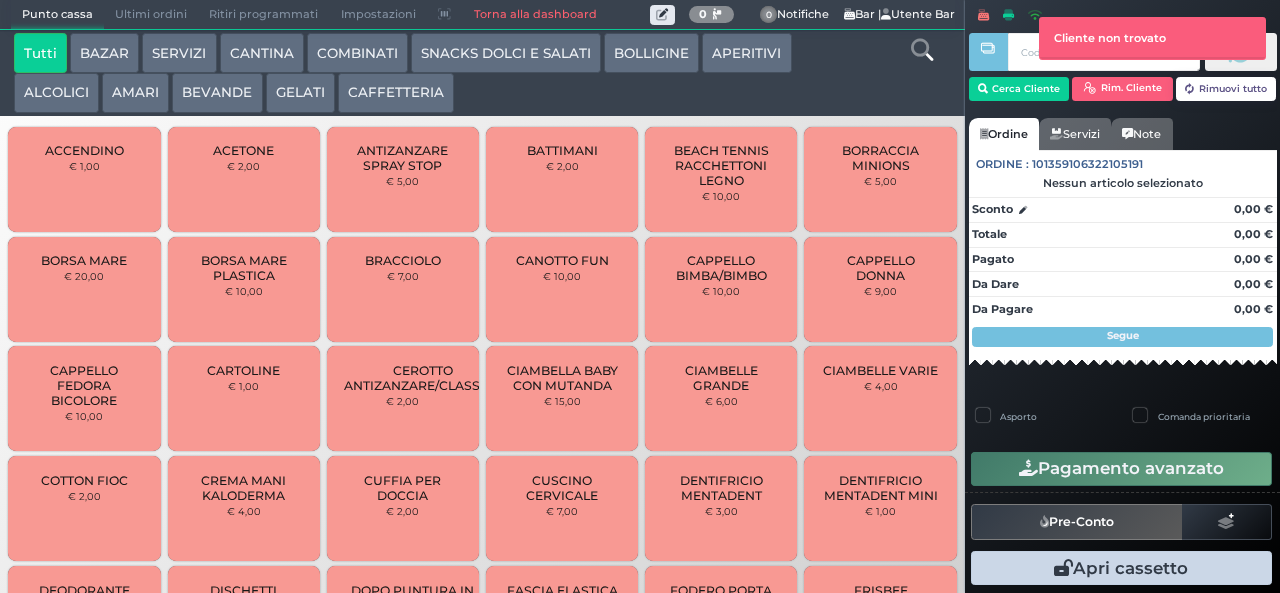 click on "GELATI" at bounding box center [300, 93] 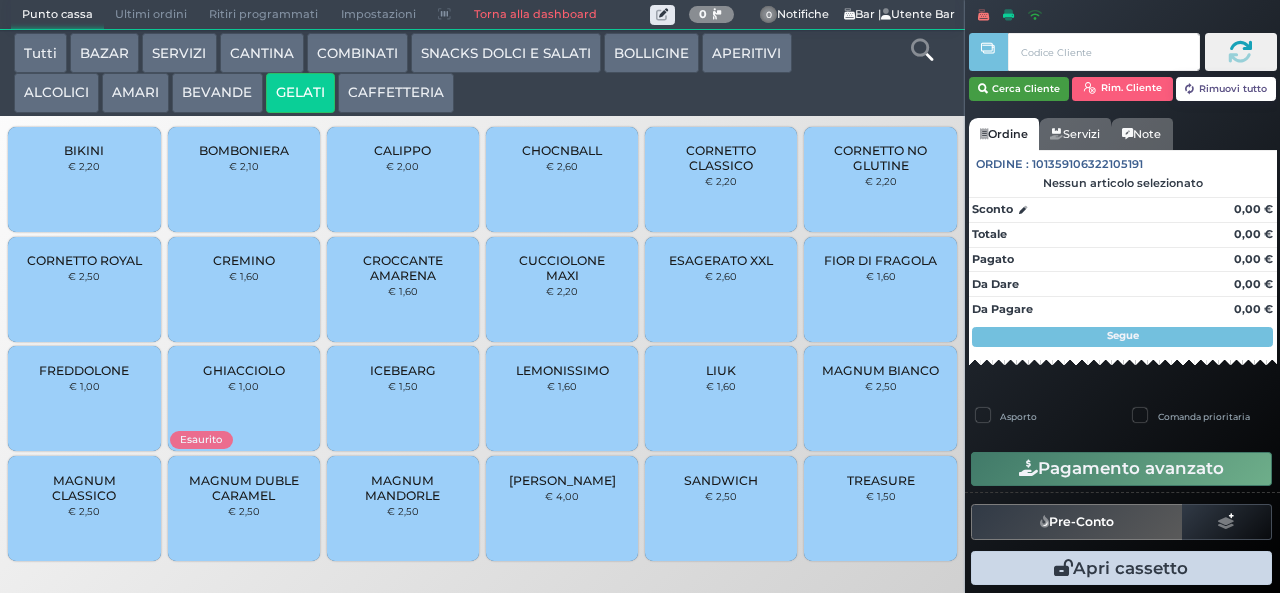 click on "Cerca Cliente" at bounding box center [1019, 89] 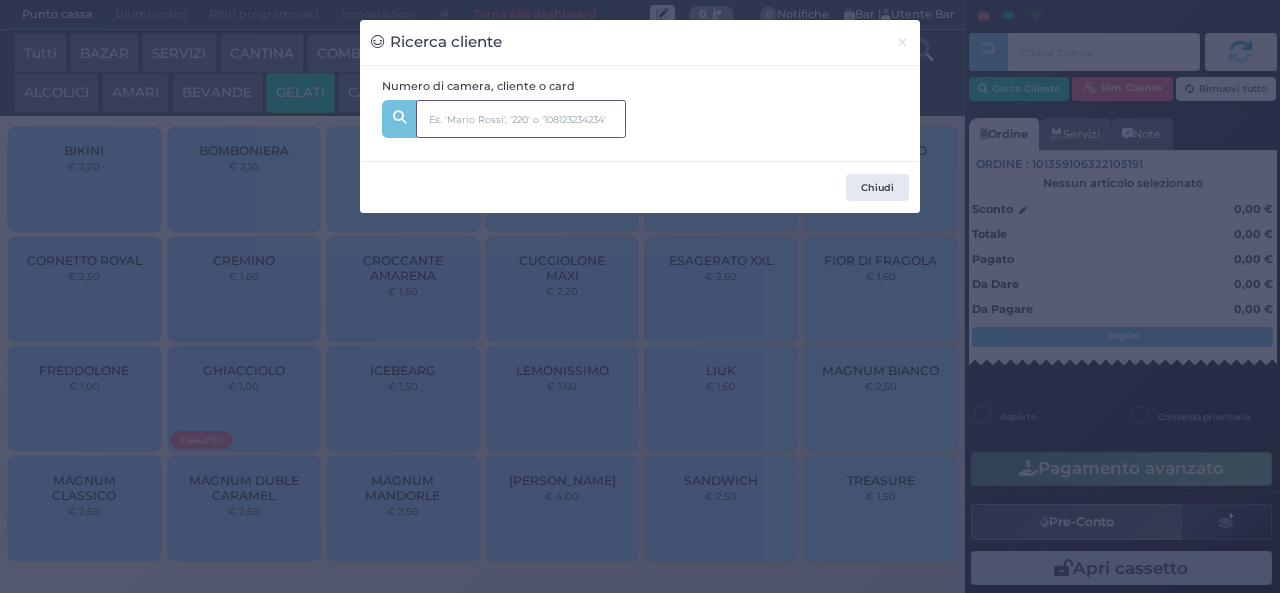 click at bounding box center (521, 119) 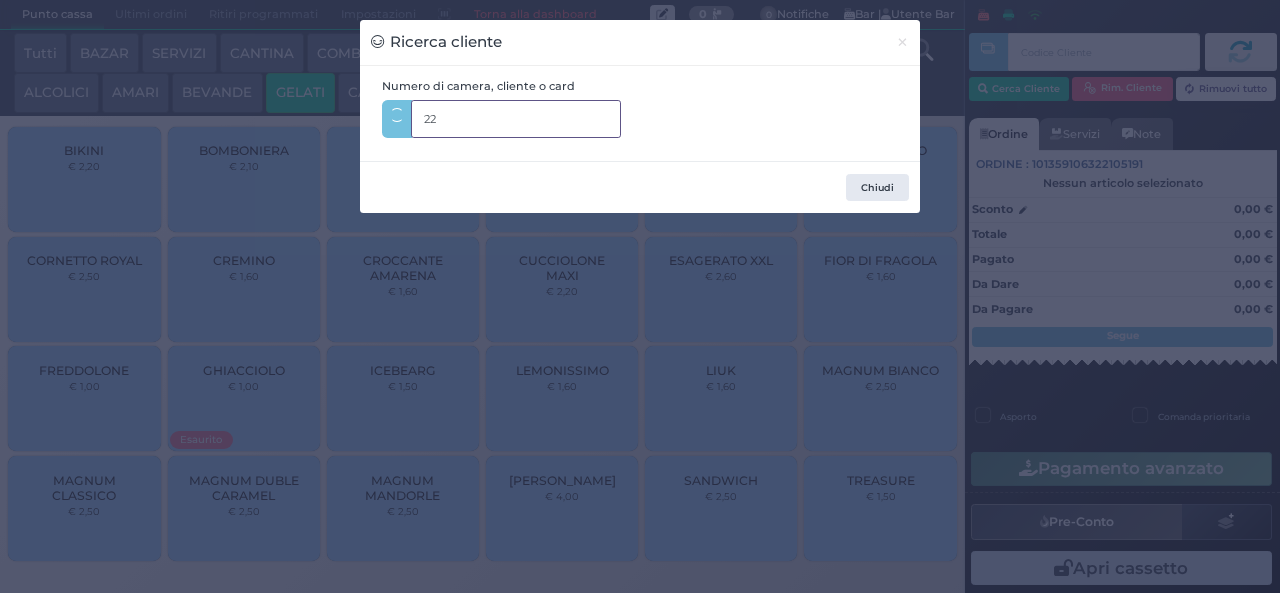 type on "221" 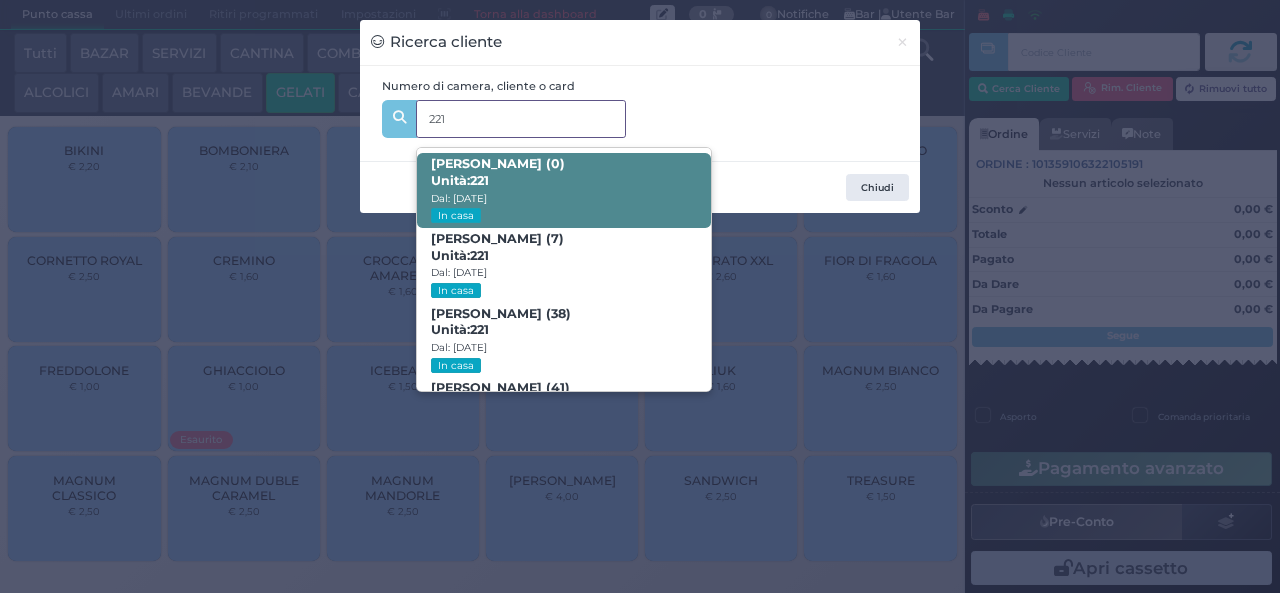 click on "NICOLO ROCCO (0) Unità:  221 Dal: 12/07/2025 In casa" at bounding box center [563, 190] 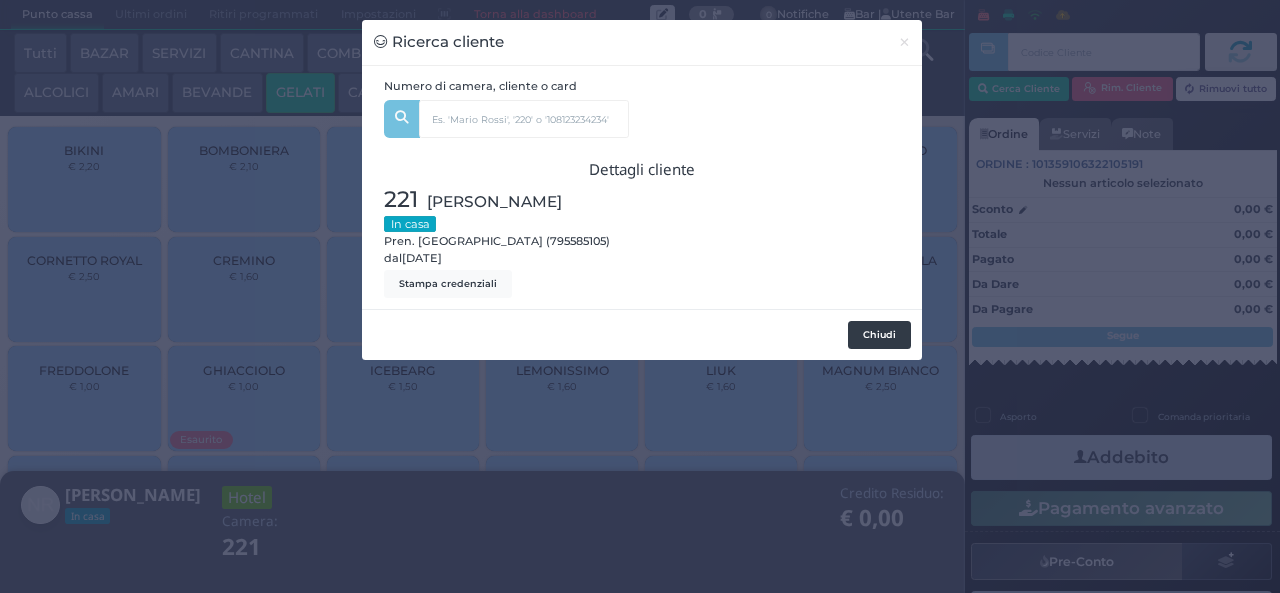 click on "Chiudi" at bounding box center (879, 335) 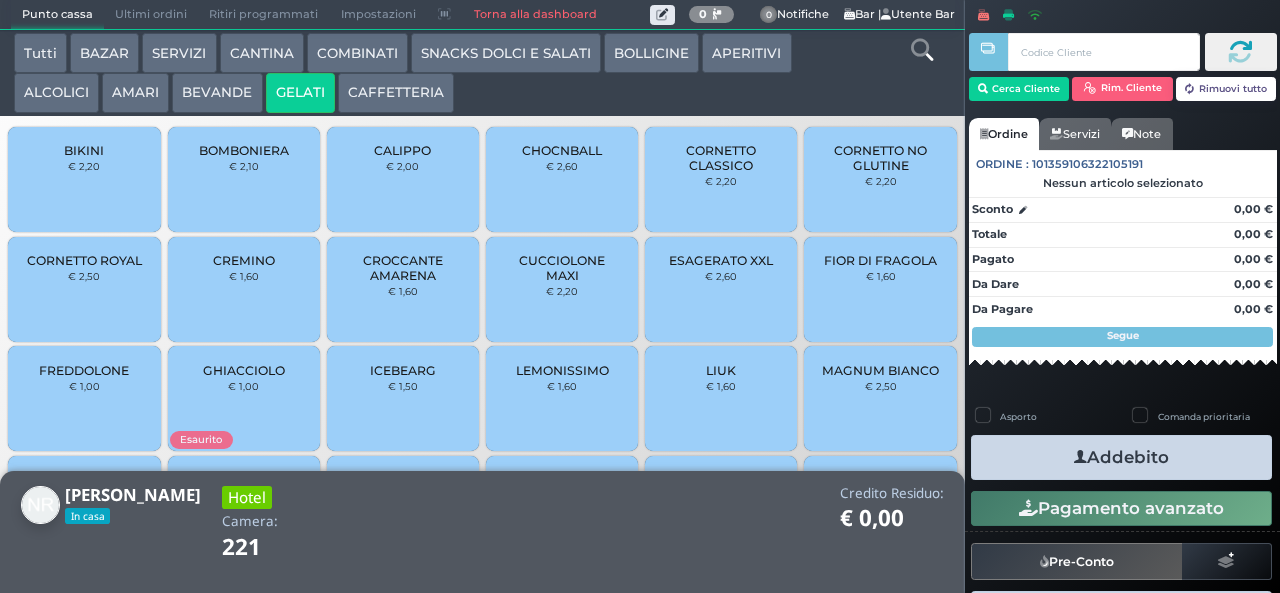 click on "CUCCIOLONE MAXI" at bounding box center [562, 268] 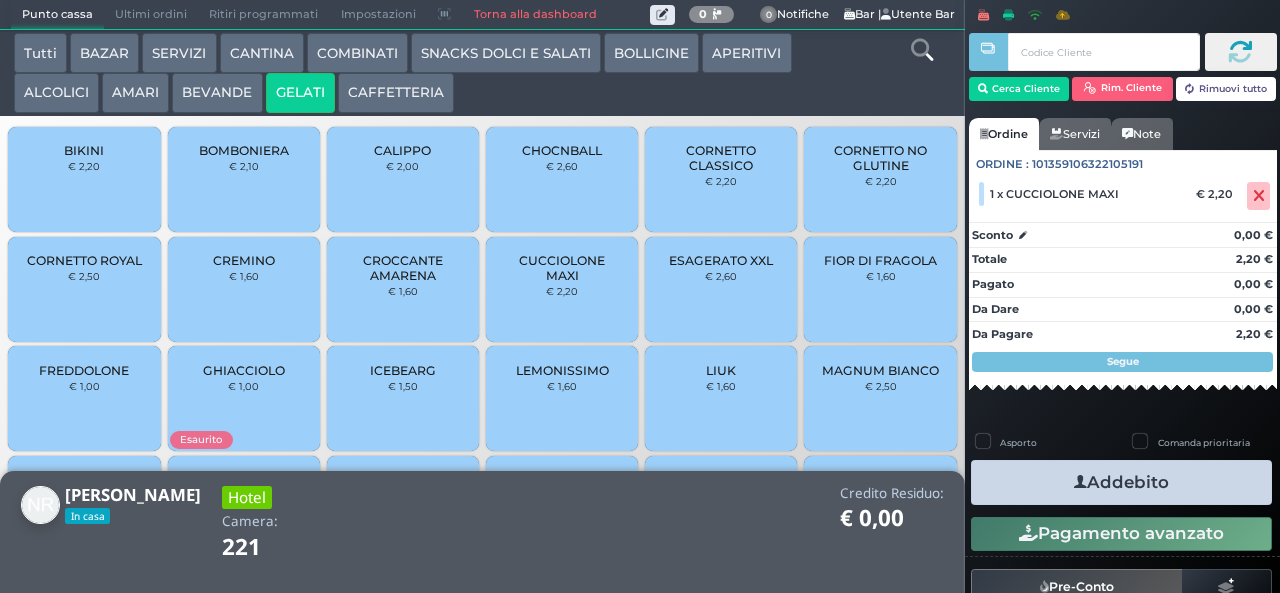 click on "Addebito" at bounding box center [1121, 482] 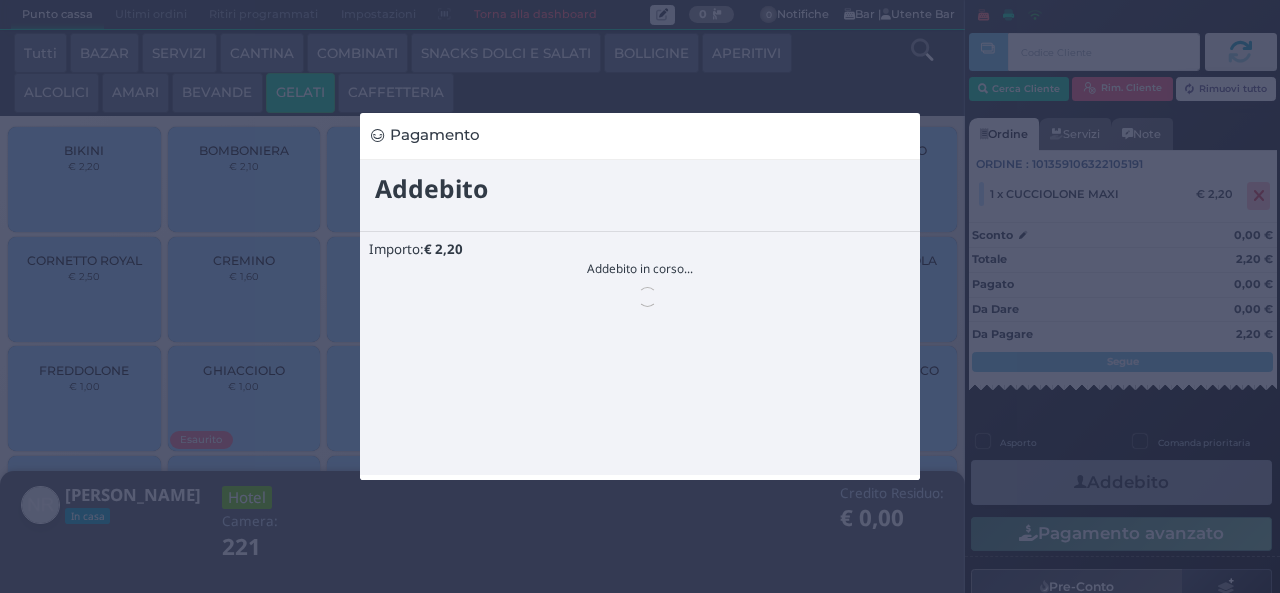 scroll, scrollTop: 0, scrollLeft: 0, axis: both 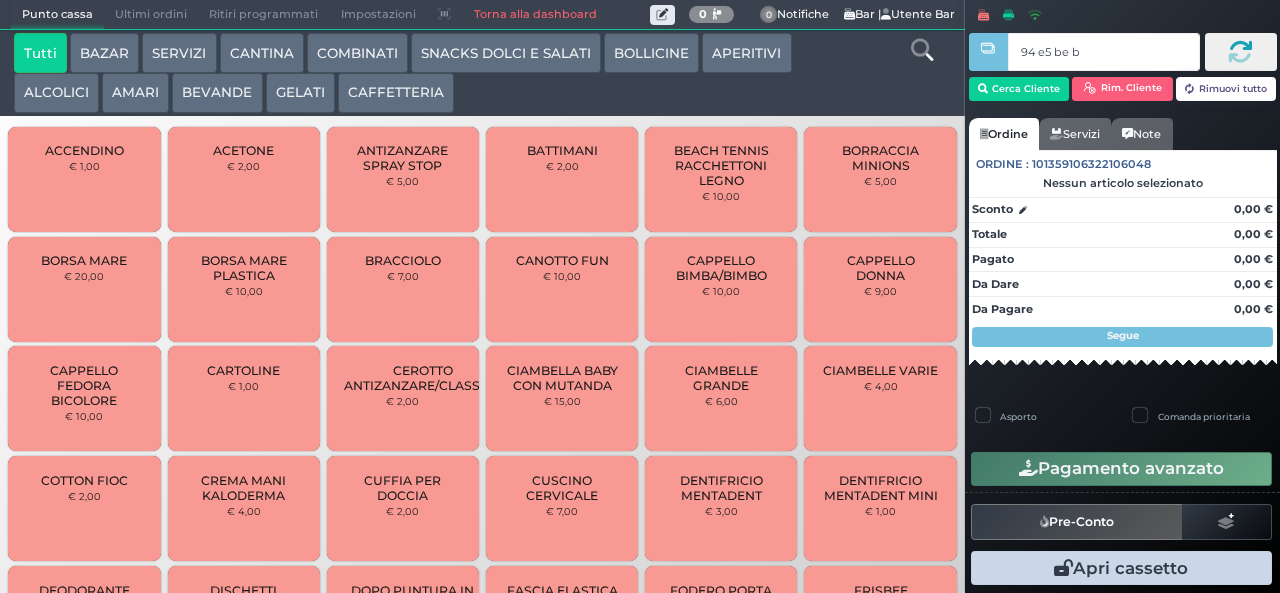 type on "94 e5 be b9" 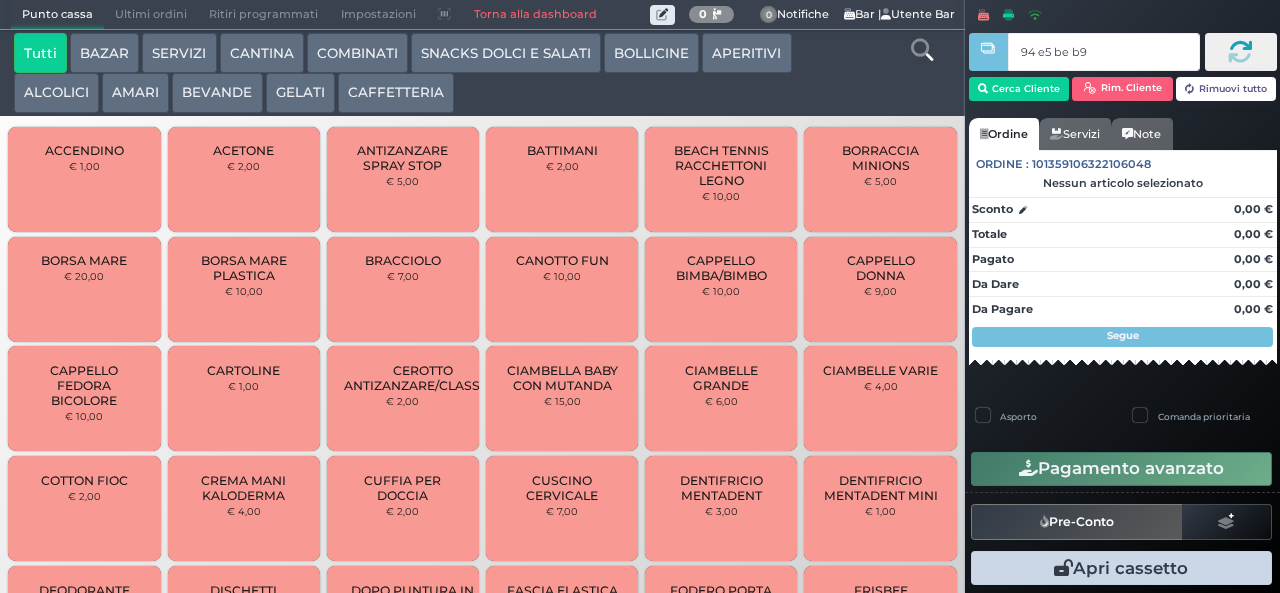 type 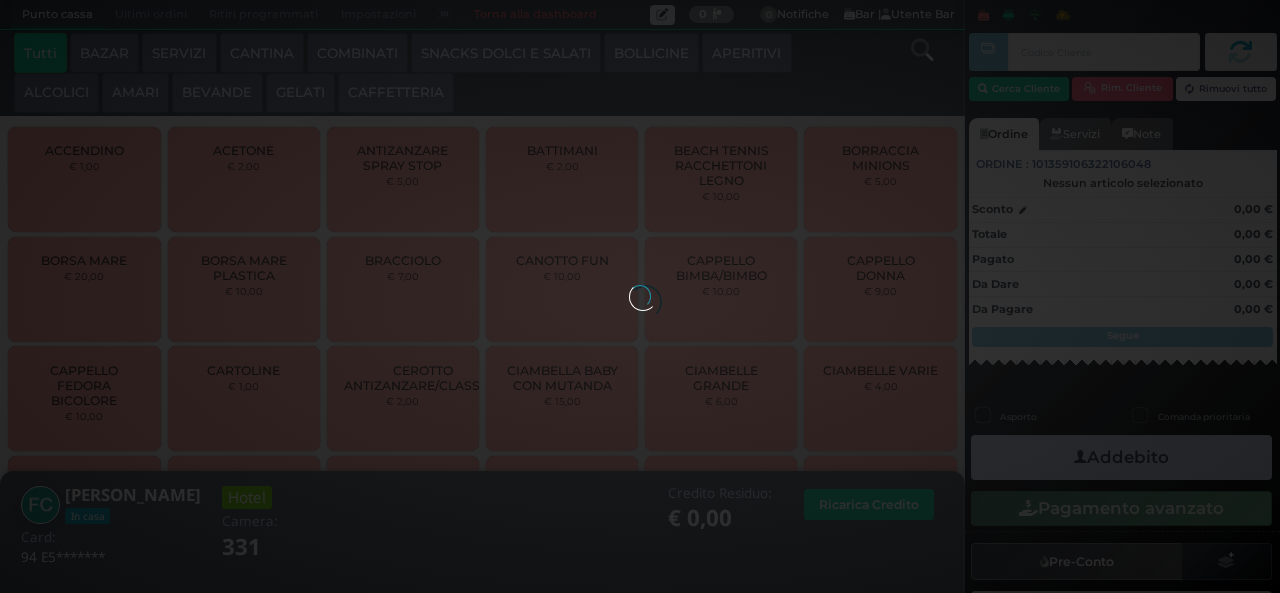 click at bounding box center [640, 296] 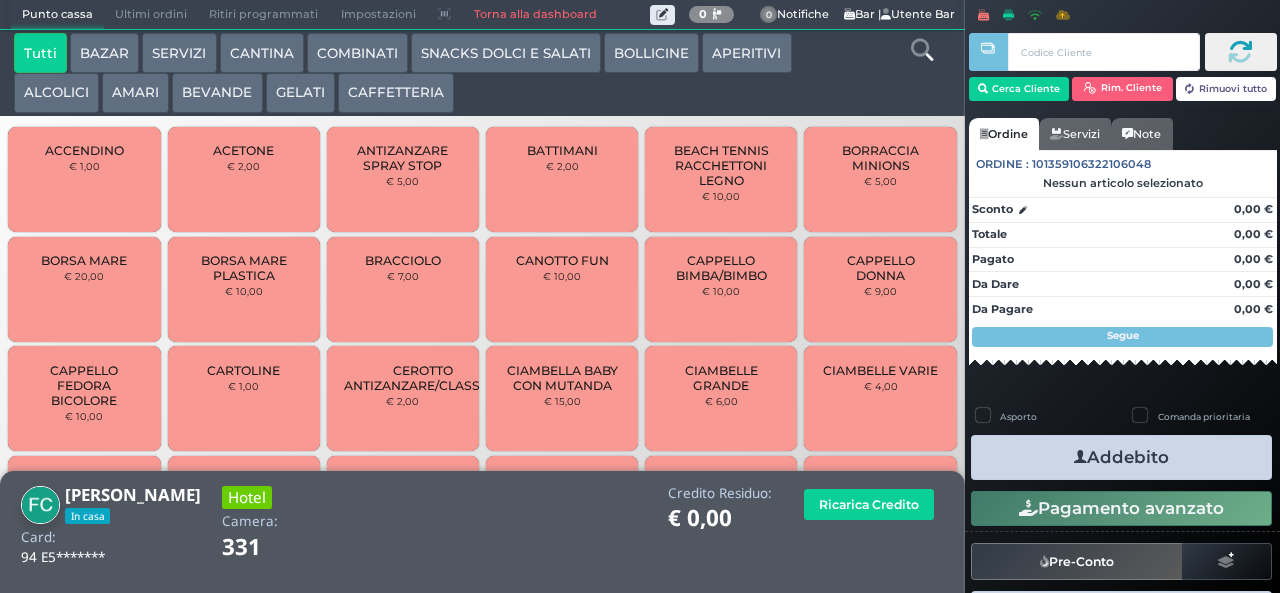 click on "GELATI" at bounding box center [300, 93] 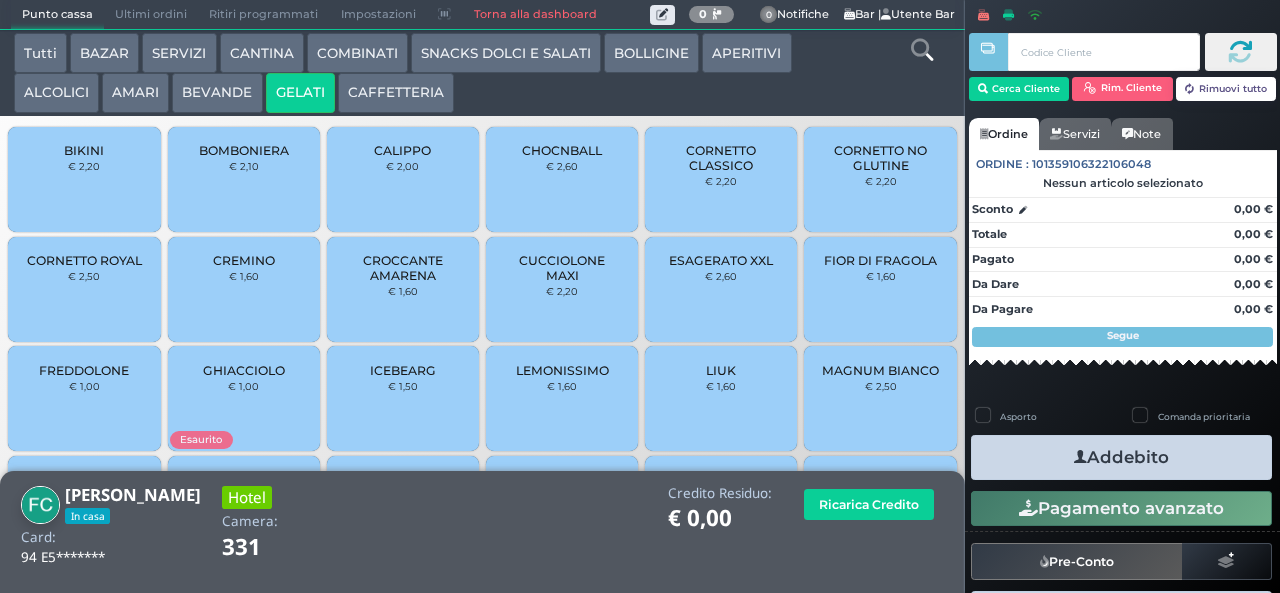 click on "BIKINI" at bounding box center [84, 150] 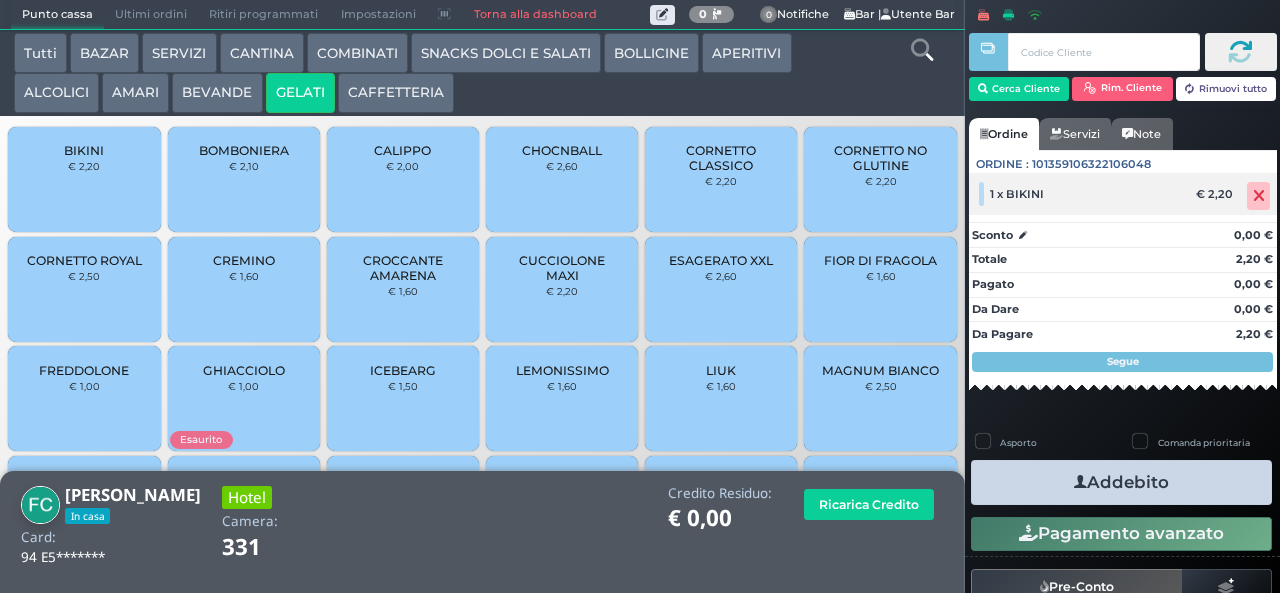 click at bounding box center (1259, 196) 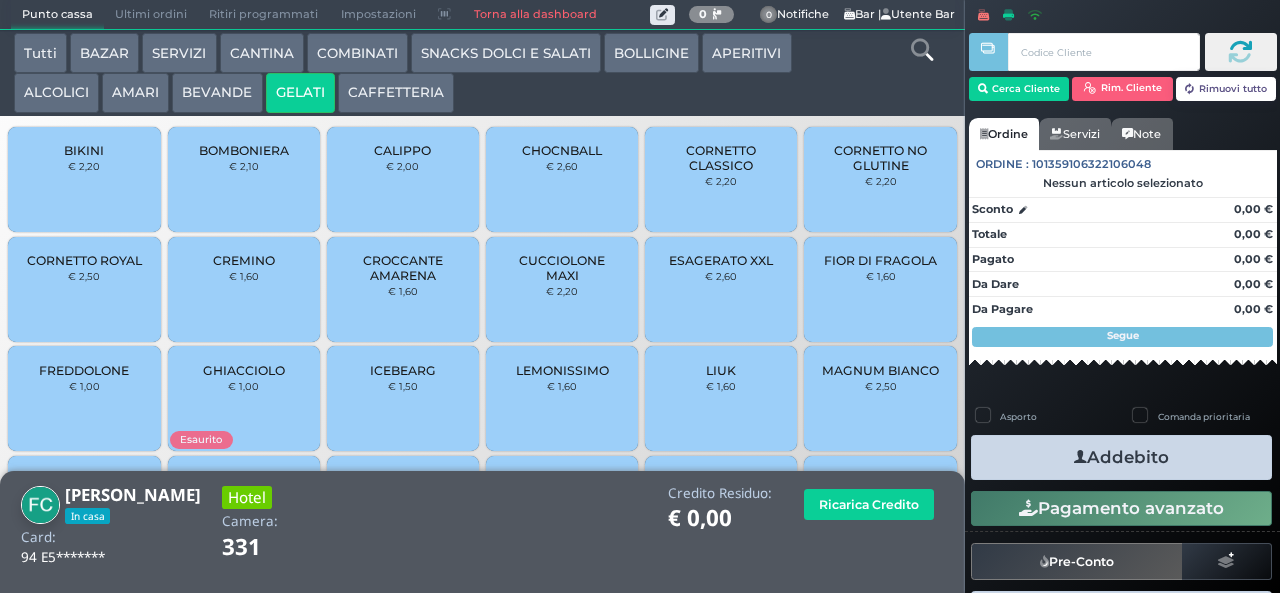 click on "CORNETTO CLASSICO" at bounding box center (721, 158) 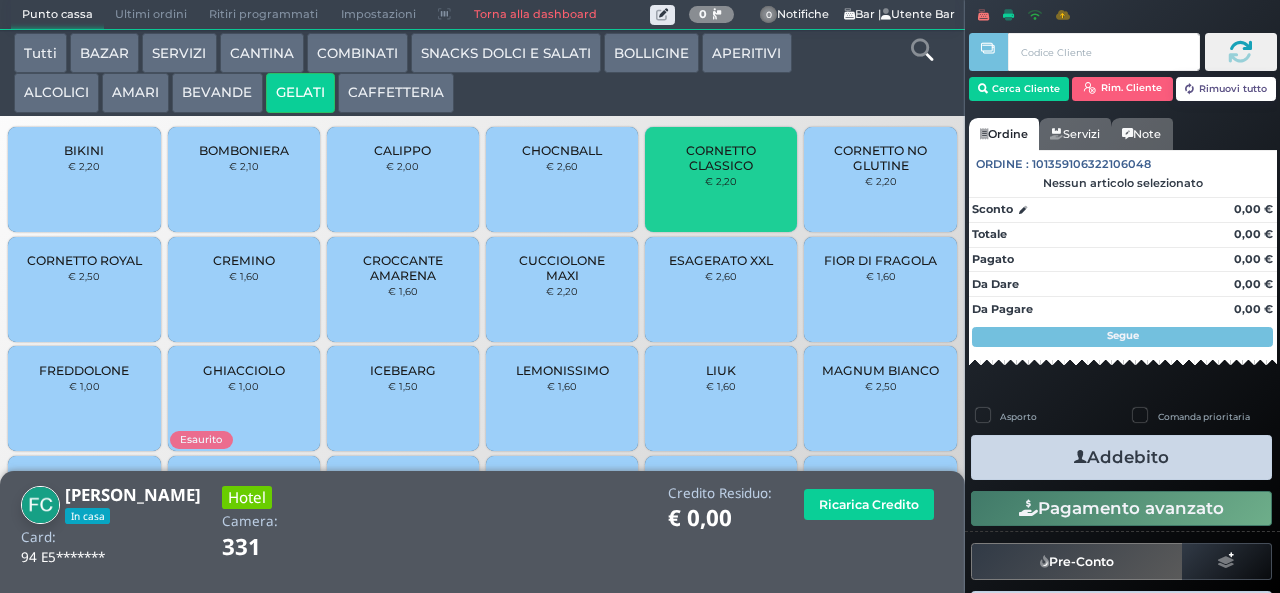 click on "CORNETTO CLASSICO" at bounding box center [721, 158] 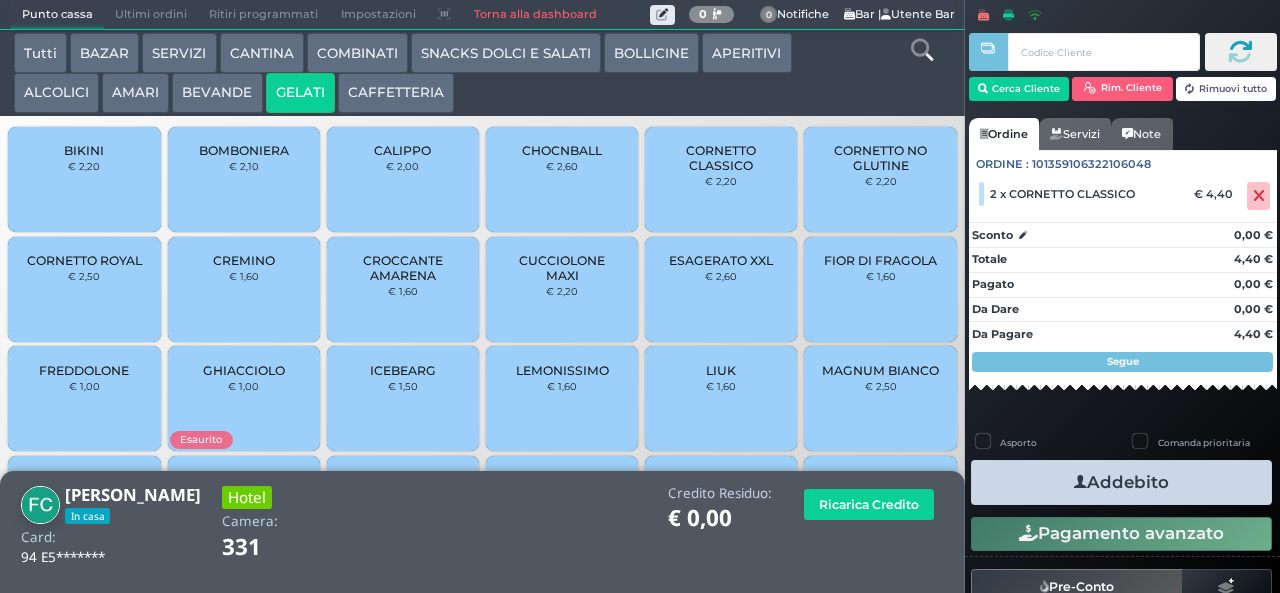 click at bounding box center (1080, 482) 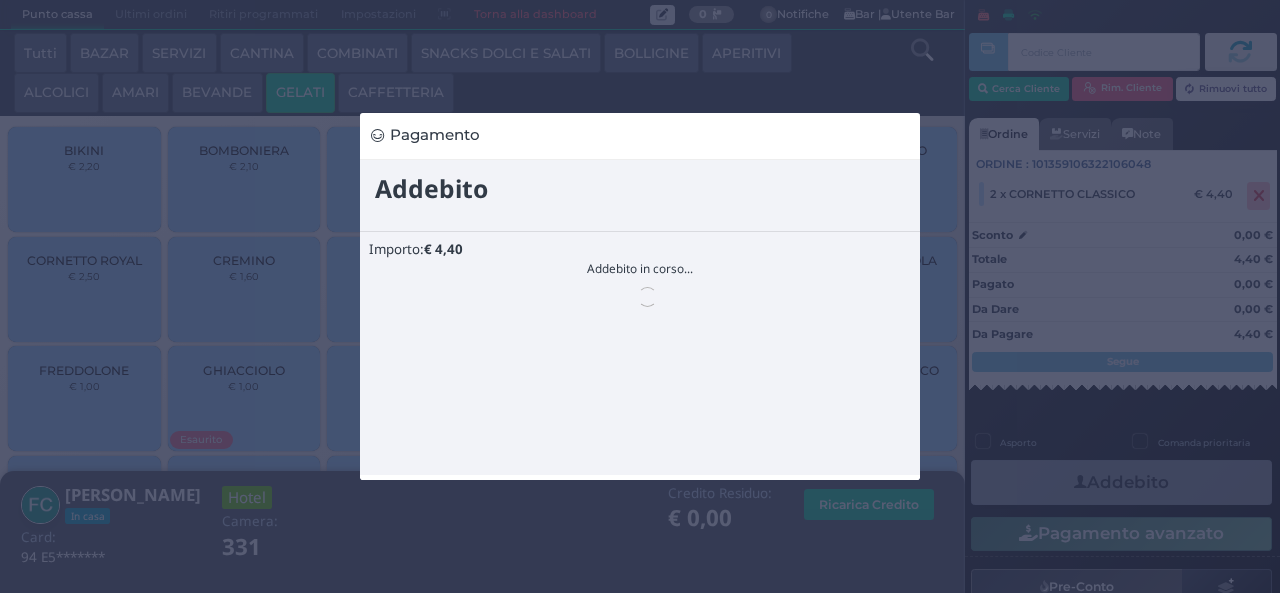 scroll, scrollTop: 0, scrollLeft: 0, axis: both 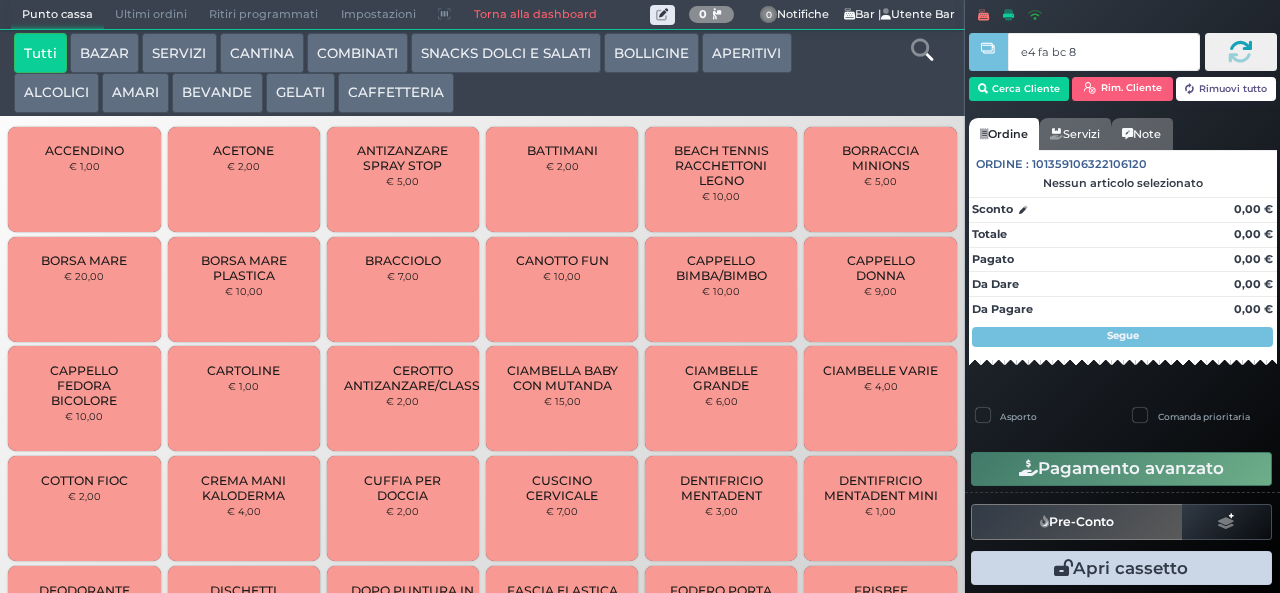 type on "e4 fa bc 8b" 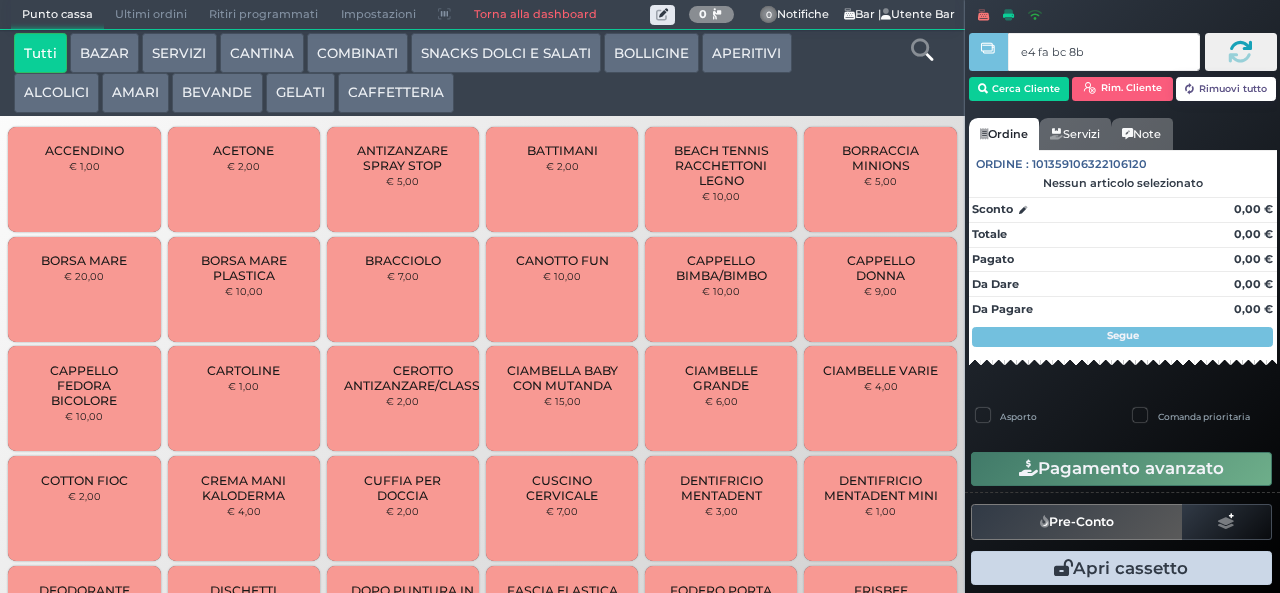 type 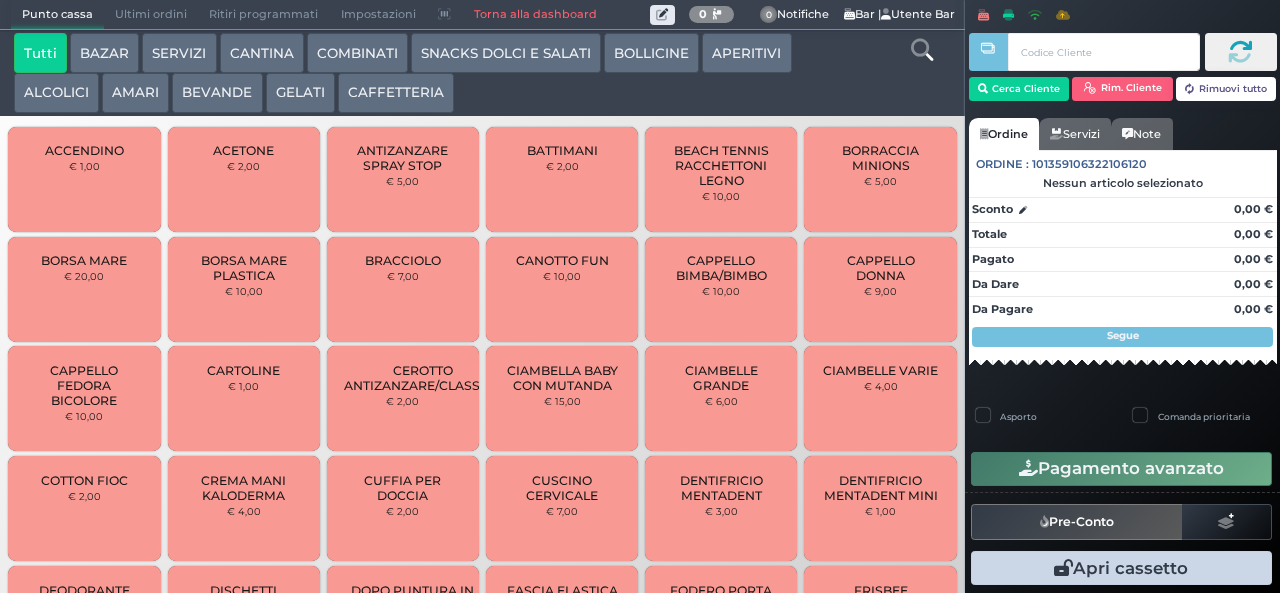 click on "GELATI" at bounding box center [300, 93] 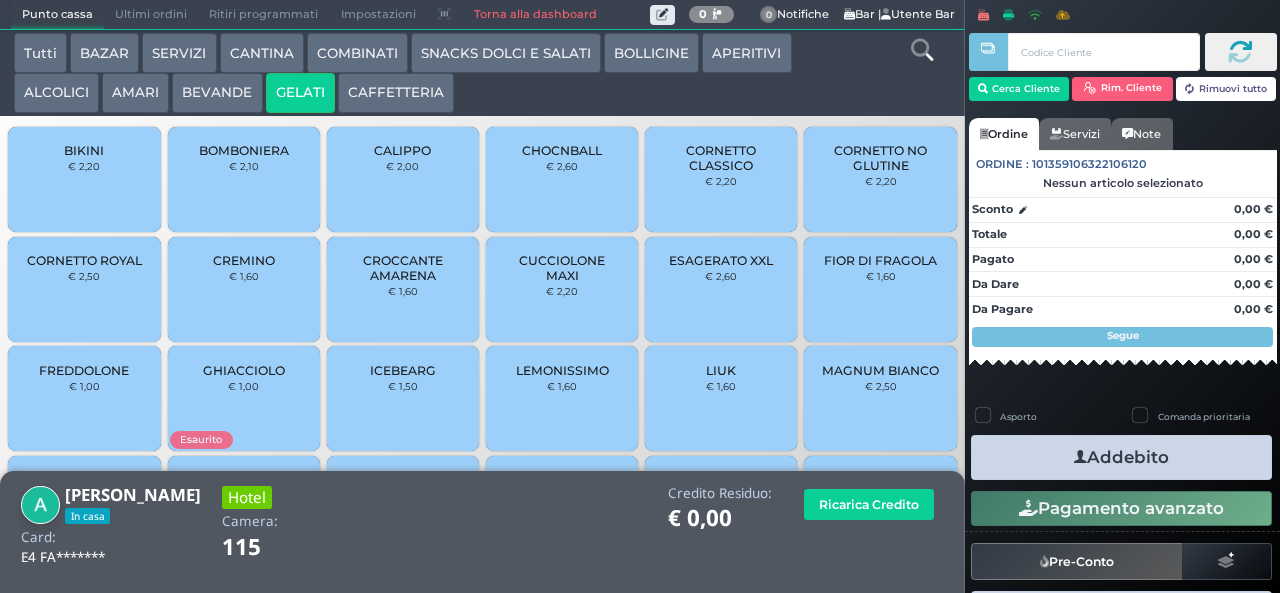 scroll, scrollTop: 133, scrollLeft: 0, axis: vertical 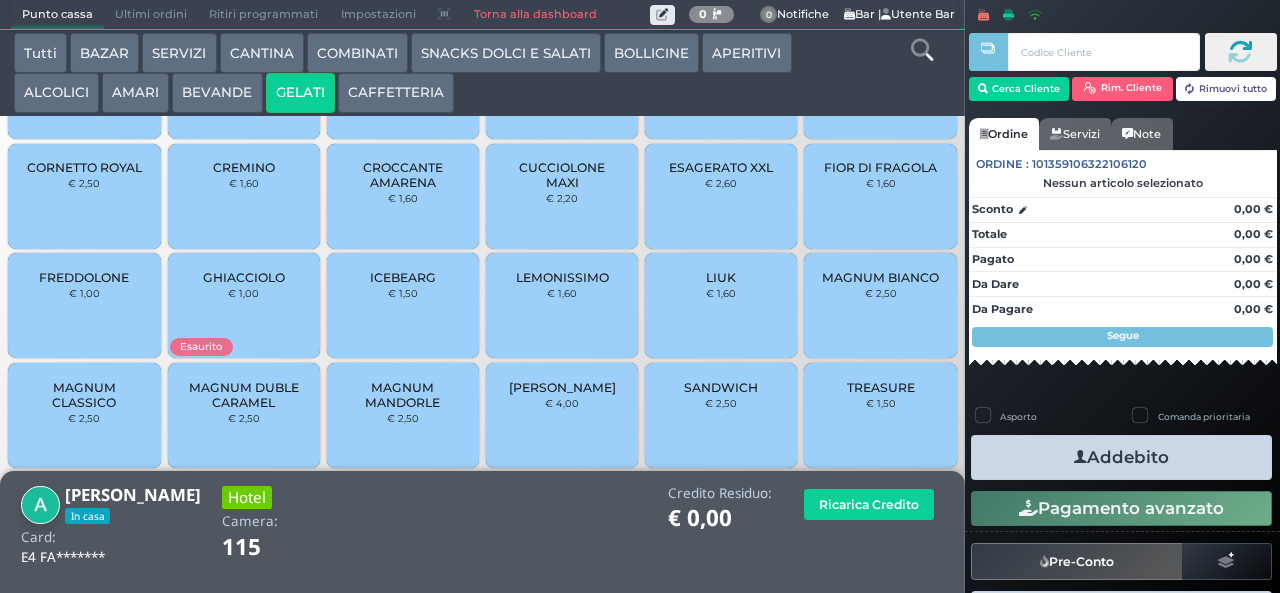 click on "TREASURE" at bounding box center (881, 387) 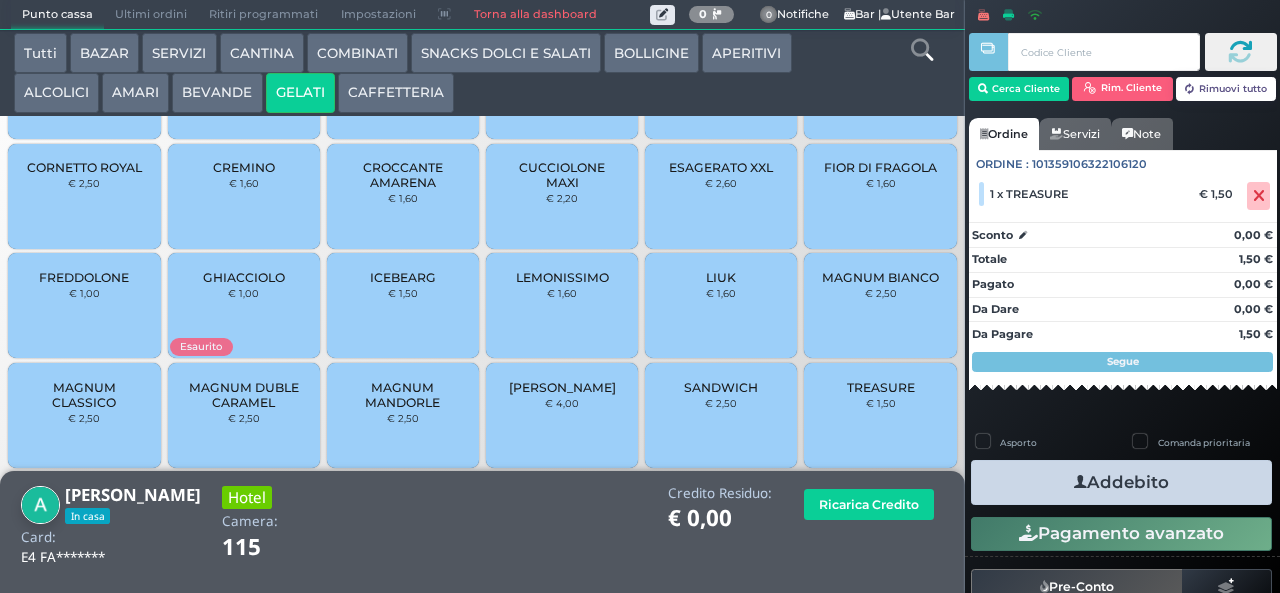 click at bounding box center [1080, 482] 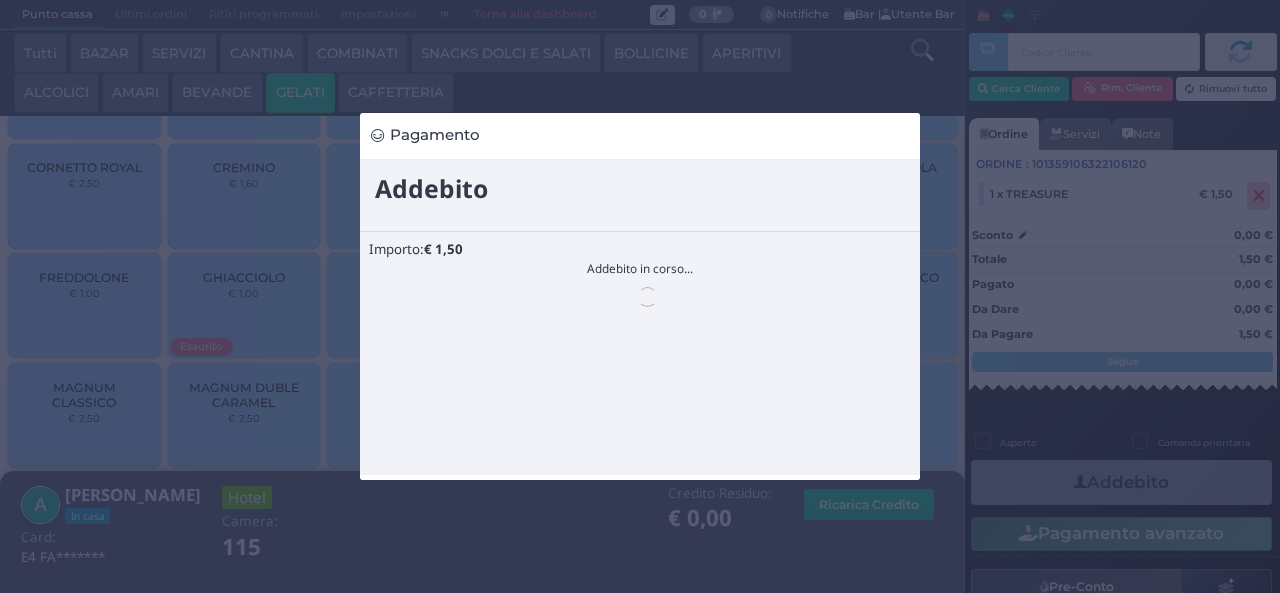 scroll, scrollTop: 0, scrollLeft: 0, axis: both 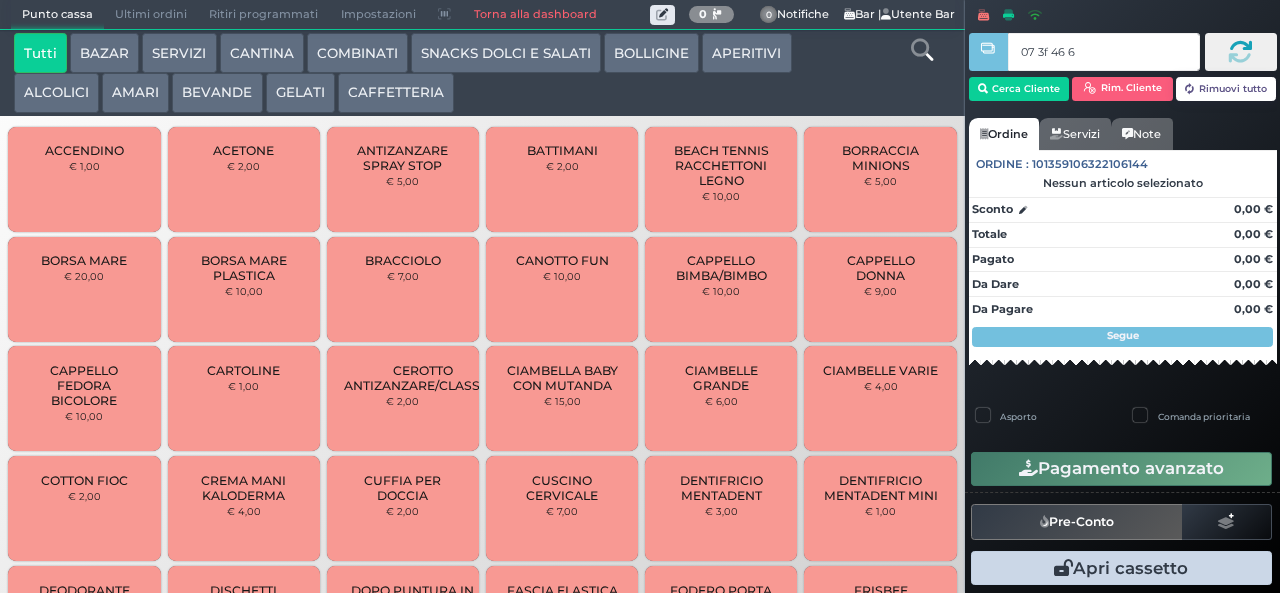type on "07 3f 46 67" 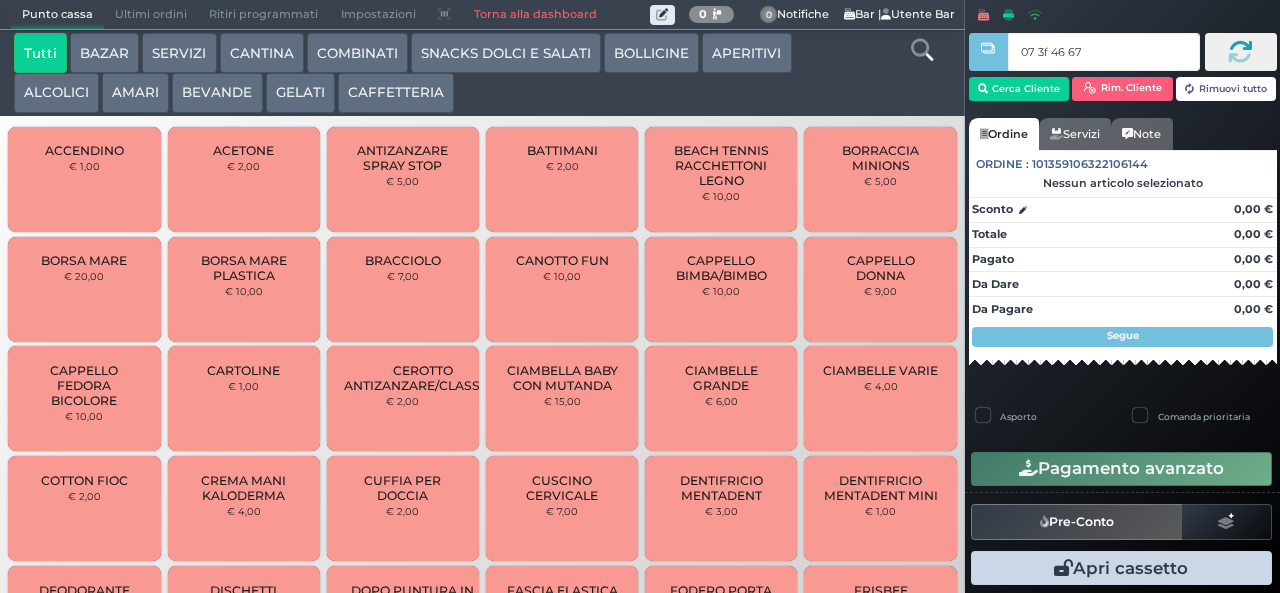 type 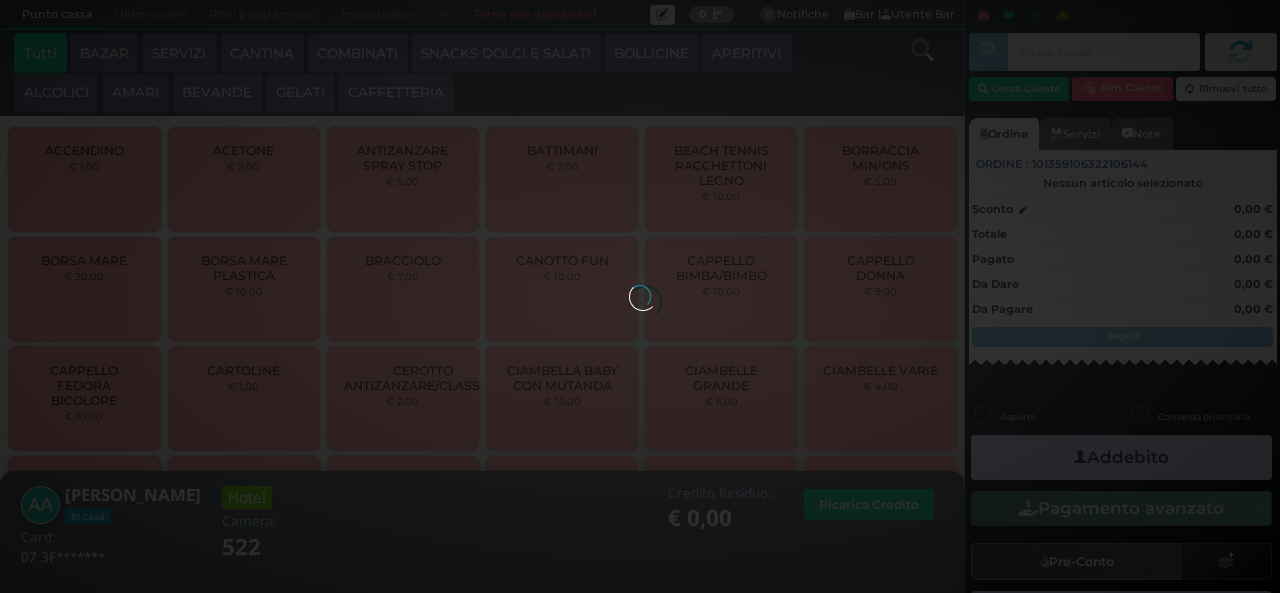 click at bounding box center (640, 296) 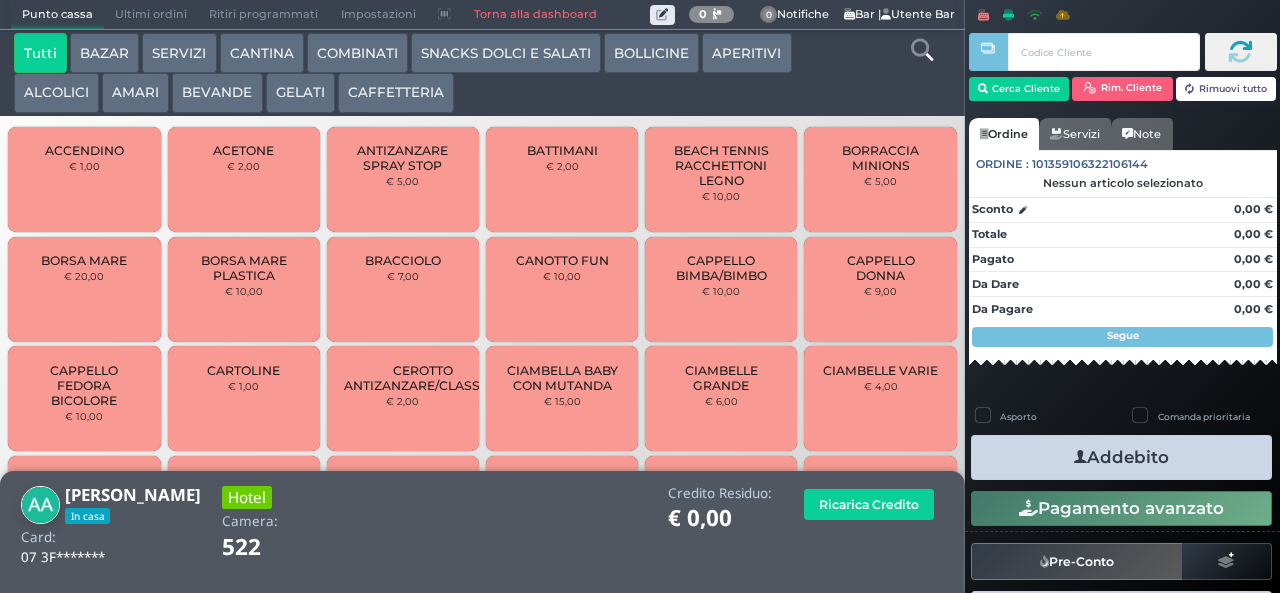 click on "GELATI" at bounding box center [300, 93] 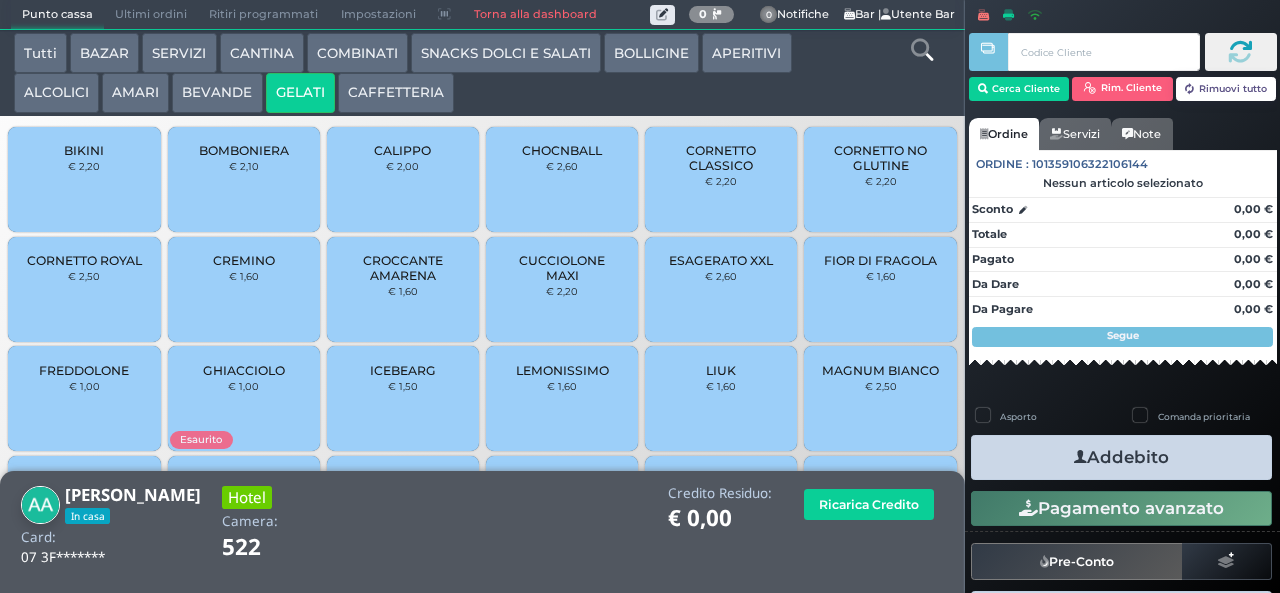 scroll, scrollTop: 133, scrollLeft: 0, axis: vertical 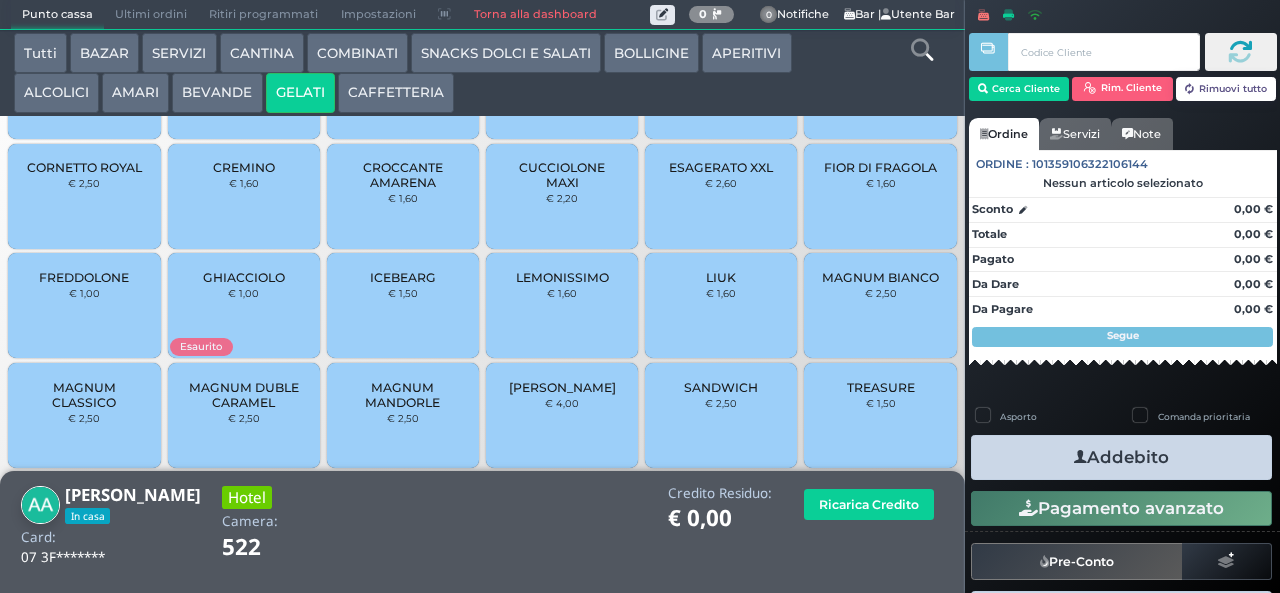 click on "MAGNUM CLASSICO" at bounding box center (84, 395) 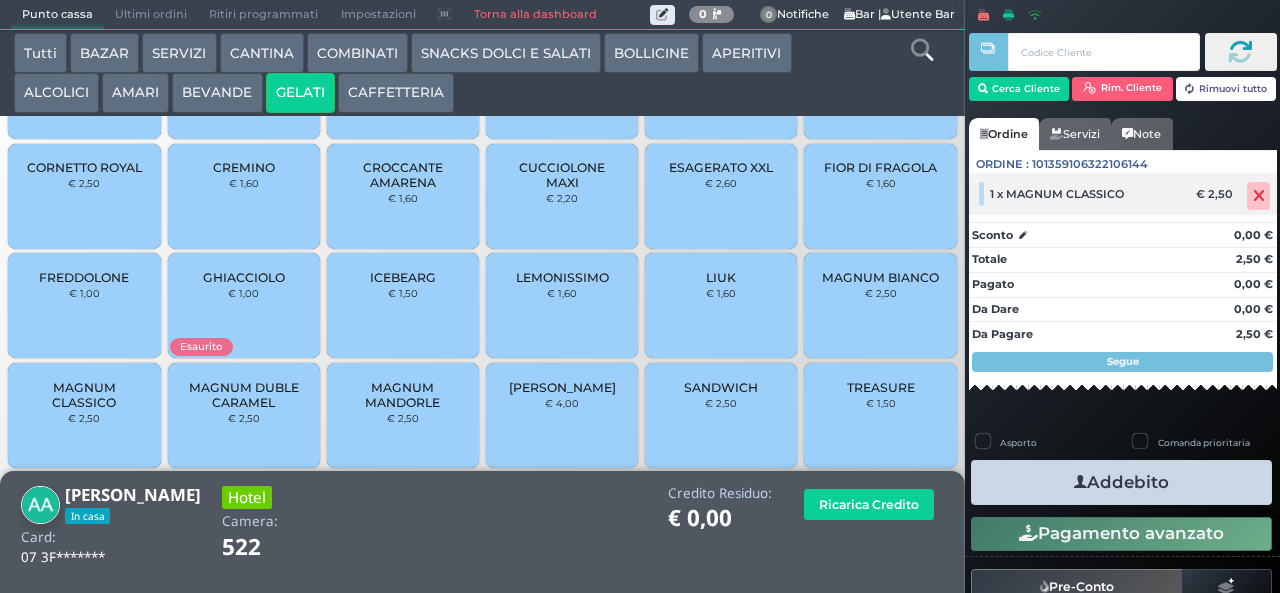 click at bounding box center [1259, 196] 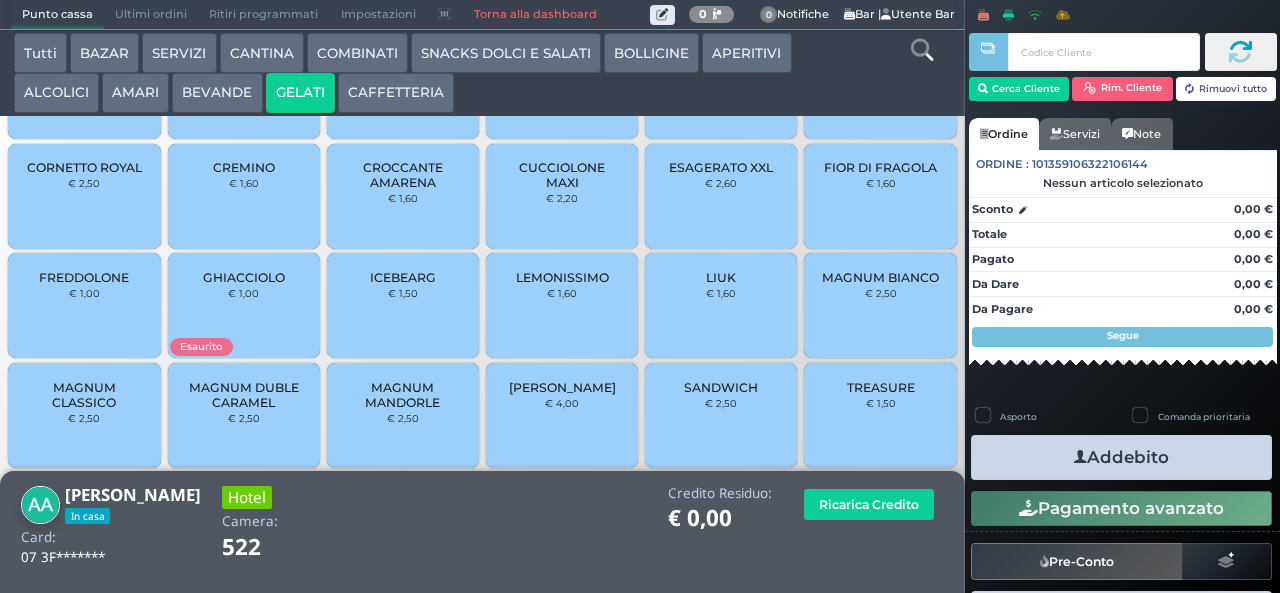 click on "MAGNUM MANDORLE" at bounding box center [403, 395] 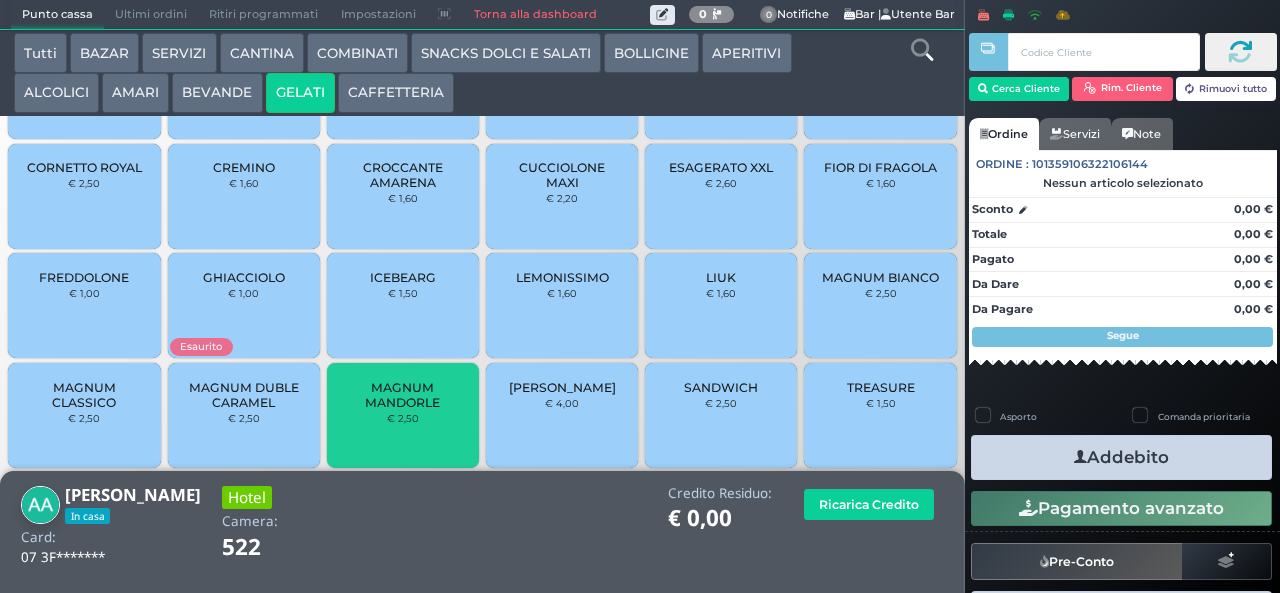 click on "MAGNUM MANDORLE" at bounding box center [403, 395] 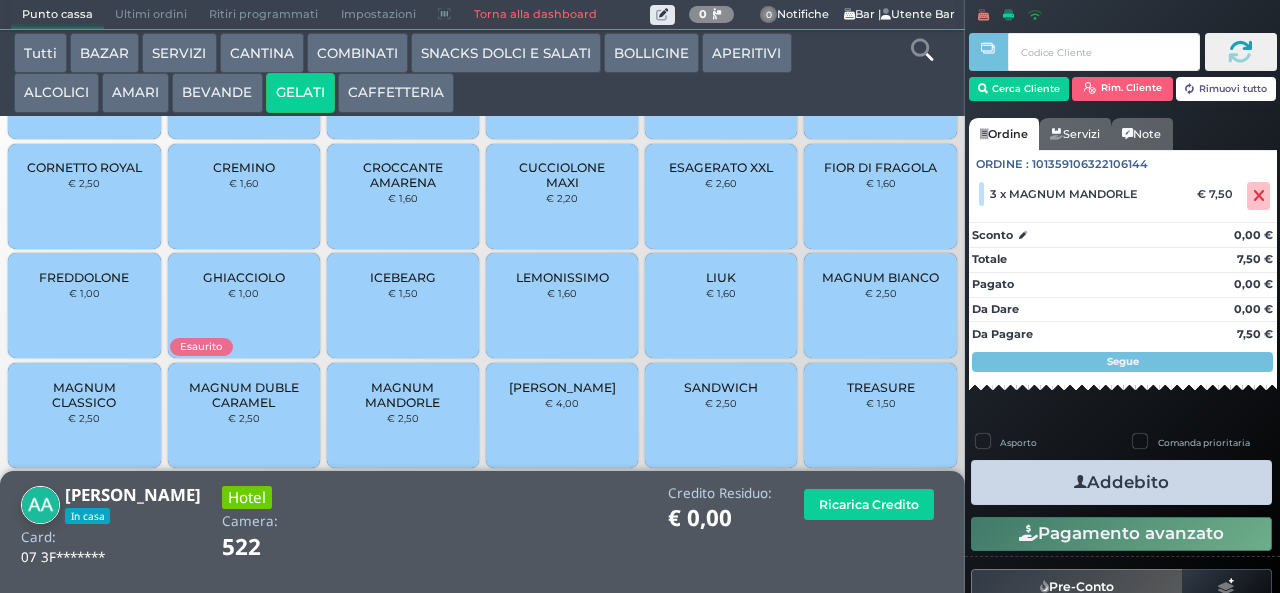 click on "Addebito" at bounding box center (1121, 482) 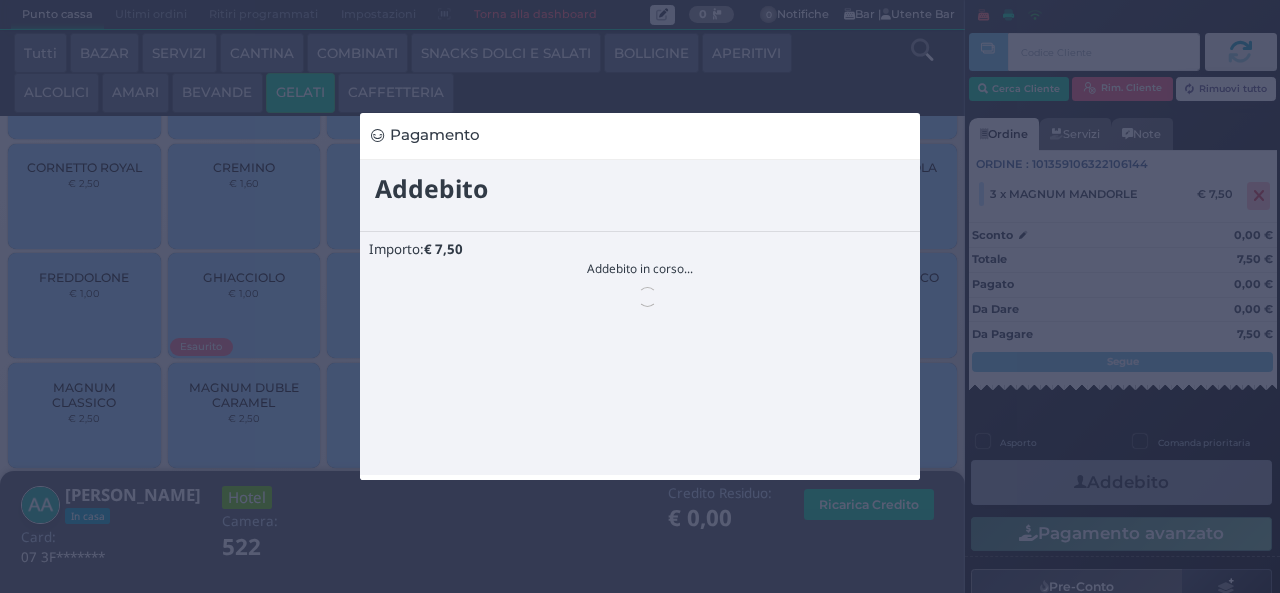 scroll, scrollTop: 0, scrollLeft: 0, axis: both 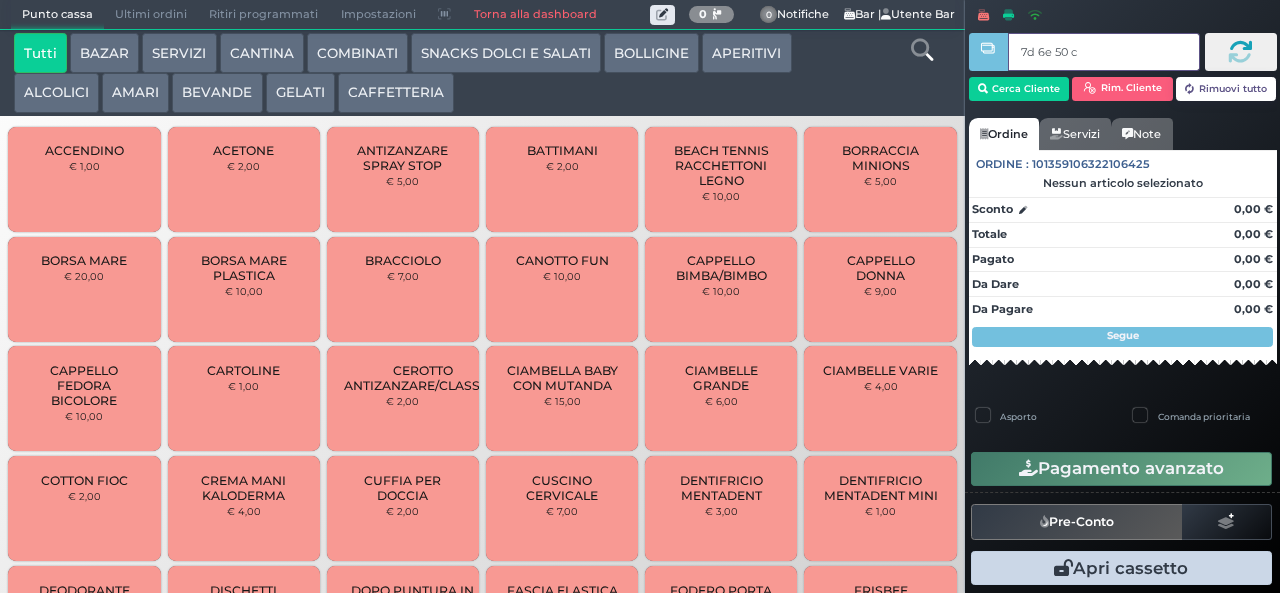 type on "7d 6e 50 c3" 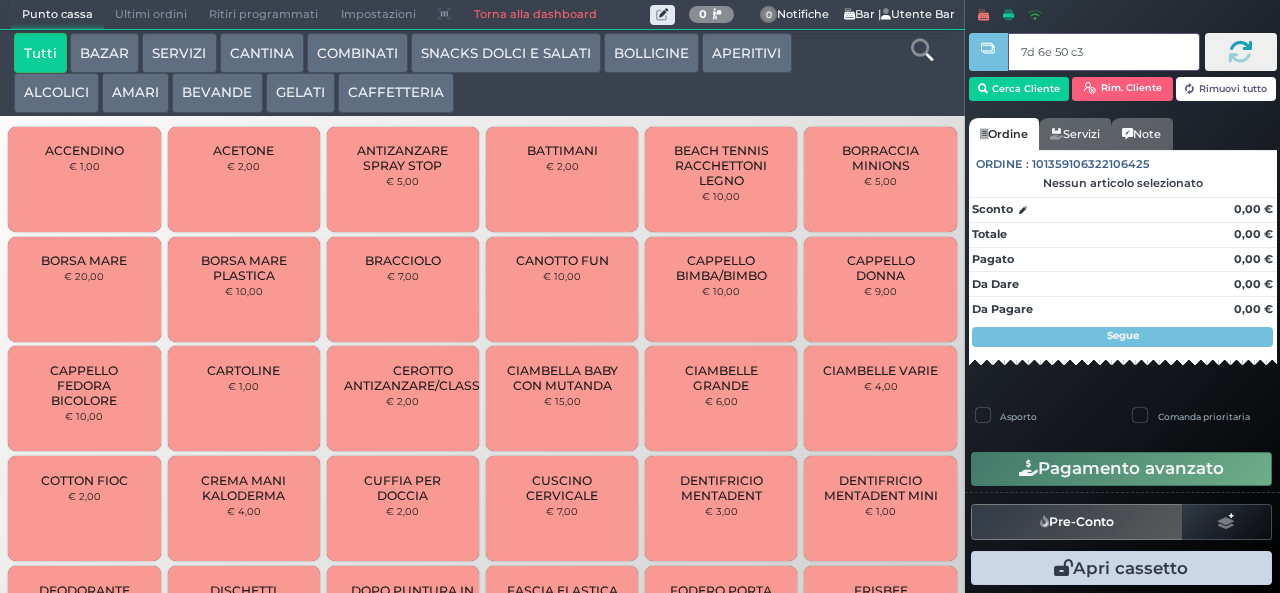 type 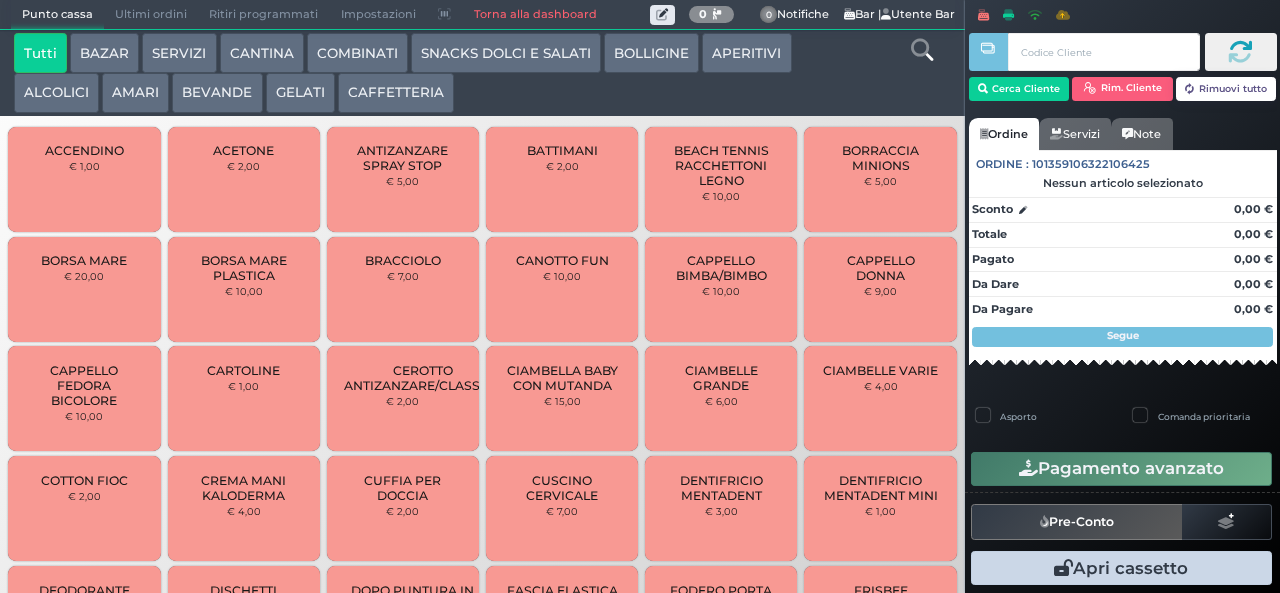click on "GELATI" at bounding box center (300, 93) 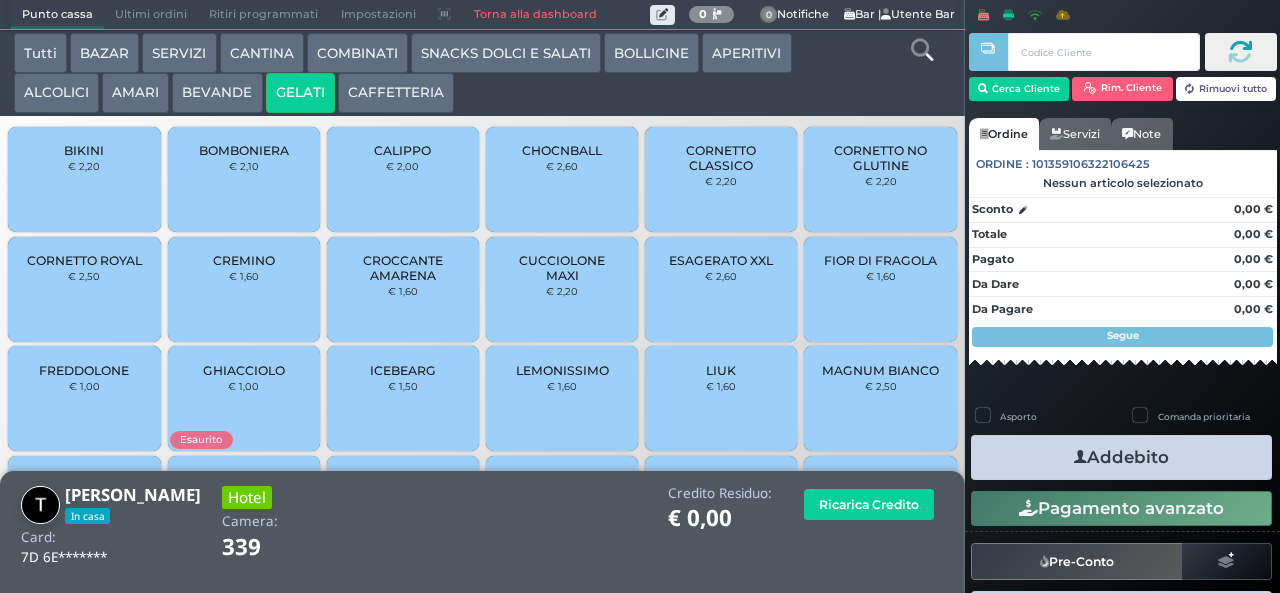 click on "FREDDOLONE
€ 1,00" at bounding box center (84, 398) 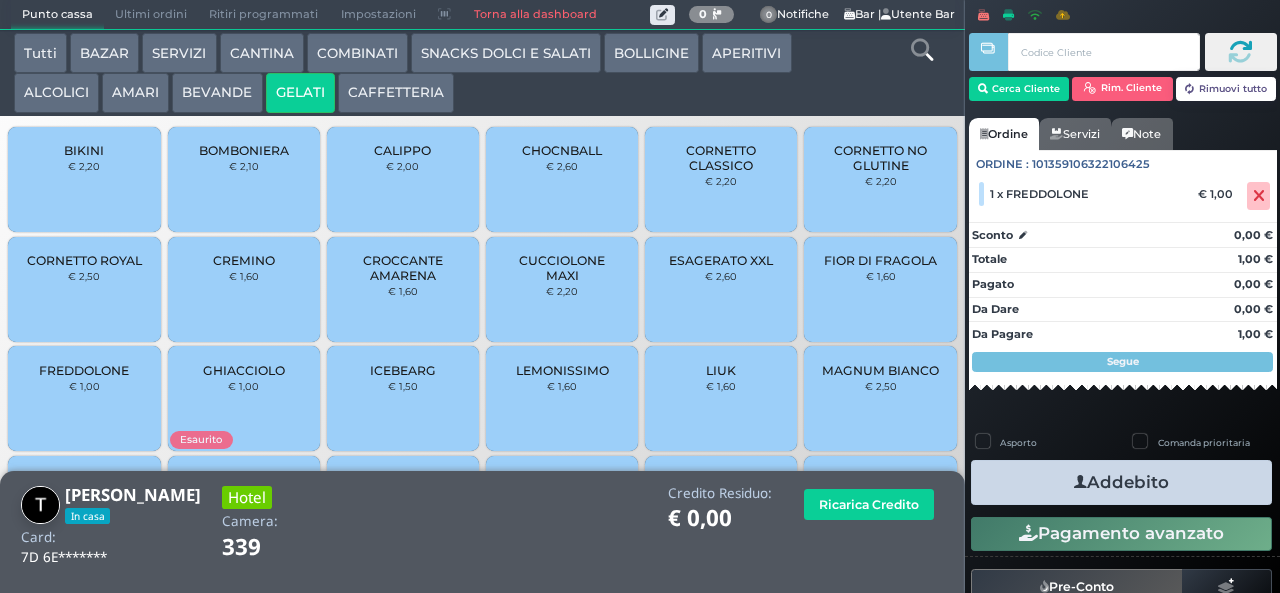 click on "Addebito" at bounding box center [1121, 482] 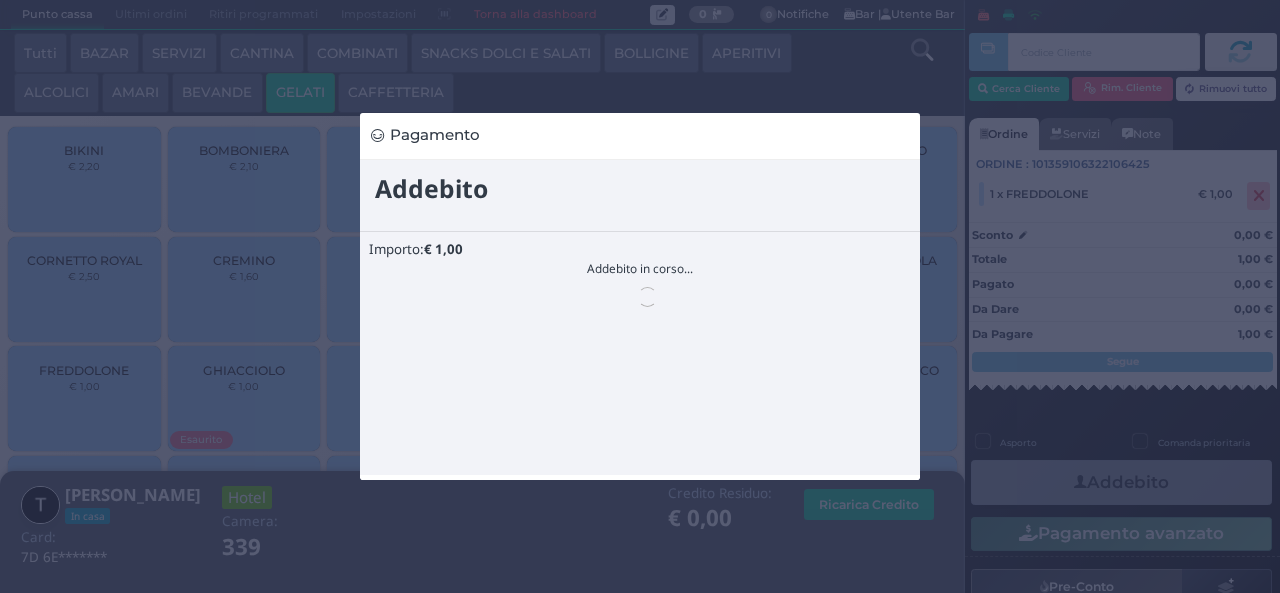 scroll, scrollTop: 0, scrollLeft: 0, axis: both 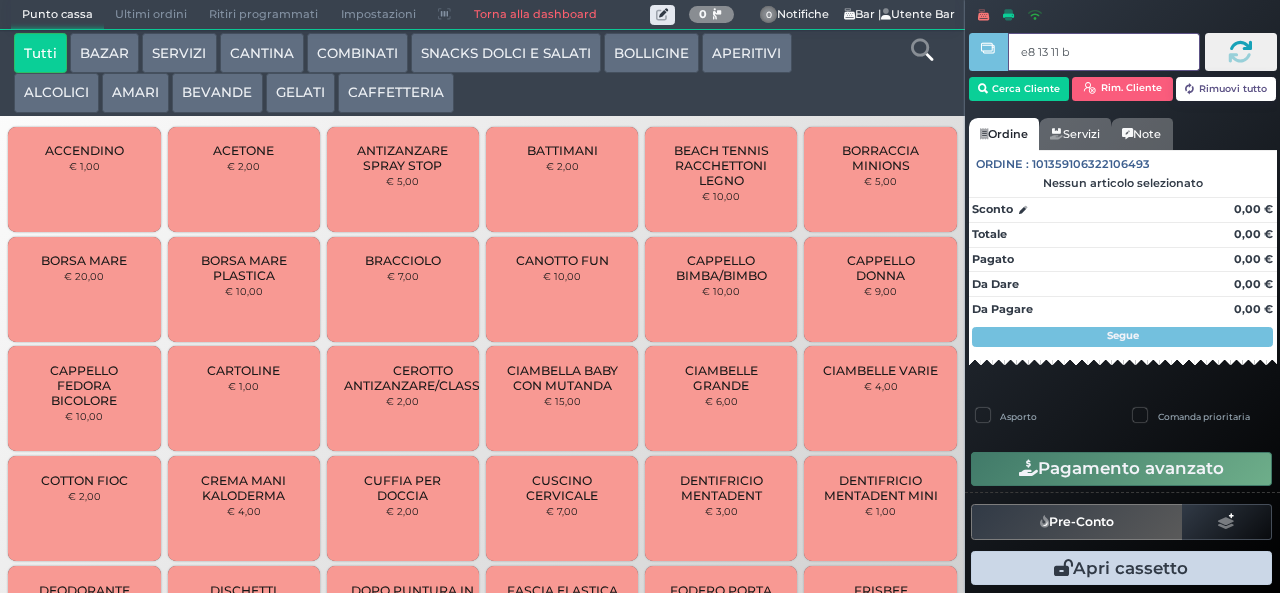 type on "e8 13 11 b9" 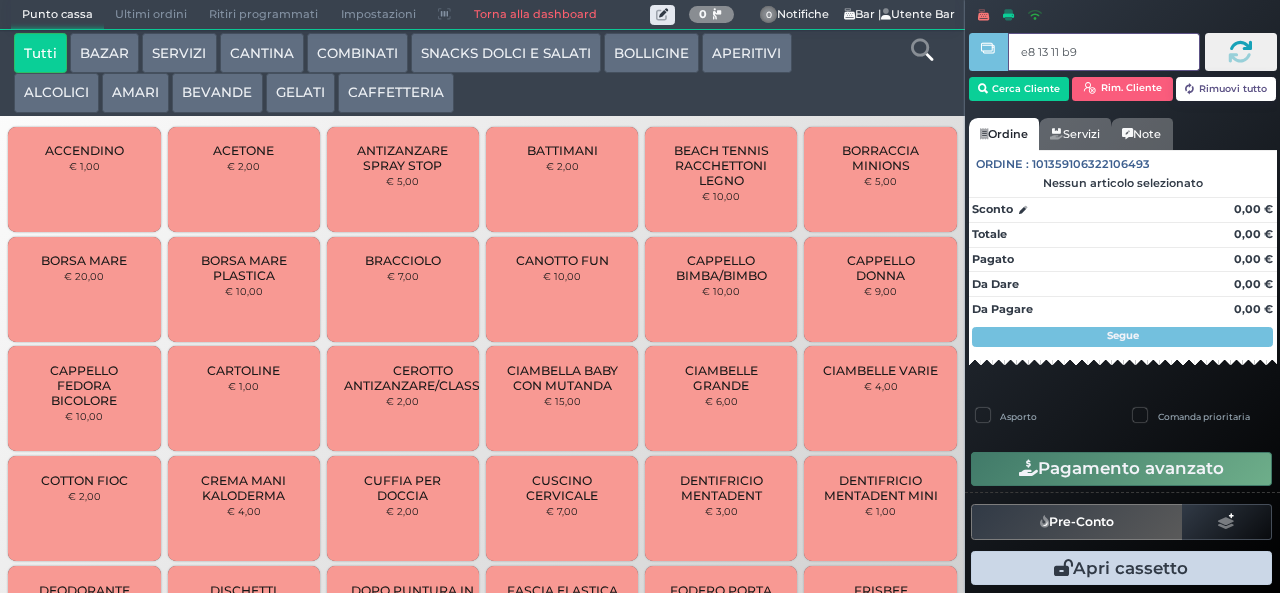 type 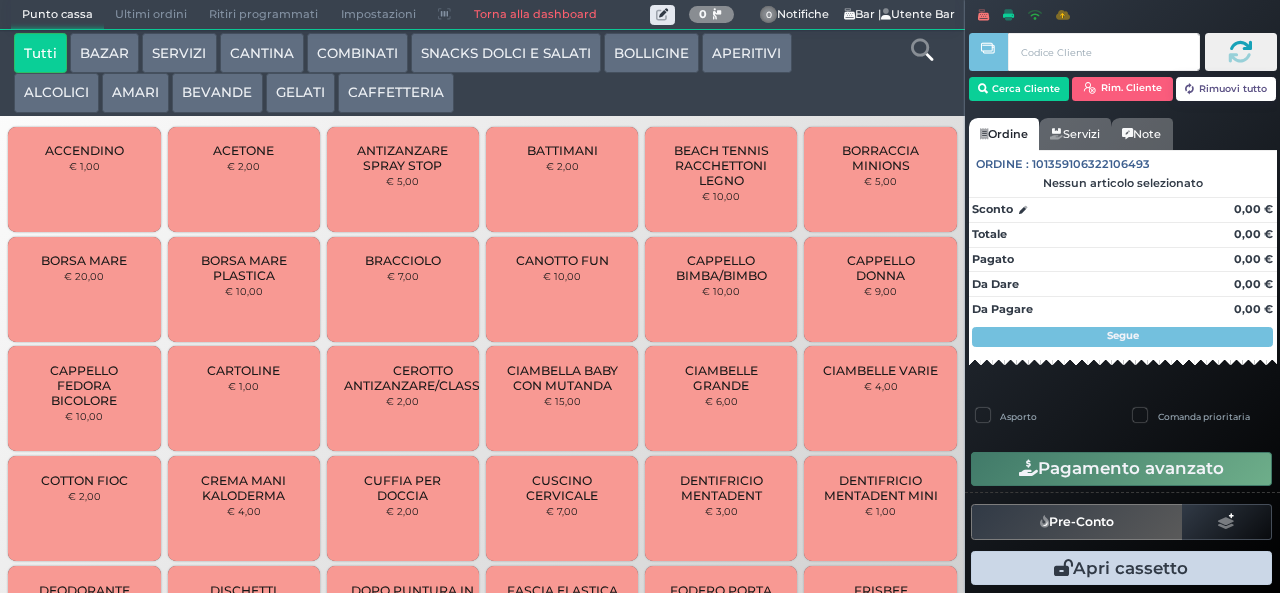click on "GELATI" at bounding box center [300, 93] 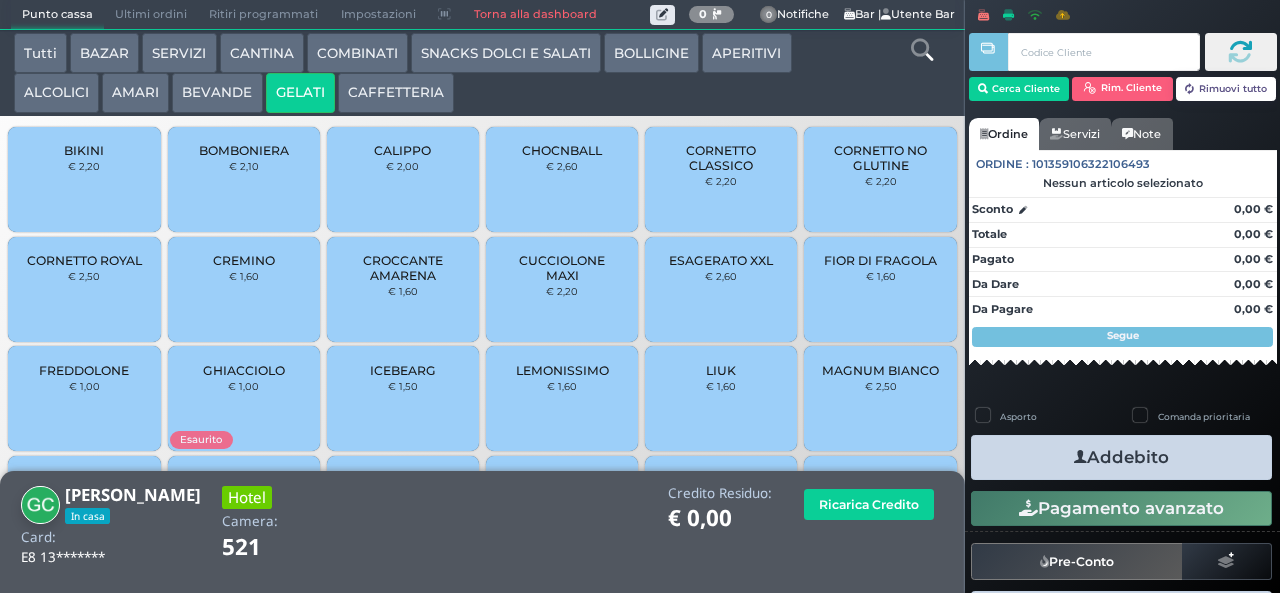 scroll, scrollTop: 133, scrollLeft: 0, axis: vertical 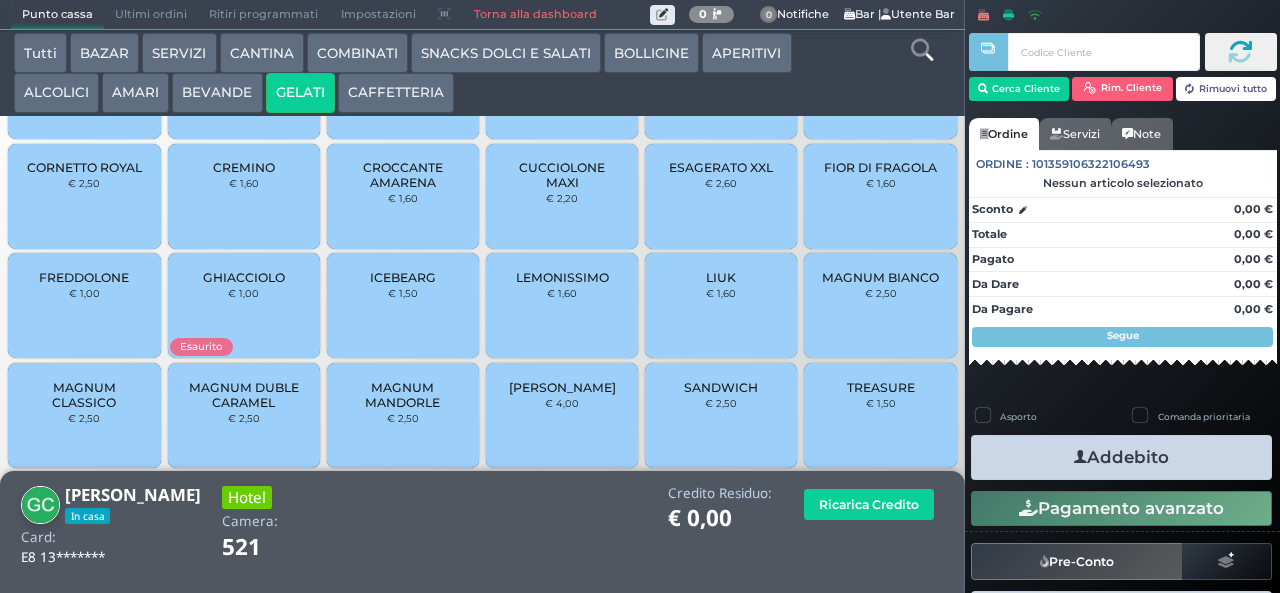 click on "TREASURE" at bounding box center [881, 387] 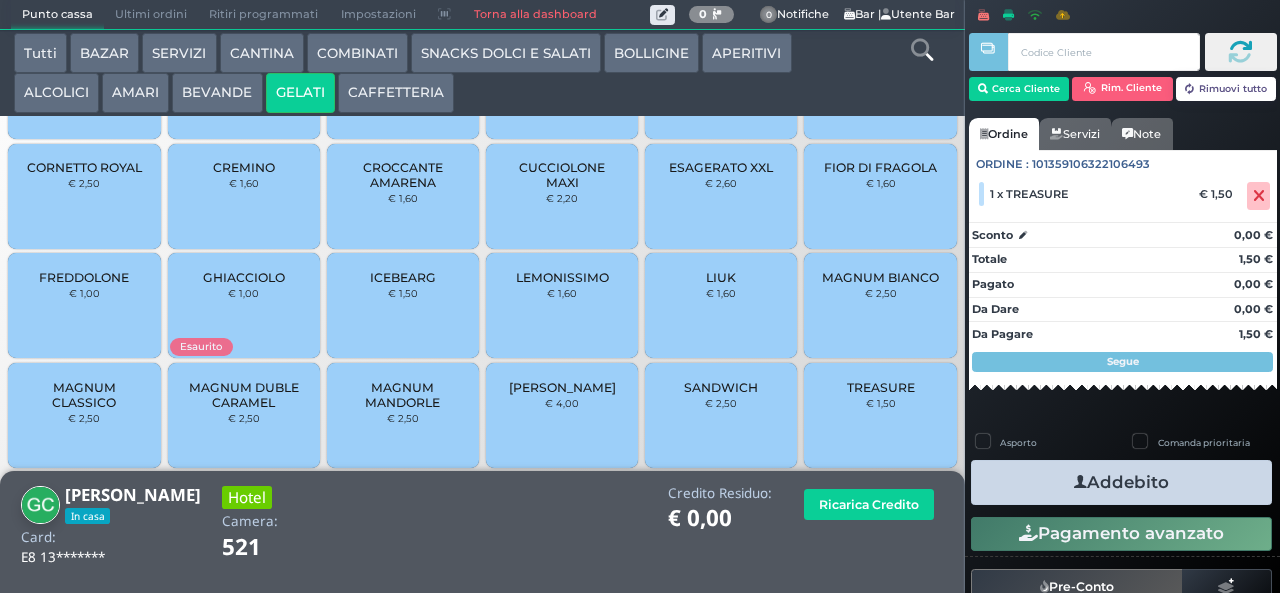 click at bounding box center [1080, 482] 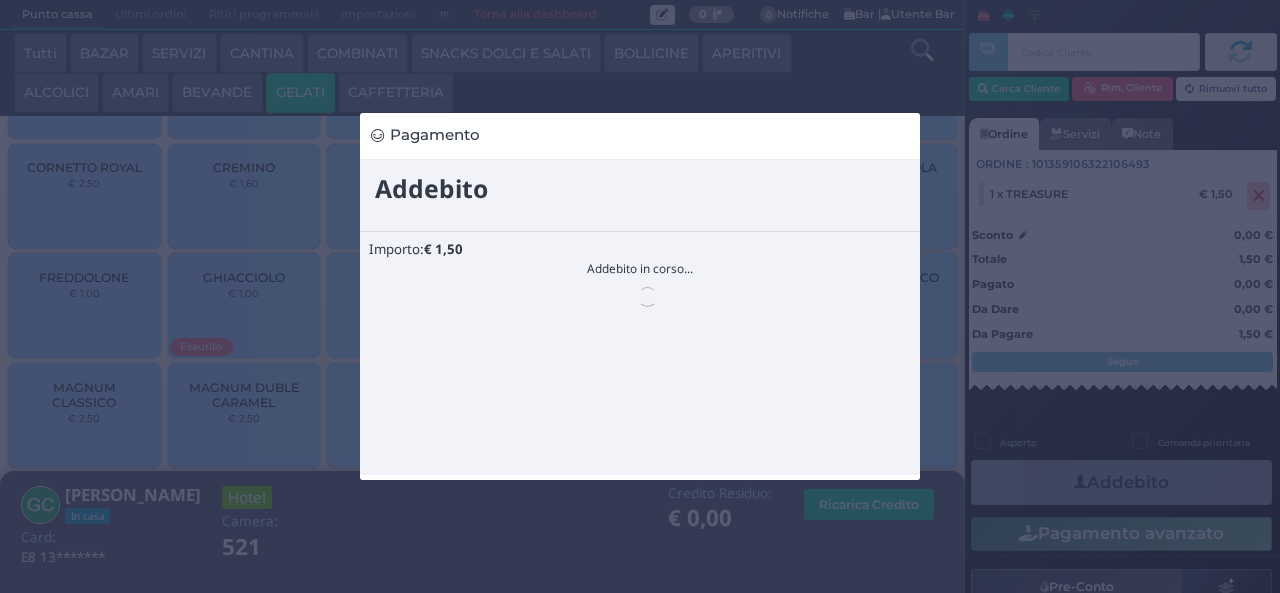 scroll, scrollTop: 0, scrollLeft: 0, axis: both 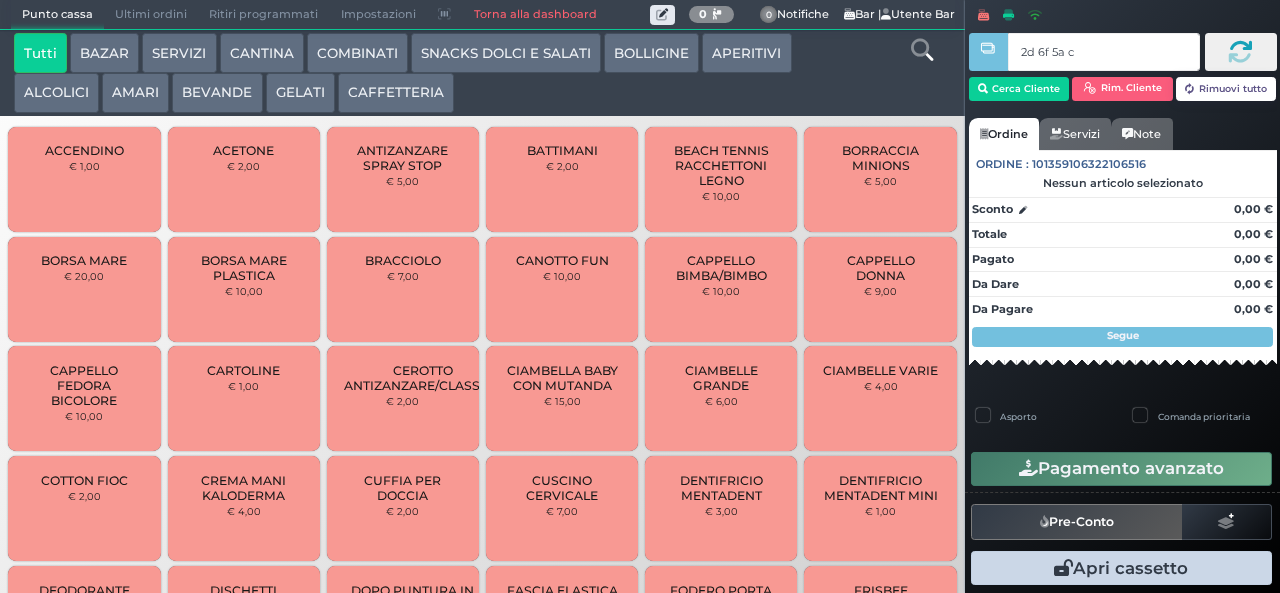 type on "2d 6f 5a c3" 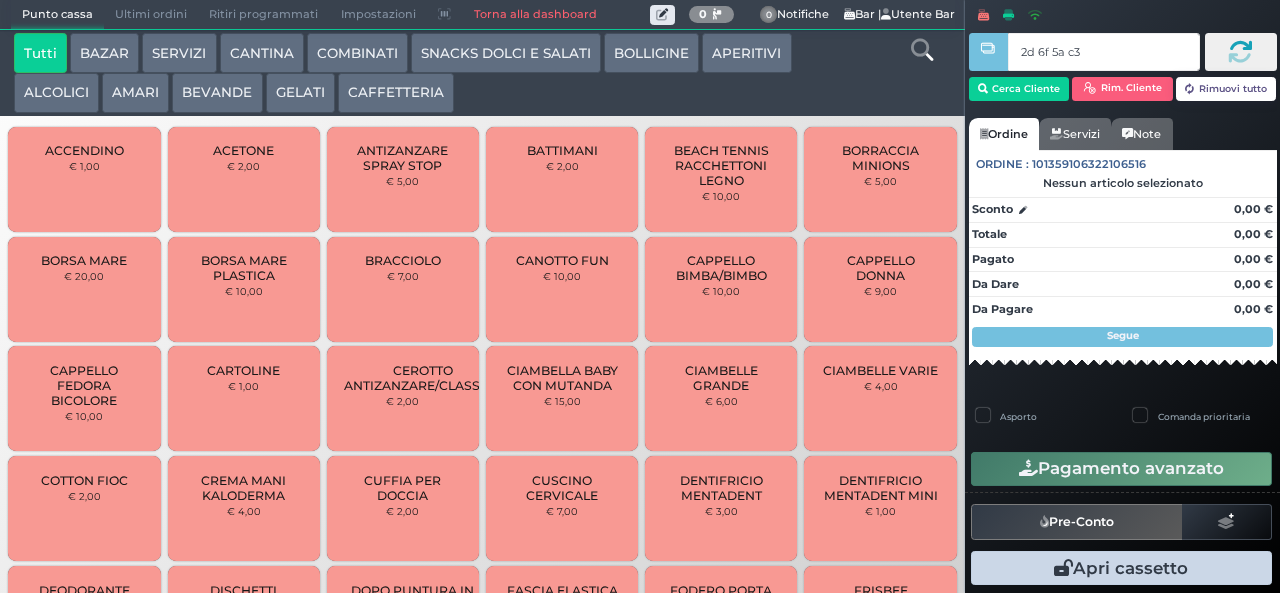 type 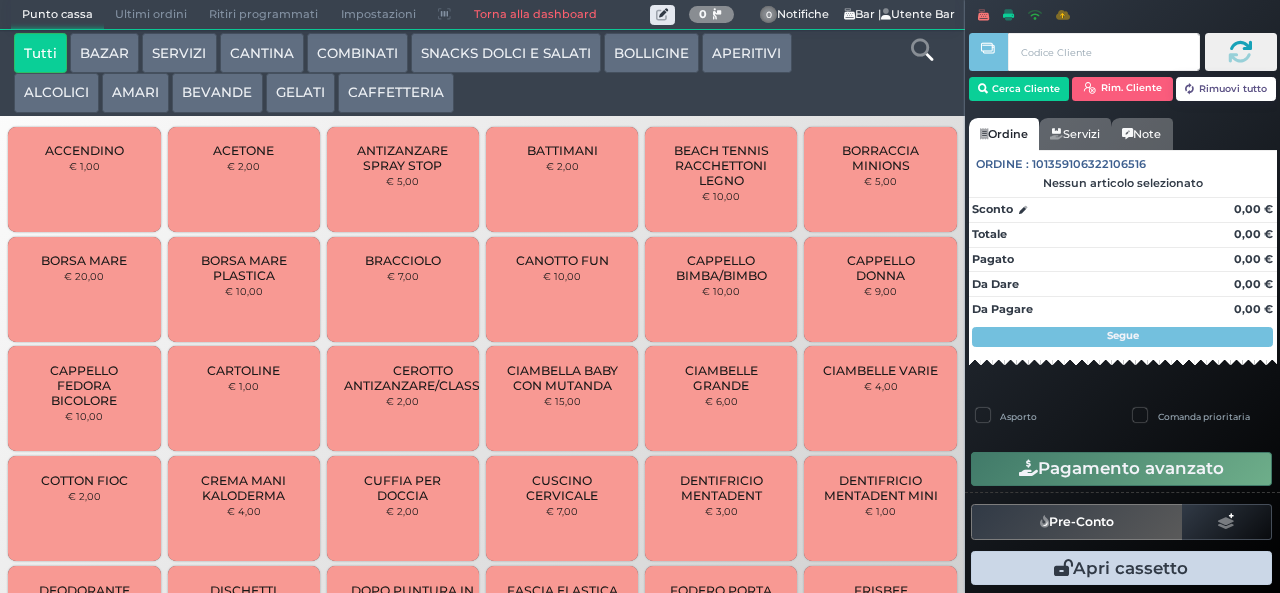 click on "GELATI" at bounding box center [300, 93] 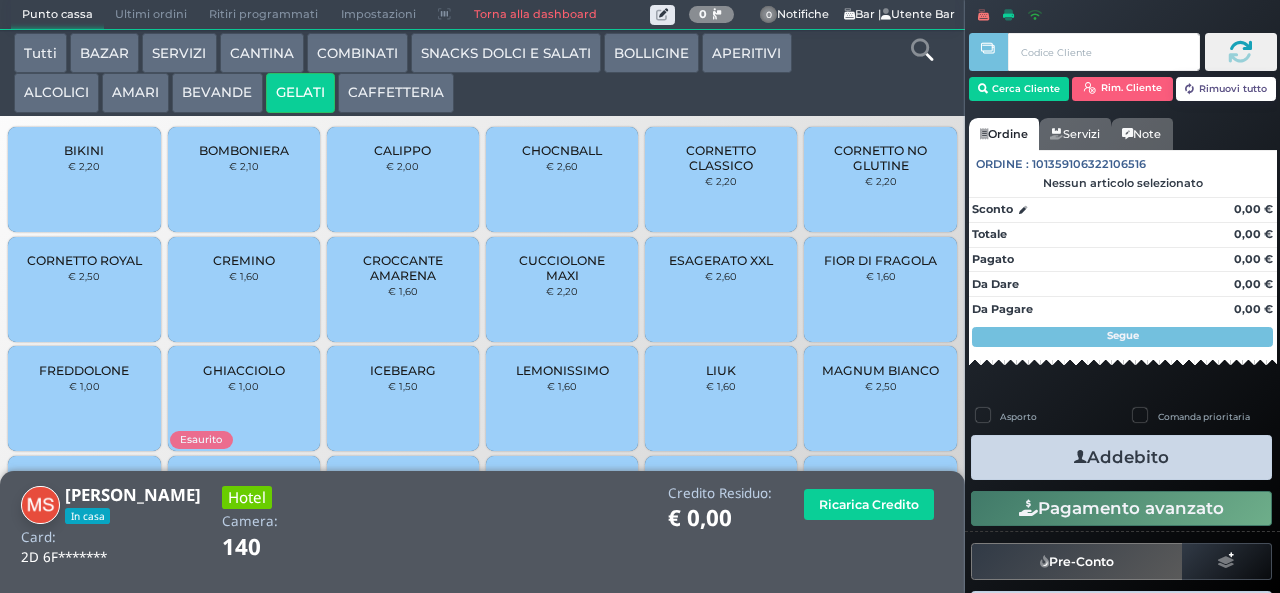 scroll, scrollTop: 133, scrollLeft: 0, axis: vertical 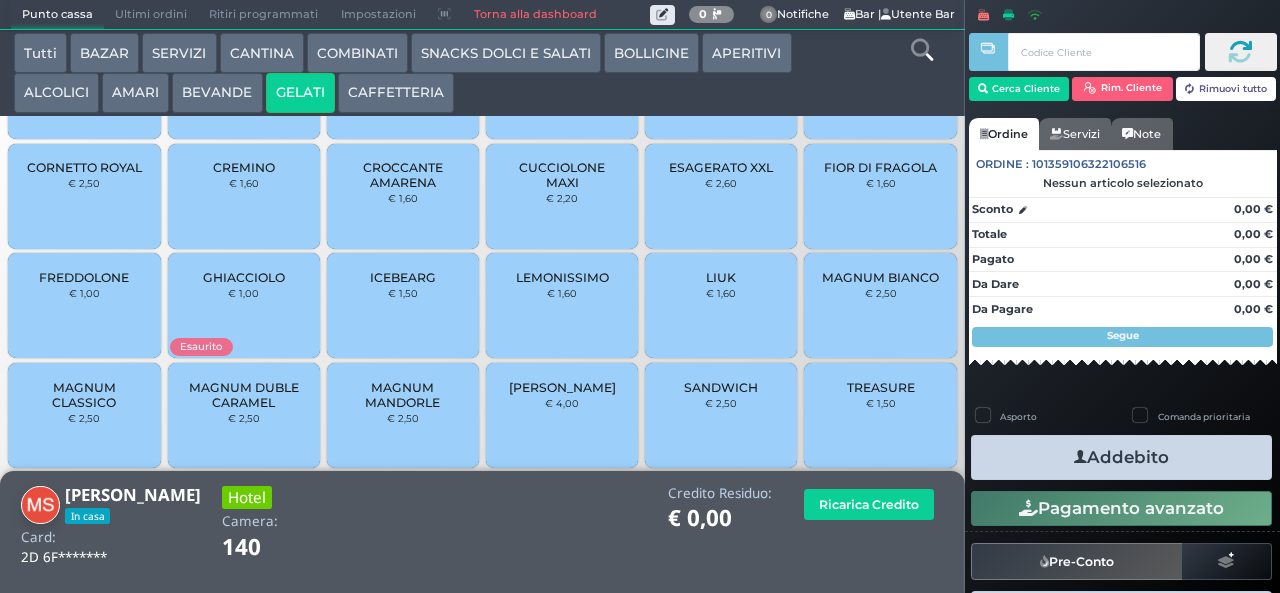 click on "TREASURE" at bounding box center [881, 387] 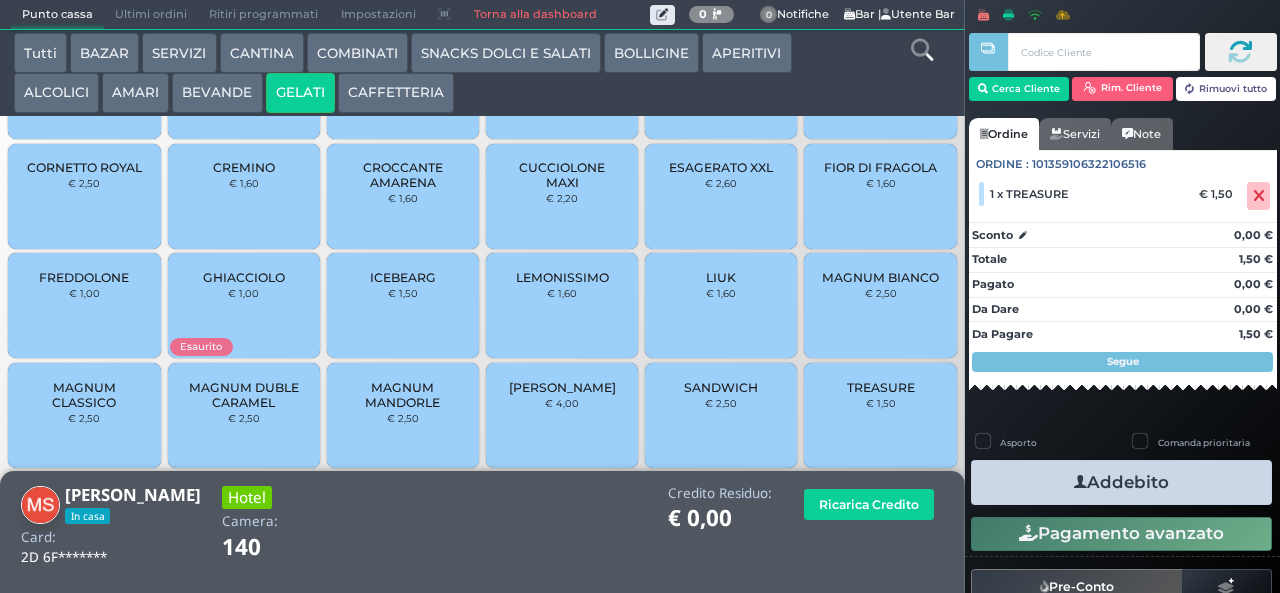 click at bounding box center [1080, 482] 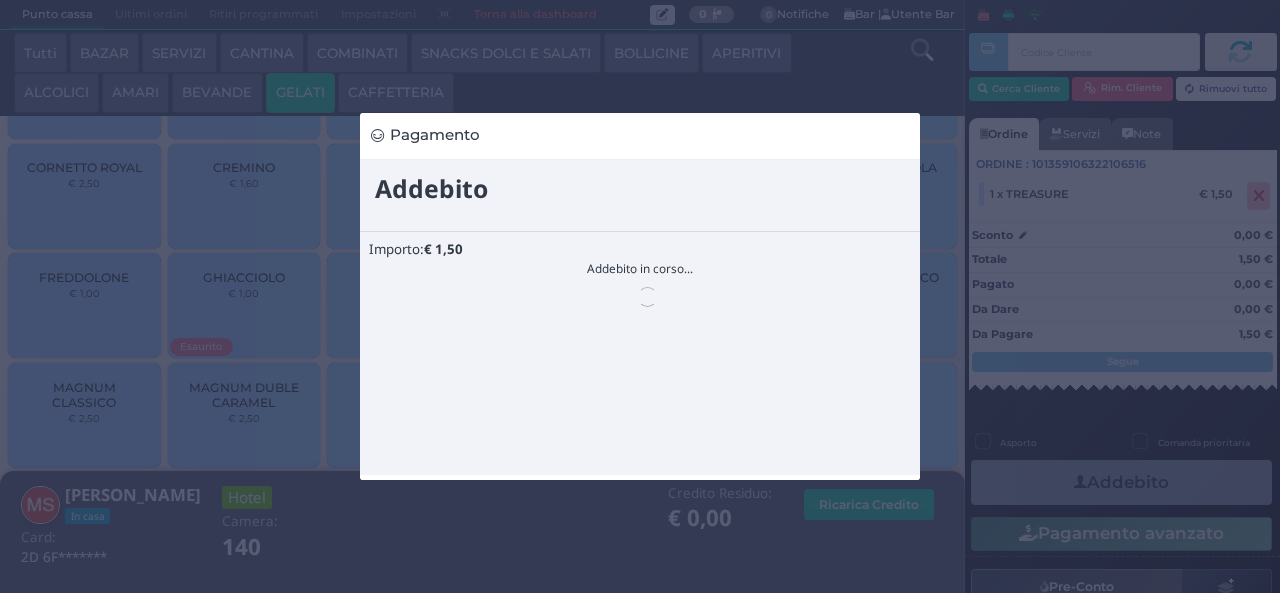 scroll, scrollTop: 0, scrollLeft: 0, axis: both 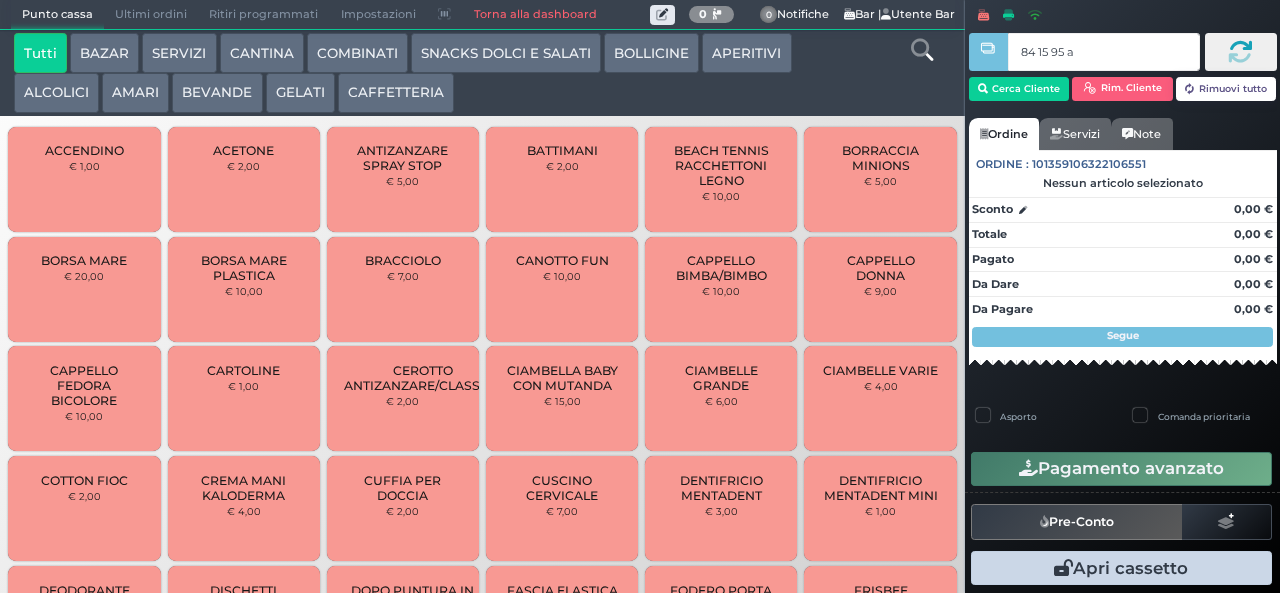 type on "84 15 95 af" 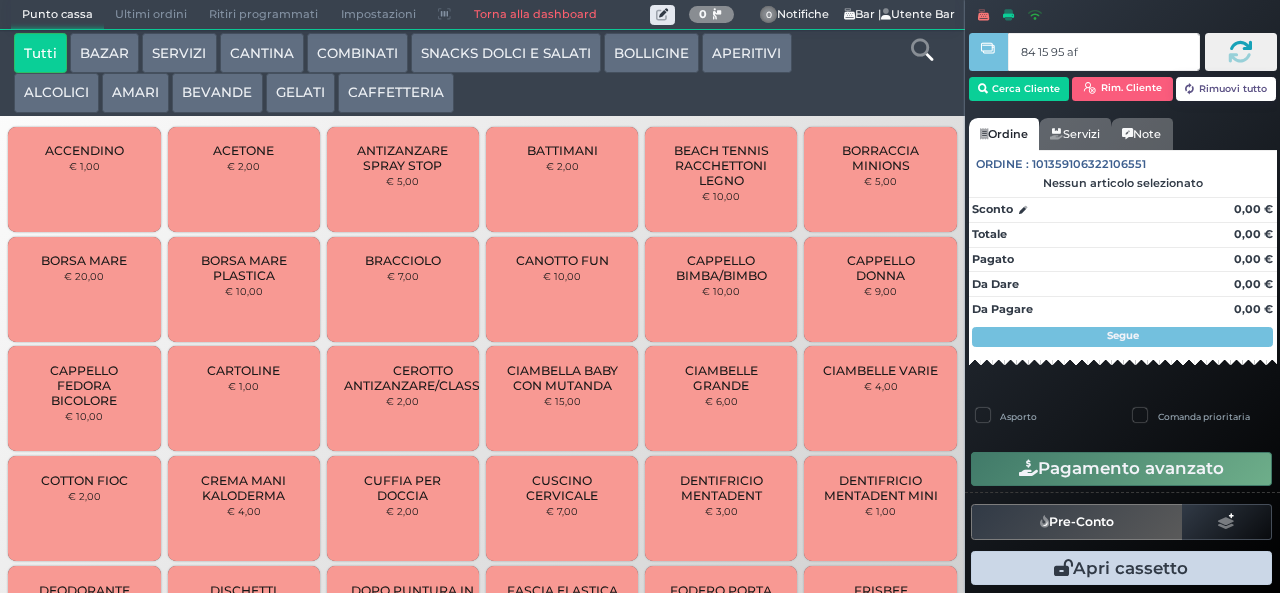 type 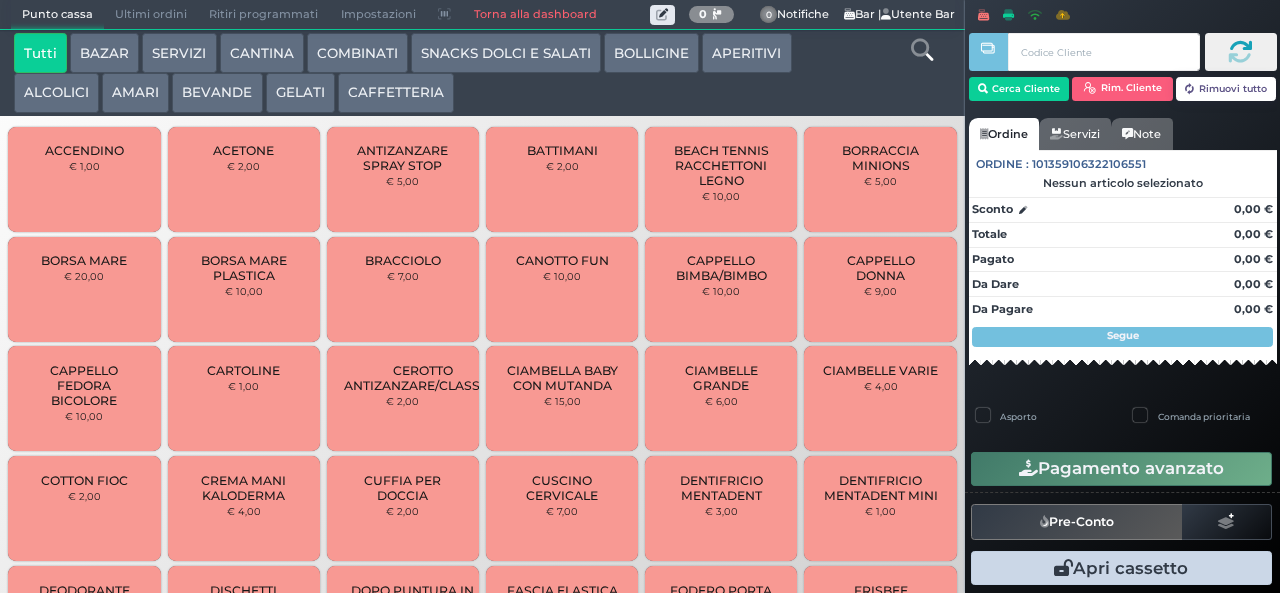 click on "GELATI" at bounding box center [300, 93] 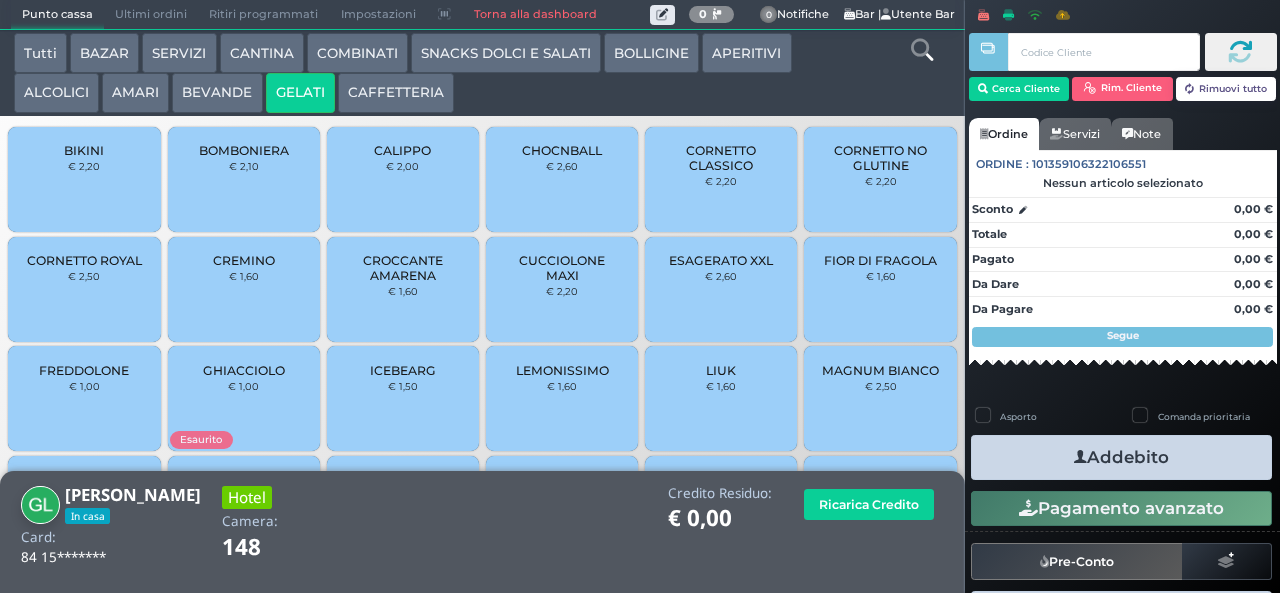 click on "CORNETTO CLASSICO" at bounding box center (721, 158) 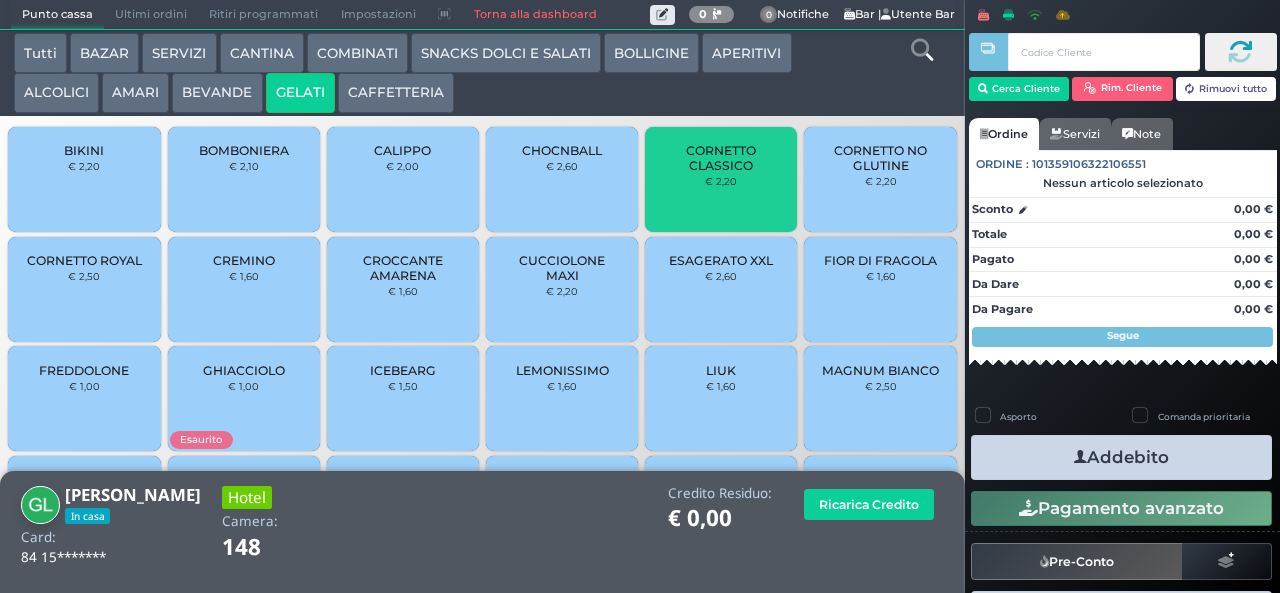 click at bounding box center [1080, 457] 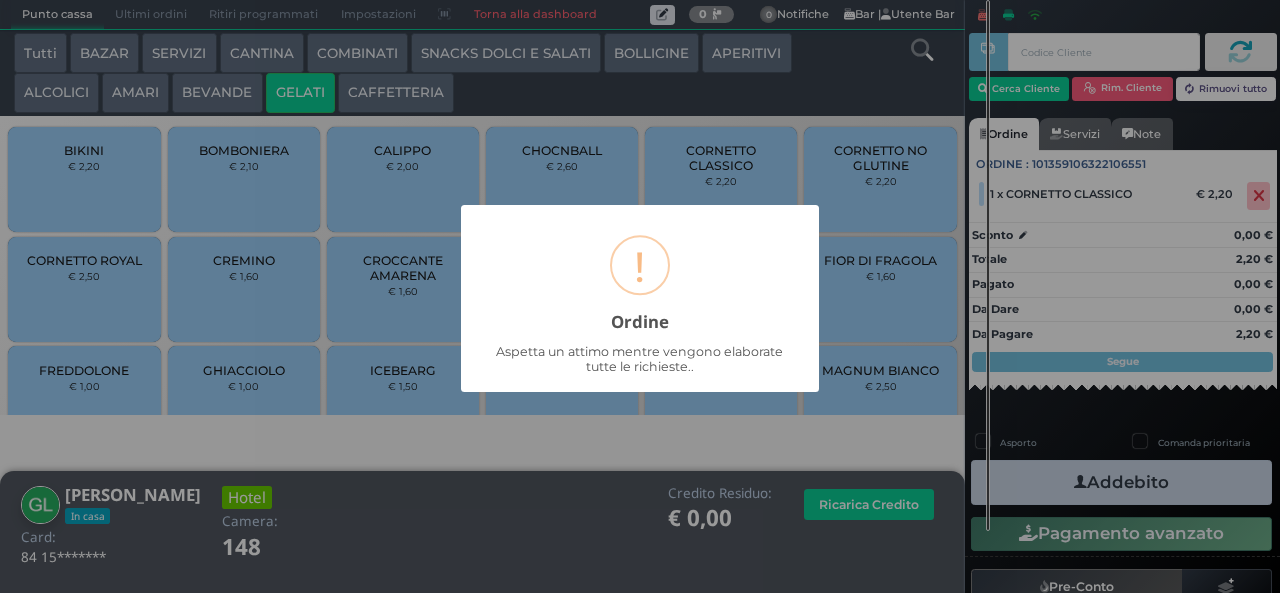 click on "× ! Ordine Aspetta un attimo mentre vengono elaborate tutte le richieste.. OK No Cancel" at bounding box center [640, 296] 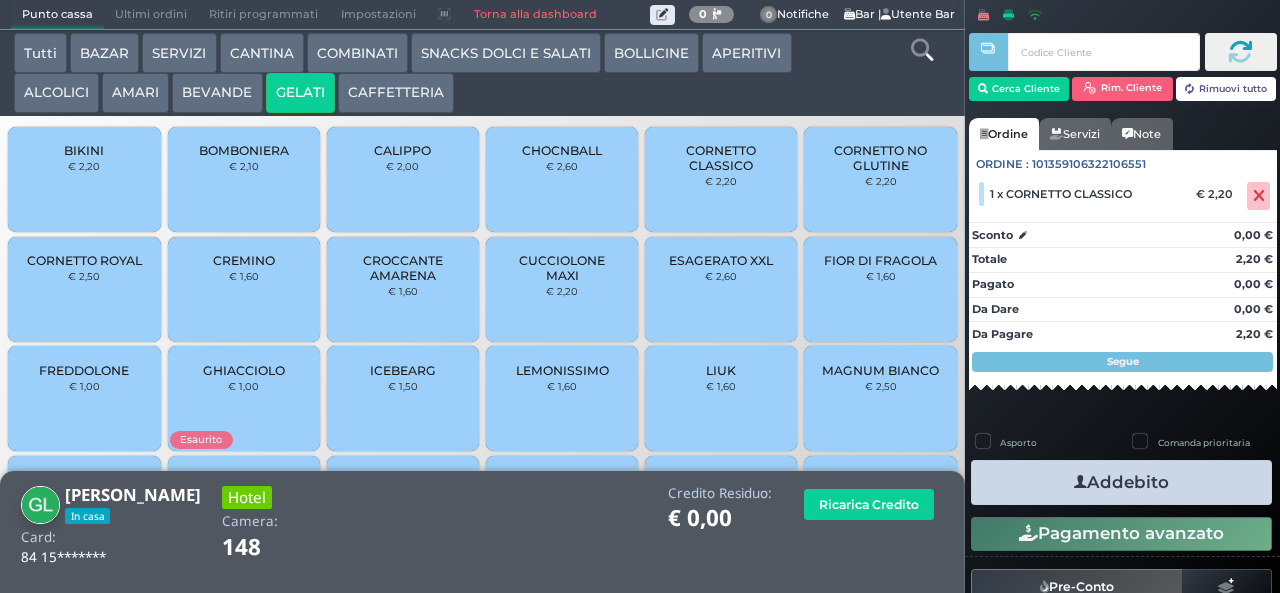 click on "Addebito" at bounding box center (1121, 482) 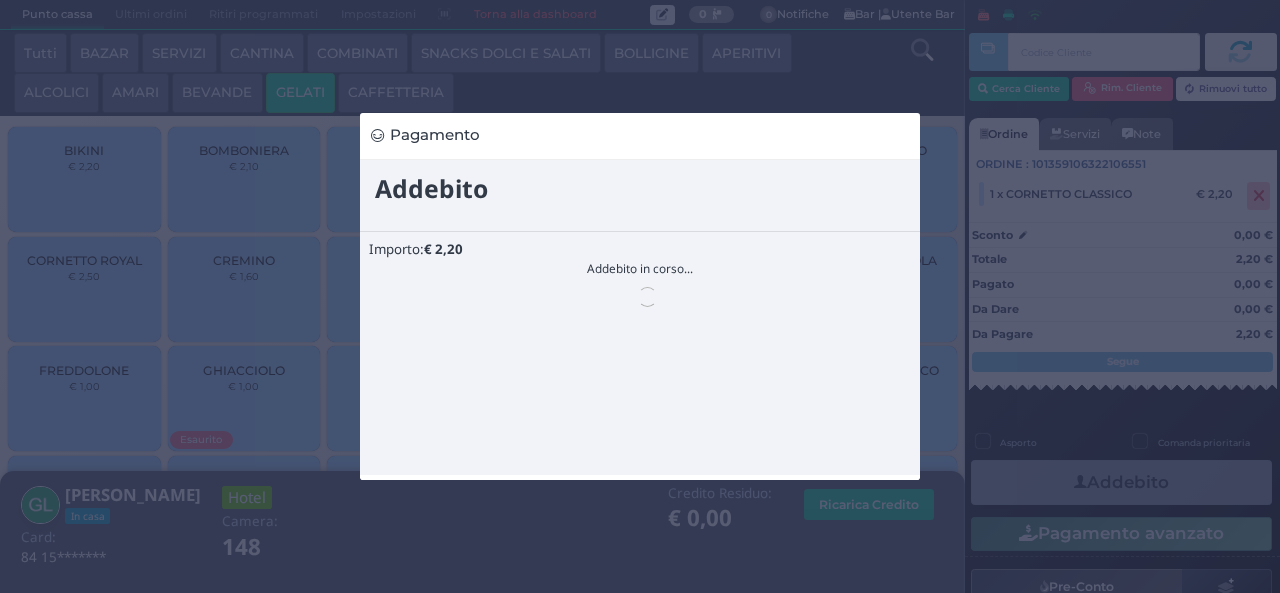 scroll, scrollTop: 0, scrollLeft: 0, axis: both 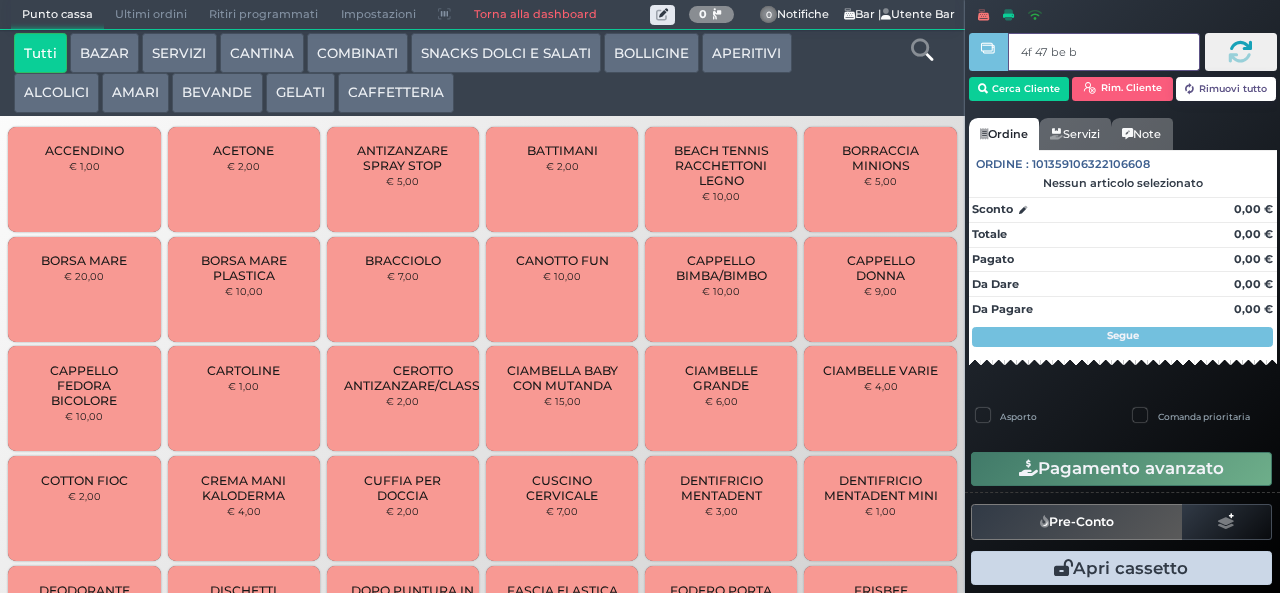 type on "4f 47 be b9" 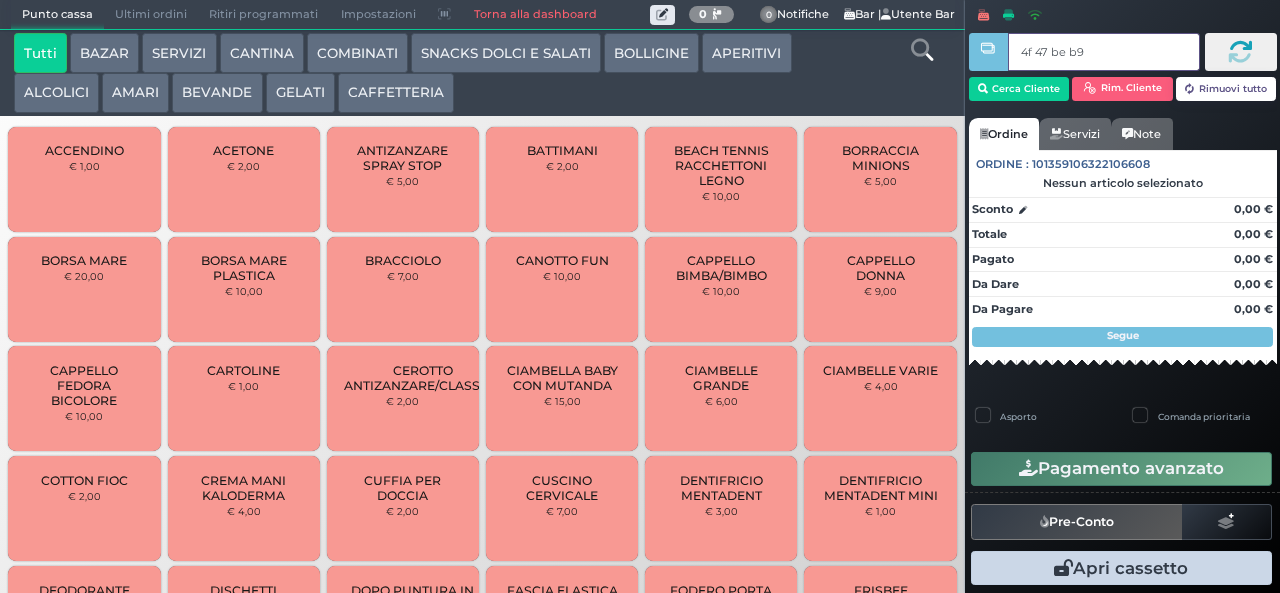type 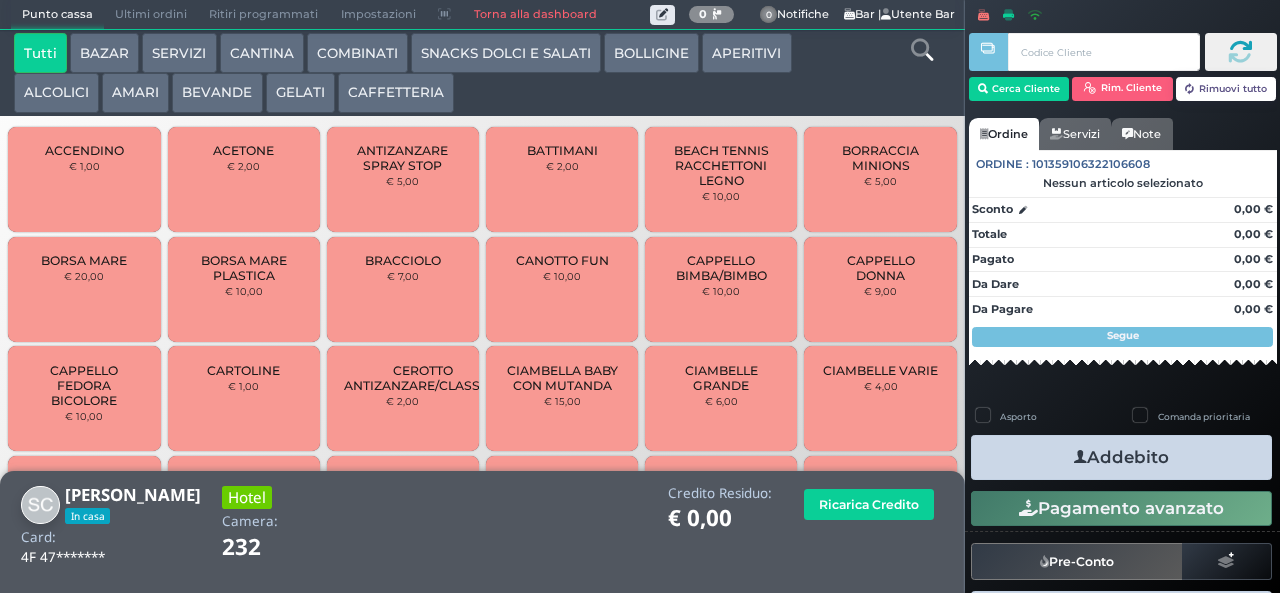 click on "COMBINATI" at bounding box center [357, 53] 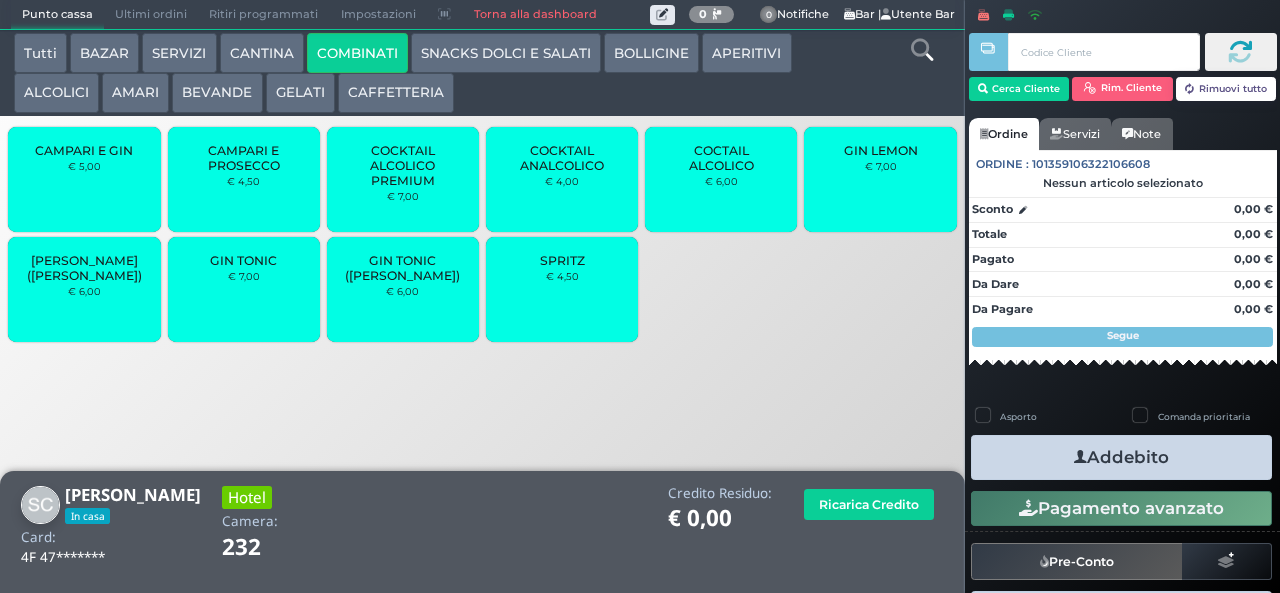 click on "GIN TONIC
€ 7,00" at bounding box center (244, 289) 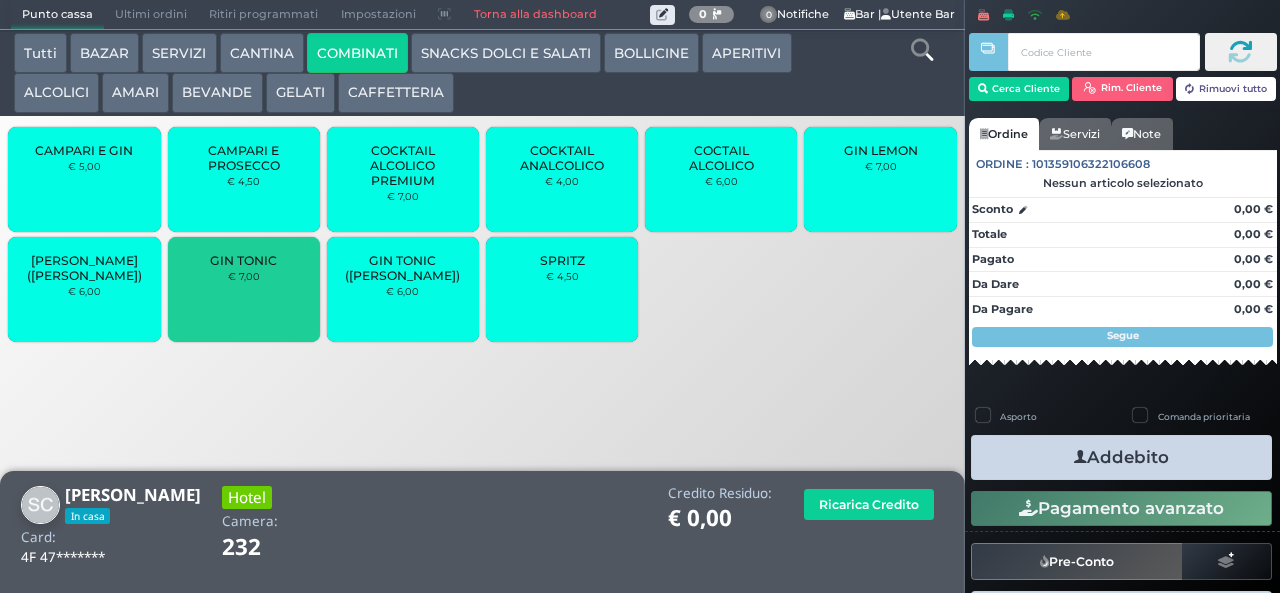 click on "GIN TONIC" at bounding box center (243, 260) 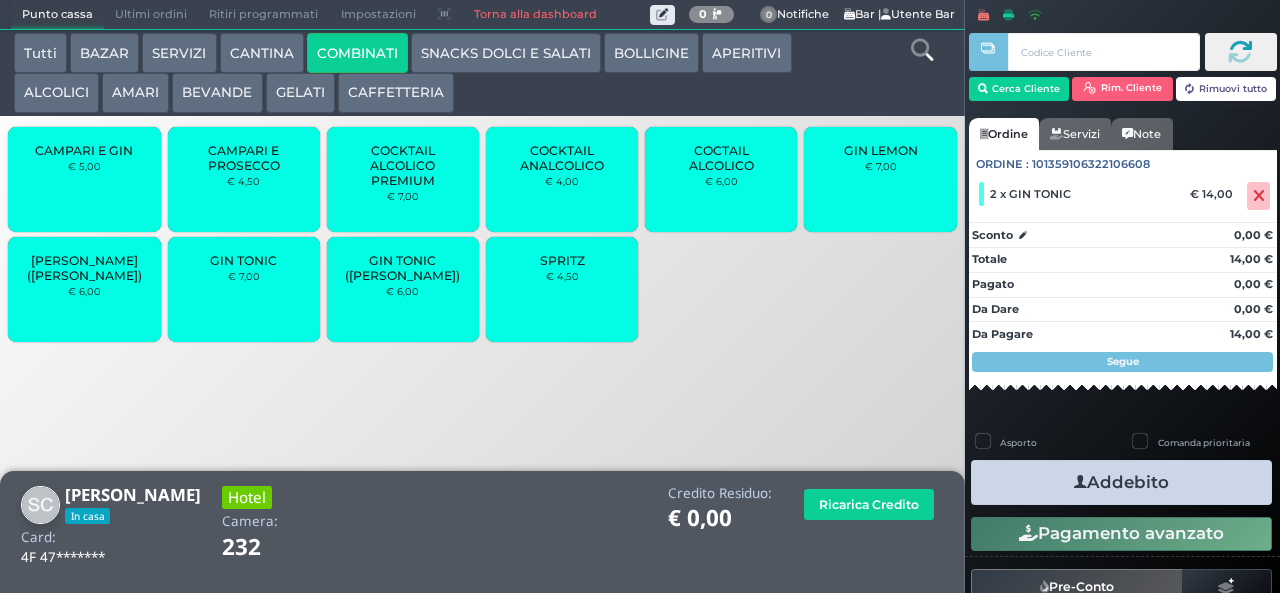 click on "Addebito" at bounding box center [1121, 482] 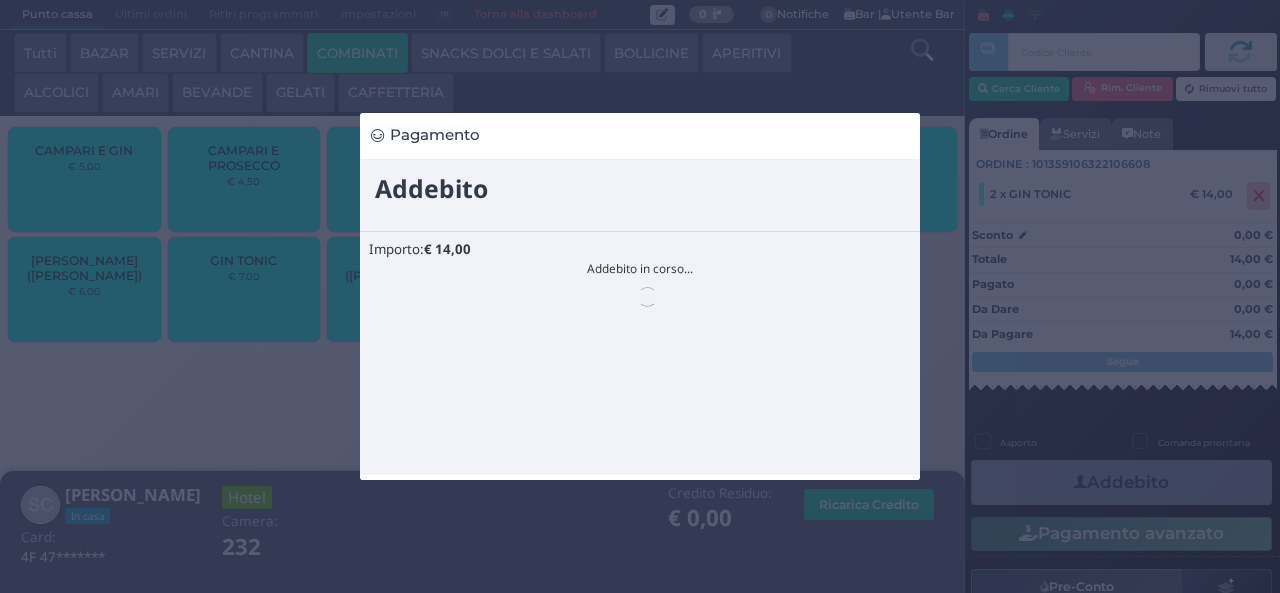 scroll, scrollTop: 0, scrollLeft: 0, axis: both 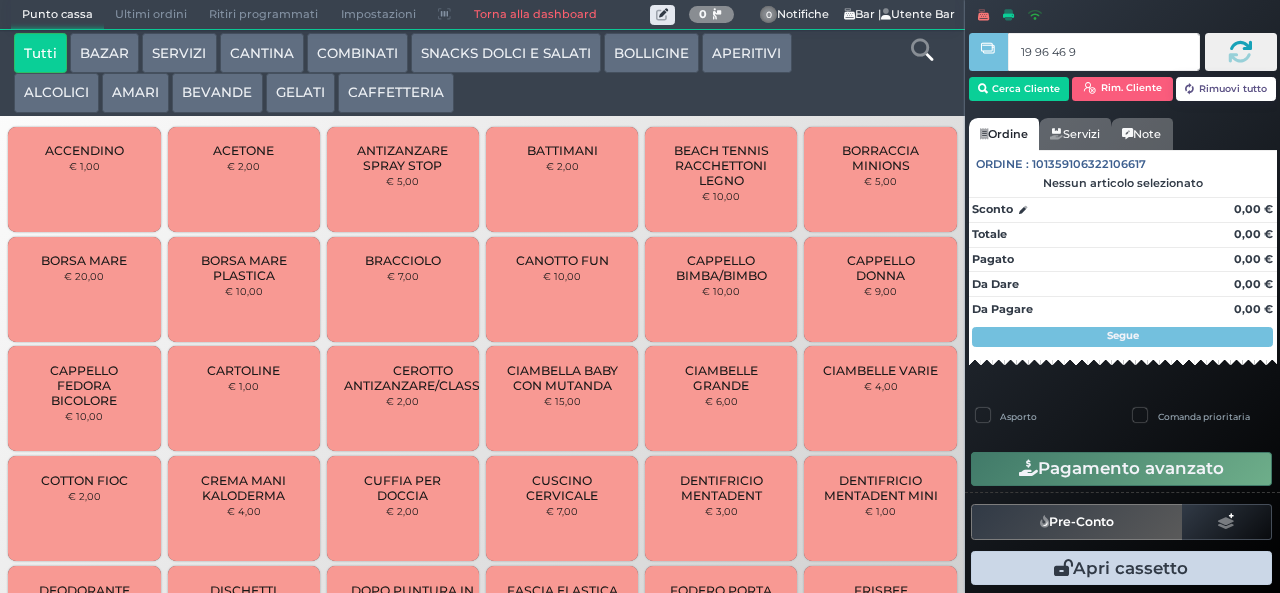 type on "19 96 46 95" 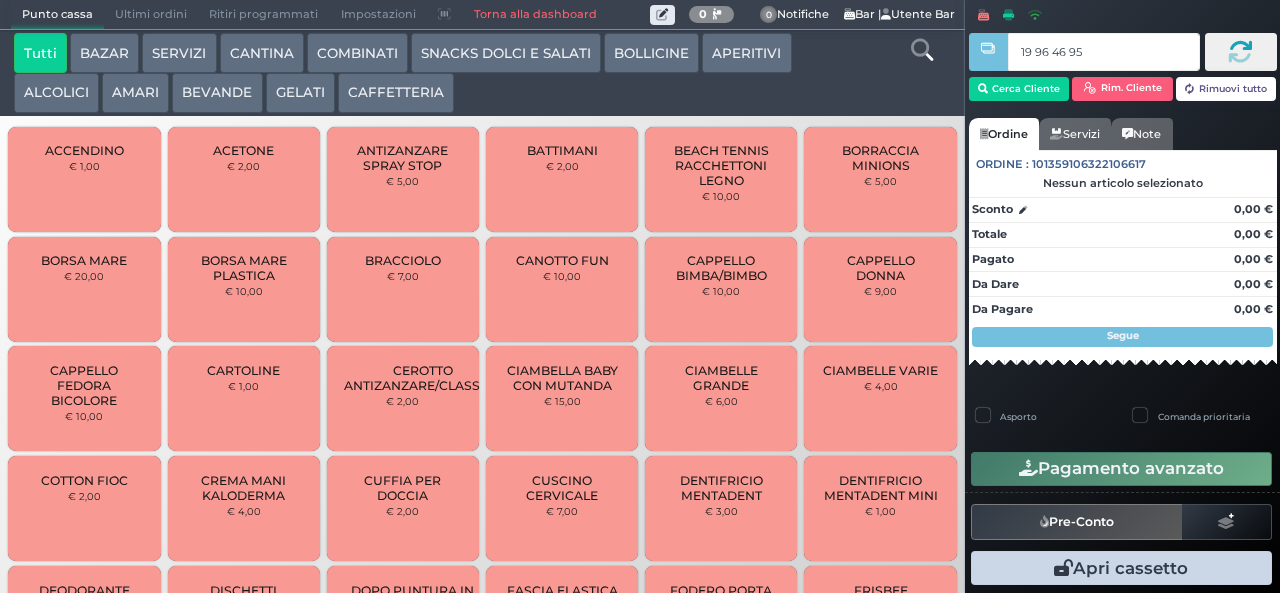type 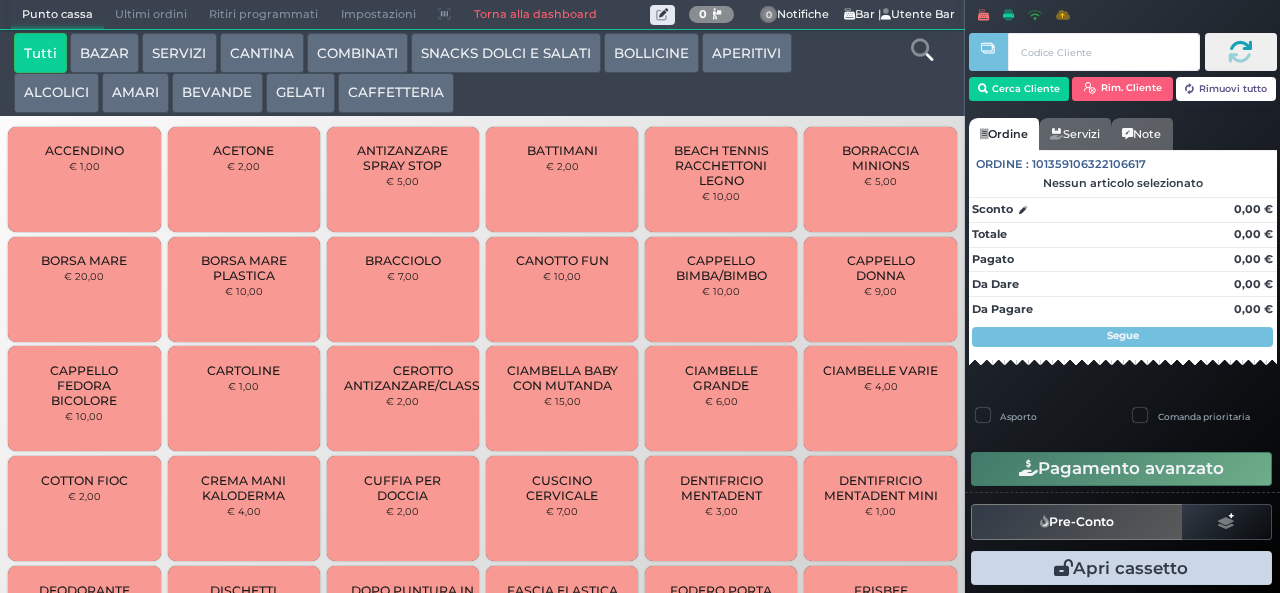 click on "GELATI" at bounding box center (300, 93) 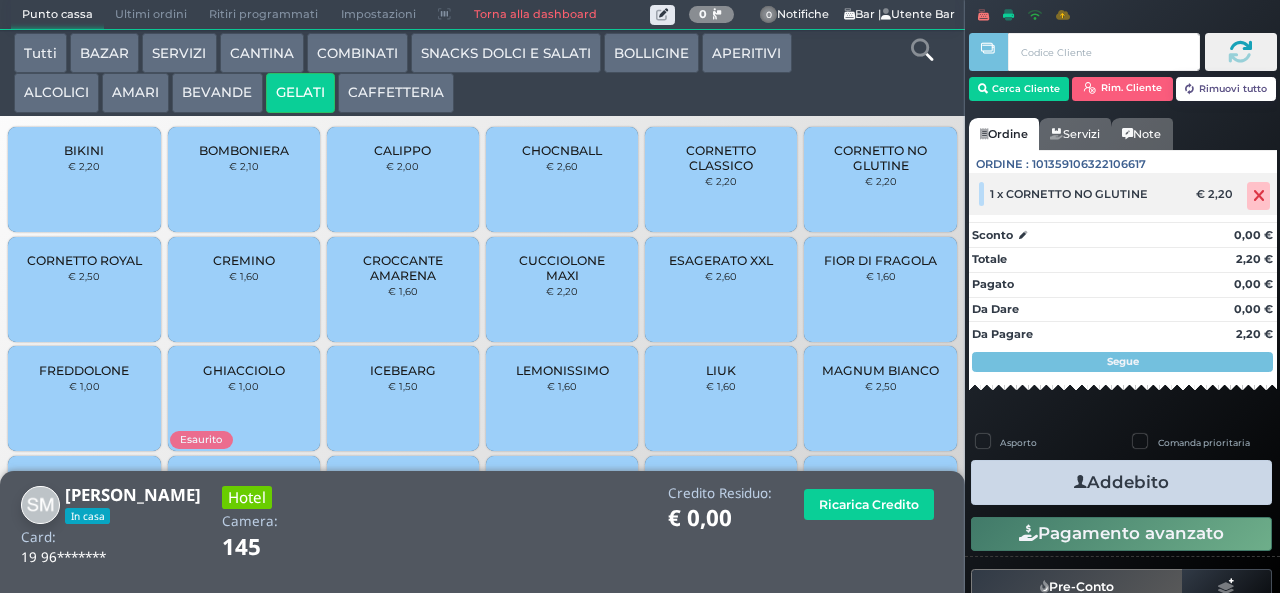 click at bounding box center [1259, 196] 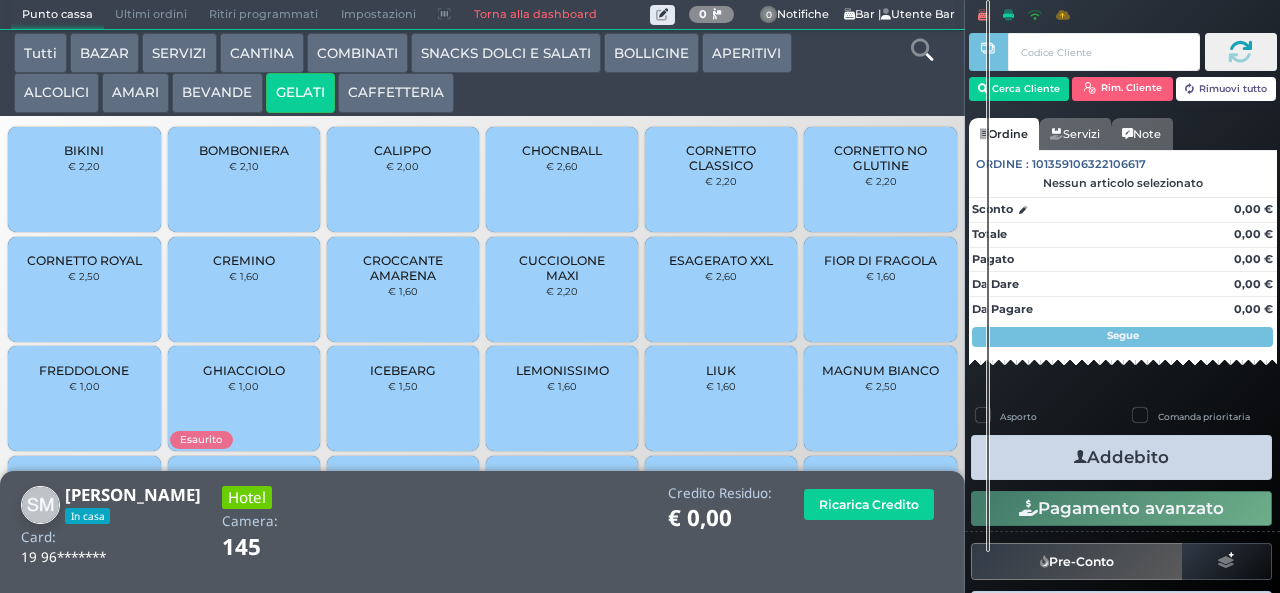 click on "CORNETTO CLASSICO" at bounding box center (721, 158) 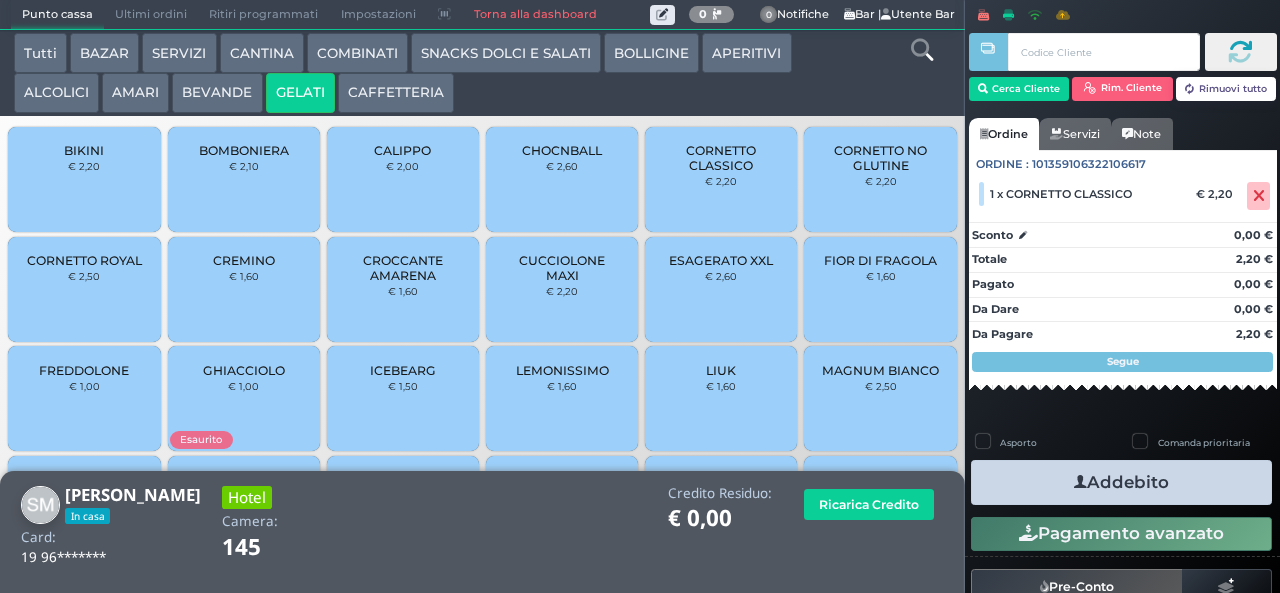 click at bounding box center [1080, 482] 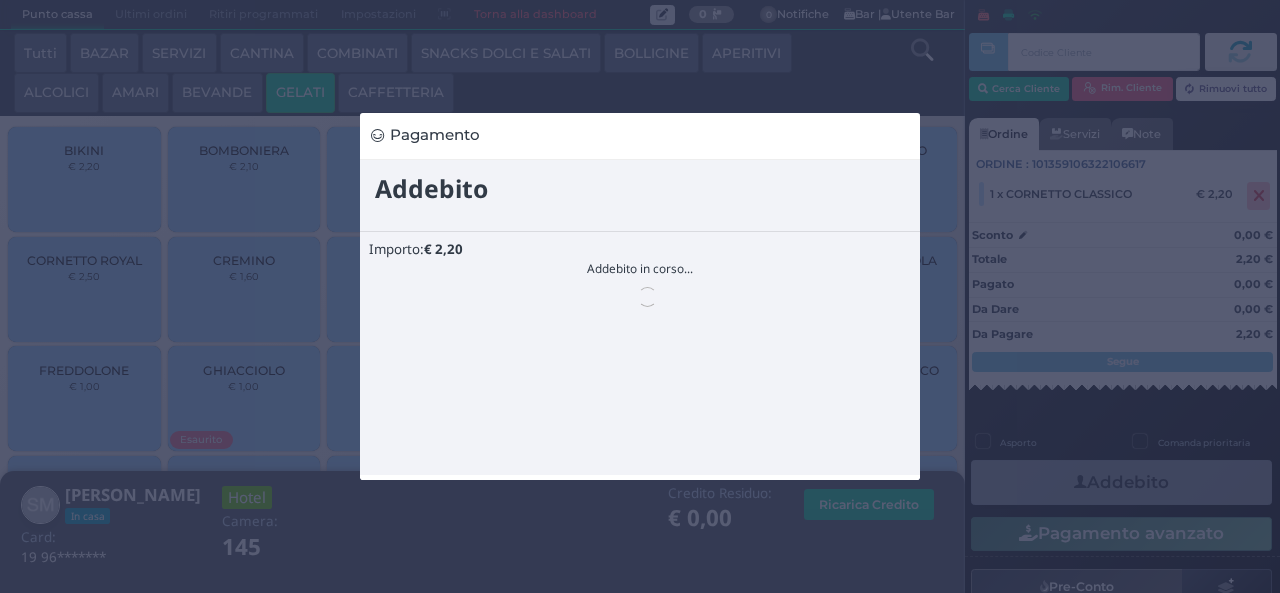 scroll, scrollTop: 0, scrollLeft: 0, axis: both 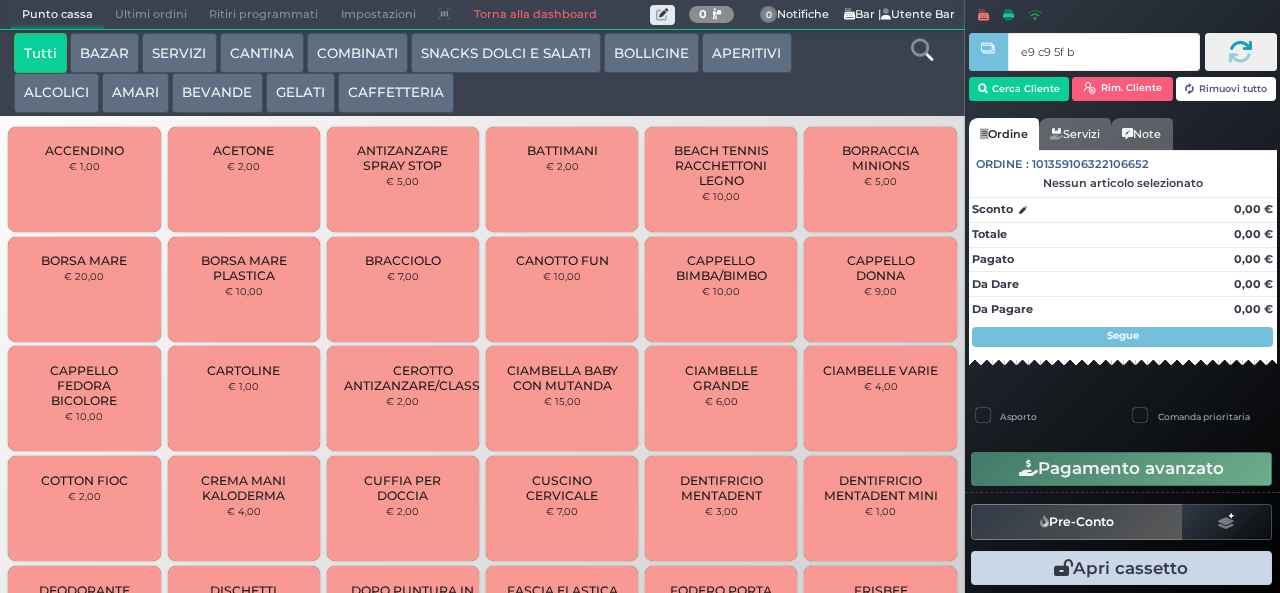 type on "e9 c9 5f bb" 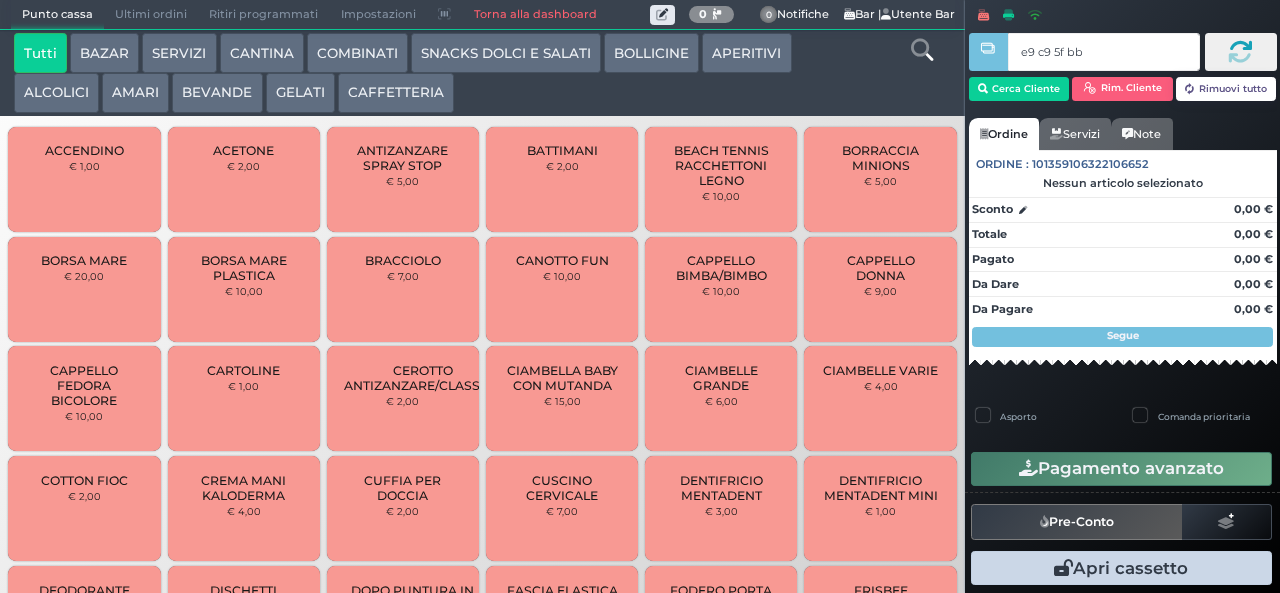 type 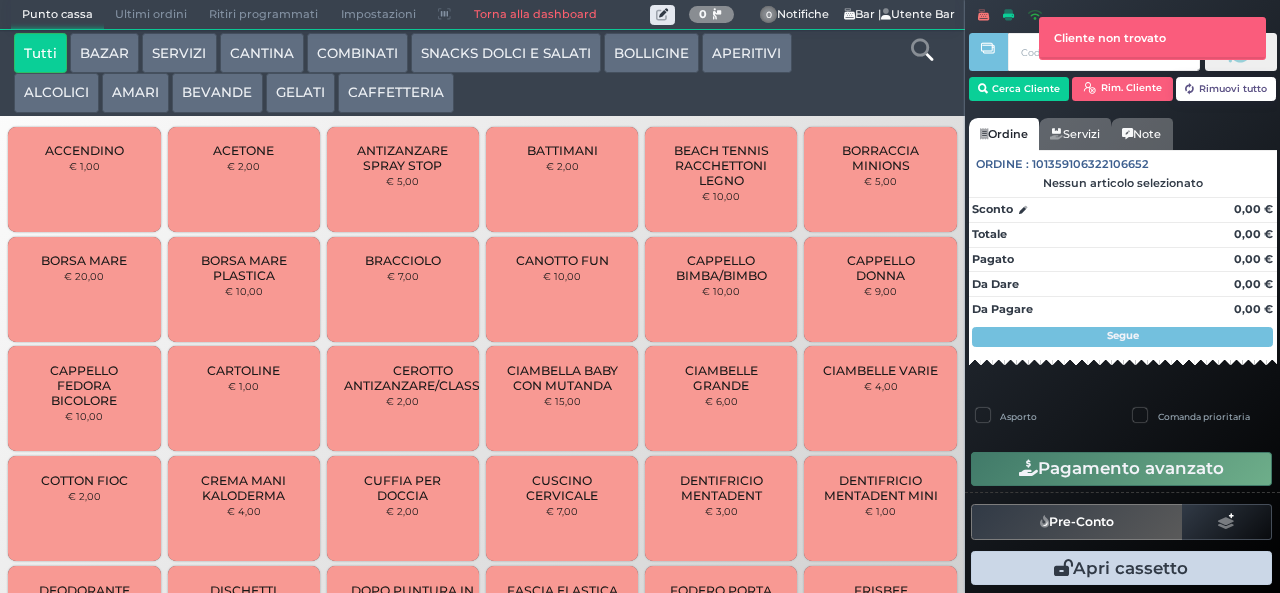 click on "BEVANDE" at bounding box center [217, 93] 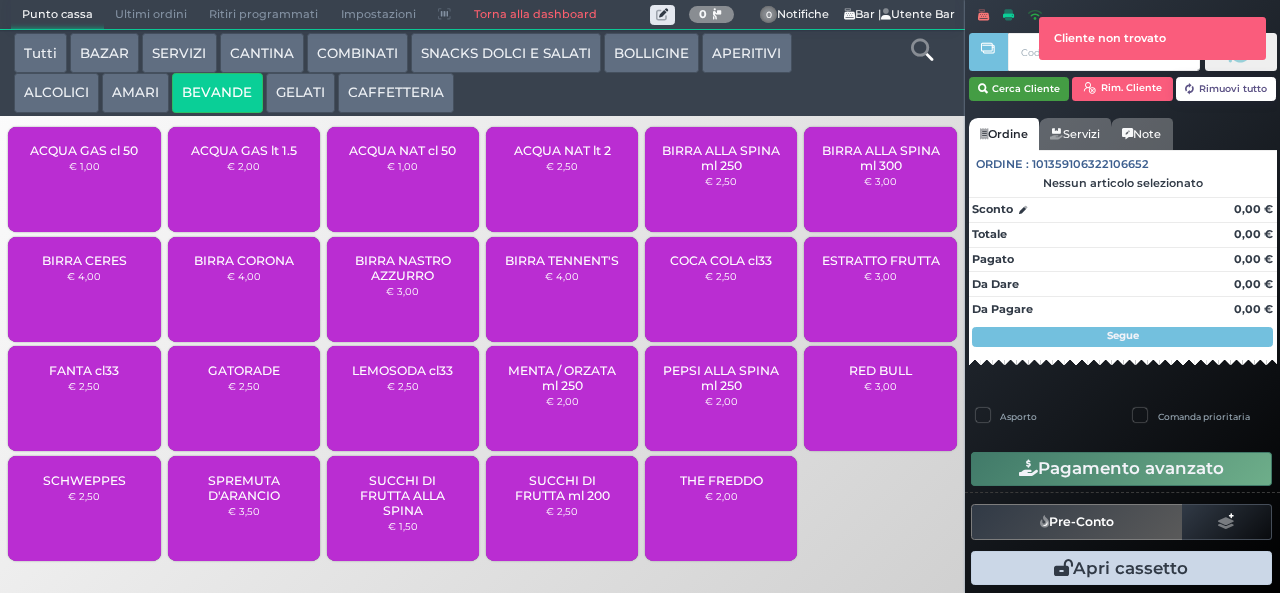 click on "Cerca Cliente" at bounding box center [1019, 89] 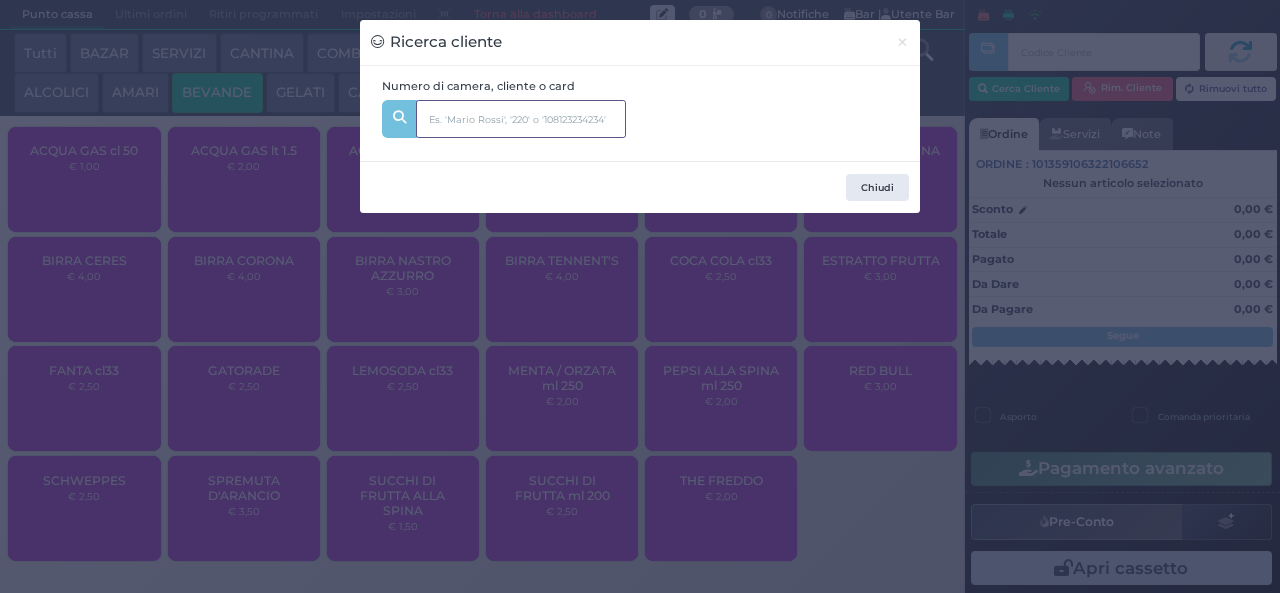 click at bounding box center [521, 119] 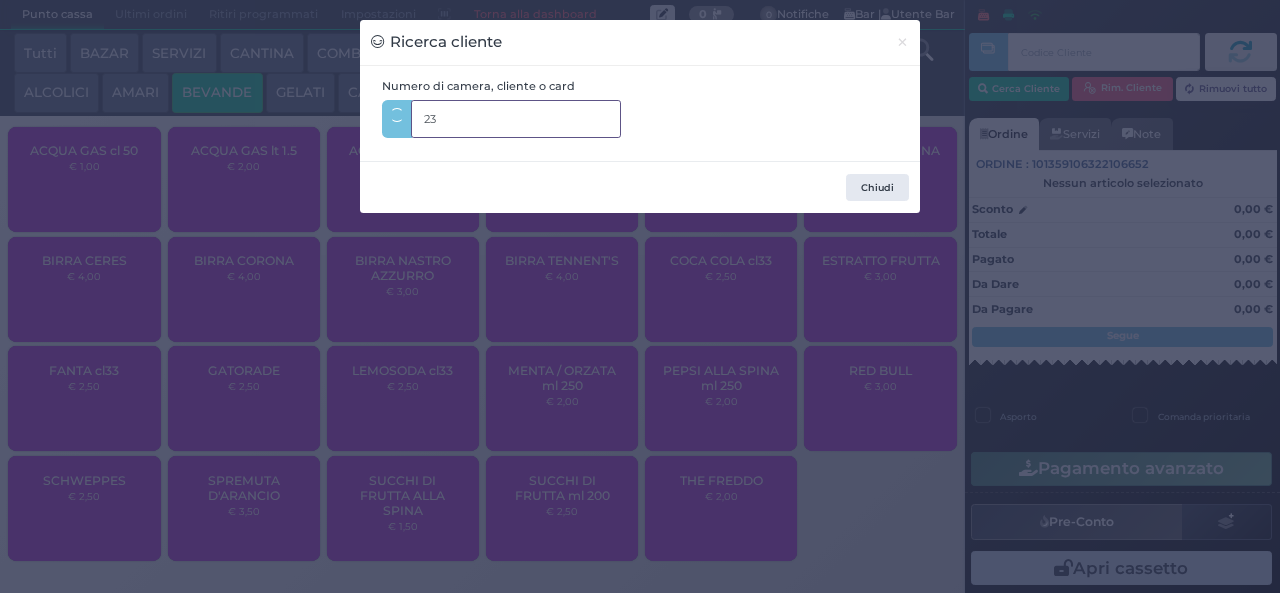 type on "235" 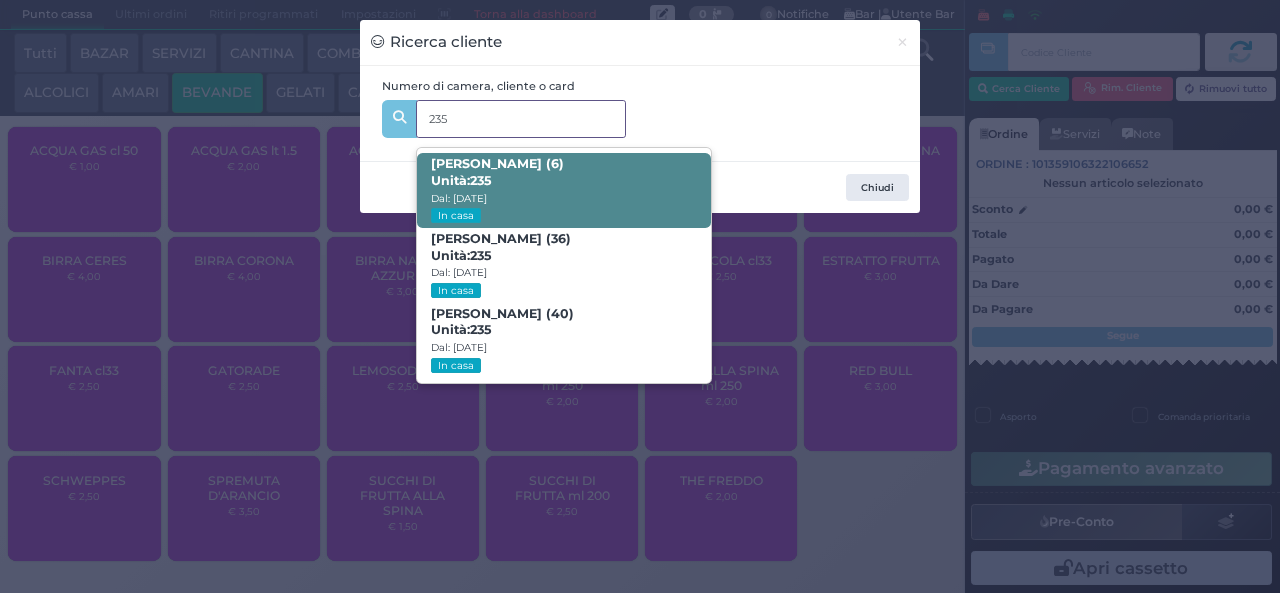 click on "Nicole Casciano  (6) Unità:  235 Dal: 13/07/2025 In casa" at bounding box center (563, 190) 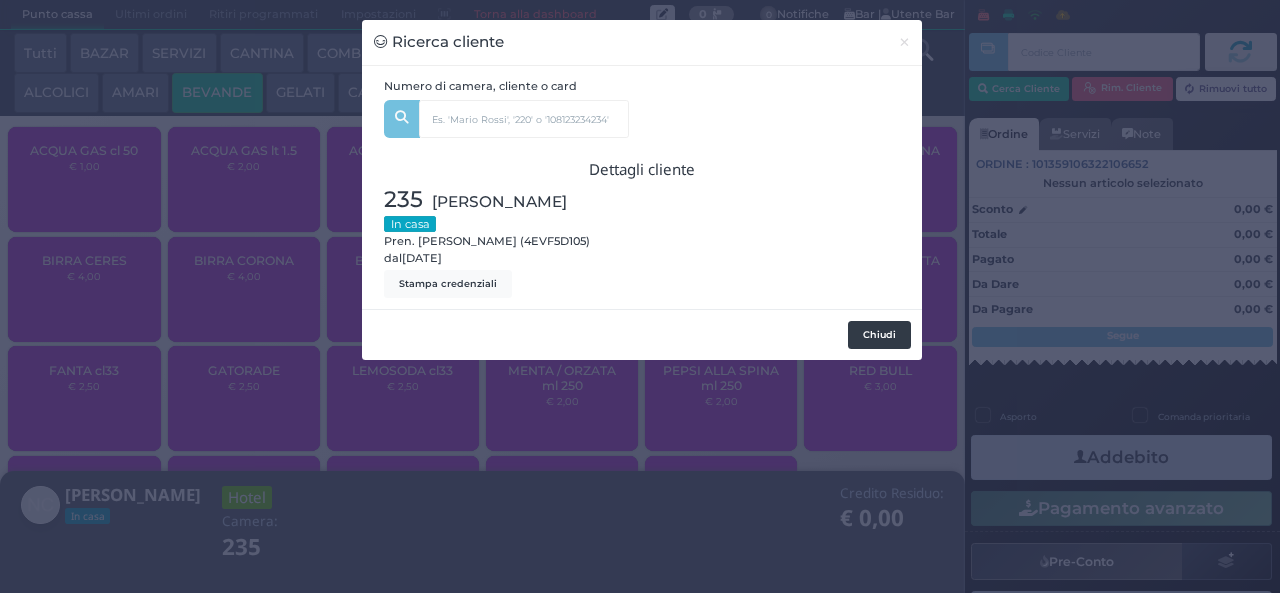 click on "Chiudi" at bounding box center [879, 335] 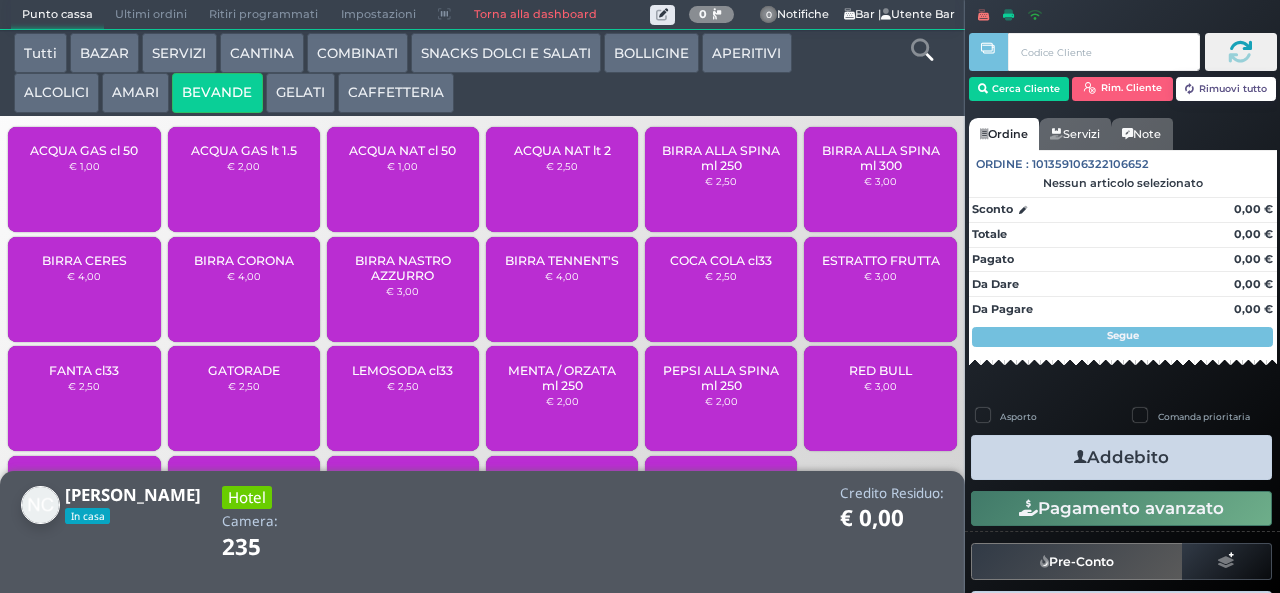 click on "CANTINA" at bounding box center [262, 53] 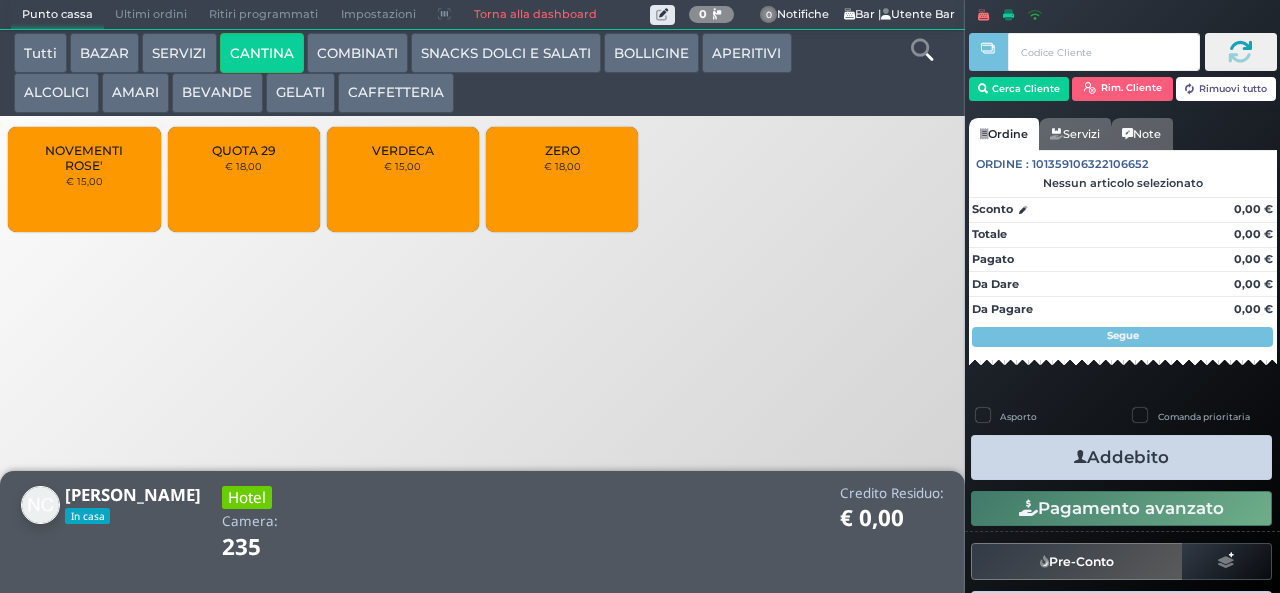 click on "SERVIZI" at bounding box center [179, 53] 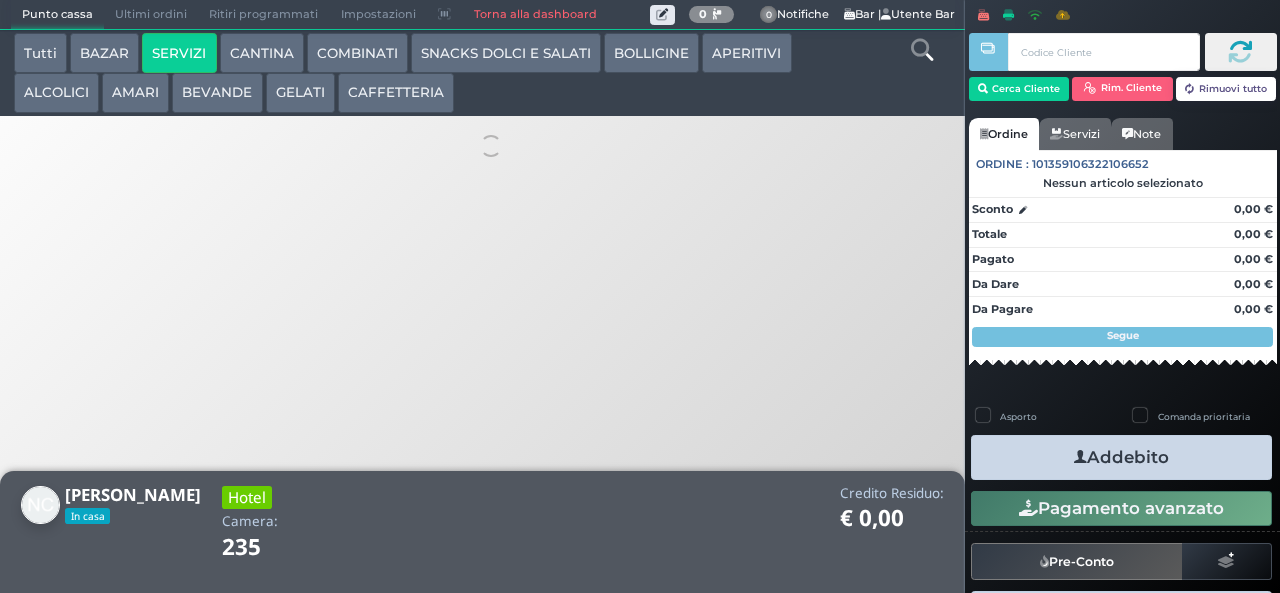 click on "BAZAR" at bounding box center (104, 53) 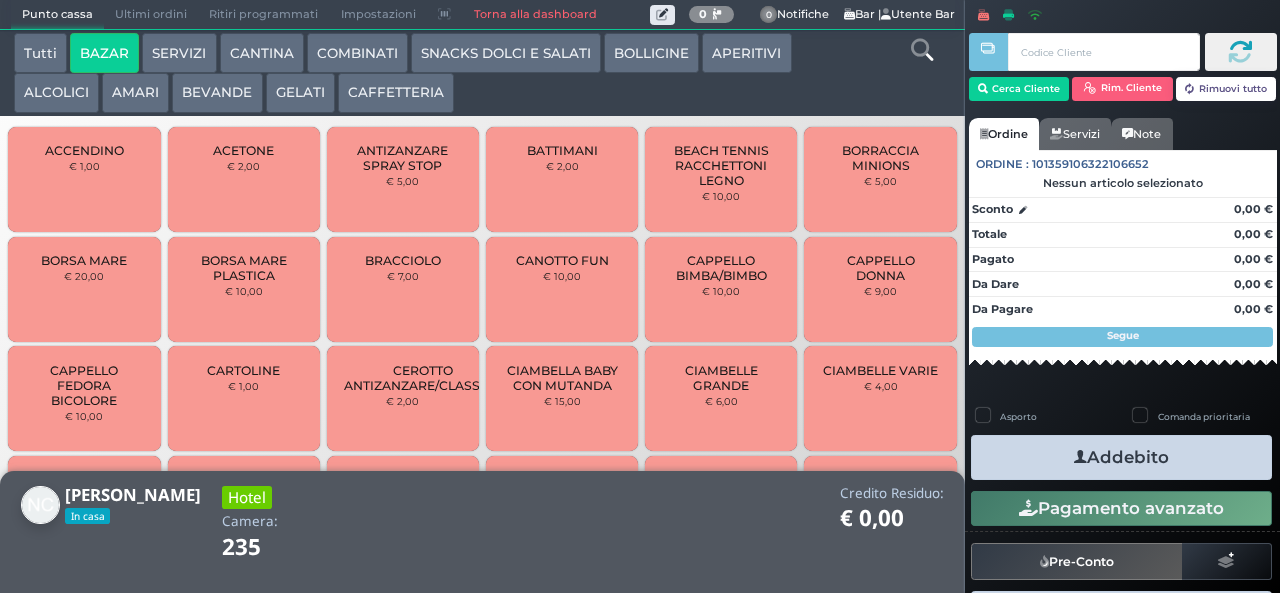 click on "BEVANDE" at bounding box center (217, 93) 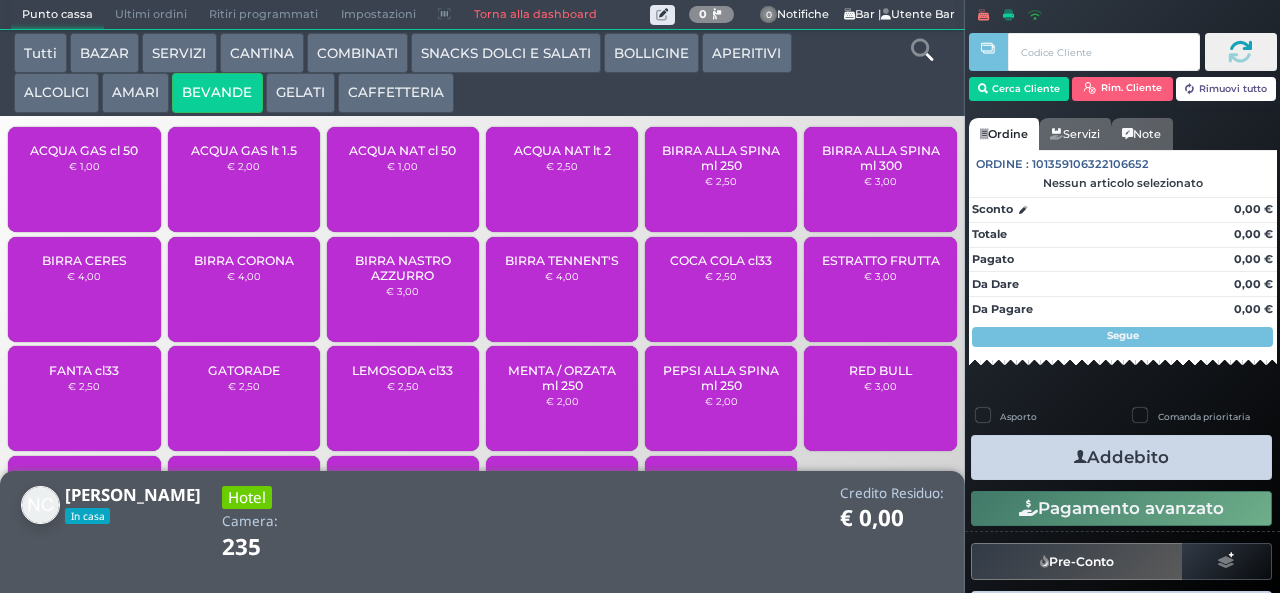 click on "ACQUA NAT cl 50
€ 1,00" at bounding box center (403, 179) 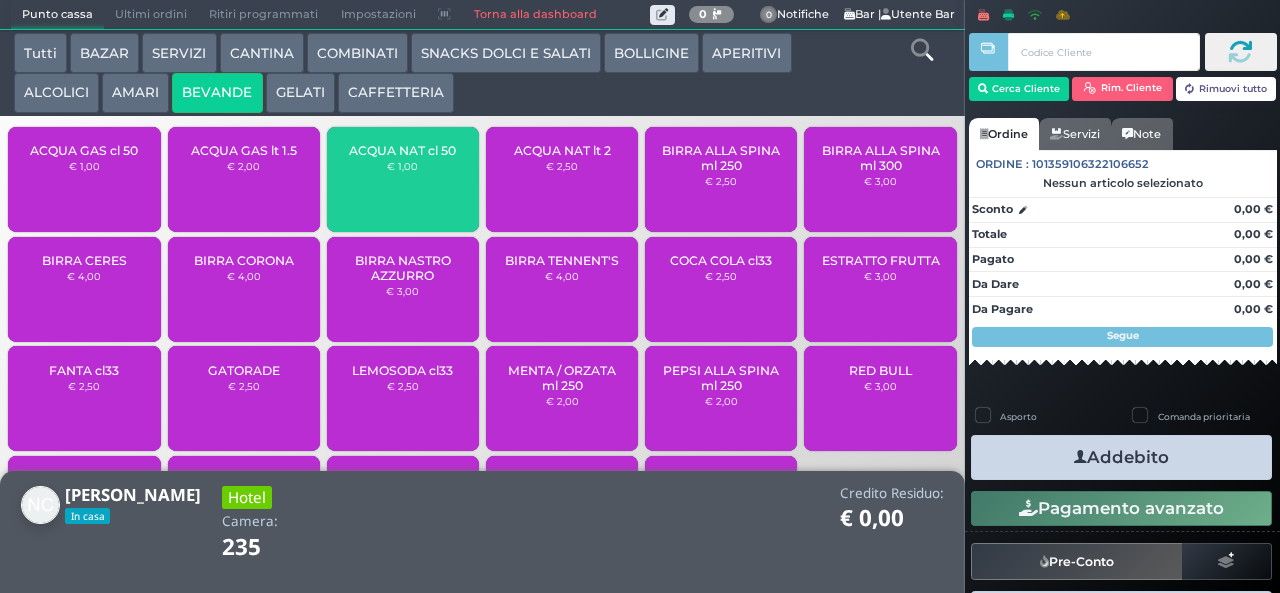 click on "ACQUA NAT cl 50
€ 1,00" at bounding box center (403, 179) 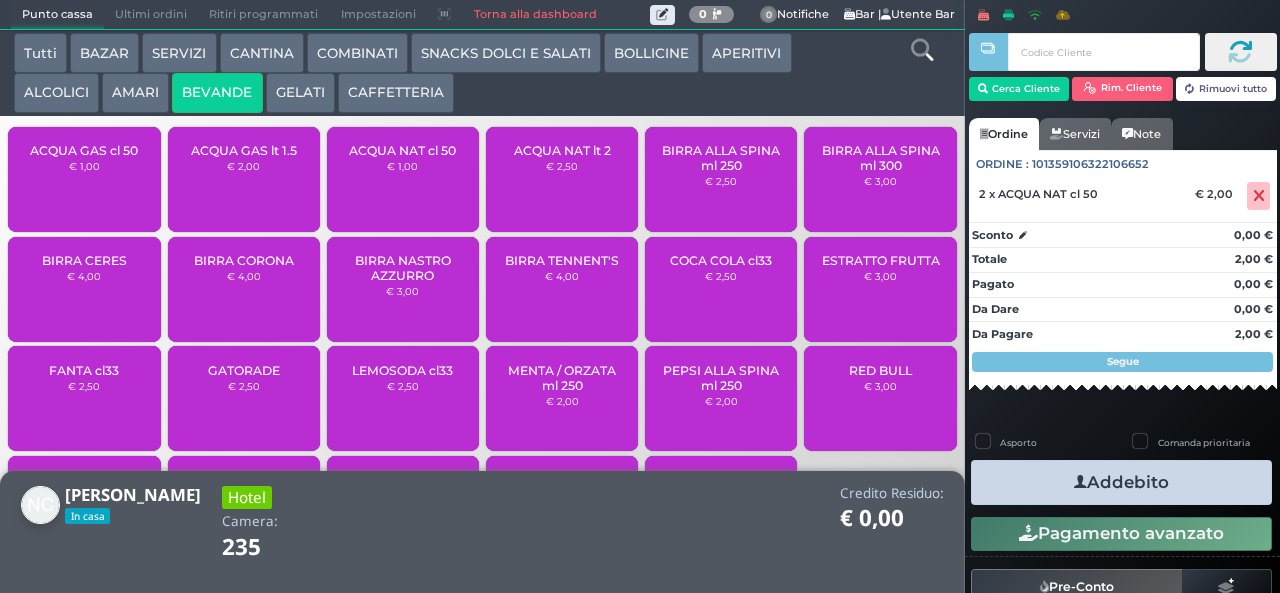 click on "Addebito" at bounding box center (1121, 482) 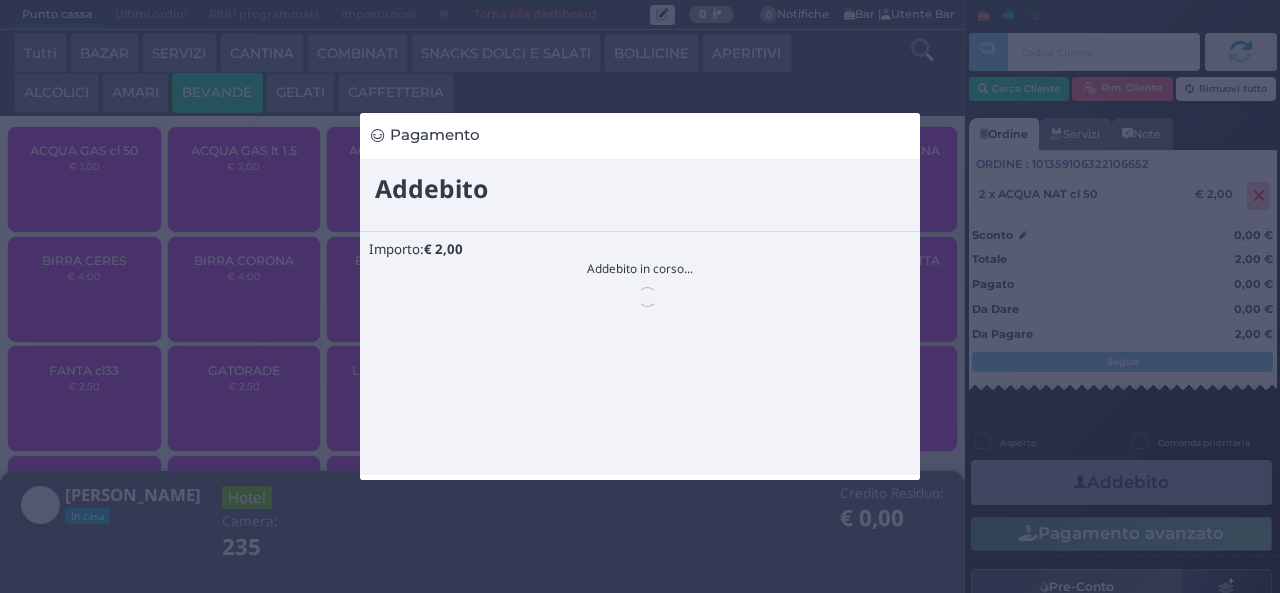 scroll, scrollTop: 0, scrollLeft: 0, axis: both 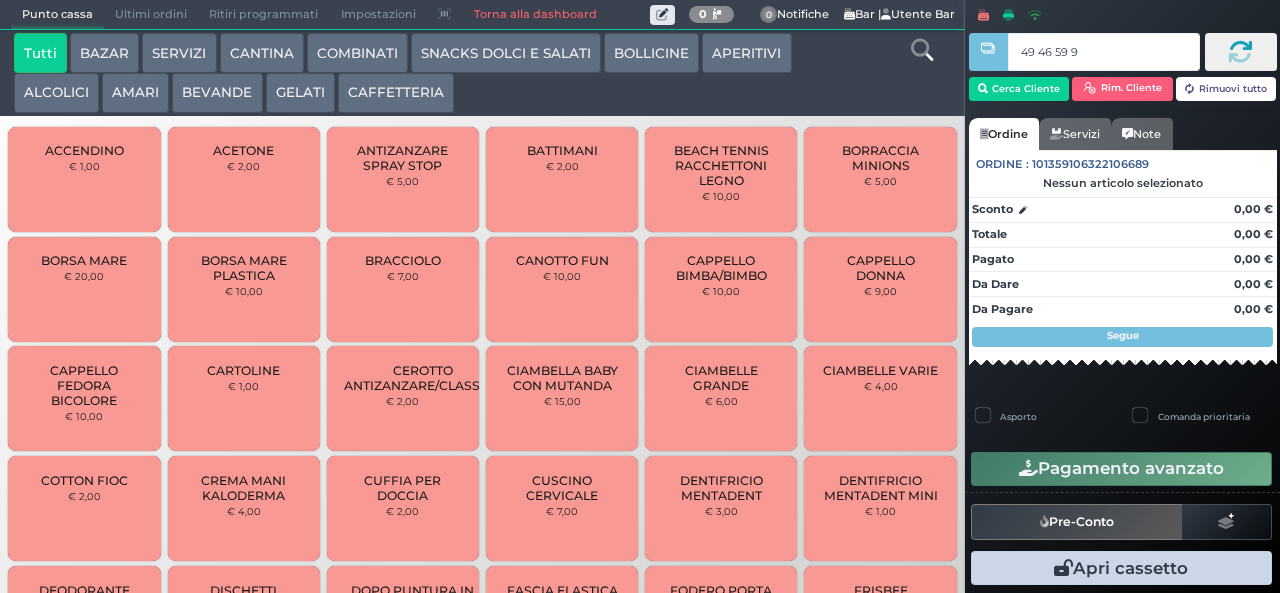 type on "49 46 59 95" 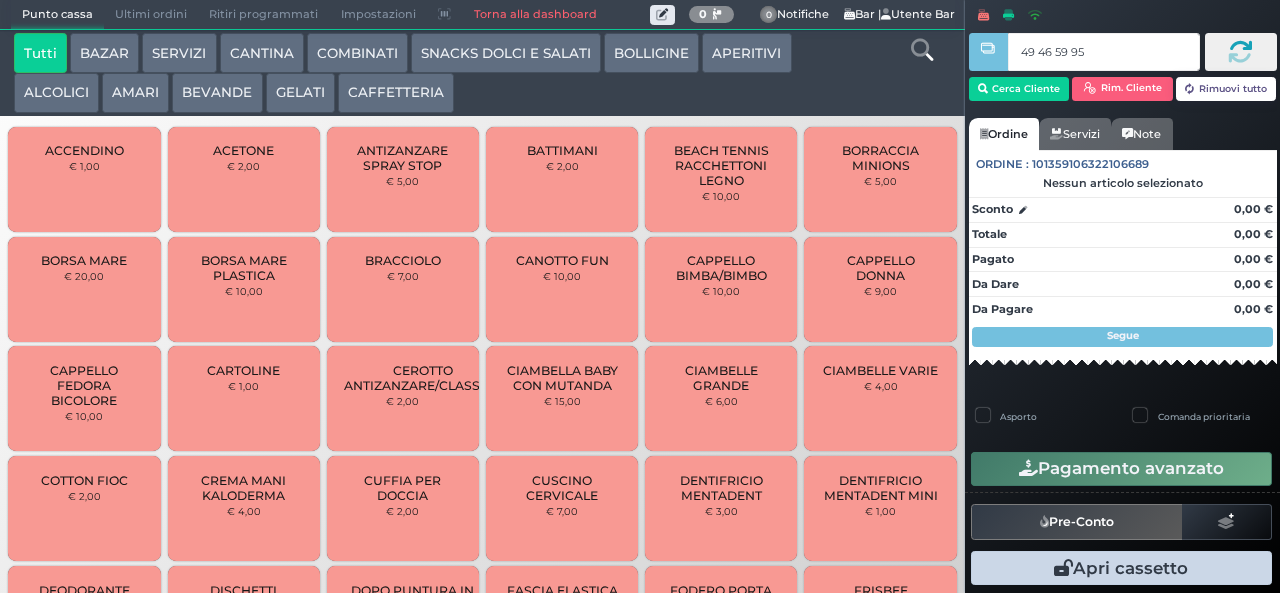 type 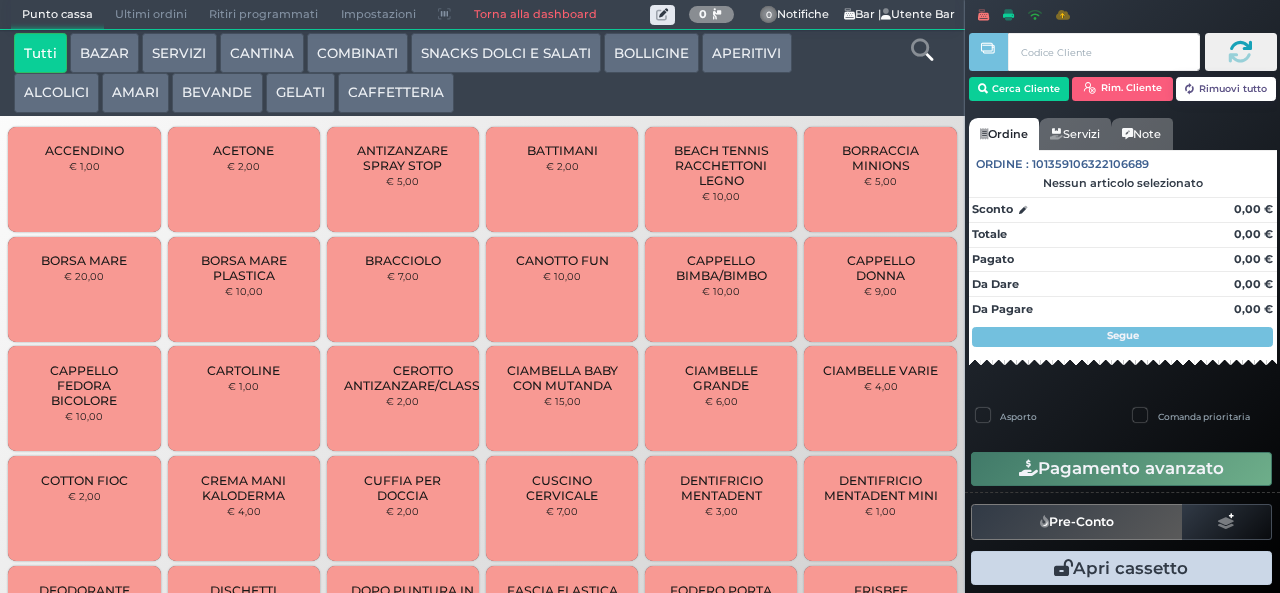click on "GELATI" at bounding box center [300, 93] 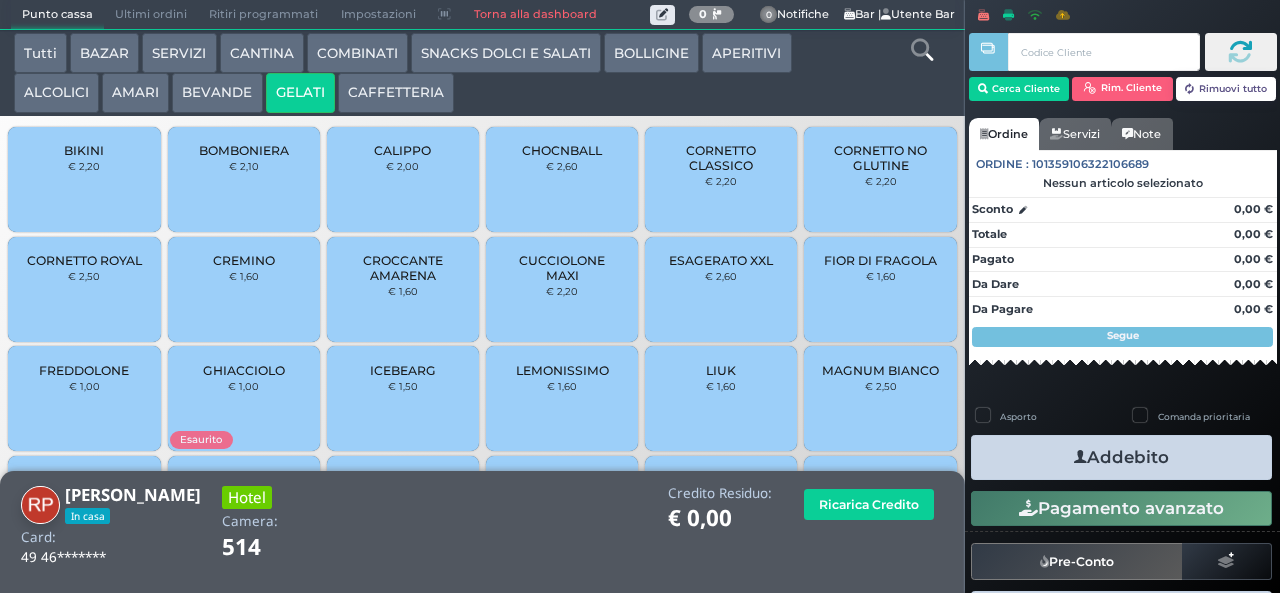 click on "BIKINI" at bounding box center (84, 150) 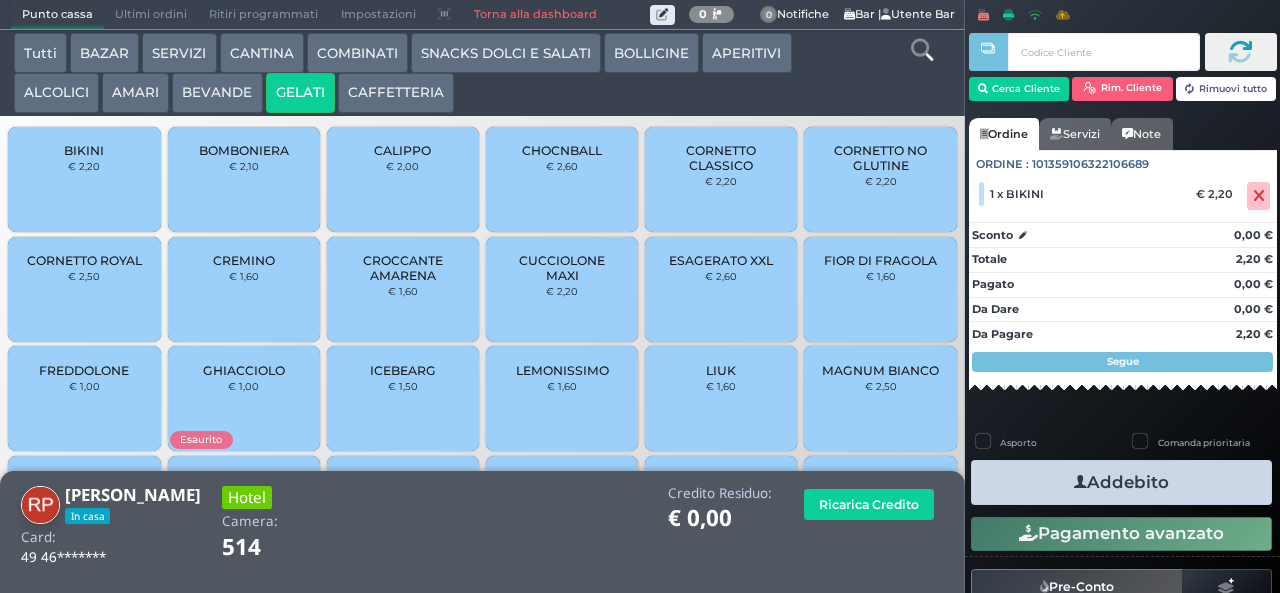click on "FREDDOLONE
€ 1,00" at bounding box center (84, 398) 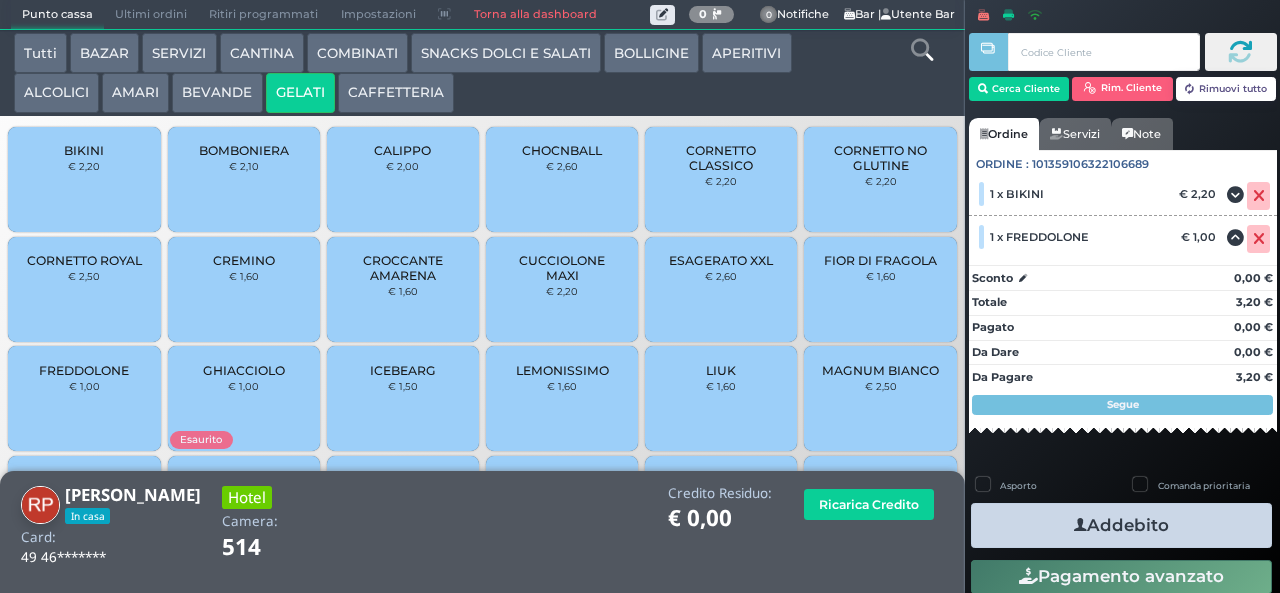 click at bounding box center (1080, 525) 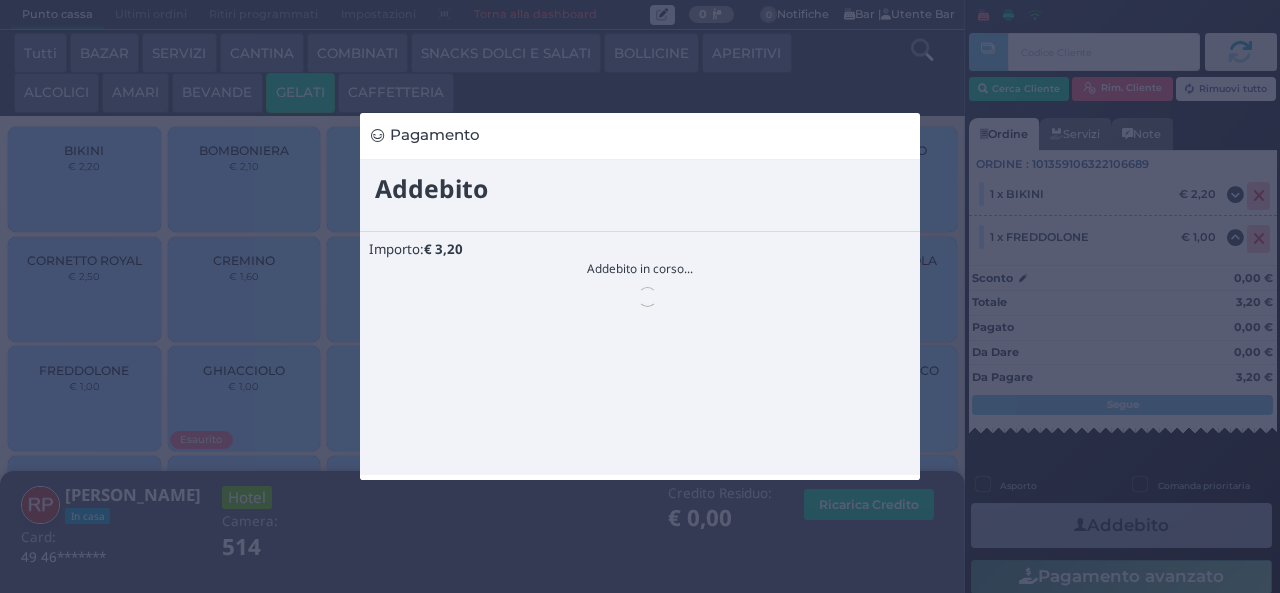 scroll, scrollTop: 0, scrollLeft: 0, axis: both 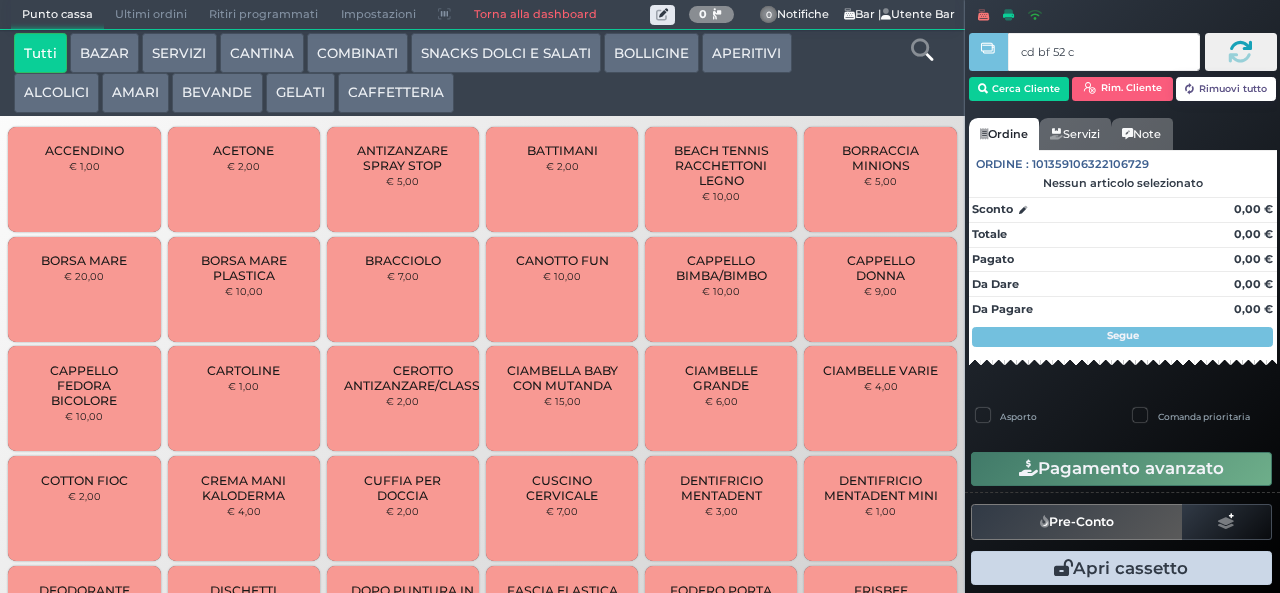type on "cd bf 52 c3" 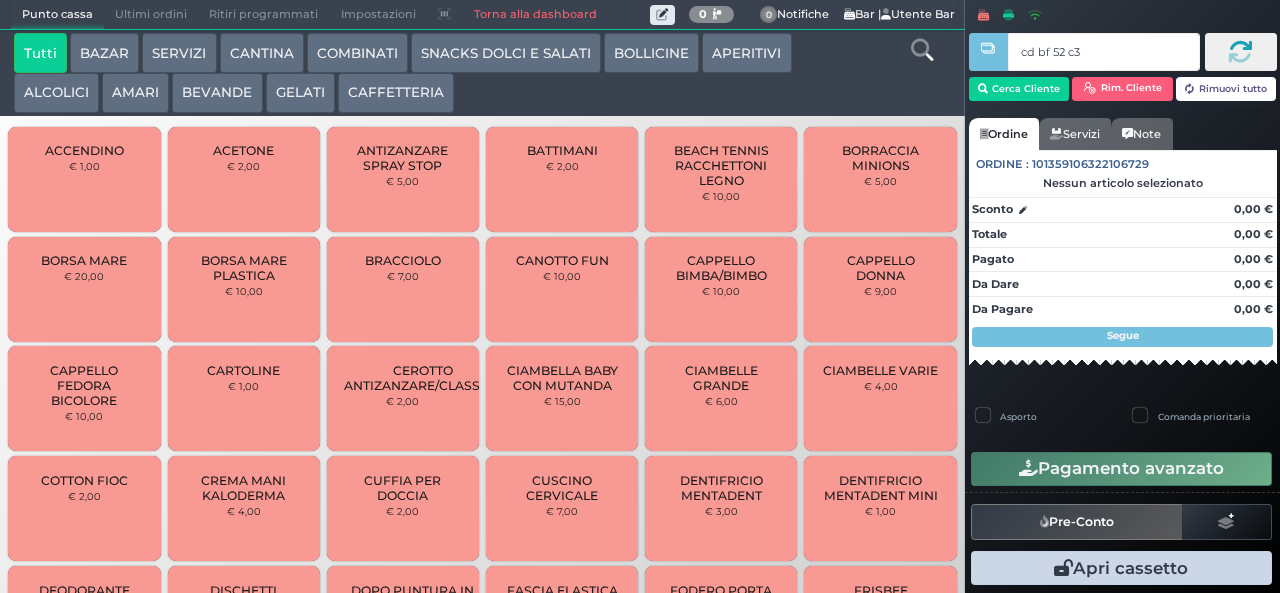 type 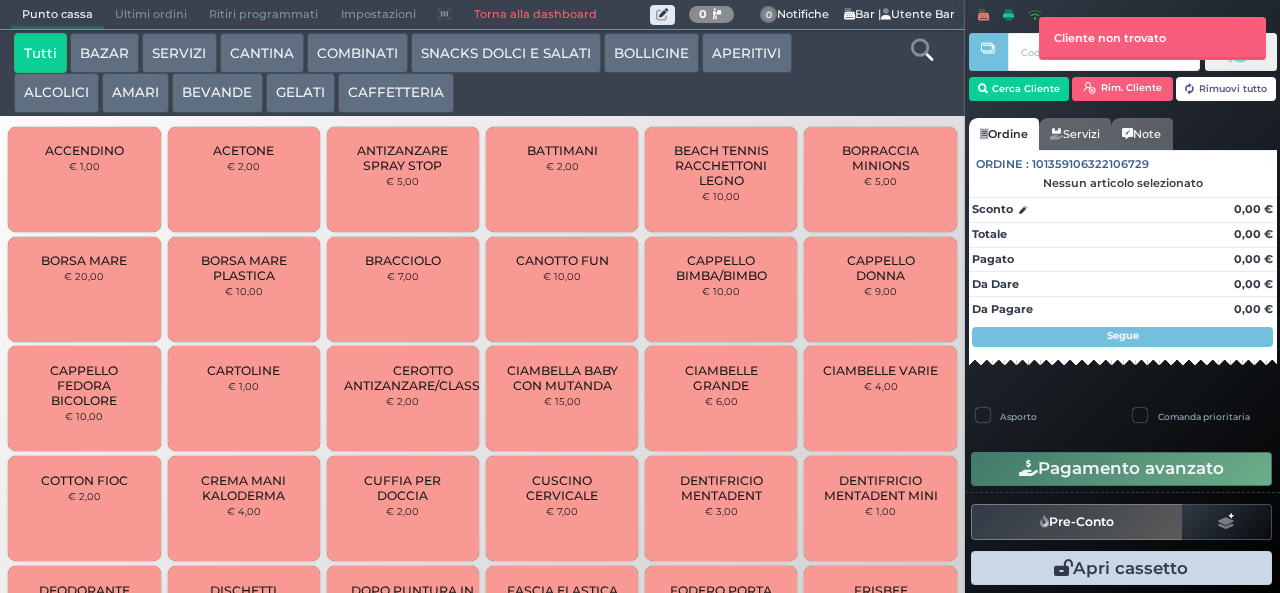 click on "COMBINATI" at bounding box center [357, 53] 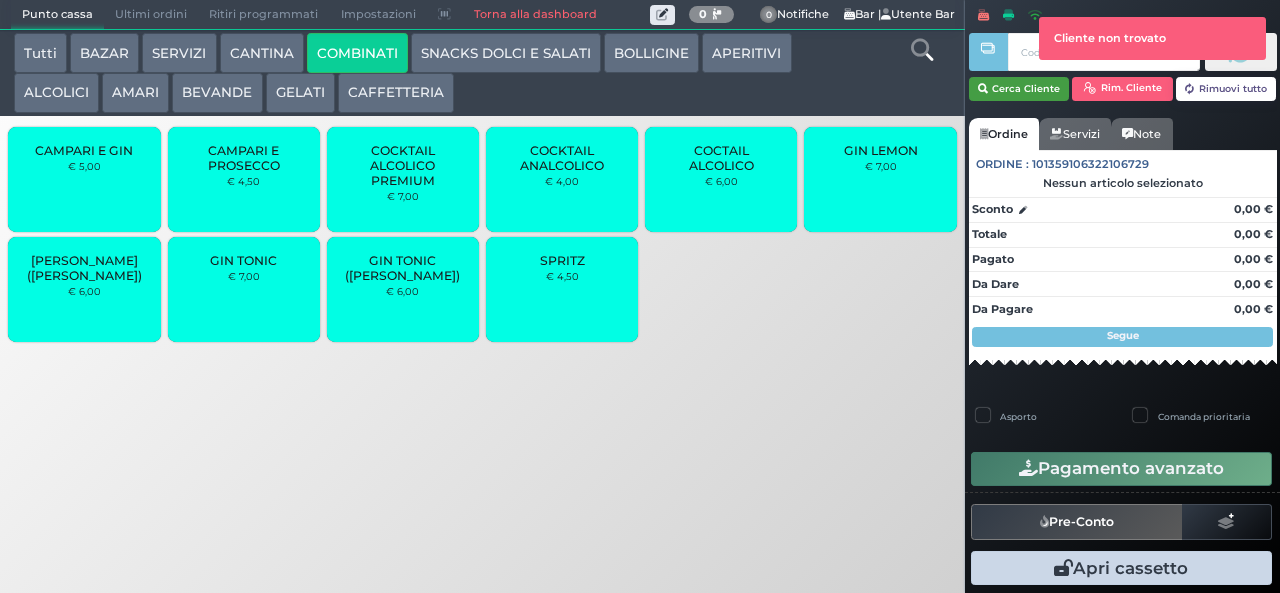 click on "Cerca Cliente" at bounding box center (1019, 89) 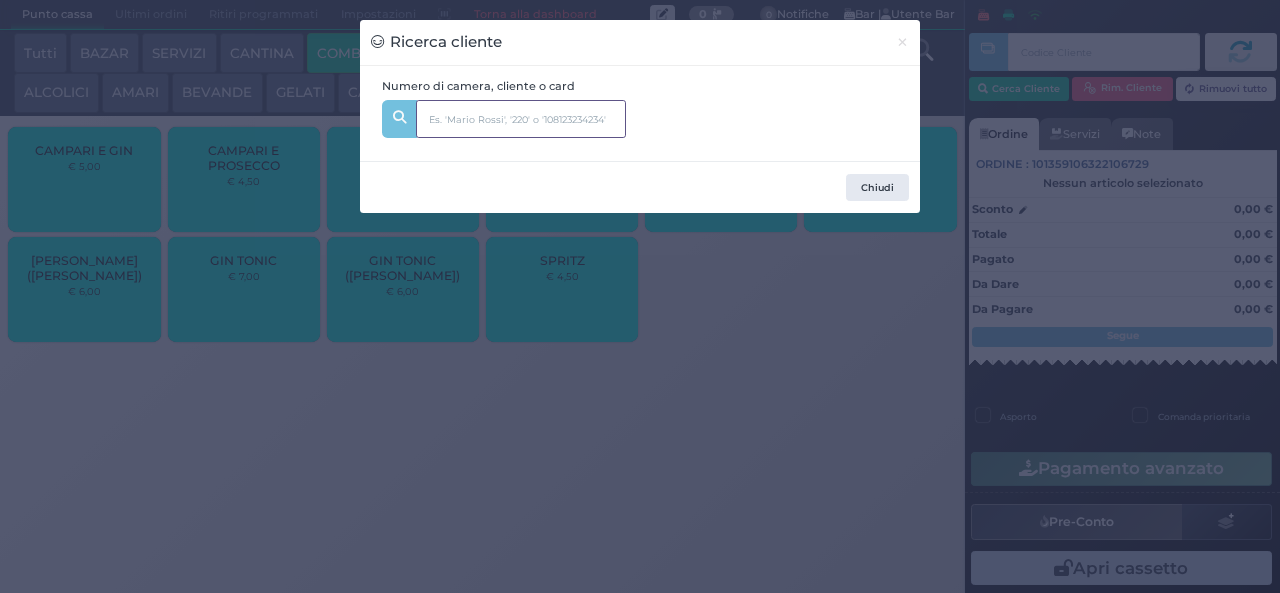 click at bounding box center [521, 119] 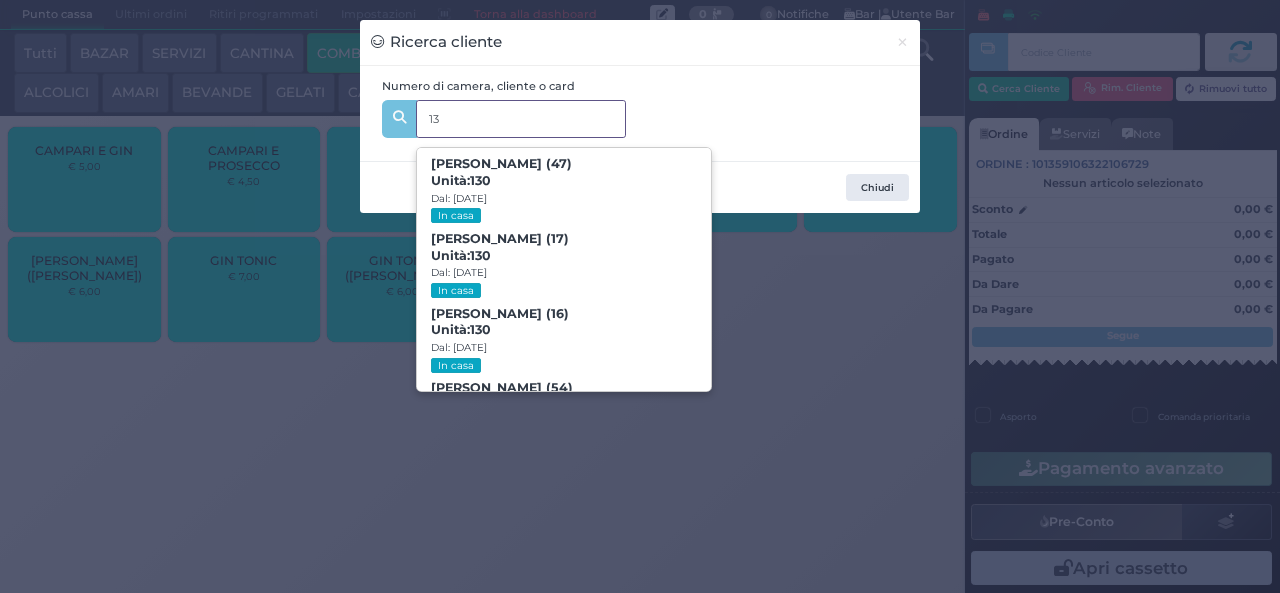 type on "136" 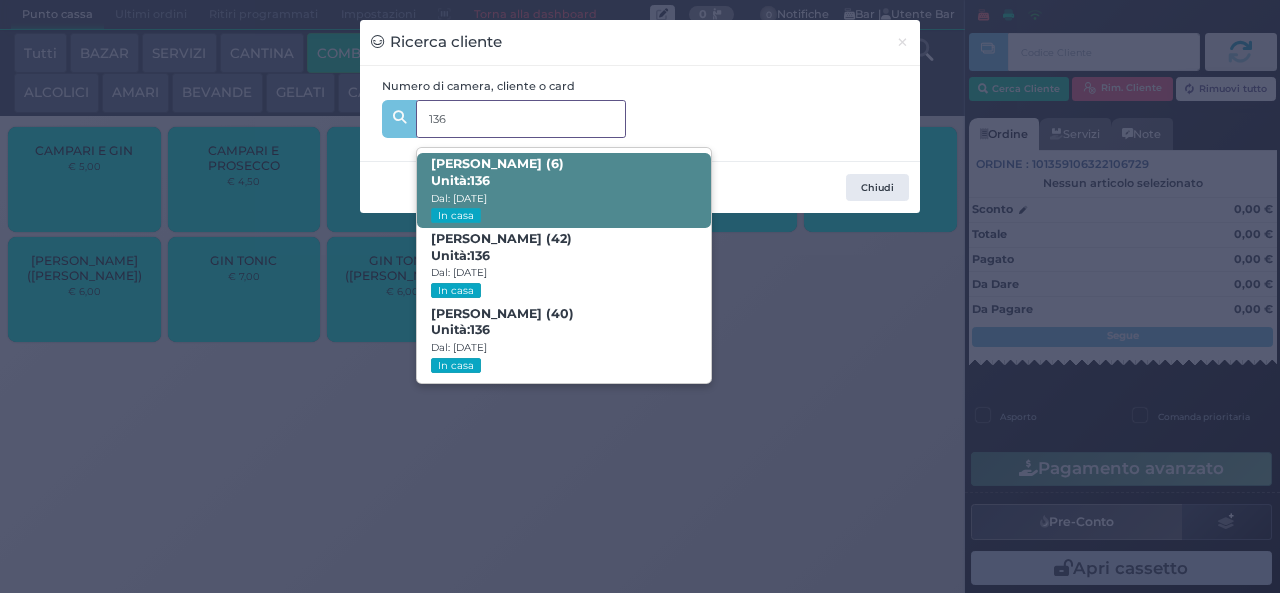 click on "[PERSON_NAME] (6) Unità:  136 Dal: [DATE] In casa" at bounding box center (563, 190) 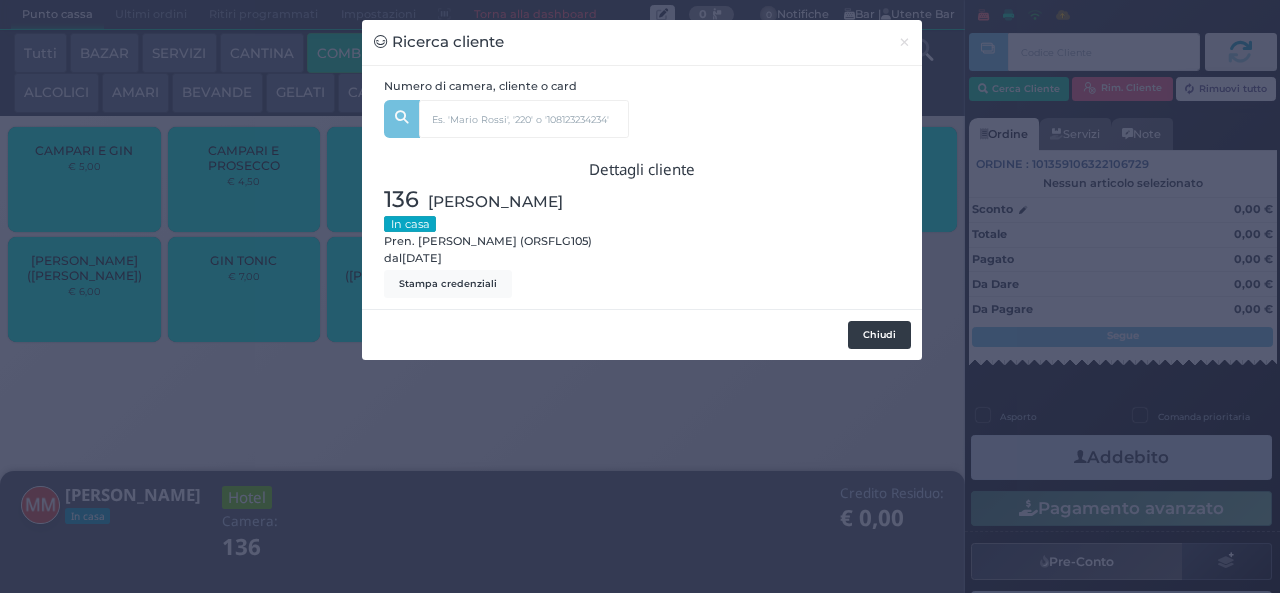 click on "Chiudi" at bounding box center [879, 335] 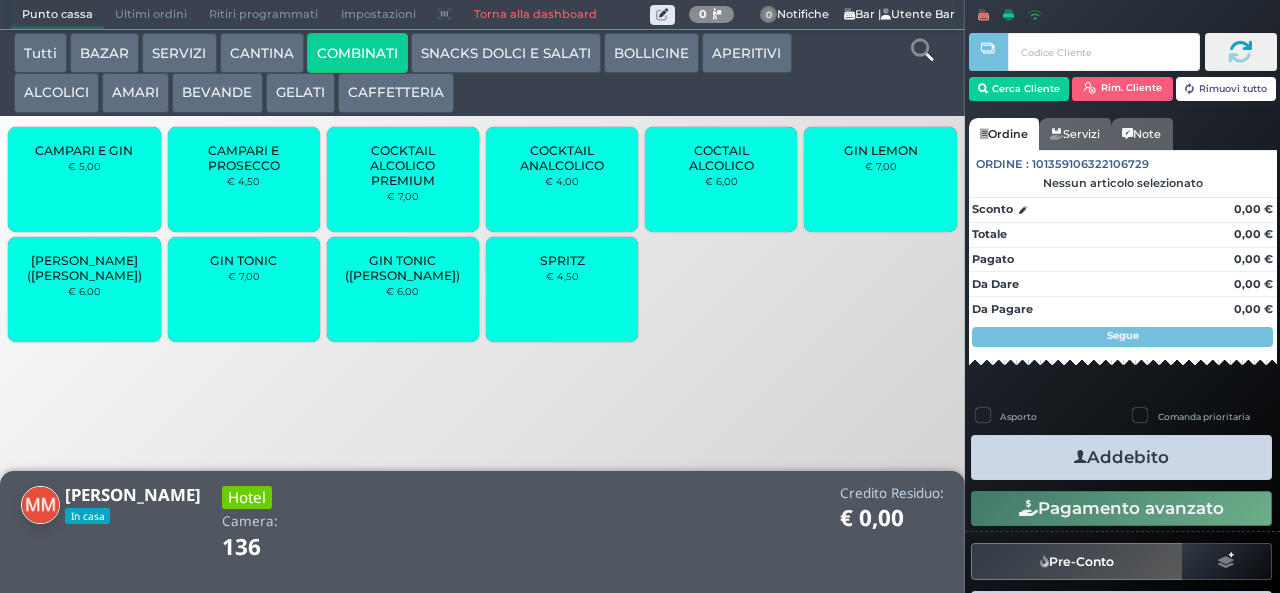 click on "GIN LEMON
€ 7,00" at bounding box center [880, 179] 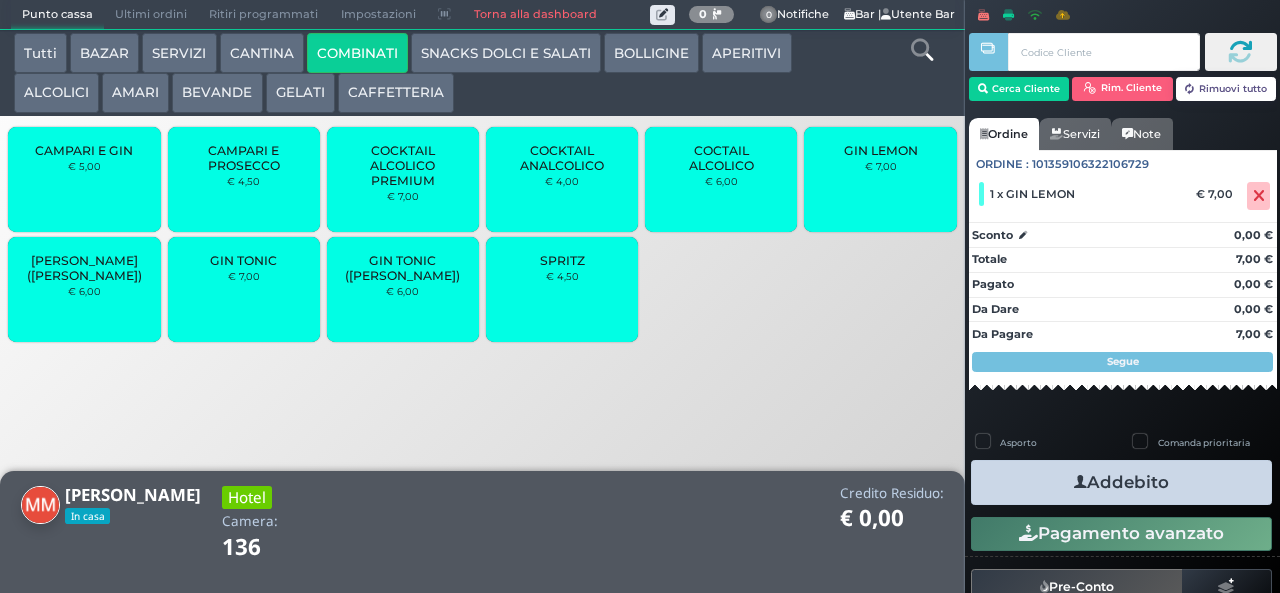 click at bounding box center (1080, 482) 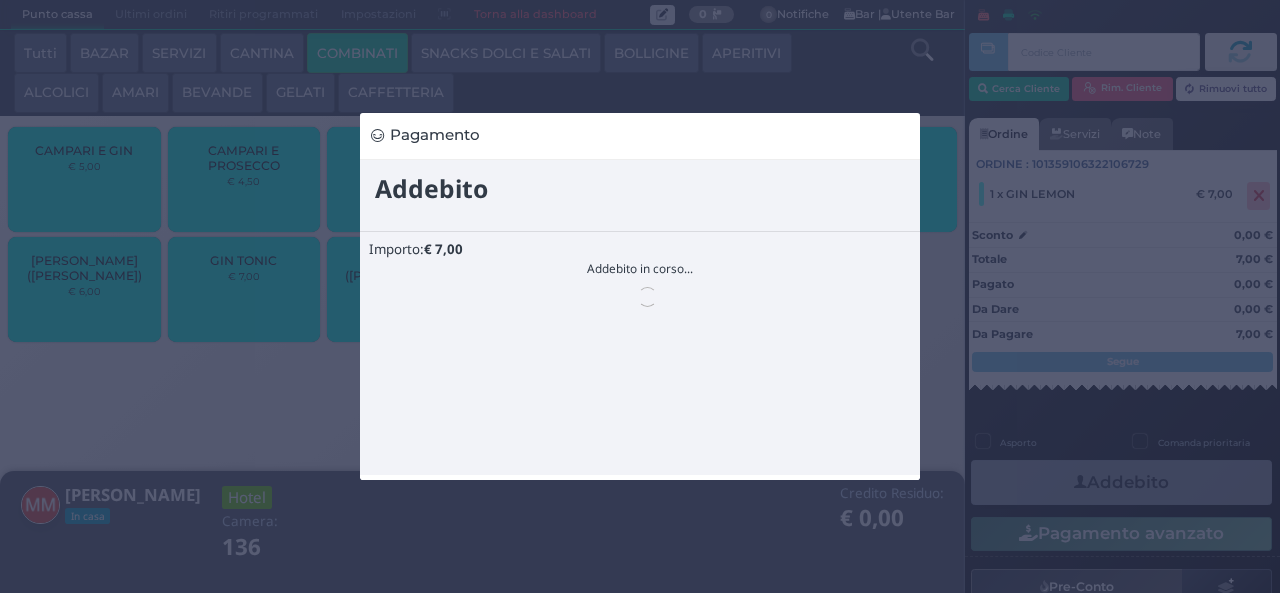 scroll, scrollTop: 0, scrollLeft: 0, axis: both 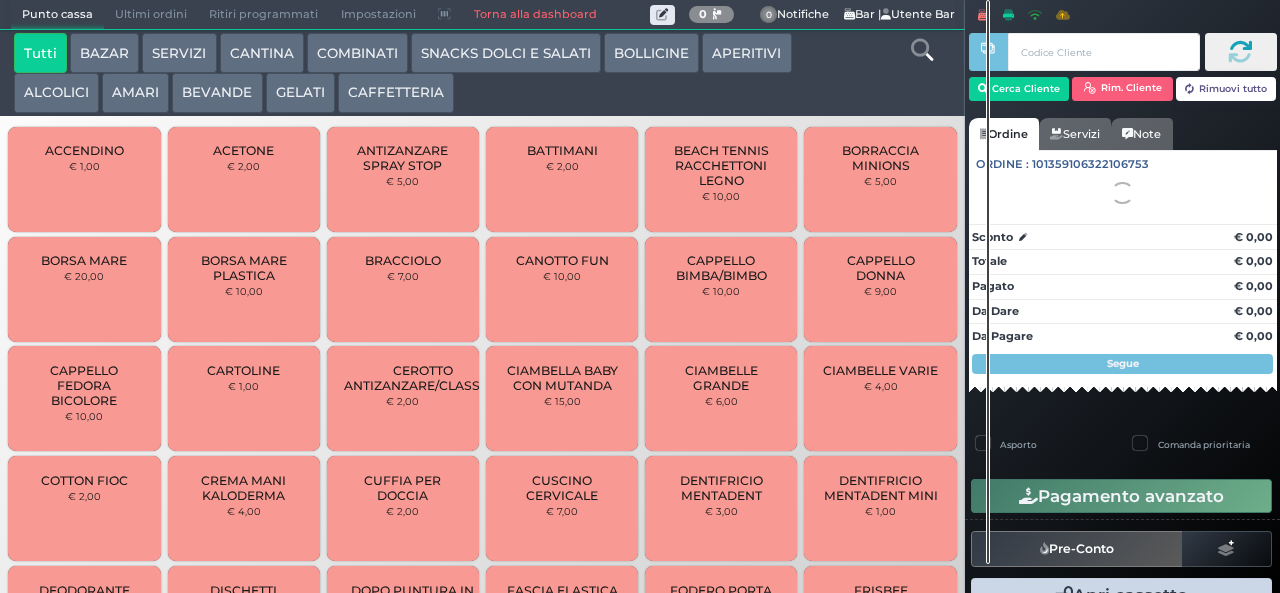 click on "GELATI" at bounding box center [300, 93] 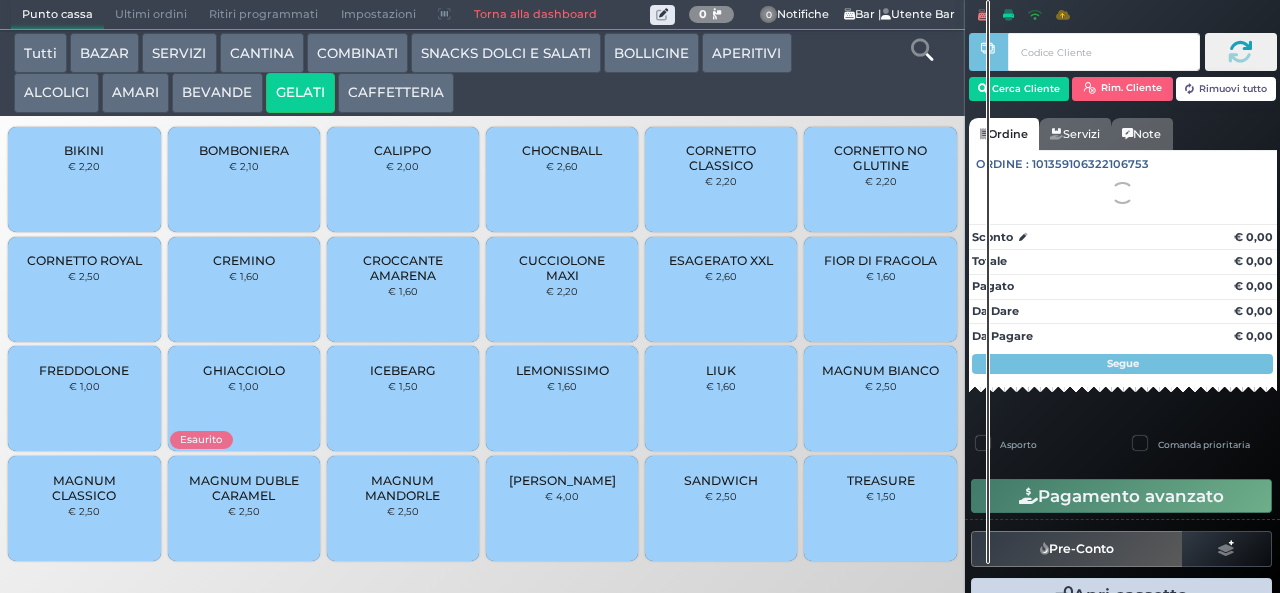 click on "FREDDOLONE" at bounding box center [84, 370] 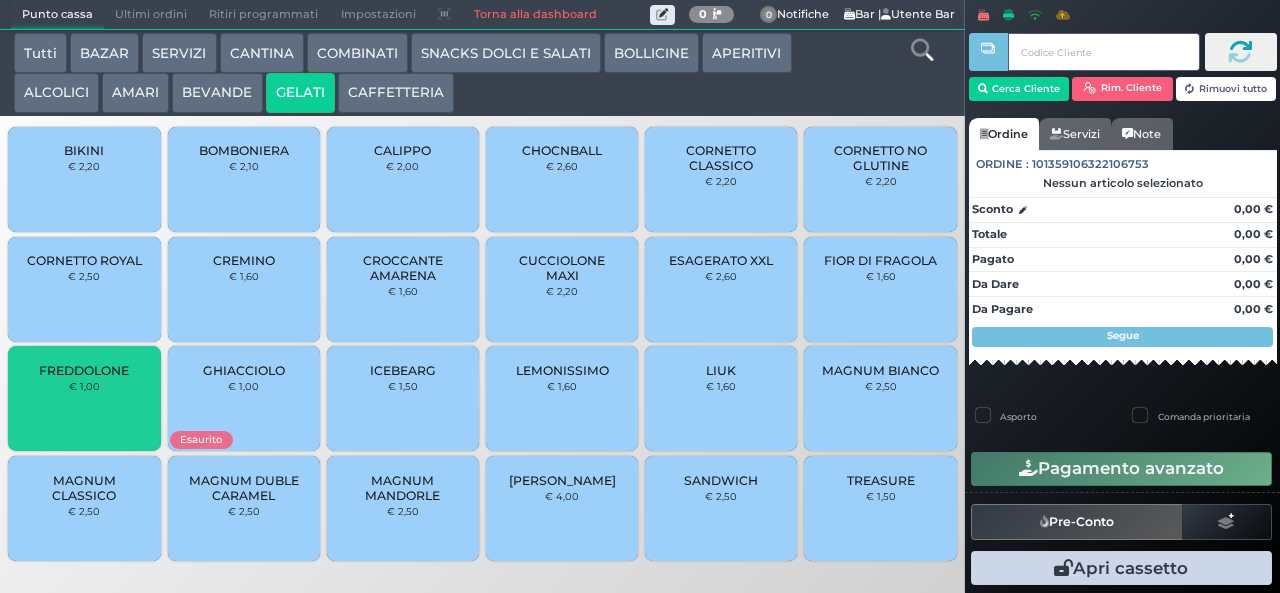 type 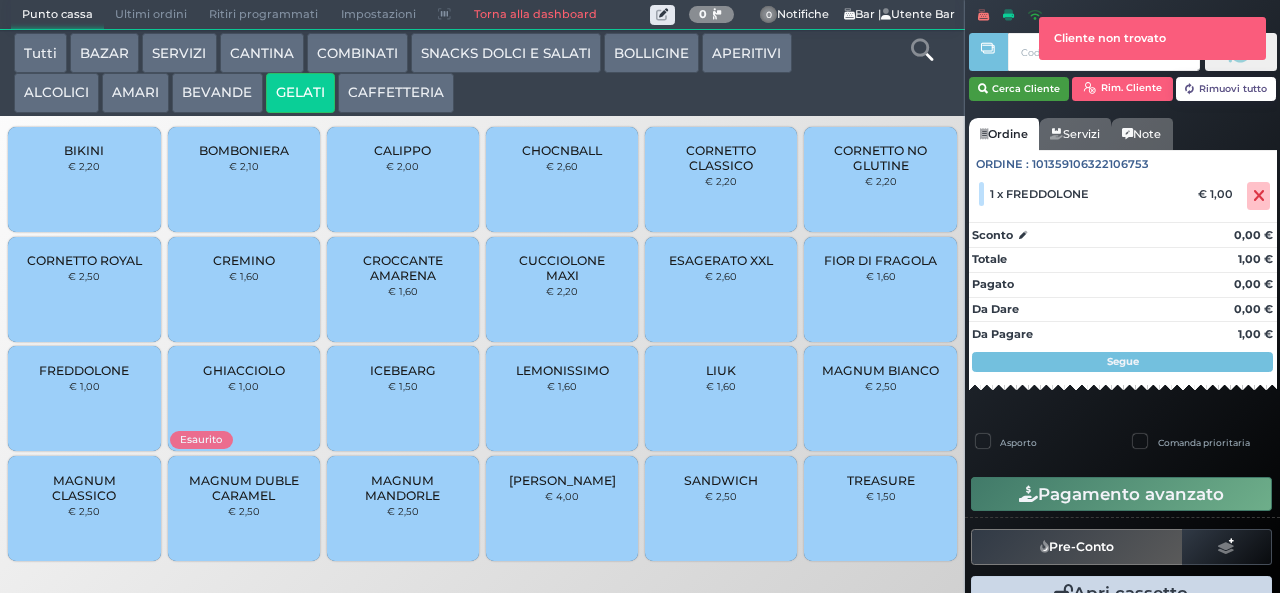 click on "Cerca Cliente" at bounding box center [1019, 89] 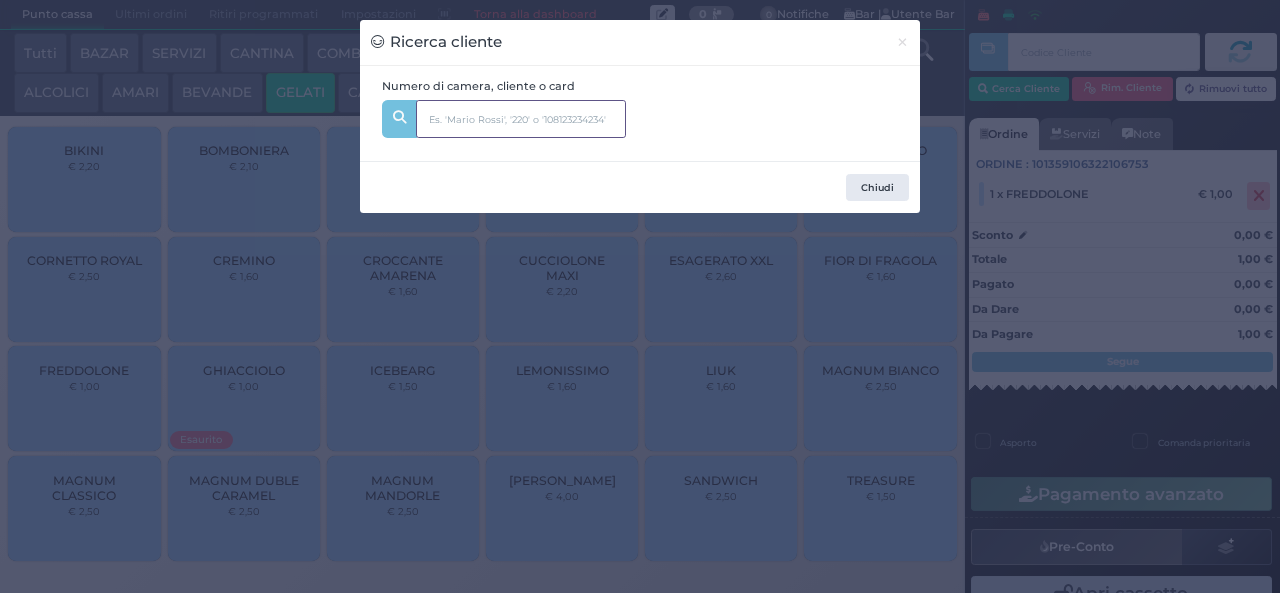 click at bounding box center (521, 119) 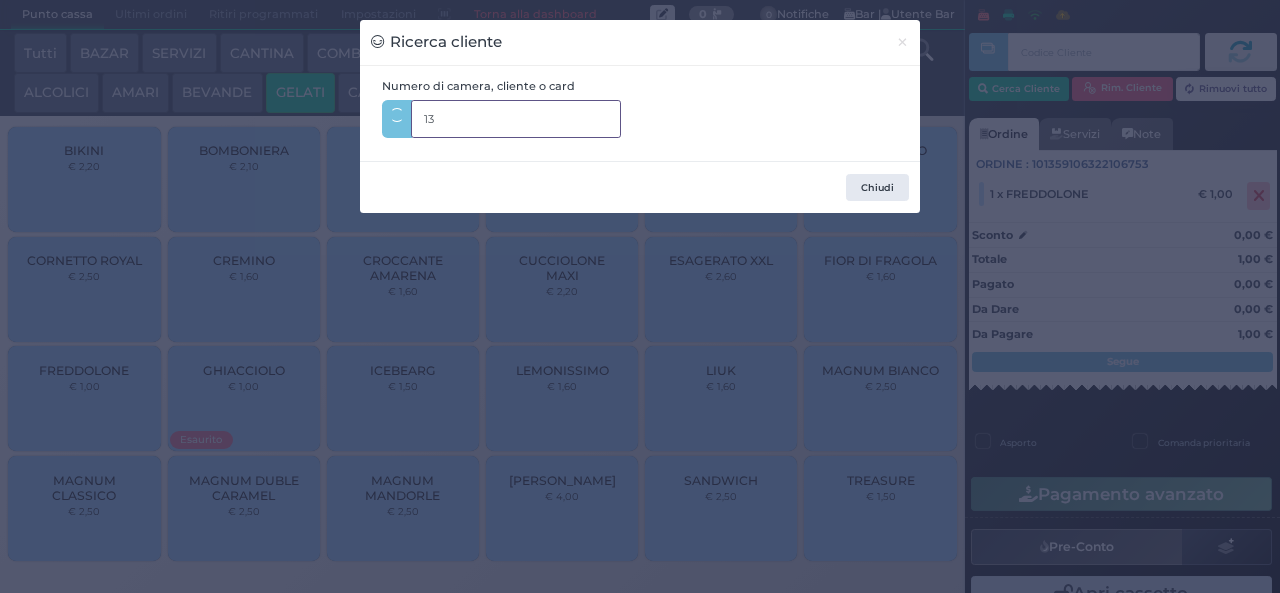 type on "138" 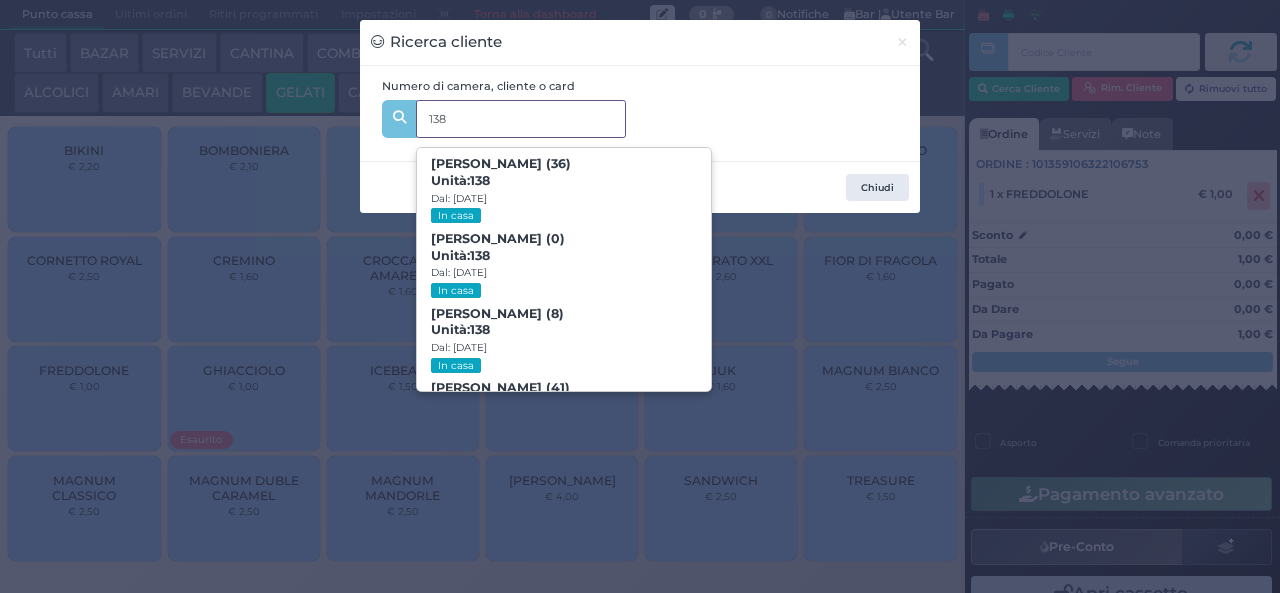 scroll, scrollTop: 91, scrollLeft: 0, axis: vertical 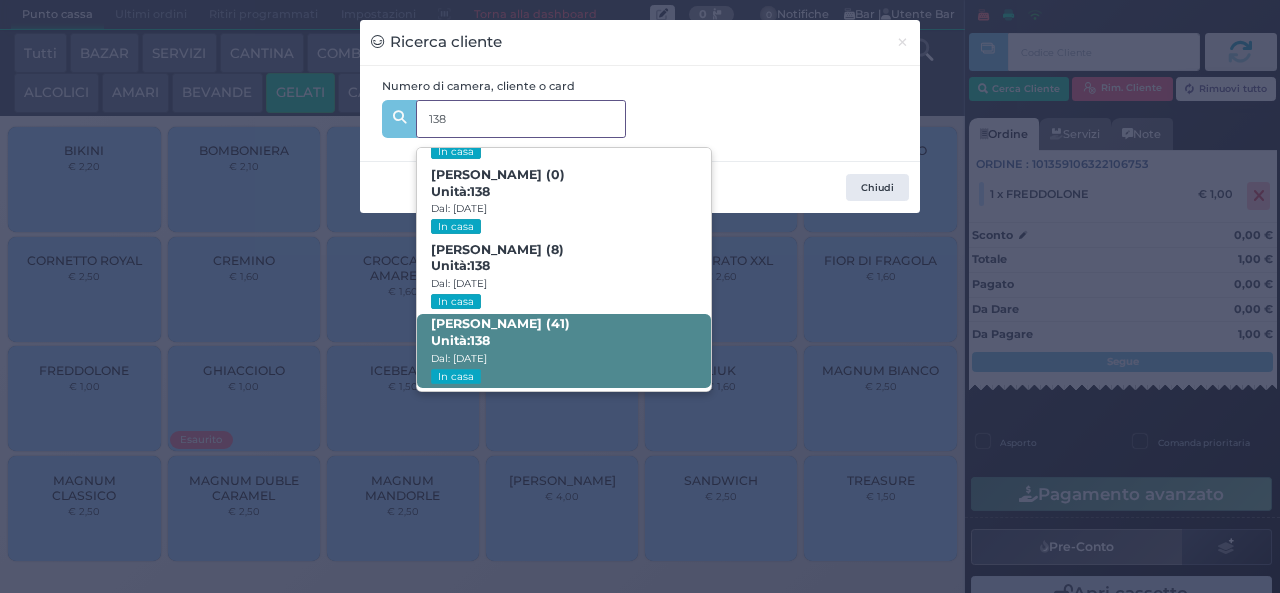 click on "Alessio D‘alessio (41) Unità:  138 Dal: 13/07/2025 In casa" at bounding box center (563, 351) 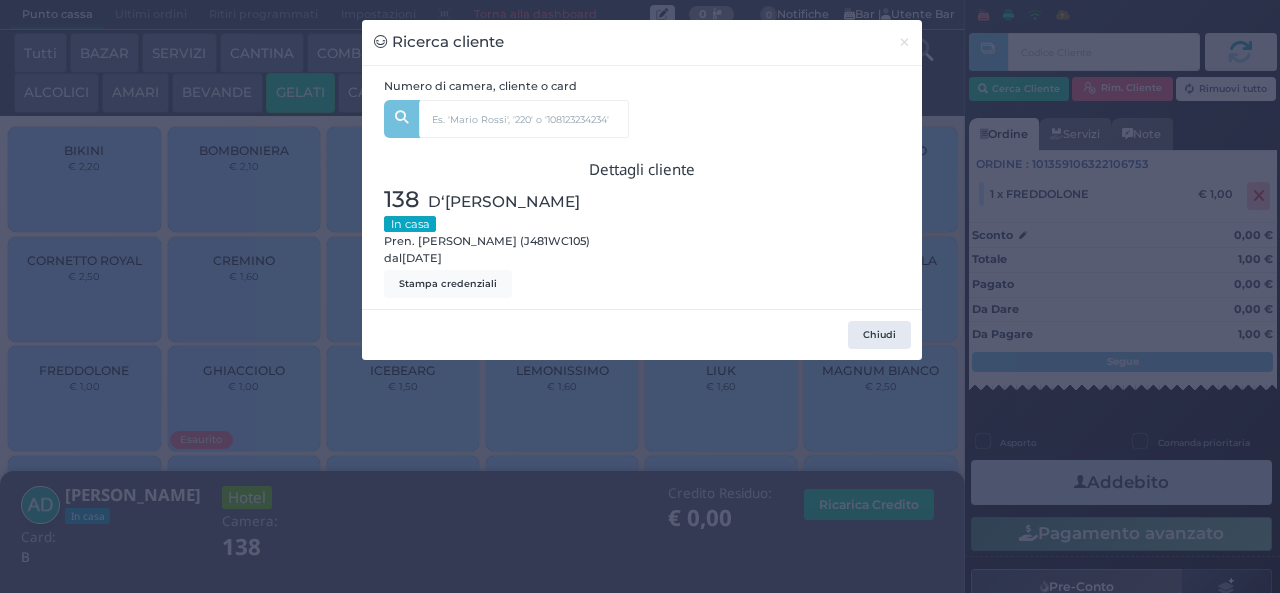 click on "Ricerca cliente
×
Numero di camera, cliente o card
138 Valentina Siniscalchi (36) Unità:  138 Dal: 13/07/2025 In casa Giulia D‘alessio (0) Unità:  138 Dal: 13/07/2025 In casa Alice D‘alessio (8) Unità:  138 Dal: 13/07/2025 In casa Alessio D‘alessio (41) Unità:  138 Dal: 13/07/2025 In casa
Dettagli cliente
138
D‘alessio Alessio
In casa
Pren. Alessio D'Alessio (J481WC105)  dal  13/07/2025
Stampa credenziali
Chiudi" at bounding box center (640, 296) 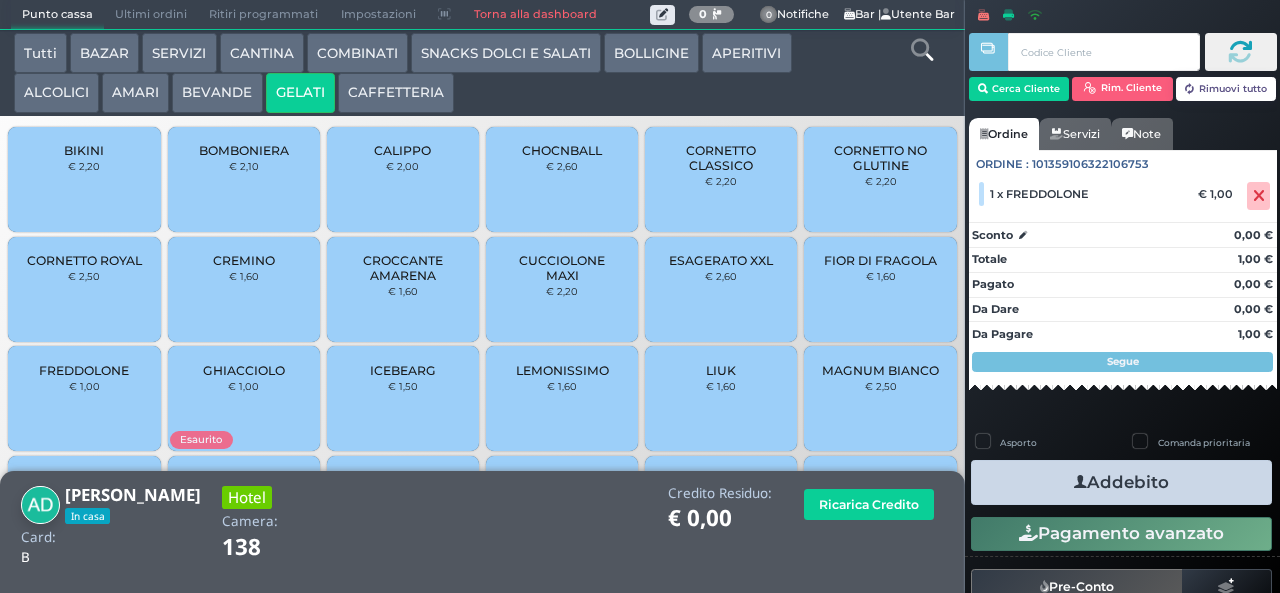 click at bounding box center (1080, 482) 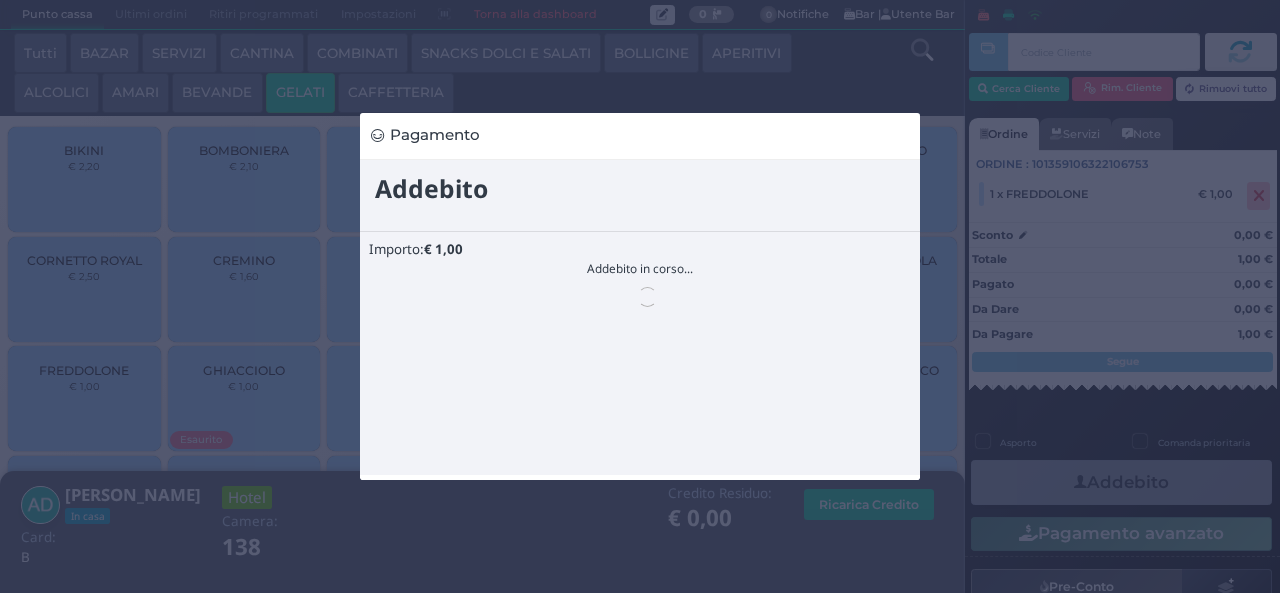 scroll, scrollTop: 0, scrollLeft: 0, axis: both 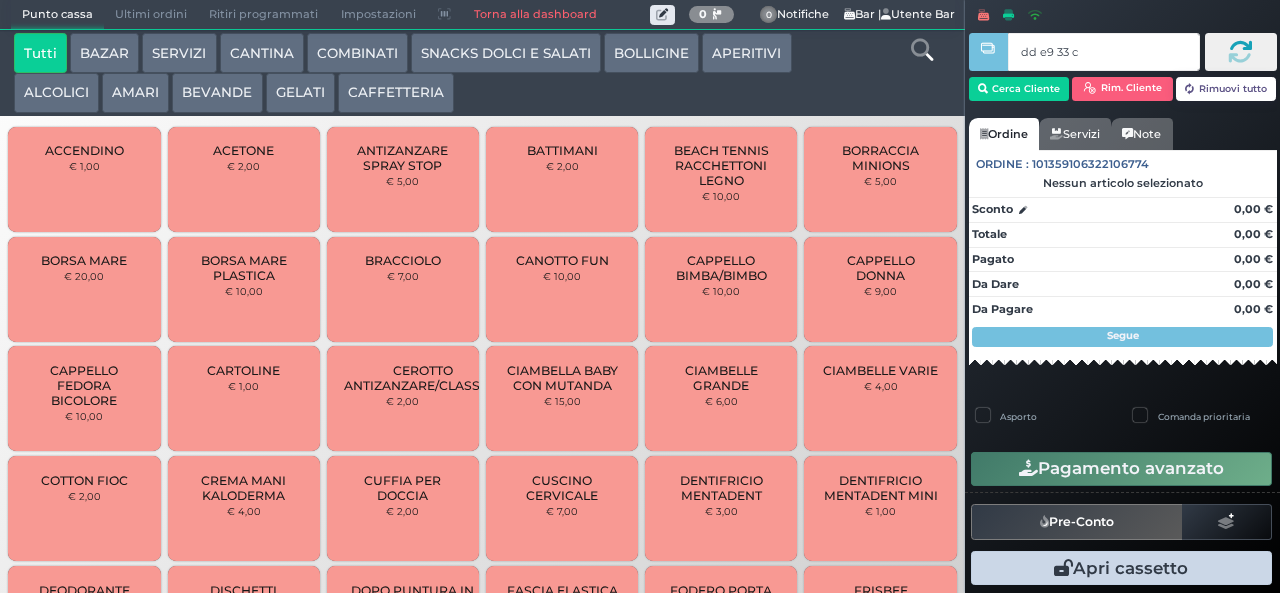 type on "dd e9 33 c3" 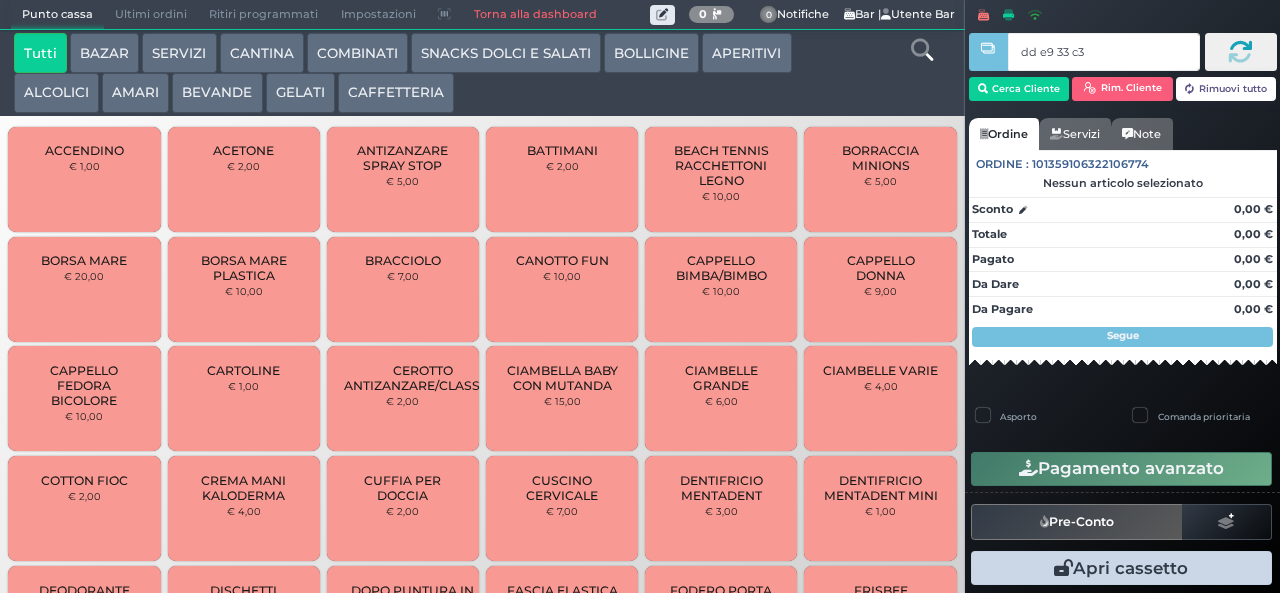 type 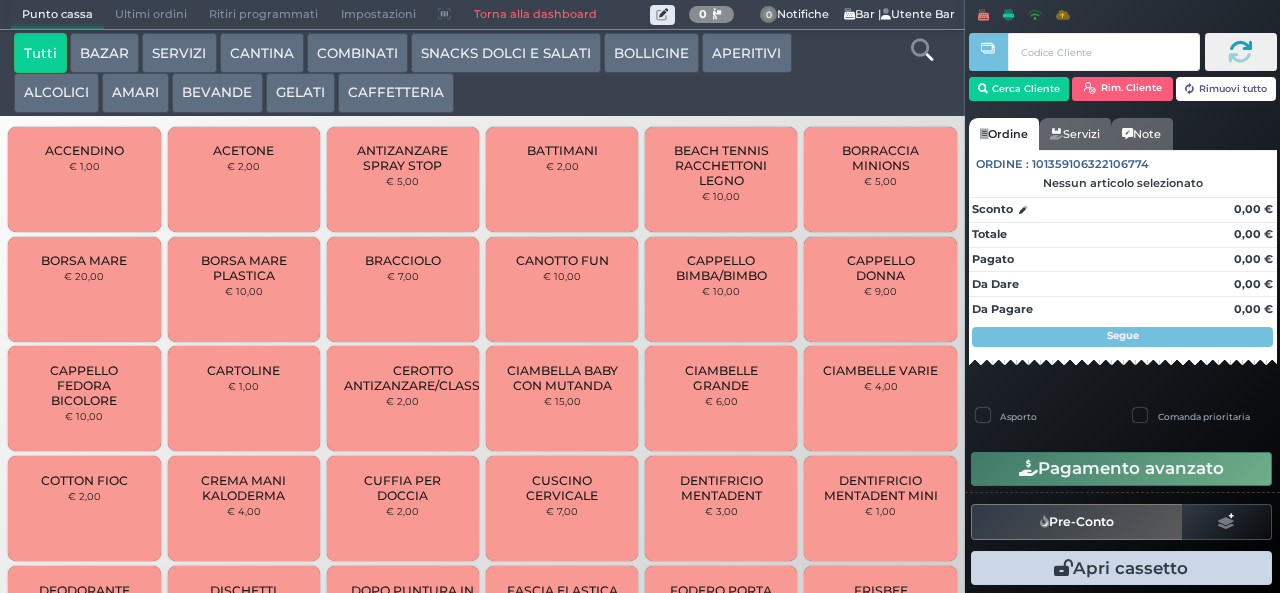 click at bounding box center (0, 0) 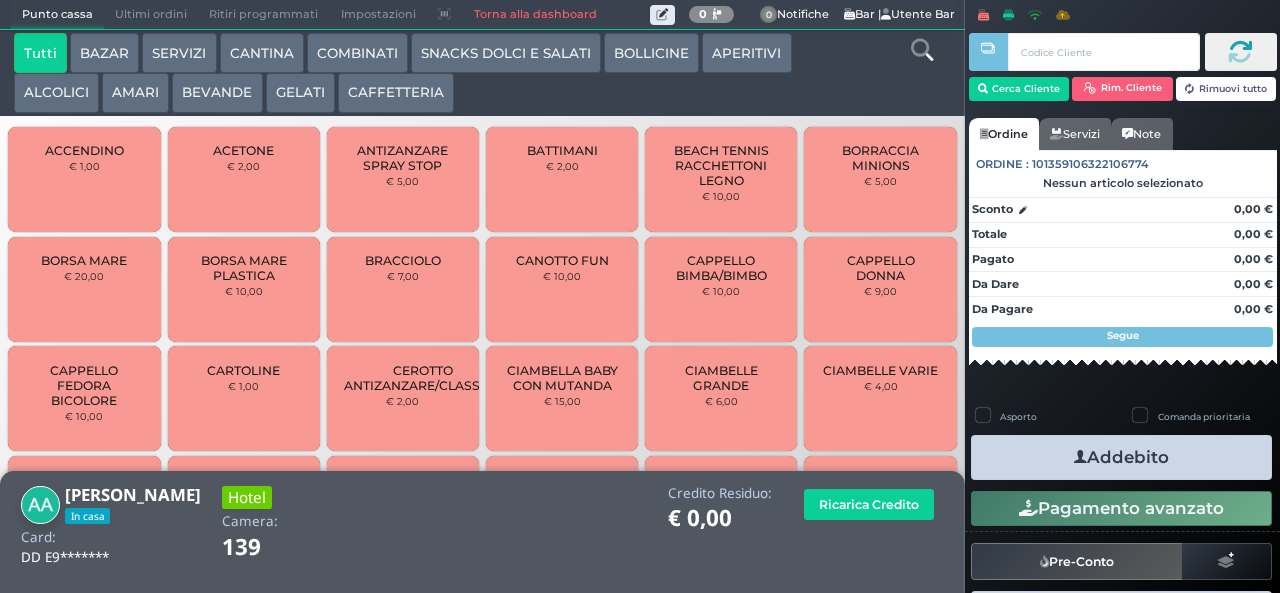 click on "GELATI" at bounding box center (300, 93) 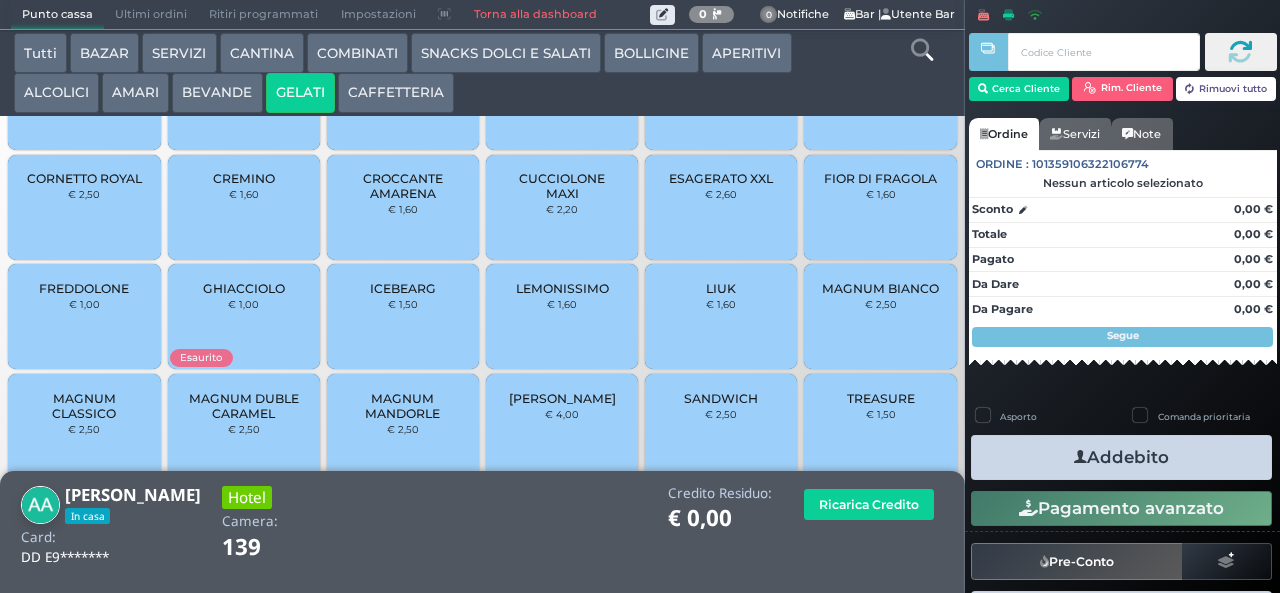 scroll, scrollTop: 133, scrollLeft: 0, axis: vertical 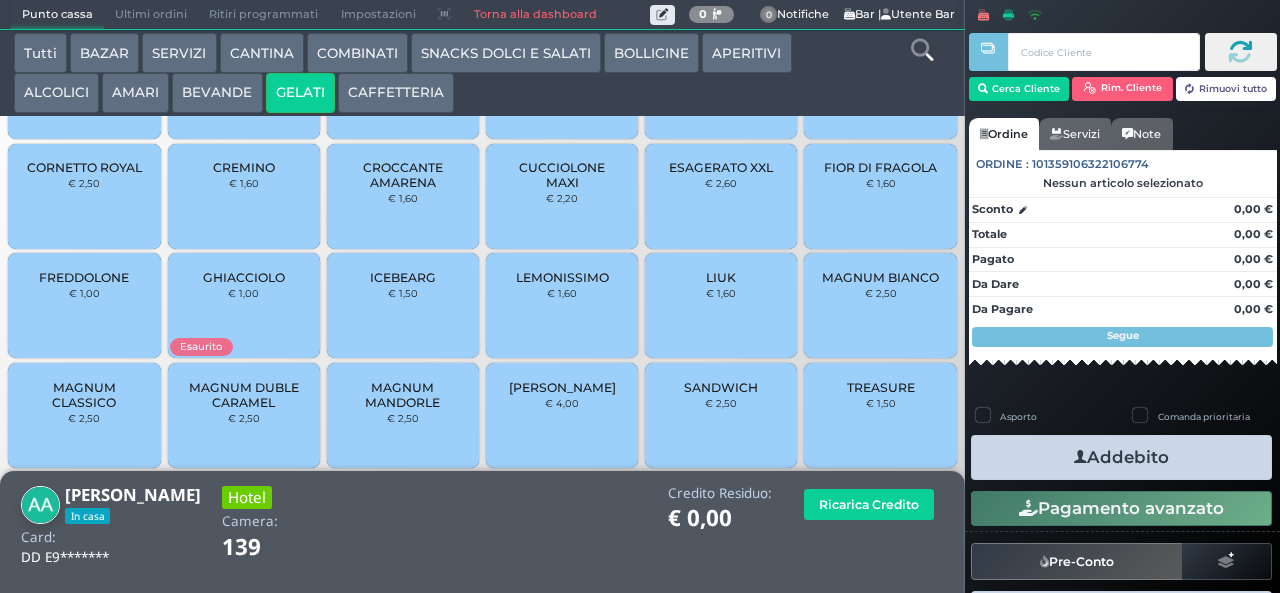 click on "MAGNUM MANDORLE" at bounding box center [403, 395] 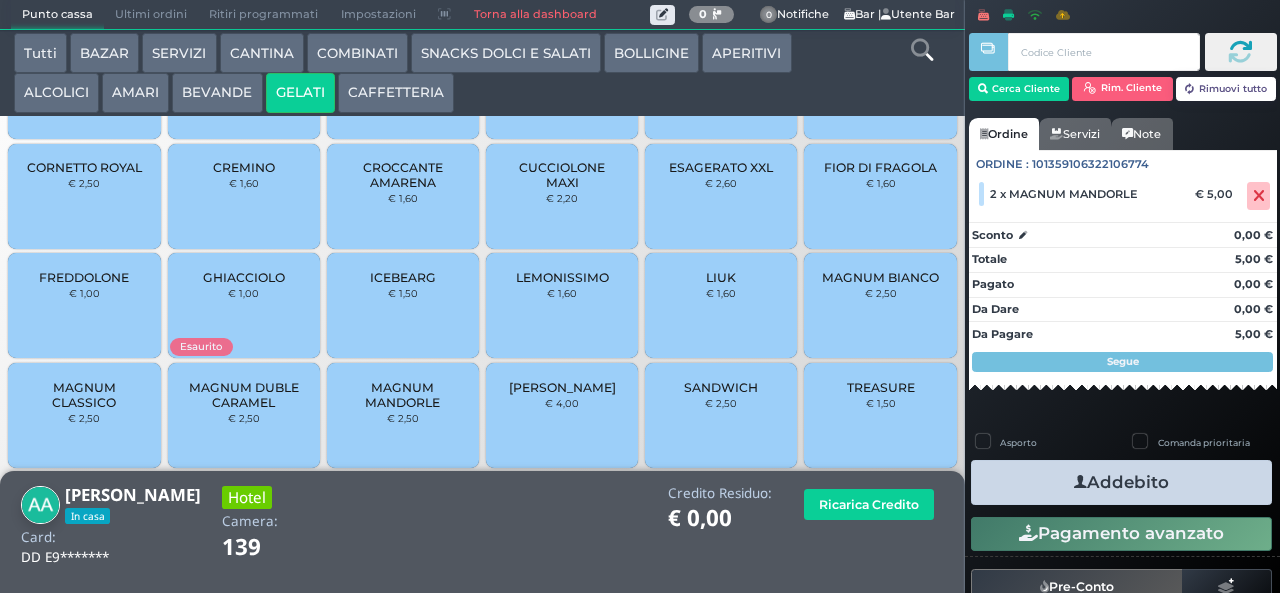 click at bounding box center (1080, 482) 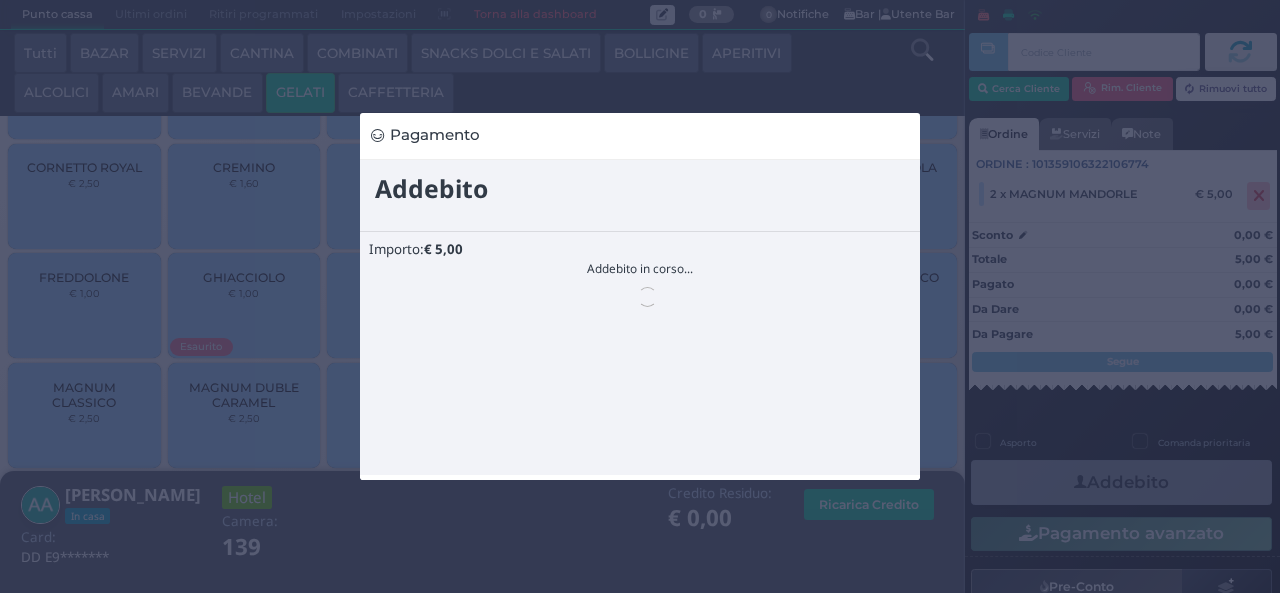 scroll, scrollTop: 0, scrollLeft: 0, axis: both 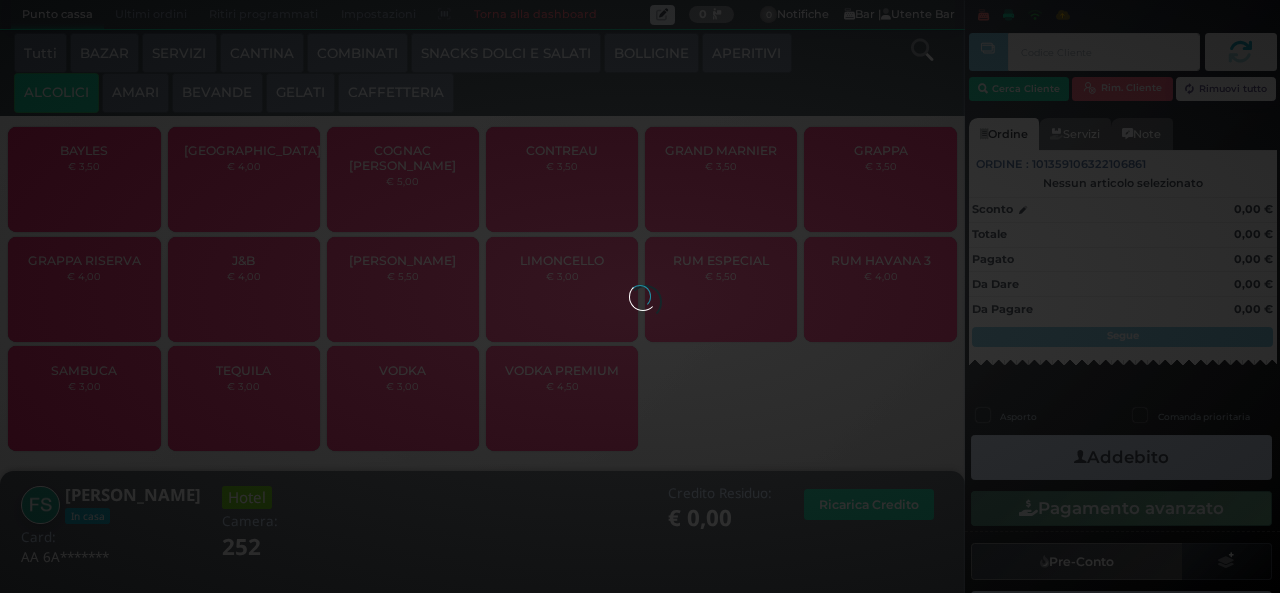 click on "Punto cassa
[GEOGRAPHIC_DATA]
Ultimi ordini
Delivery
Ritiri programmati
Impostazioni
Torna alla dashboard
0
Delivery
0  Notifiche" at bounding box center [640, 296] 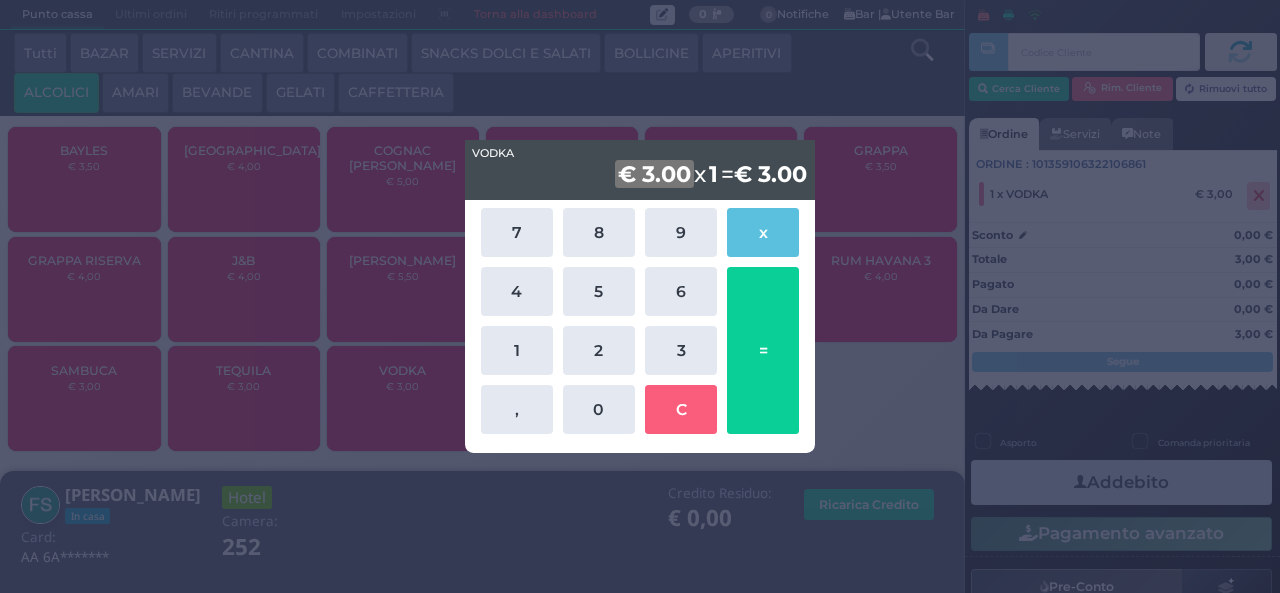 click on "VODKA
VODKA
€ 3.00  x  1  =  € 3.00
7
8
9
x
4
5
6
1
2
3
,
0
C
=" at bounding box center (640, 296) 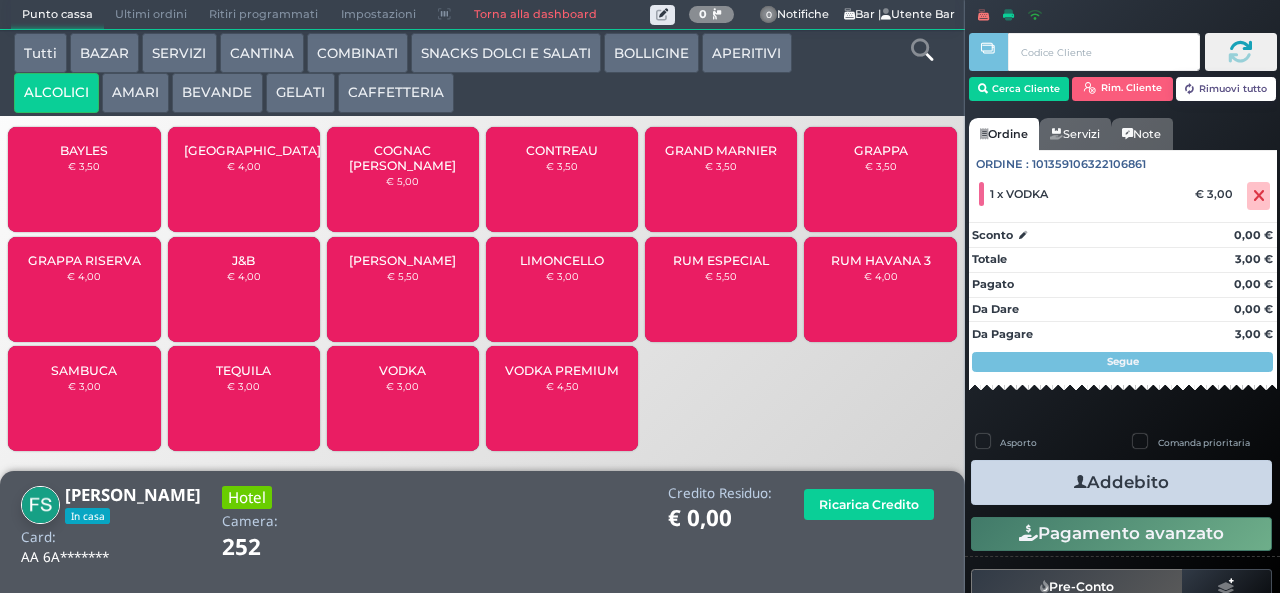 click on "GRAPPA RISERVA" at bounding box center [84, 260] 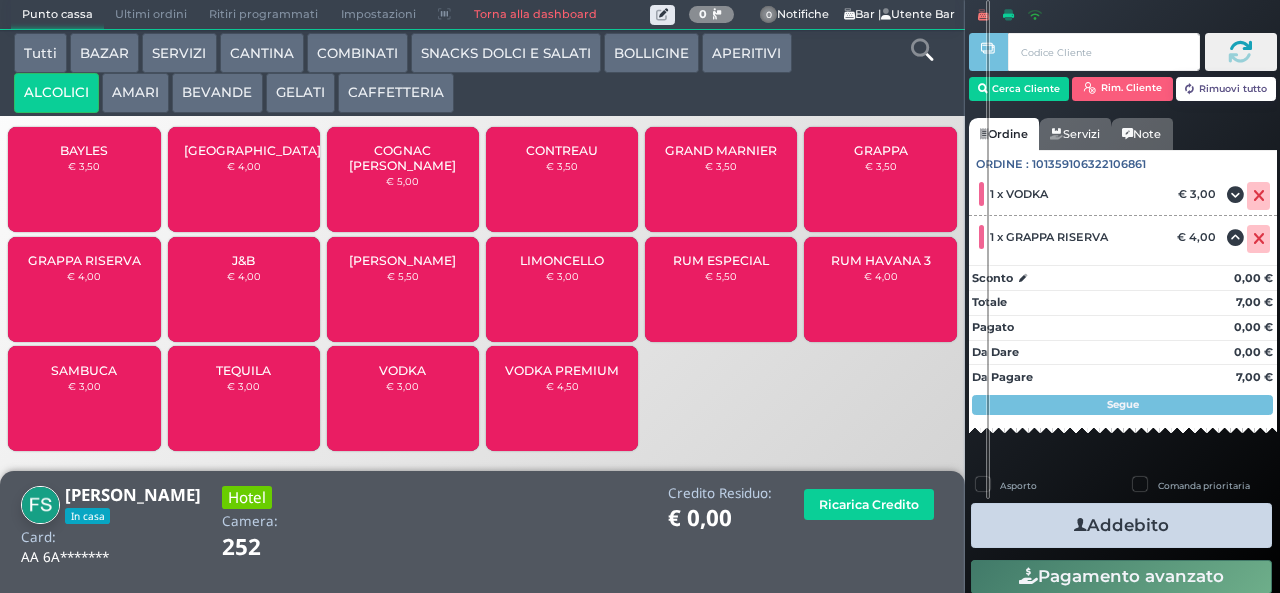 click on "Addebito" at bounding box center (1121, 525) 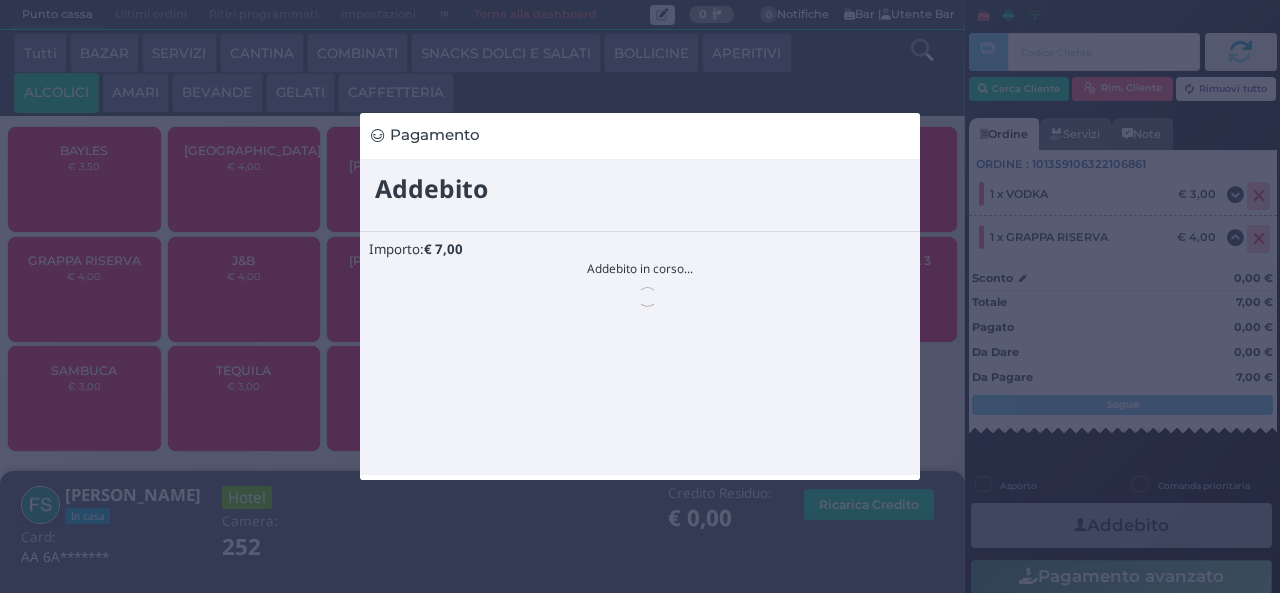 scroll, scrollTop: 0, scrollLeft: 0, axis: both 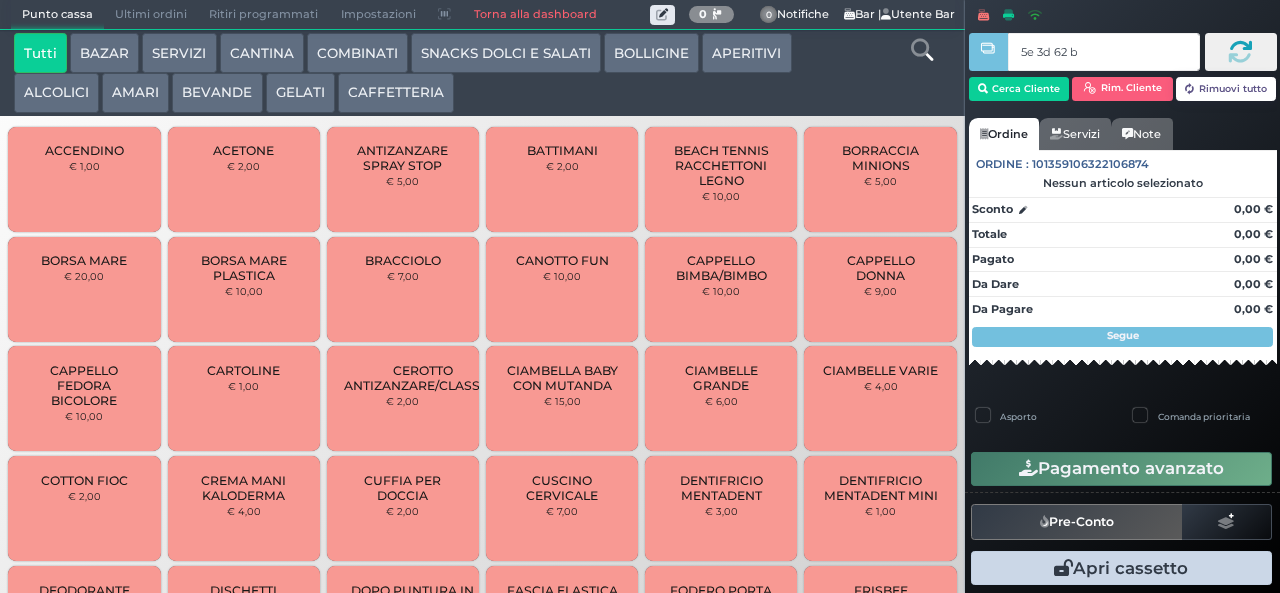 type on "5e 3d 62 b9" 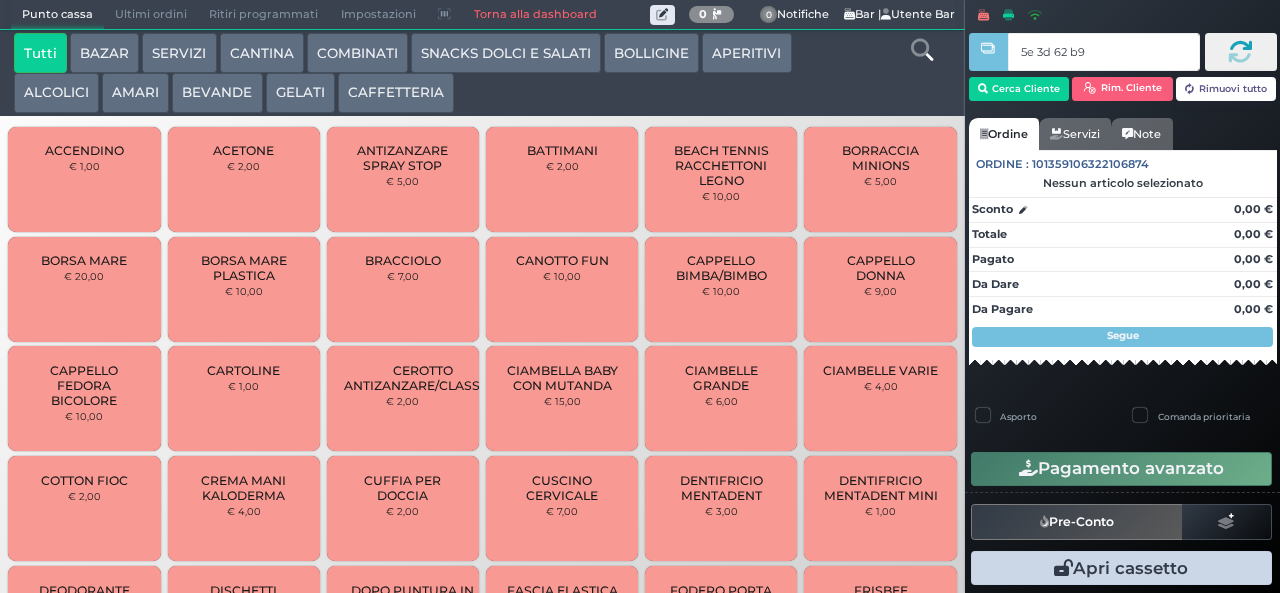 type 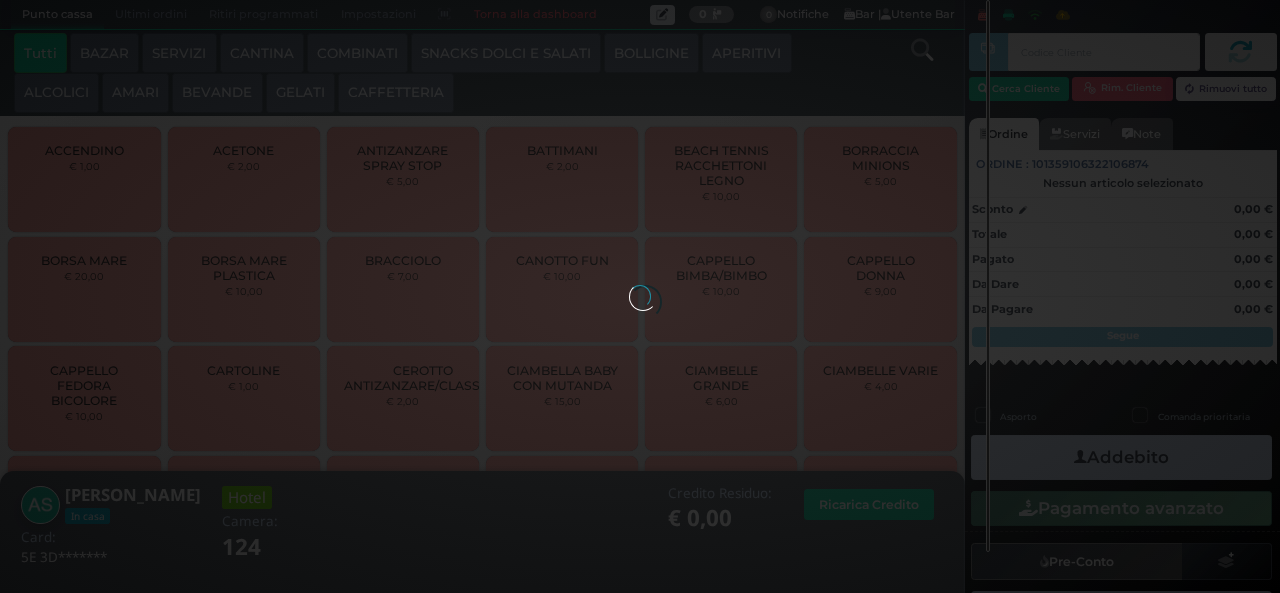 click on "GELATI" at bounding box center (300, 93) 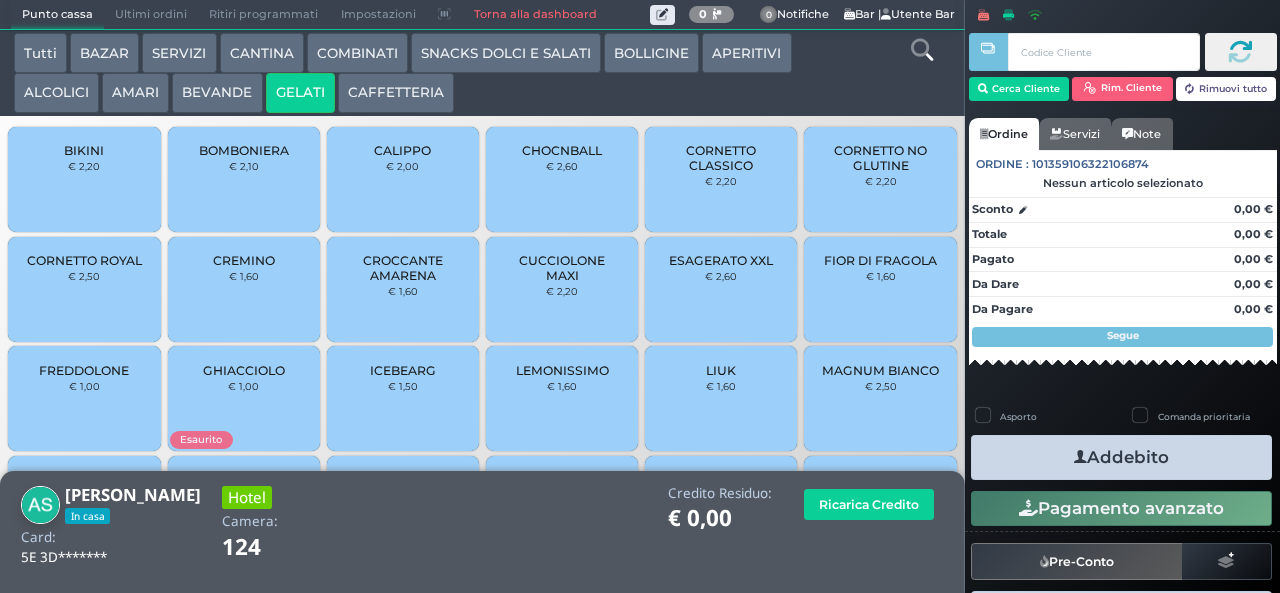 click on "CREMINO
€ 1,60" at bounding box center (244, 289) 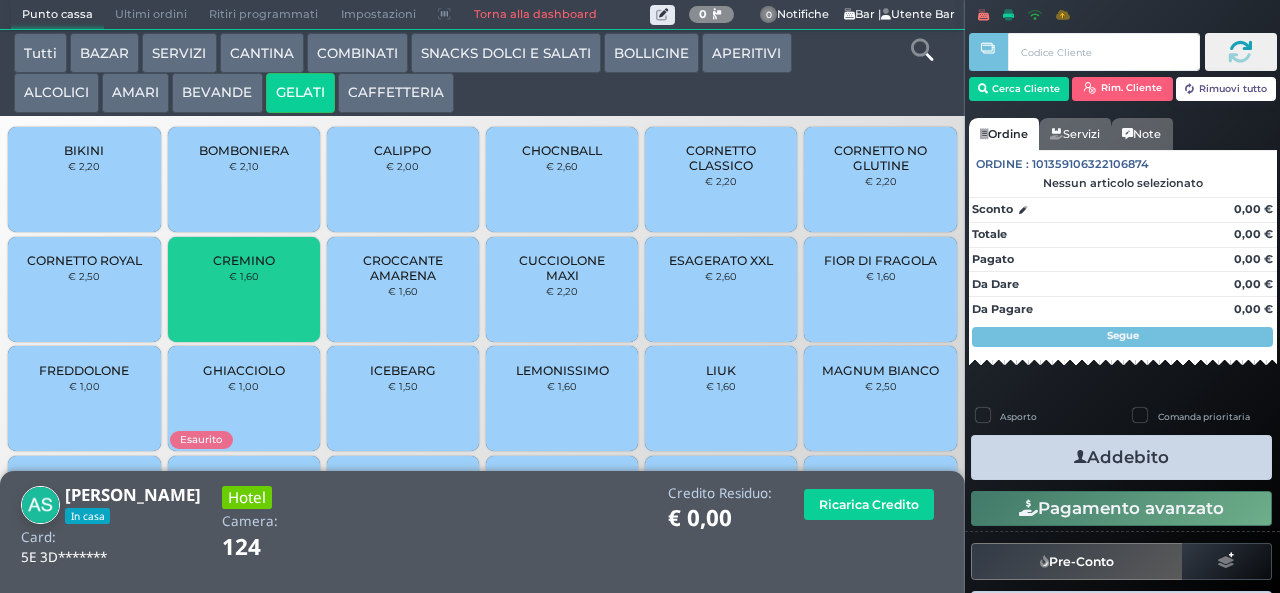 click on "AMARI" at bounding box center (135, 93) 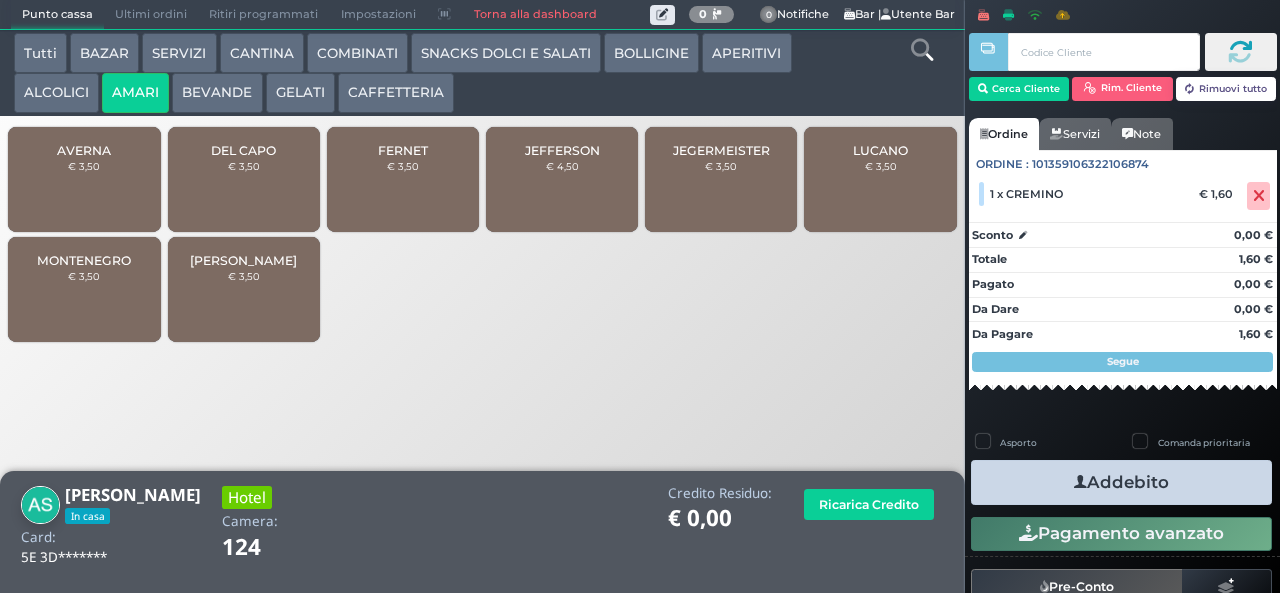 click on "JEFFERSON" at bounding box center (562, 150) 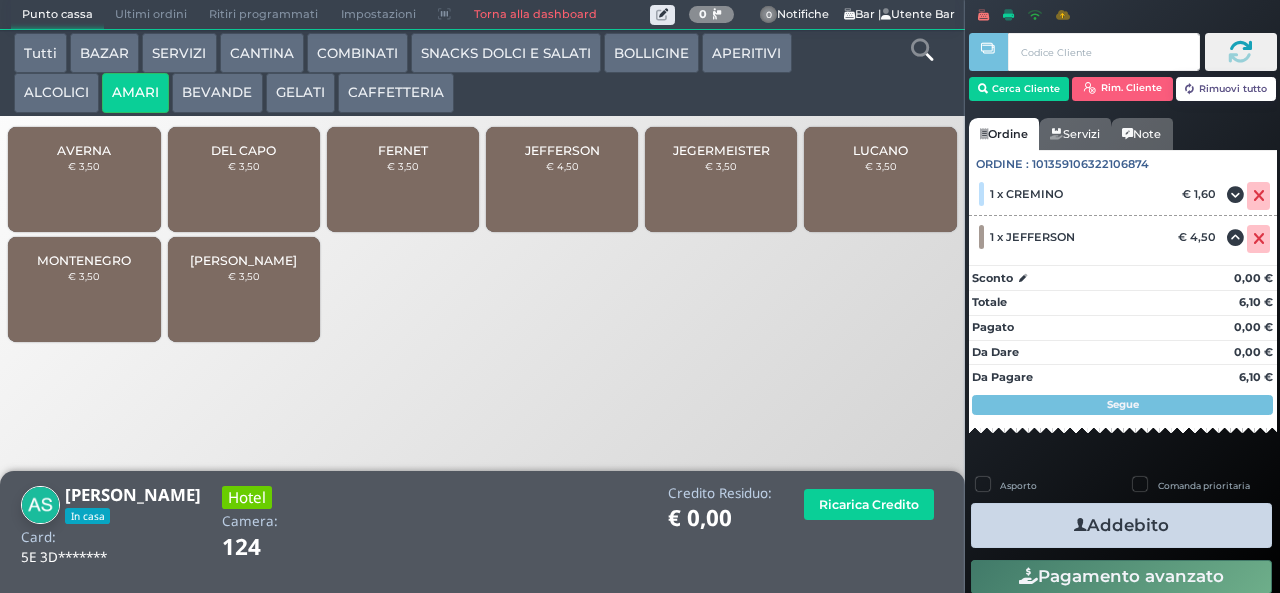 click on "Comanda prioritaria" at bounding box center (1204, 485) 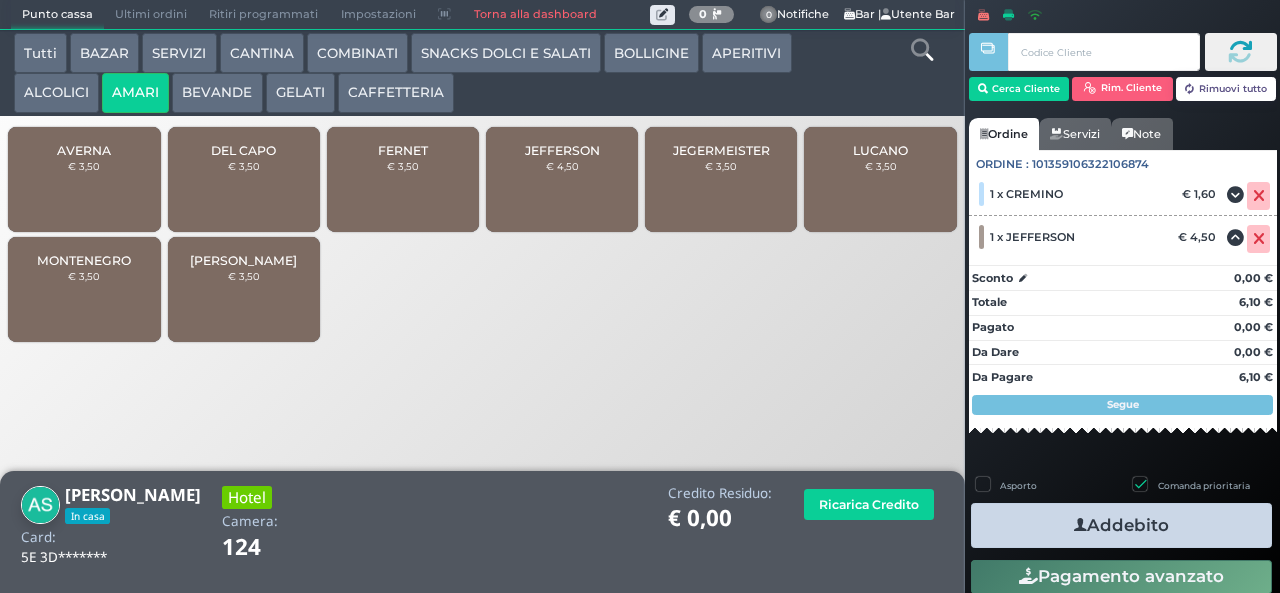 click on "Cerca Cliente
Rim. Cliente
Rimuovi tutto
CLIENTE SELEZIONATO  In casa
Cliente:   Alessandro Spataro   ( 124 )
Prenotazione:  Alessandro  Spataro  (#J7P3O9105)
Ospiti:  3
Dal:  05 lug 2025
Credito:  € 0,00
Ricarica
Ordine
Servizi
Note
Ordine :
101359106322106874" at bounding box center (1123, 244) 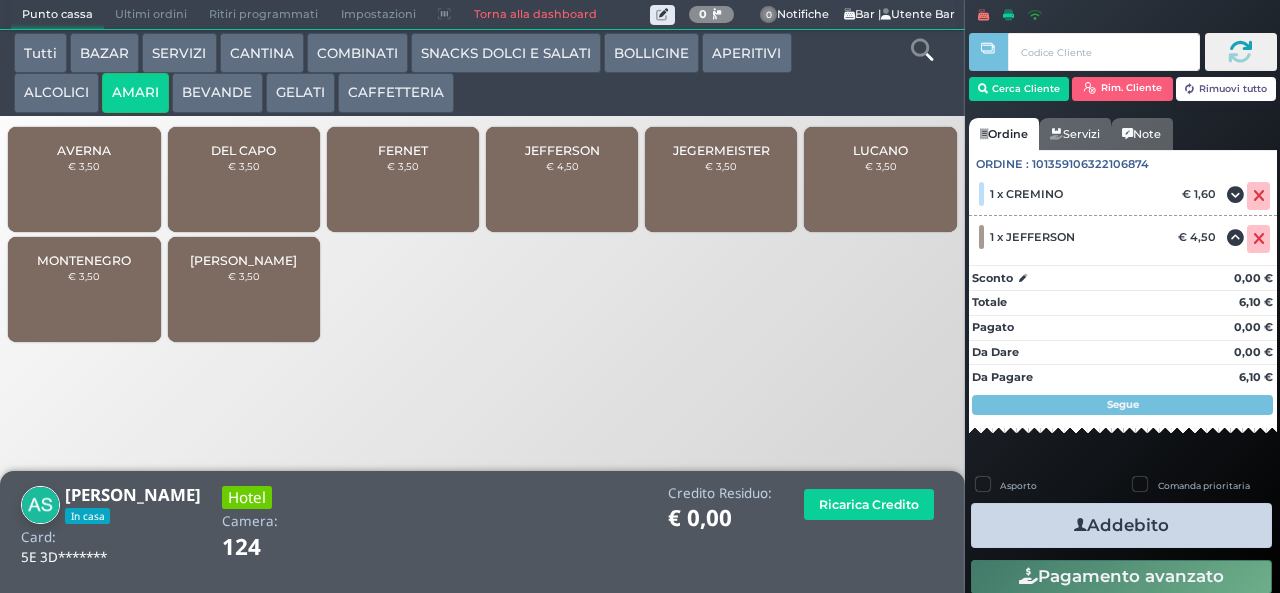 click on "Addebito" at bounding box center [1121, 525] 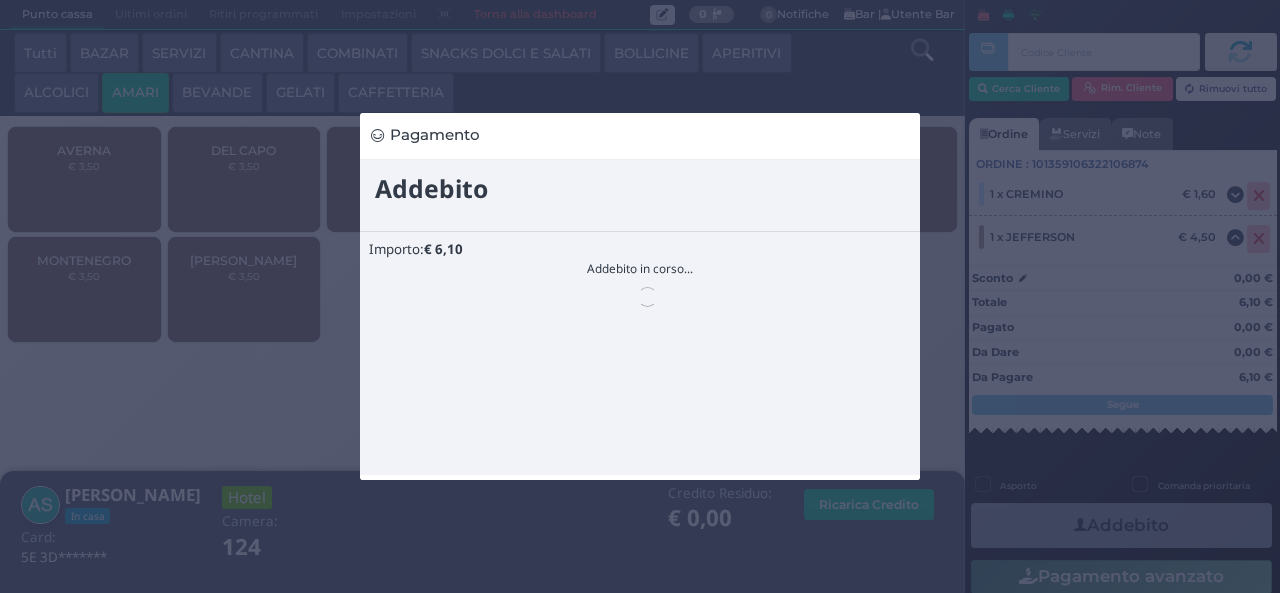 scroll, scrollTop: 0, scrollLeft: 0, axis: both 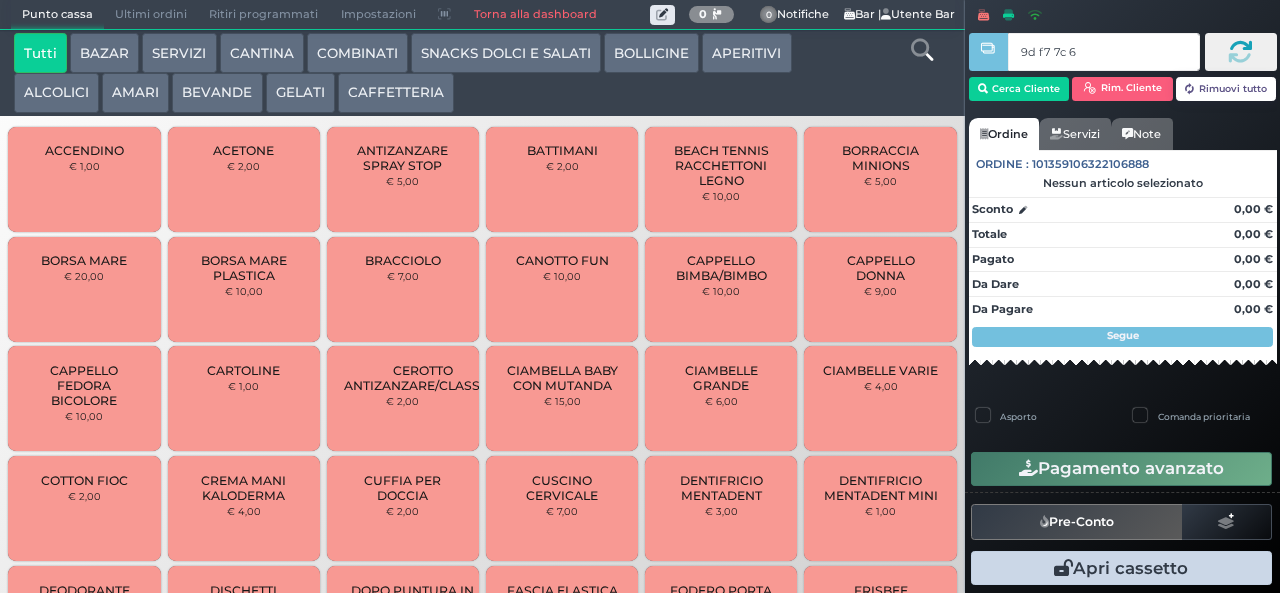 type on "[STREET_ADDRESS]" 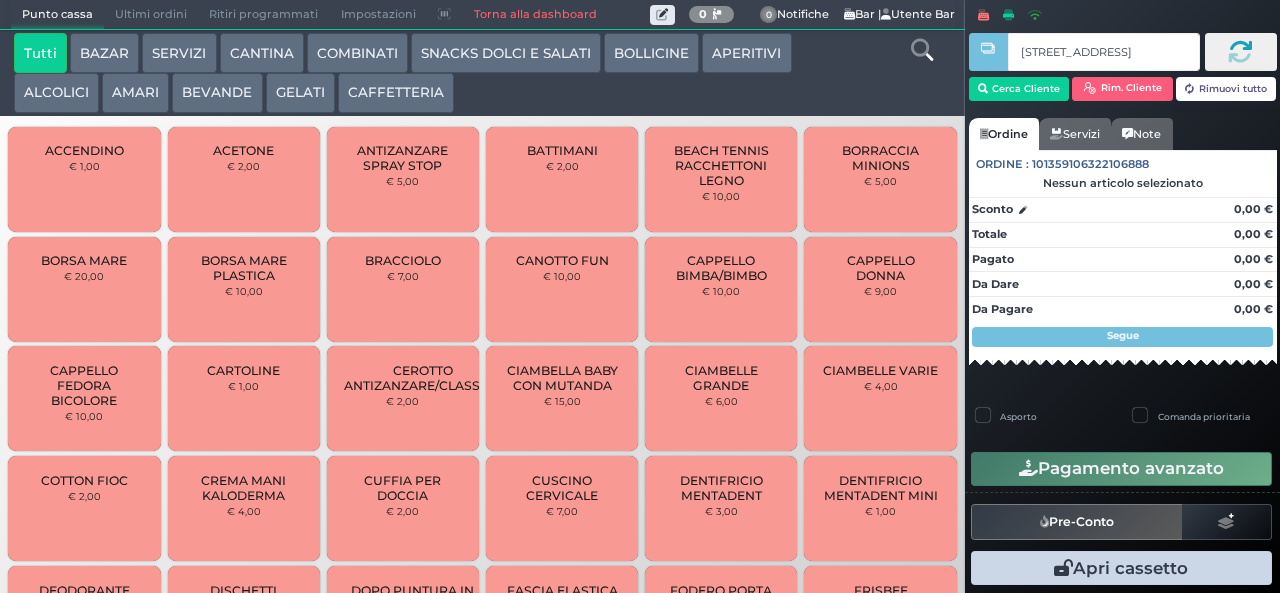 type 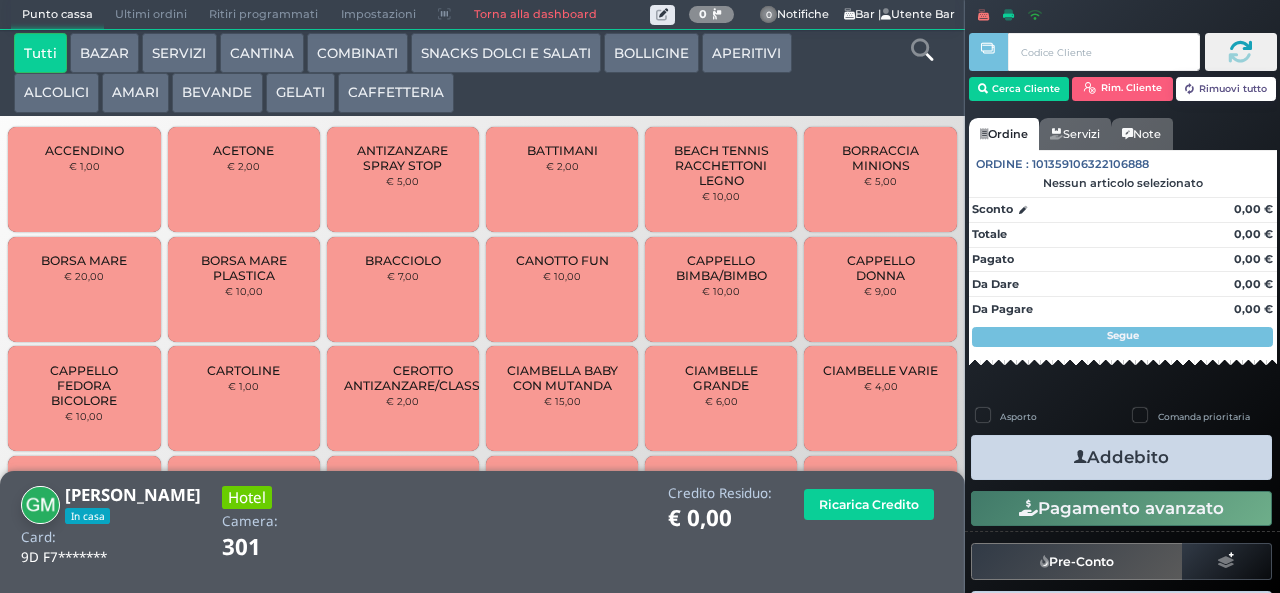 click on "GELATI" at bounding box center (300, 93) 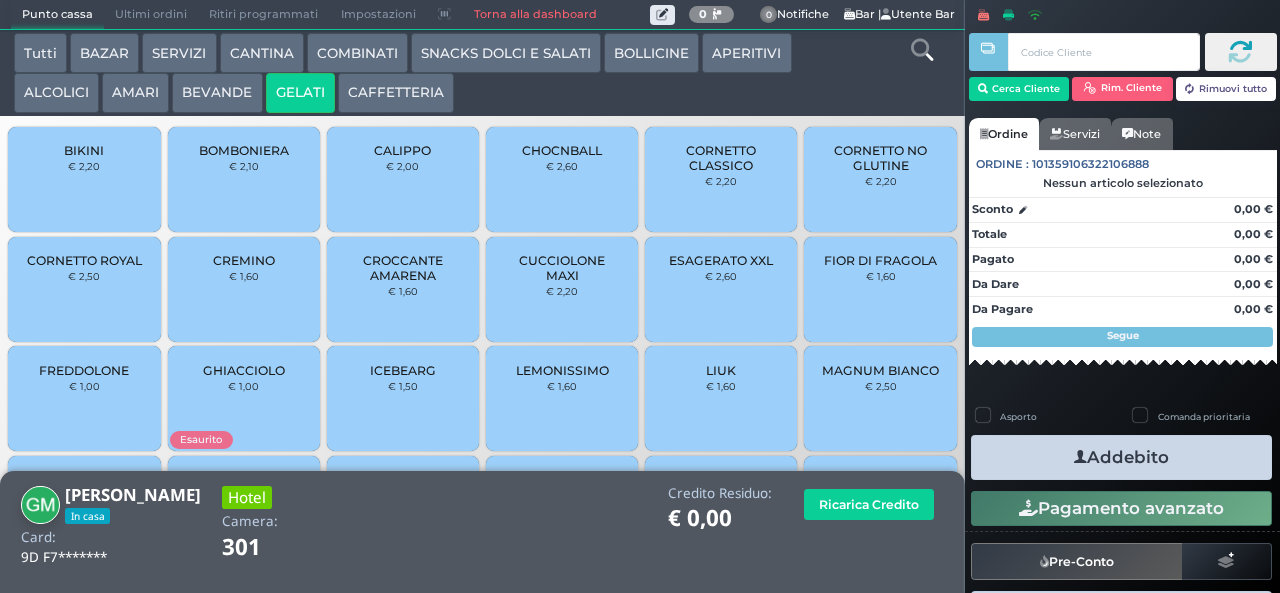 click on "CUCCIOLONE MAXI" at bounding box center [562, 268] 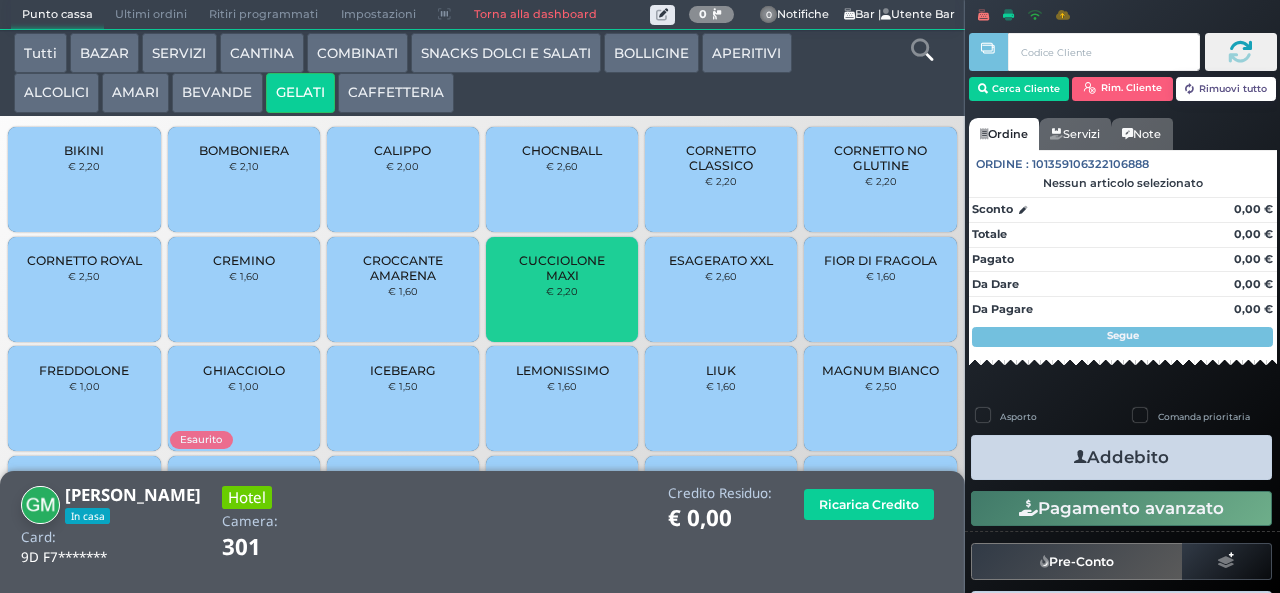 click on "CUCCIOLONE MAXI" at bounding box center (562, 268) 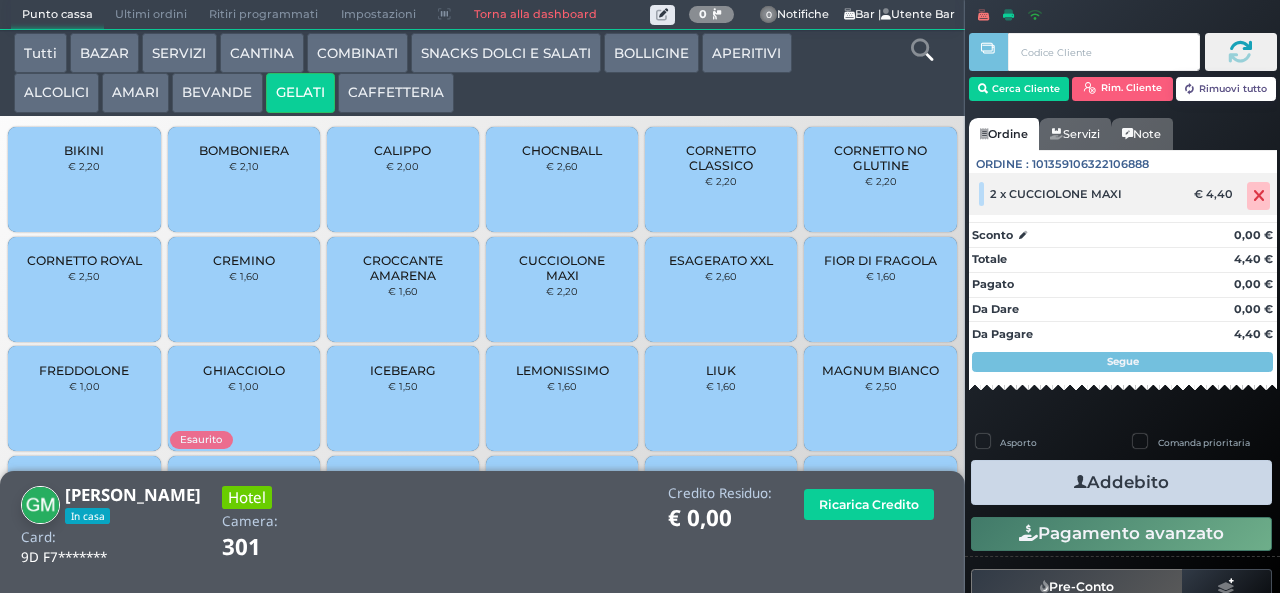 click at bounding box center (1259, 196) 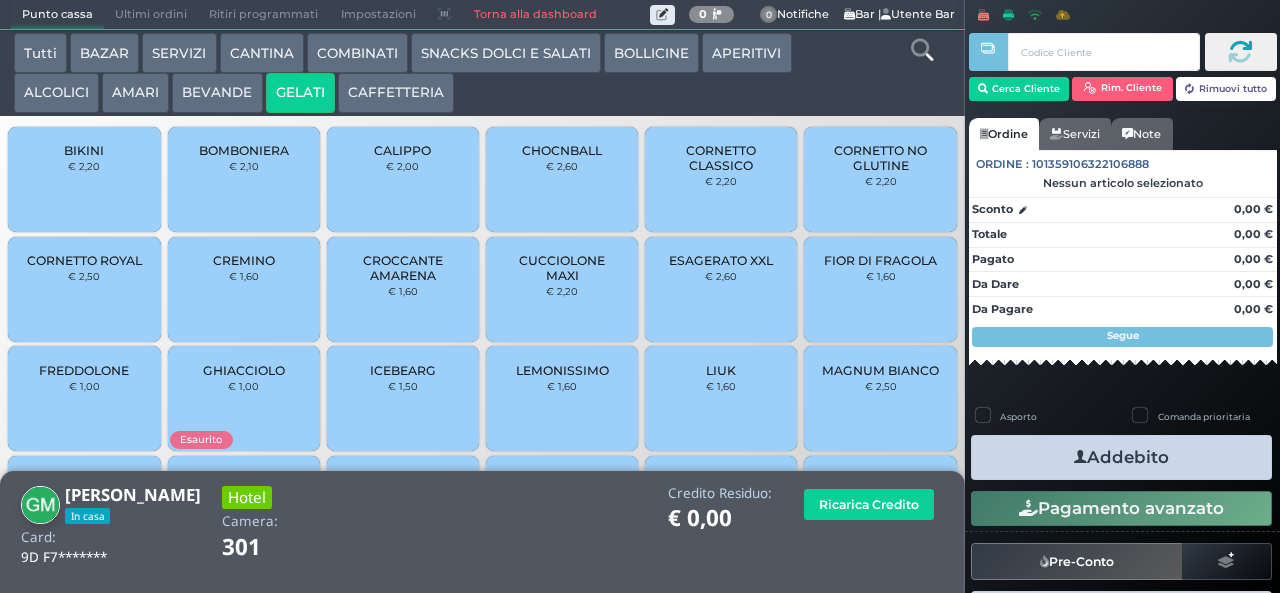click on "CUCCIOLONE MAXI" at bounding box center (562, 268) 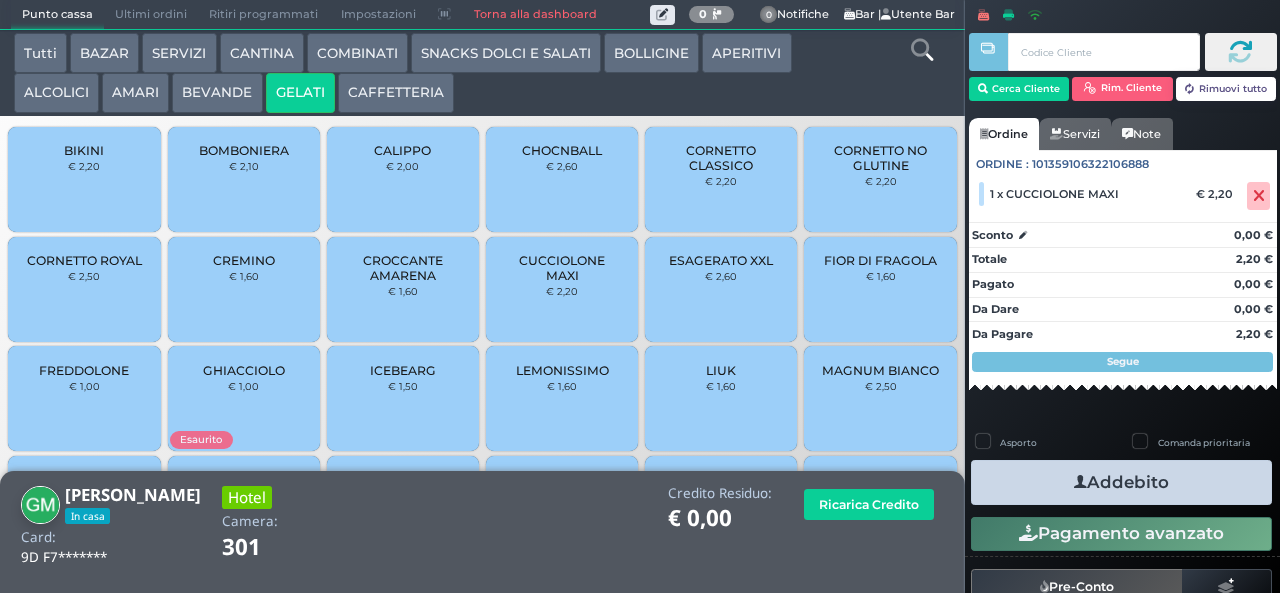 click on "Addebito" at bounding box center [1121, 482] 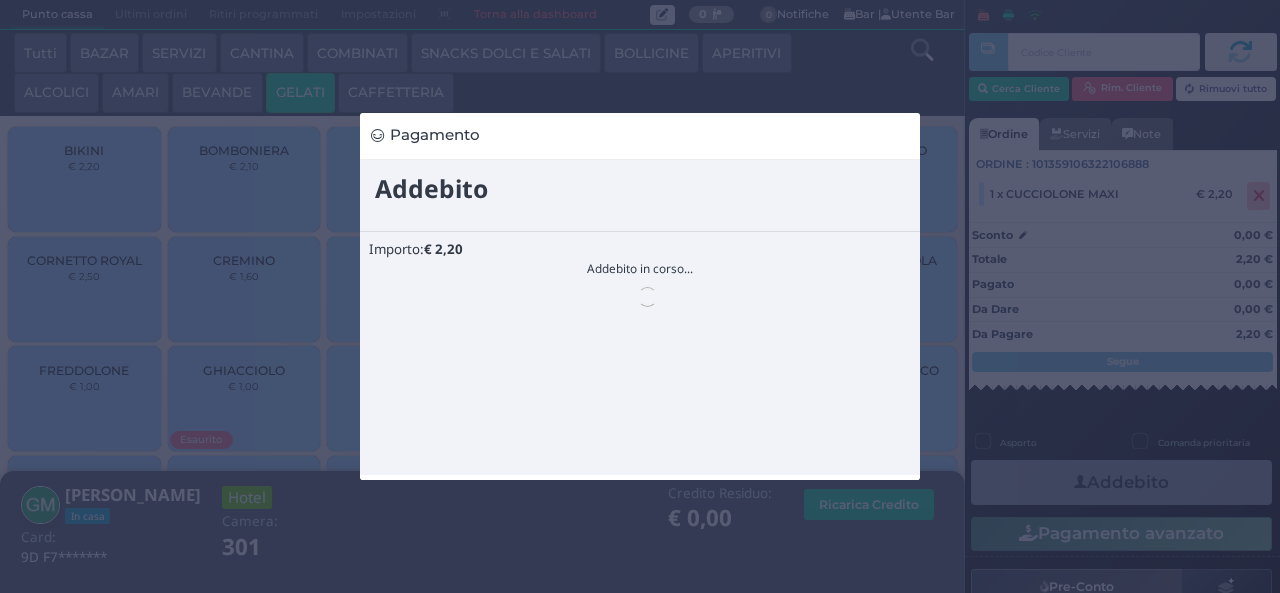 scroll, scrollTop: 0, scrollLeft: 0, axis: both 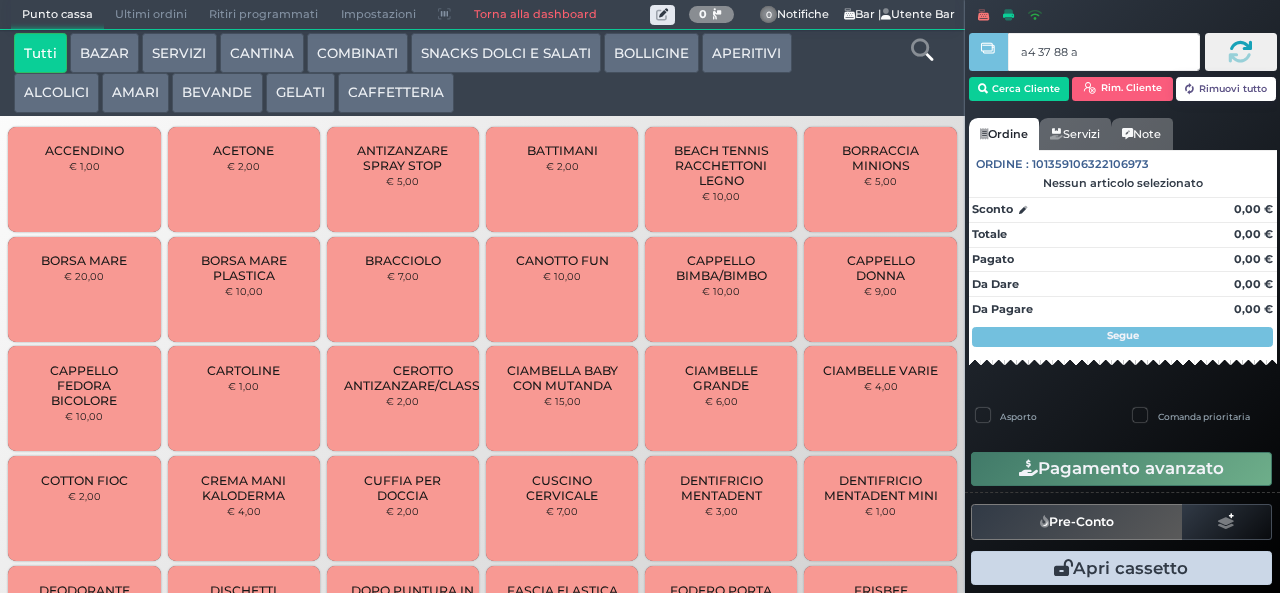 type on "a4 37 88 af" 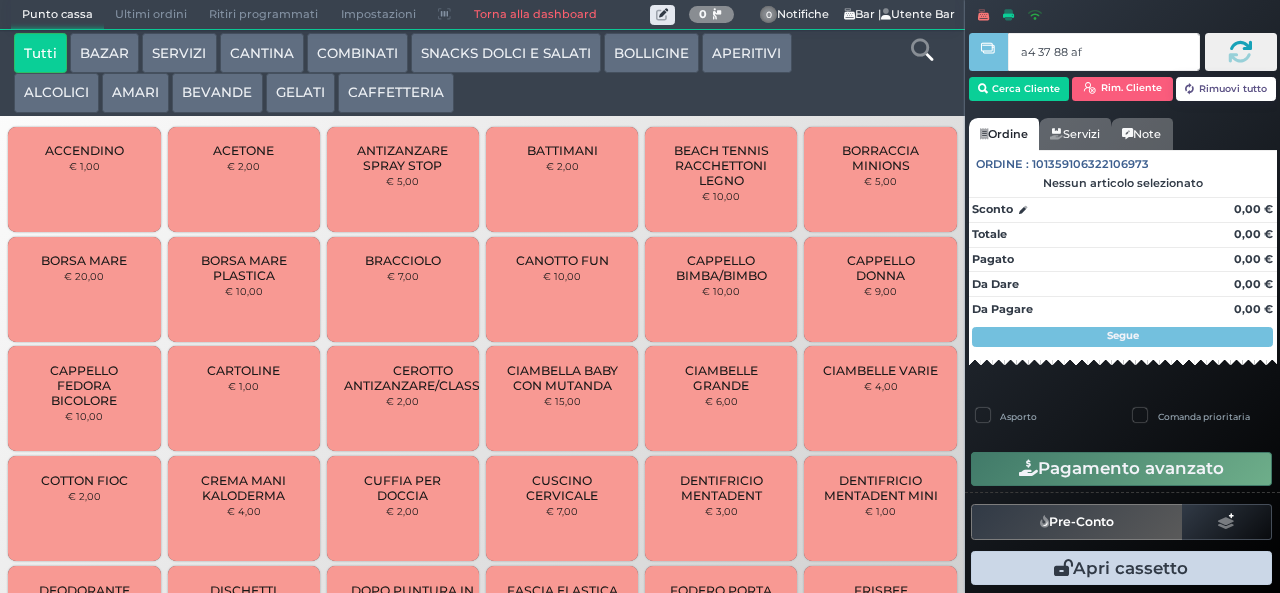 type 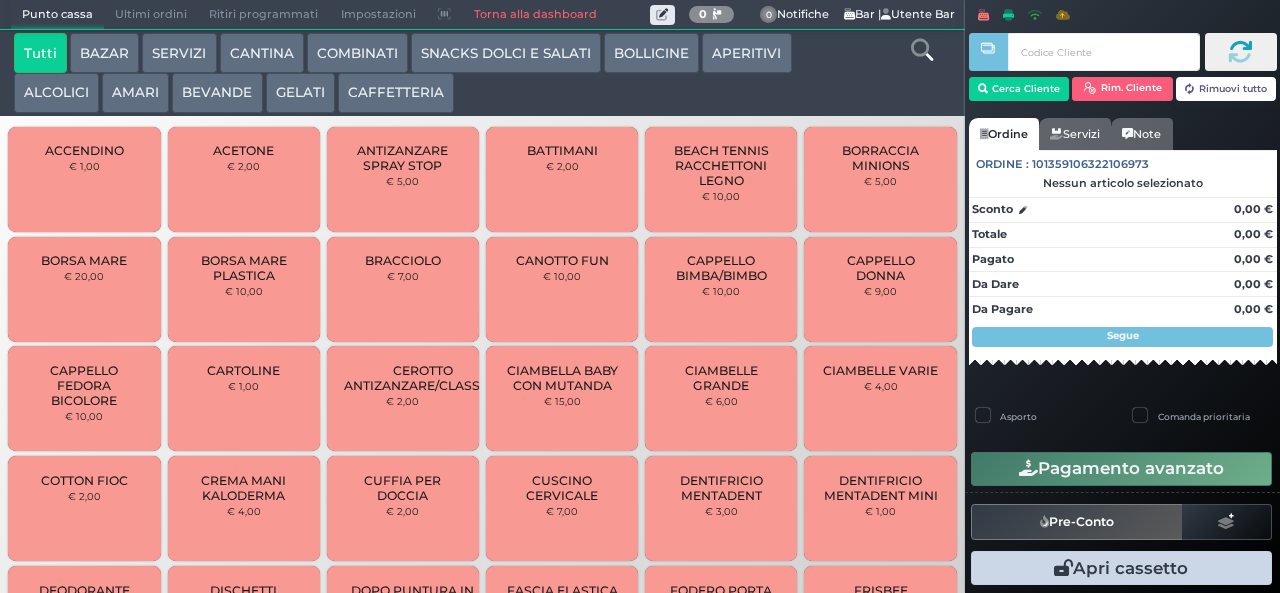 click on "BEVANDE" at bounding box center (217, 93) 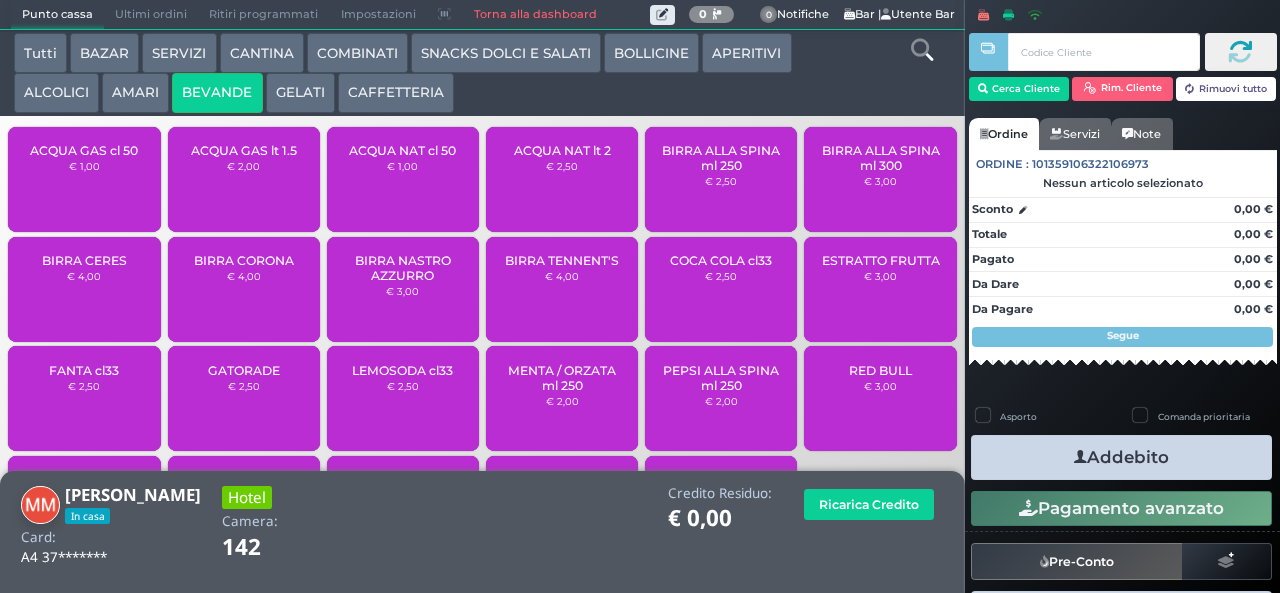 click on "ACQUA NAT lt 2
€ 2,50" at bounding box center [562, 179] 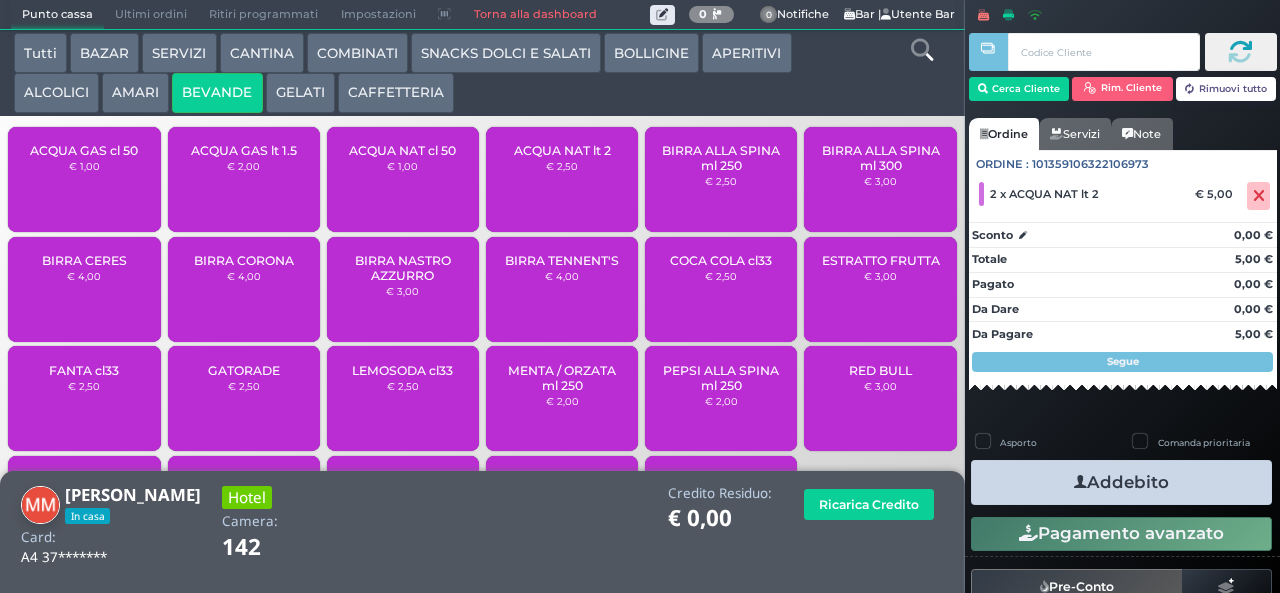 click on "Addebito" at bounding box center (1121, 482) 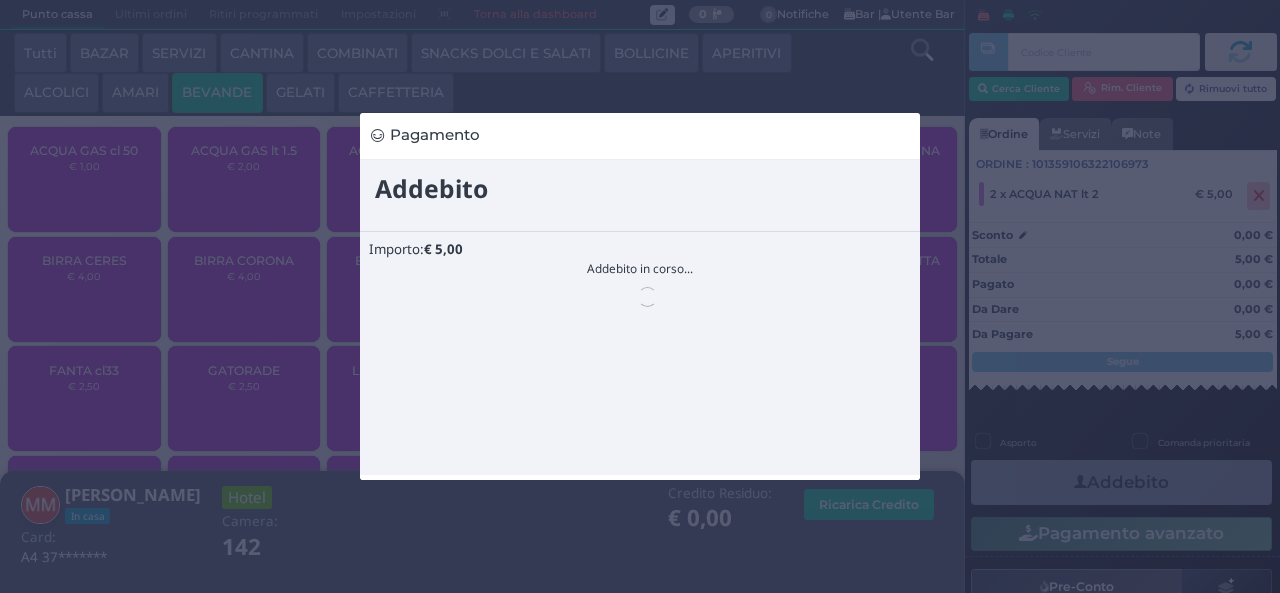 scroll, scrollTop: 0, scrollLeft: 0, axis: both 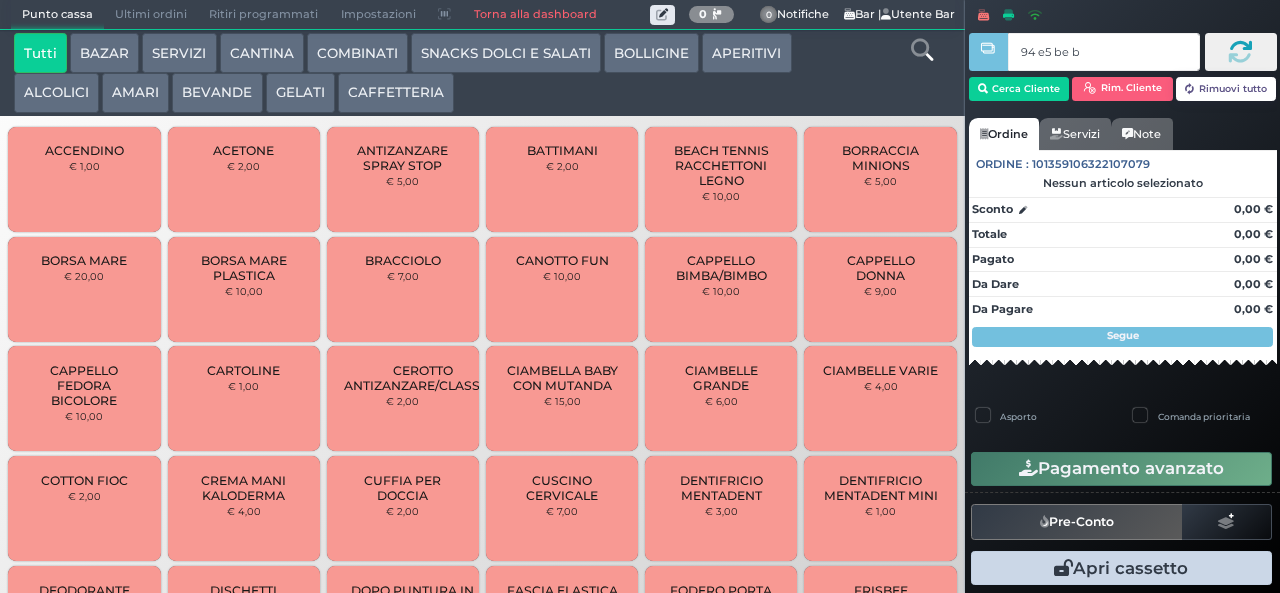 type on "94 e5 be b9" 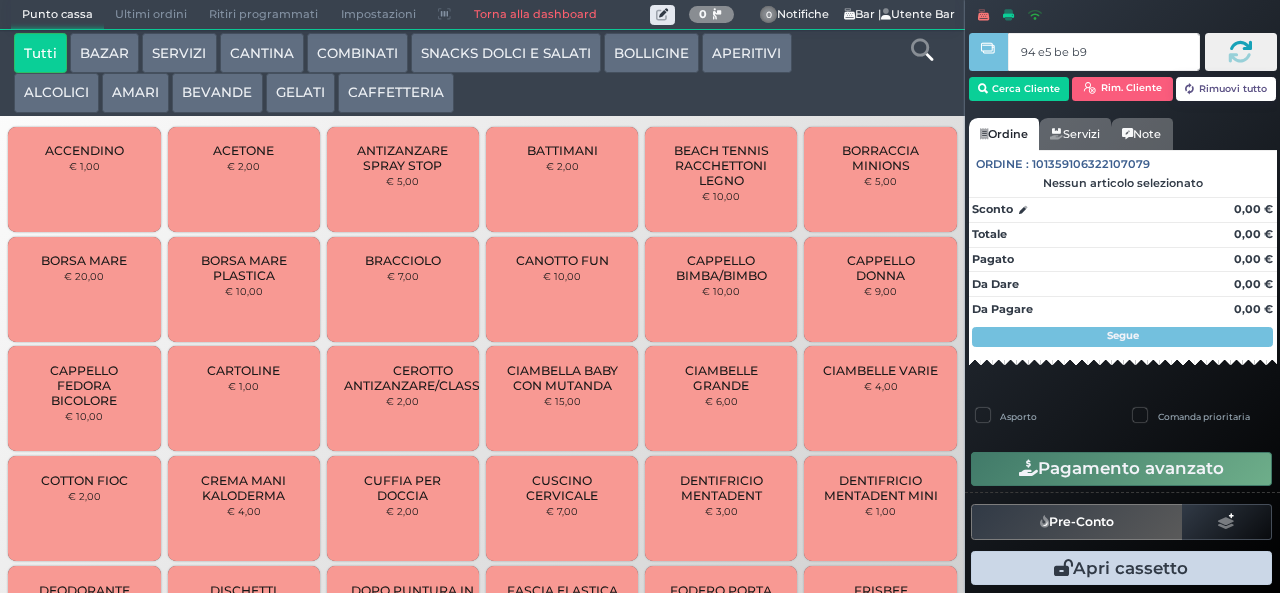 type 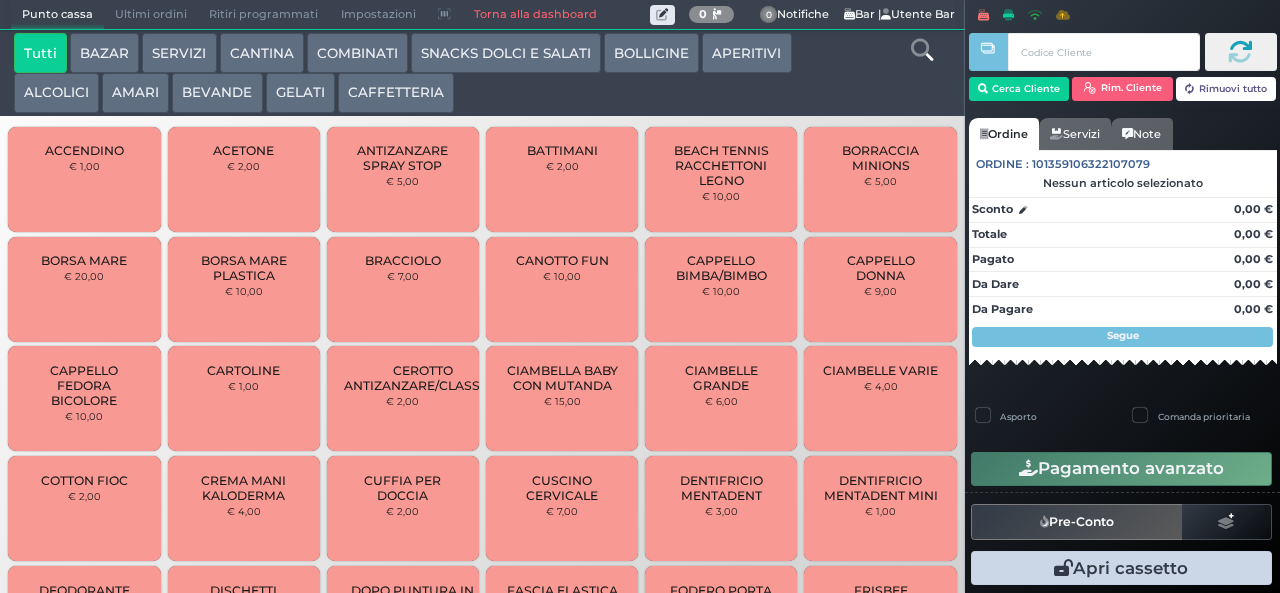 click on "DENTIFRICIO MENTADENT" at bounding box center (721, 488) 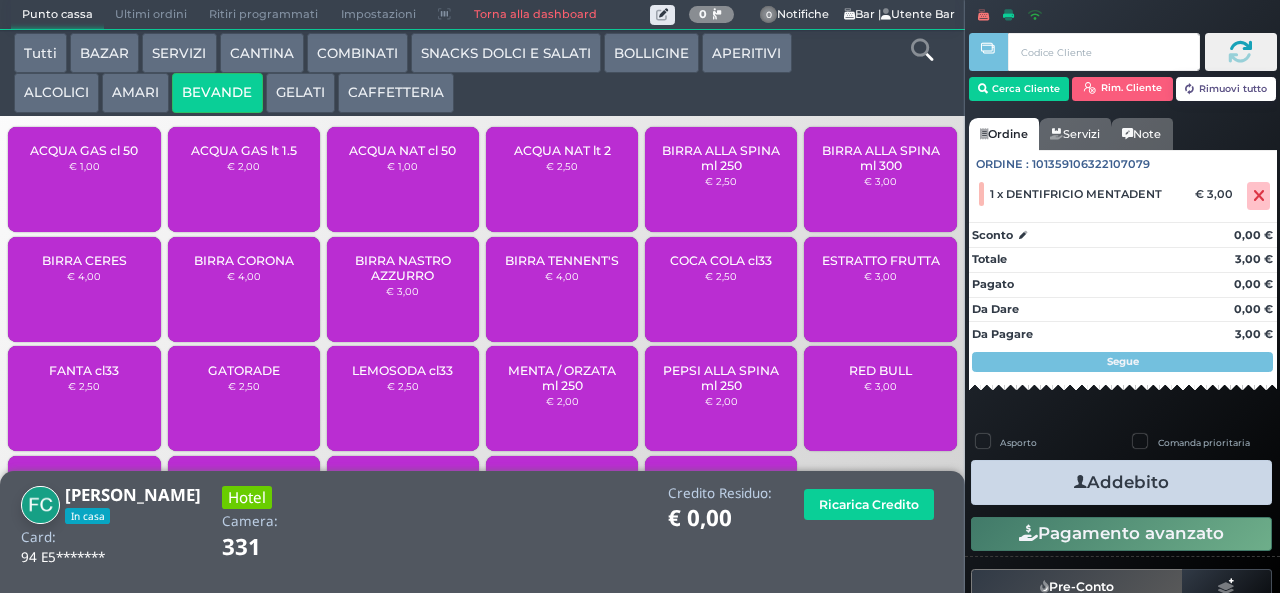 click on "ACQUA NAT lt 2" at bounding box center (562, 150) 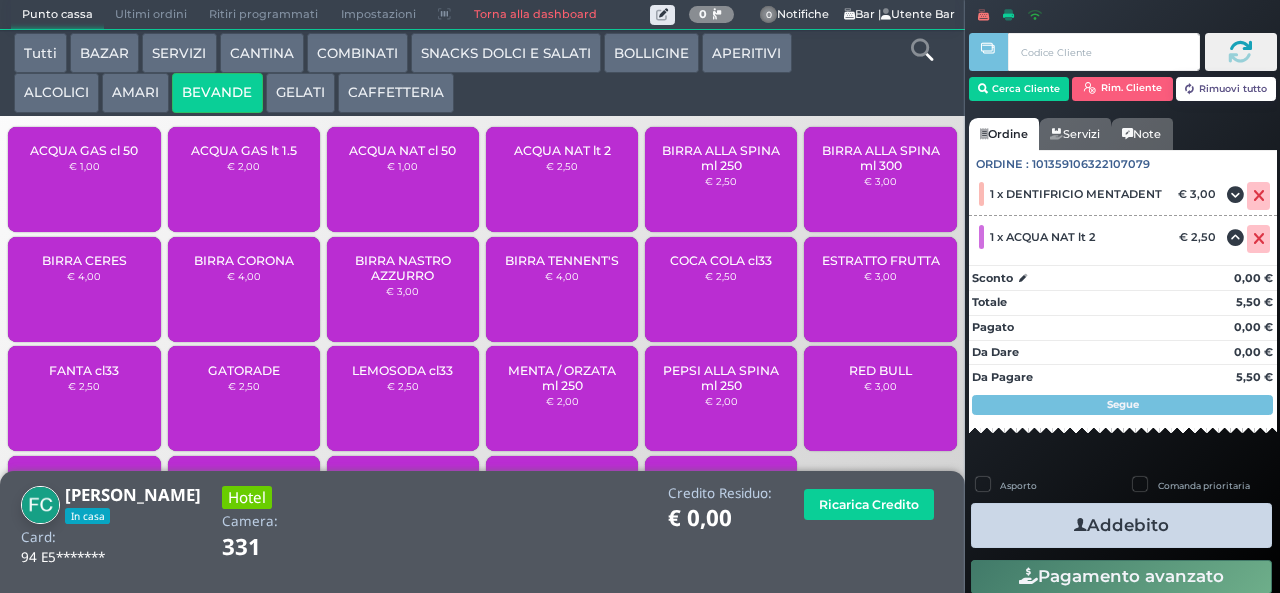 click on "Addebito" at bounding box center (1121, 525) 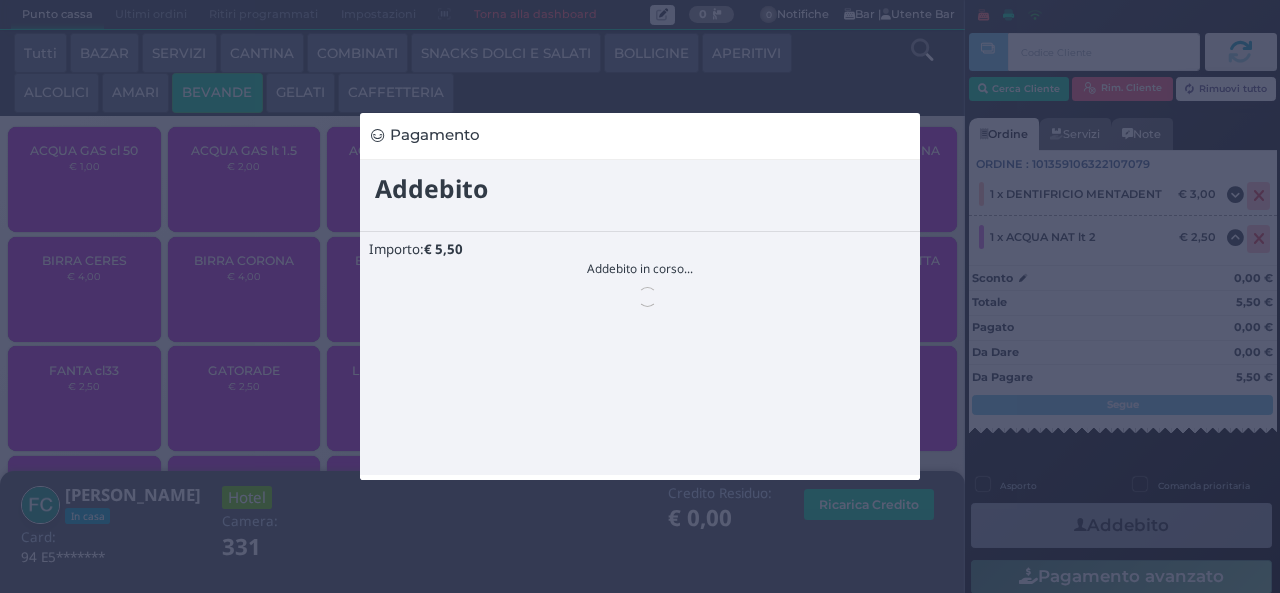 scroll, scrollTop: 0, scrollLeft: 0, axis: both 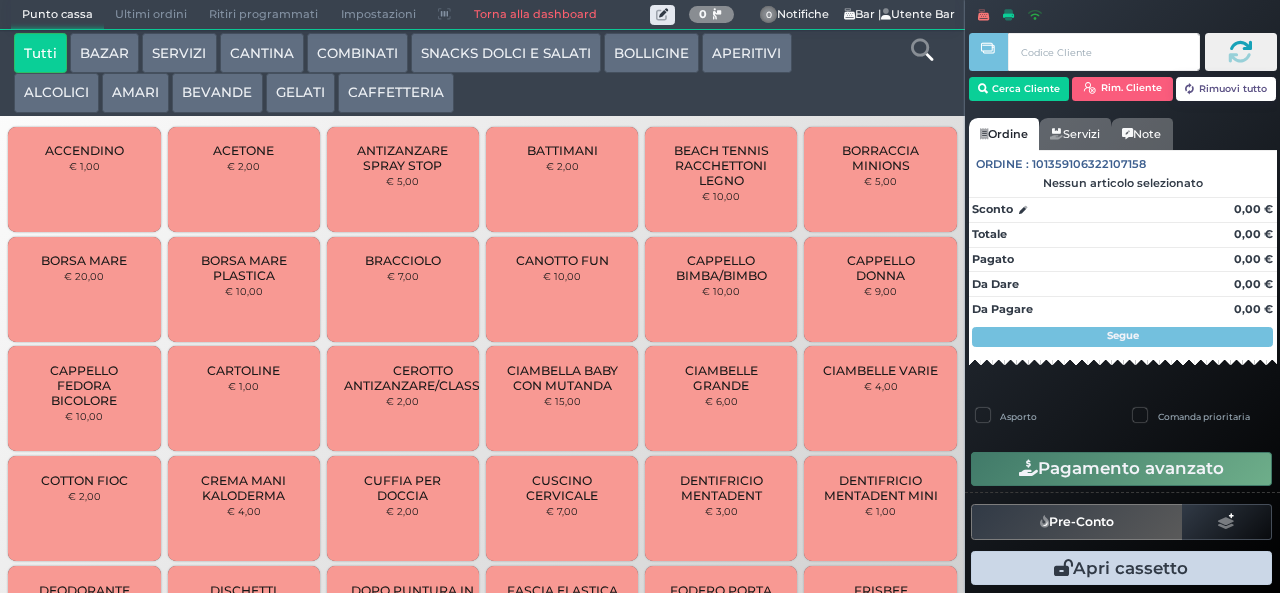 click on "AMARI" at bounding box center [135, 93] 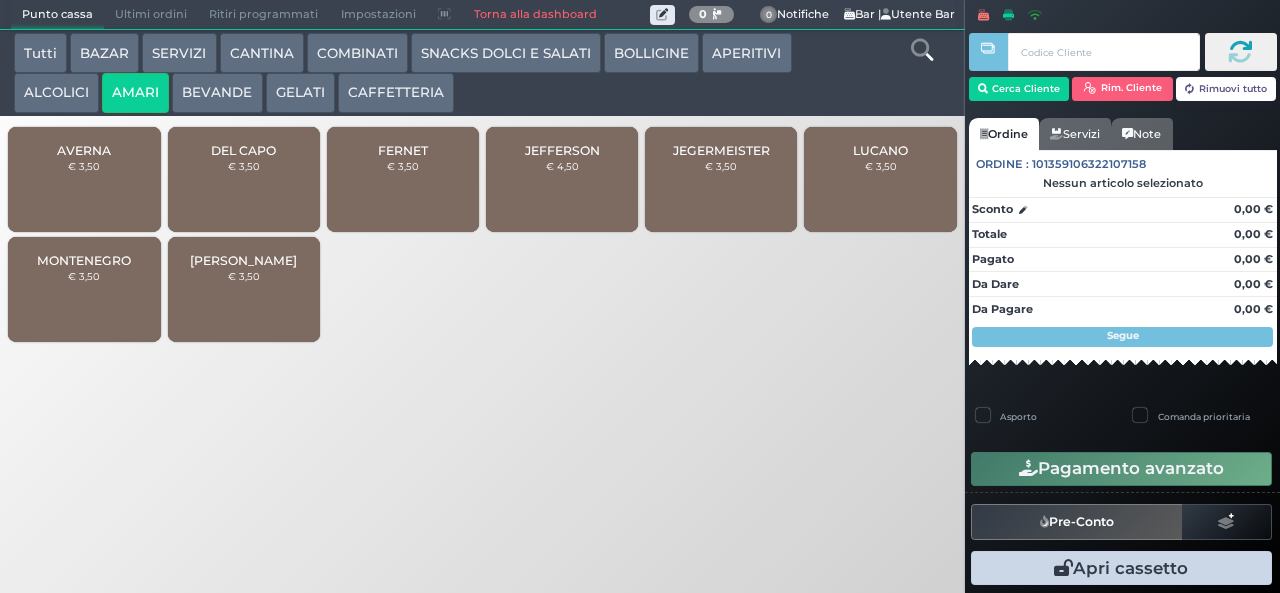 click on "BEVANDE" at bounding box center (217, 93) 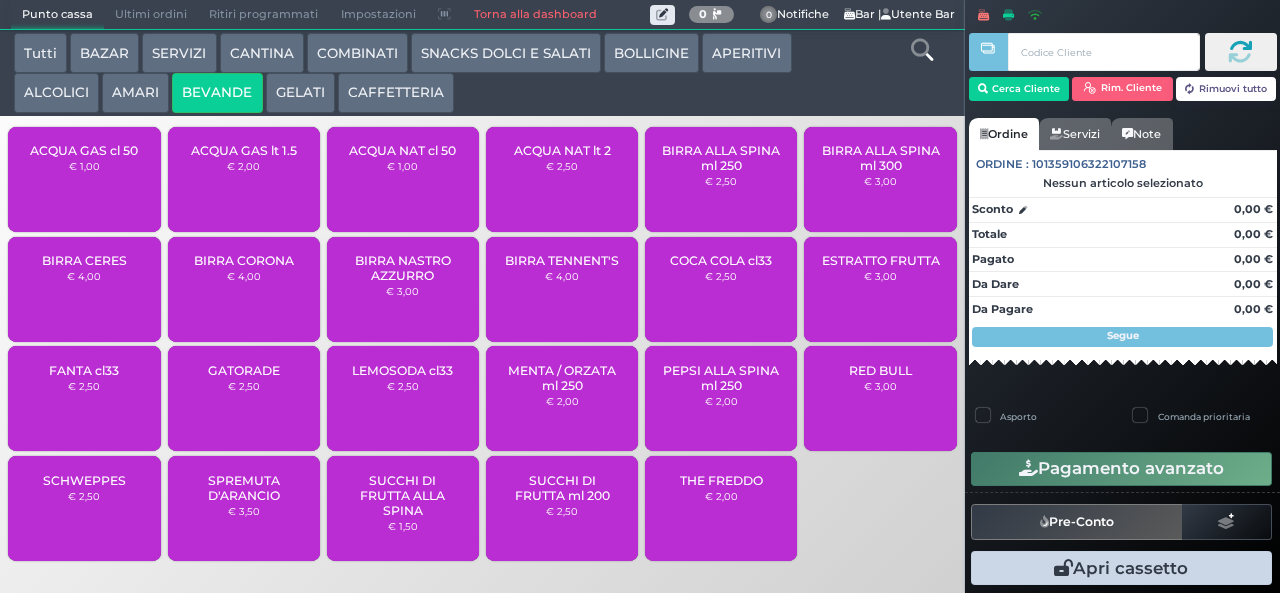 click on "ACQUA NAT lt 2" at bounding box center (562, 150) 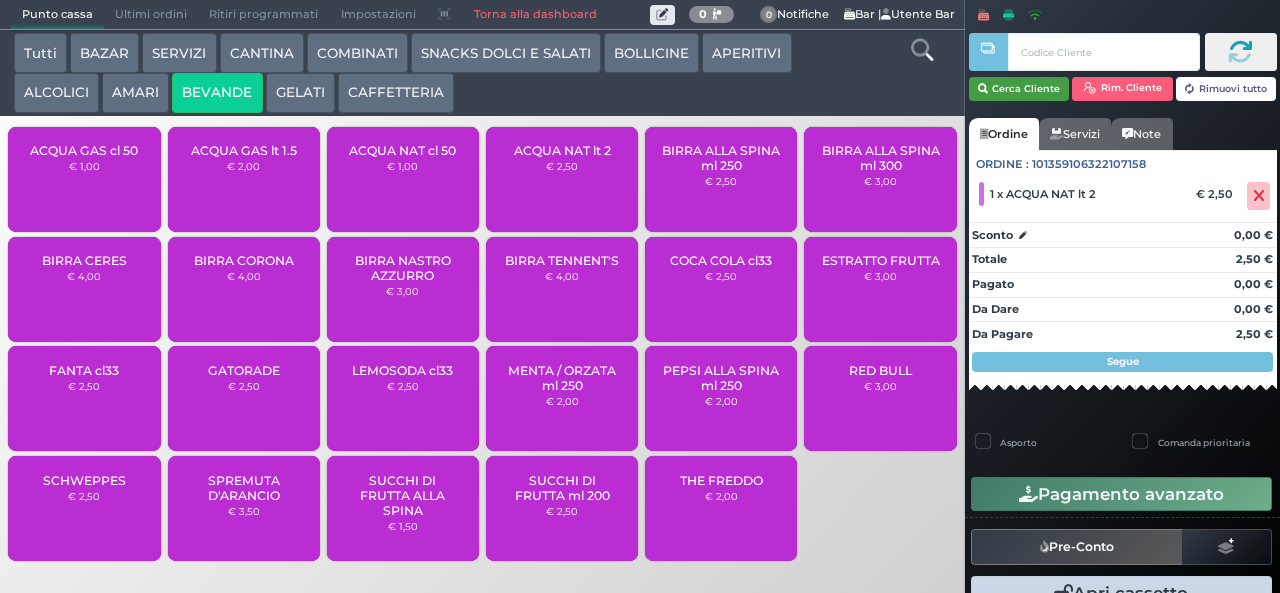 click on "Cerca Cliente" at bounding box center [1019, 89] 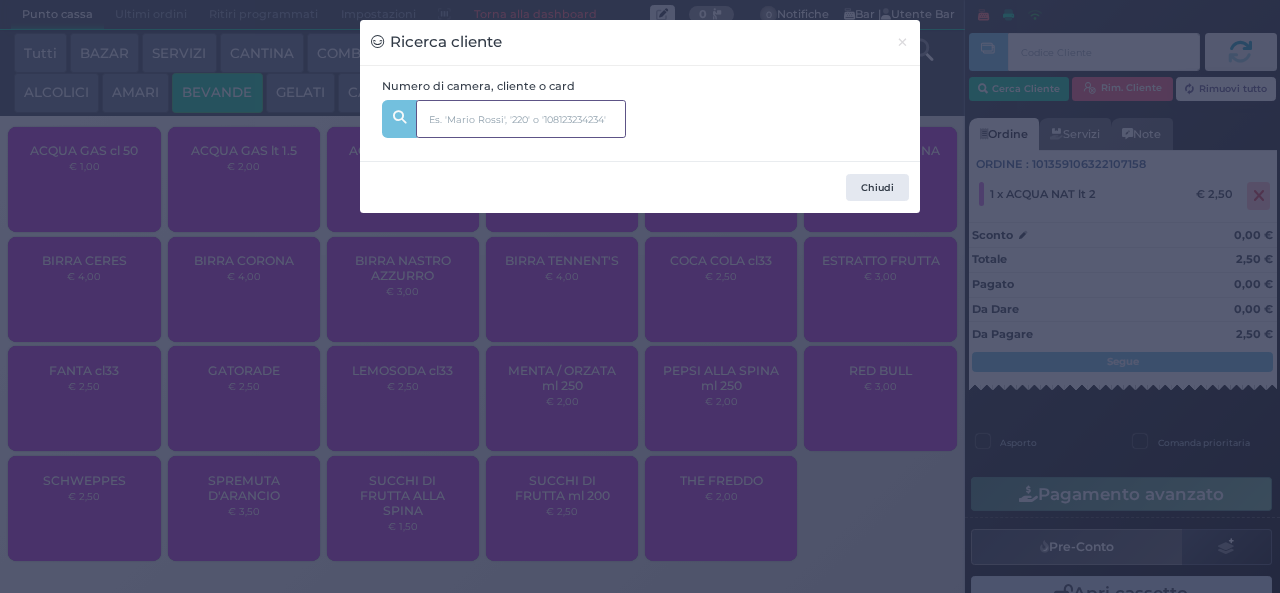click at bounding box center [521, 119] 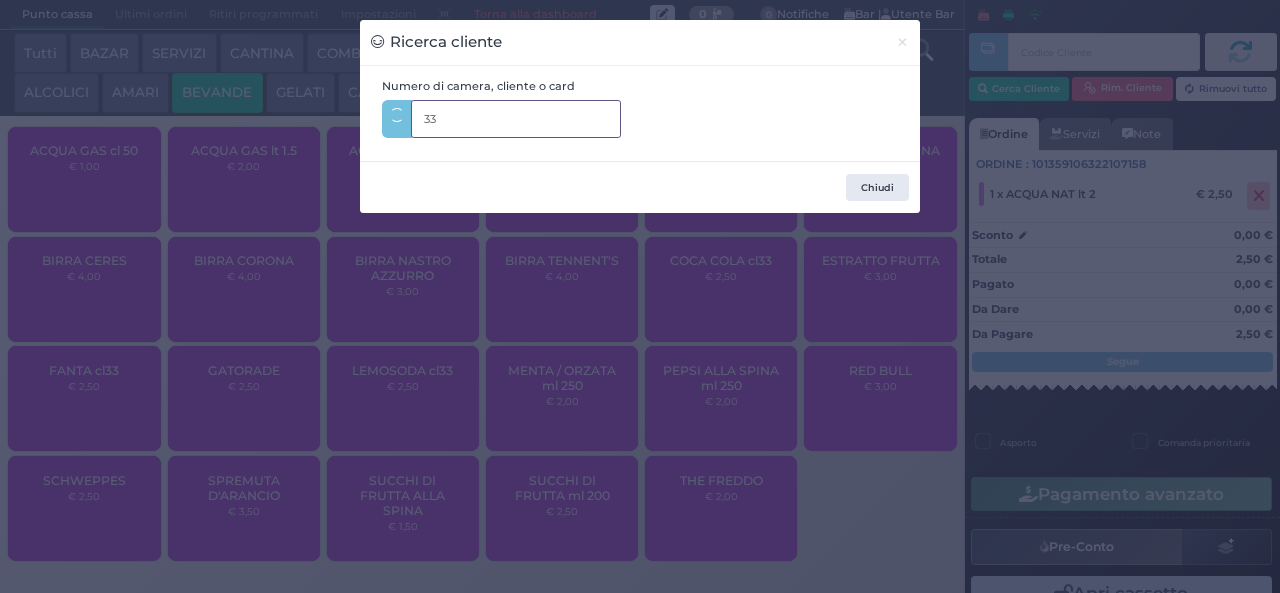 type on "331" 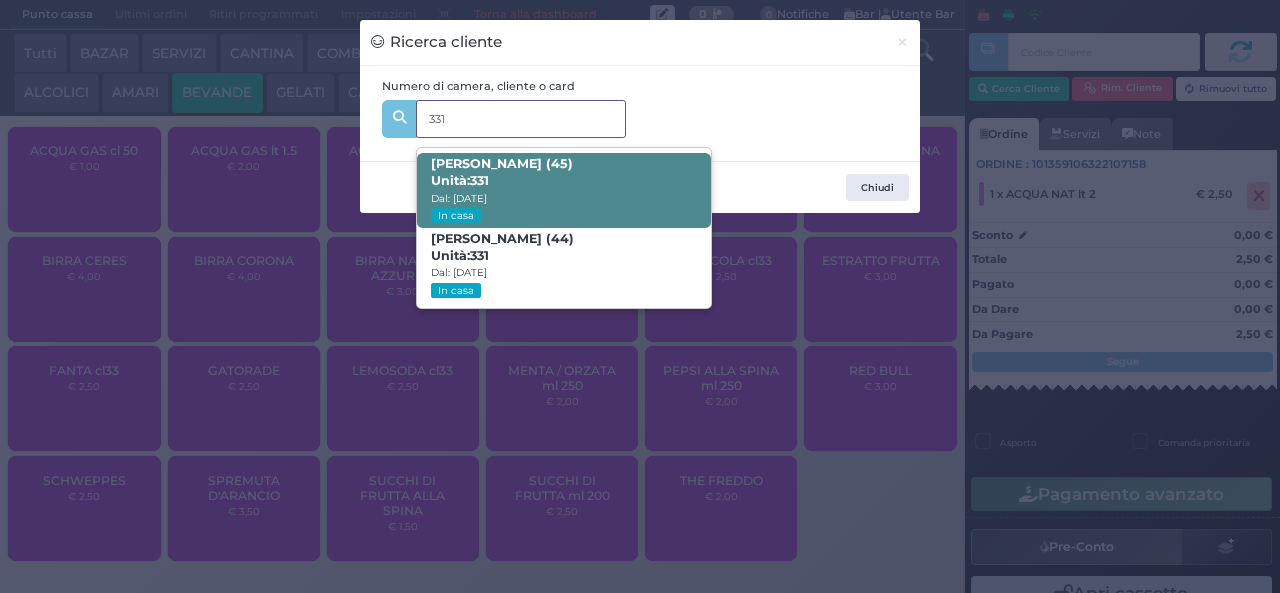 click on "Daniela  Gentile  (45) Unità:  331 Dal: 13/07/2025 In casa" at bounding box center (563, 190) 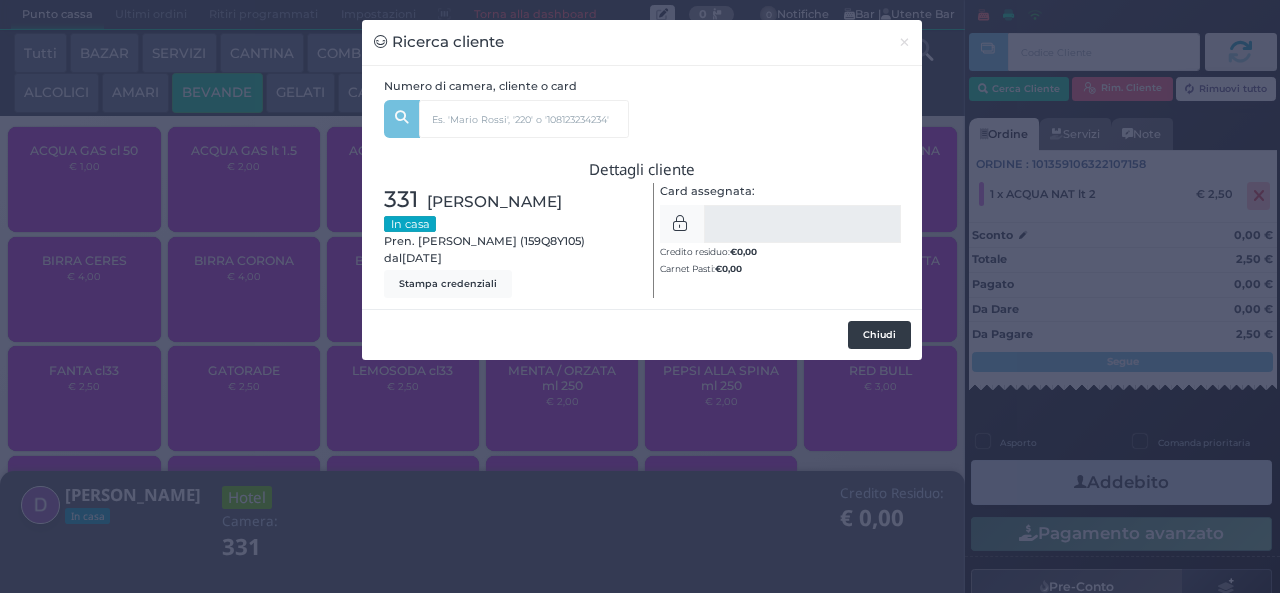 click on "Chiudi" at bounding box center [879, 335] 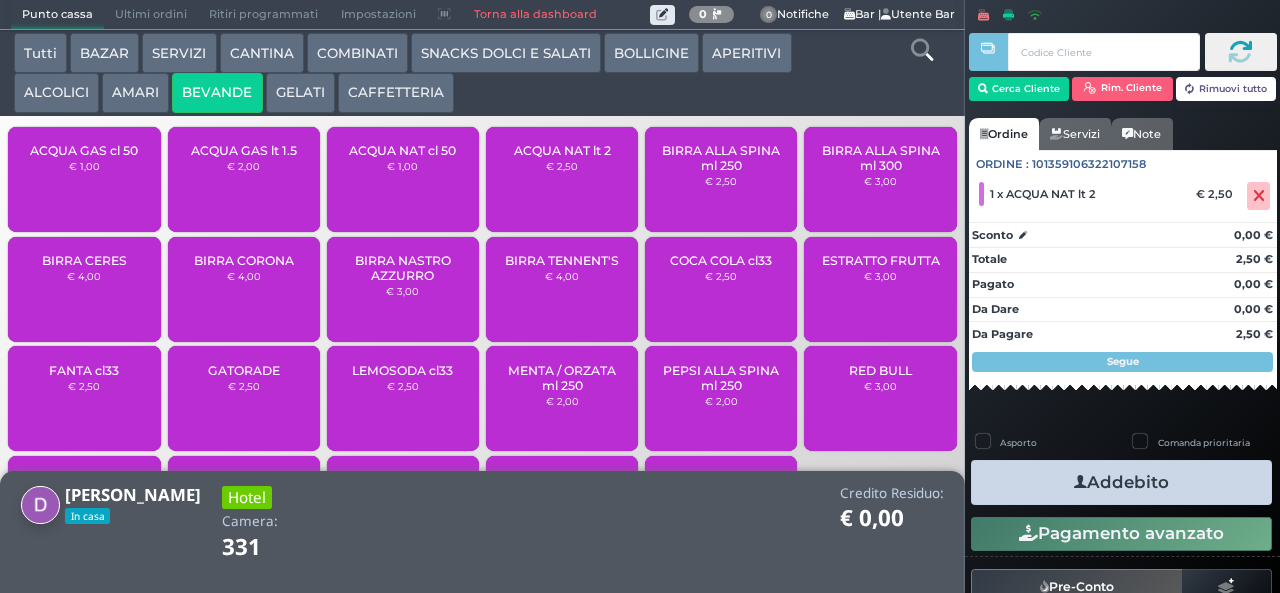 click on "Addebito" at bounding box center [1121, 482] 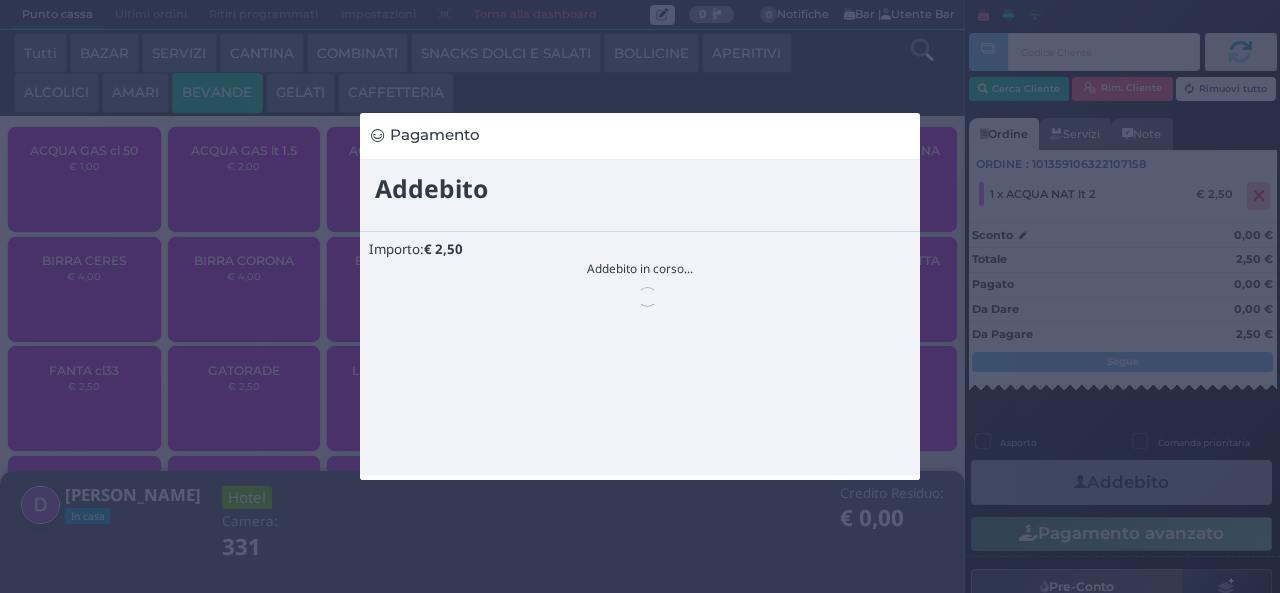 scroll, scrollTop: 0, scrollLeft: 0, axis: both 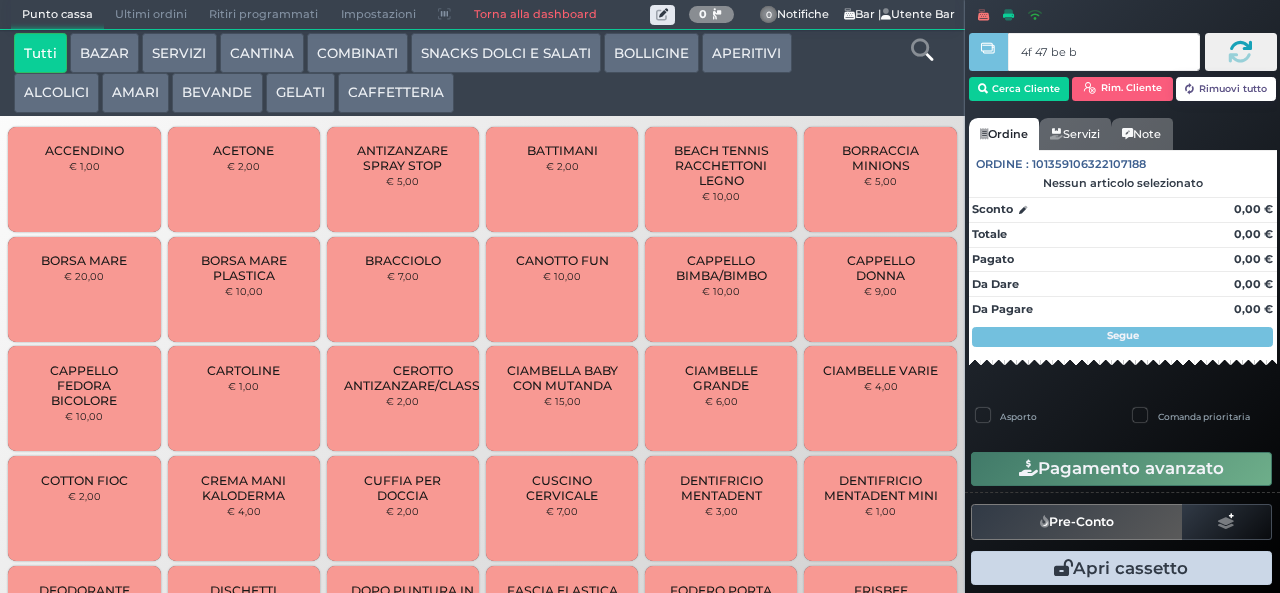 type on "4f 47 be b9" 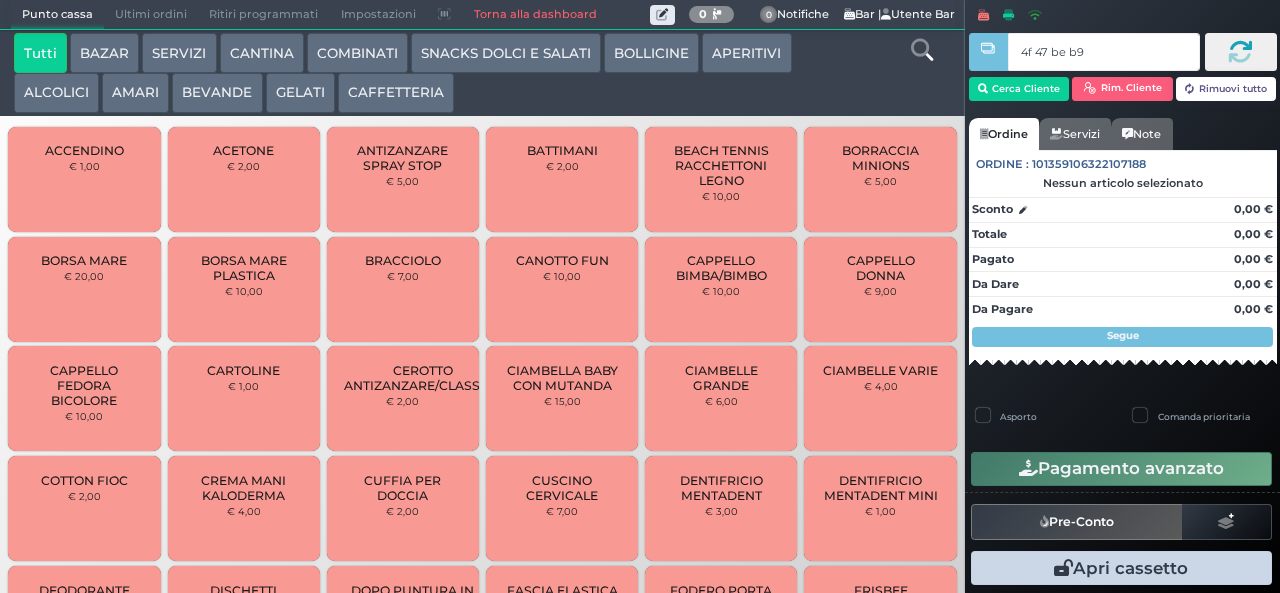 type 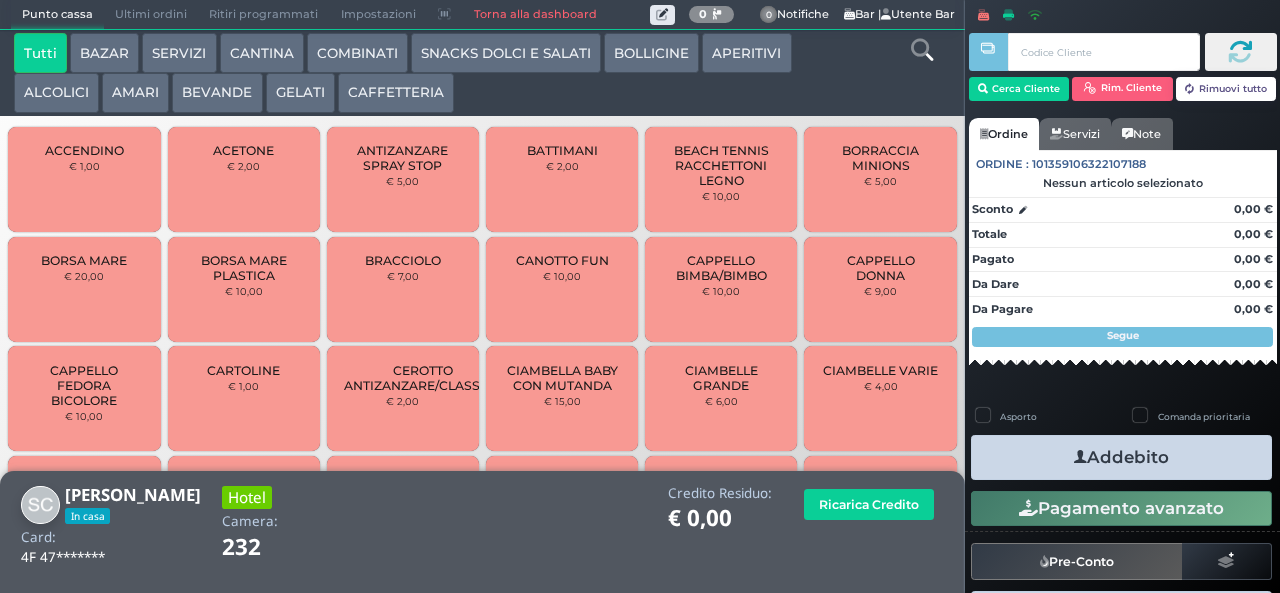 click on "COMBINATI" at bounding box center [357, 53] 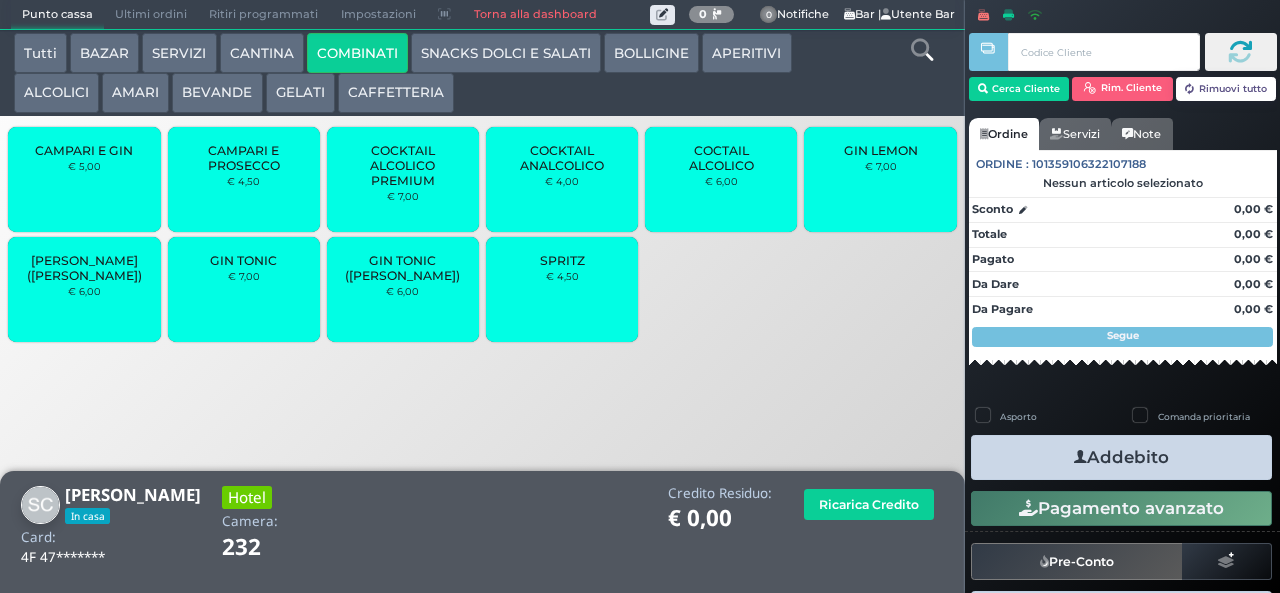click on "GIN TONIC
€ 7,00" at bounding box center [244, 289] 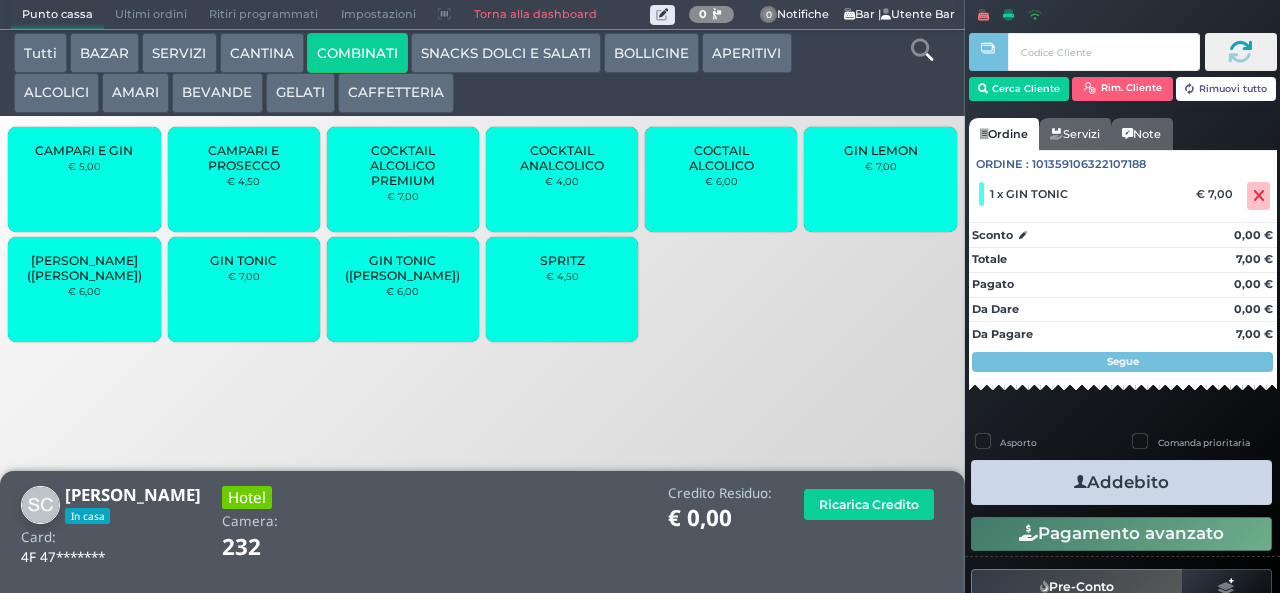 click on "Addebito" at bounding box center (1121, 482) 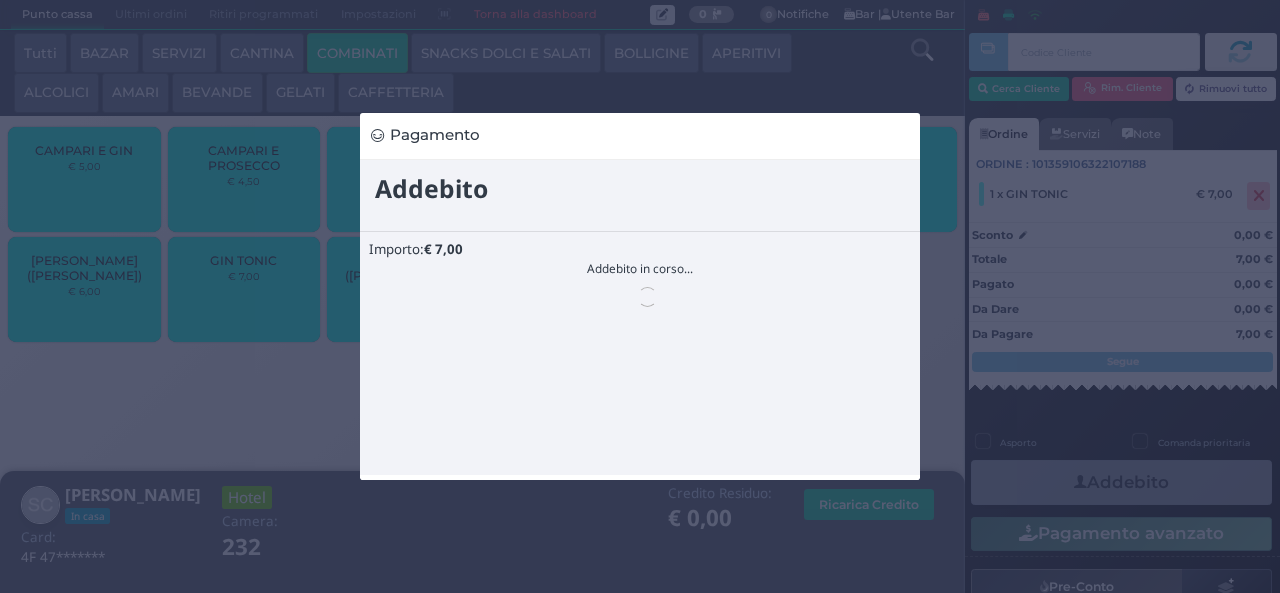 scroll, scrollTop: 0, scrollLeft: 0, axis: both 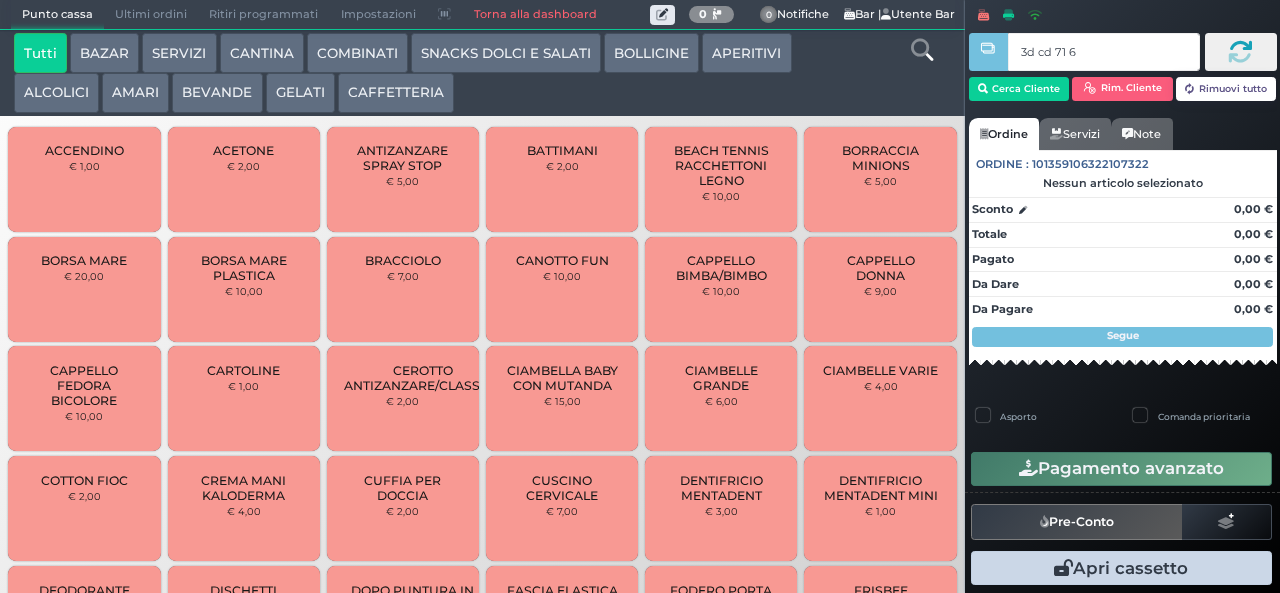 type on "3d cd 71 66" 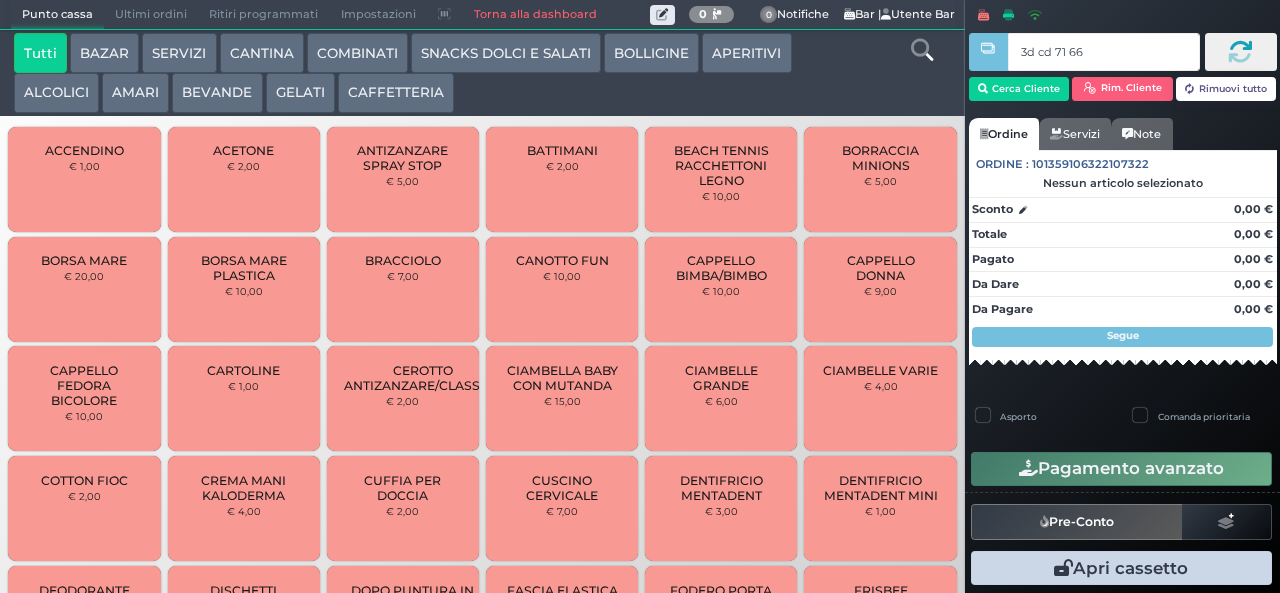 type 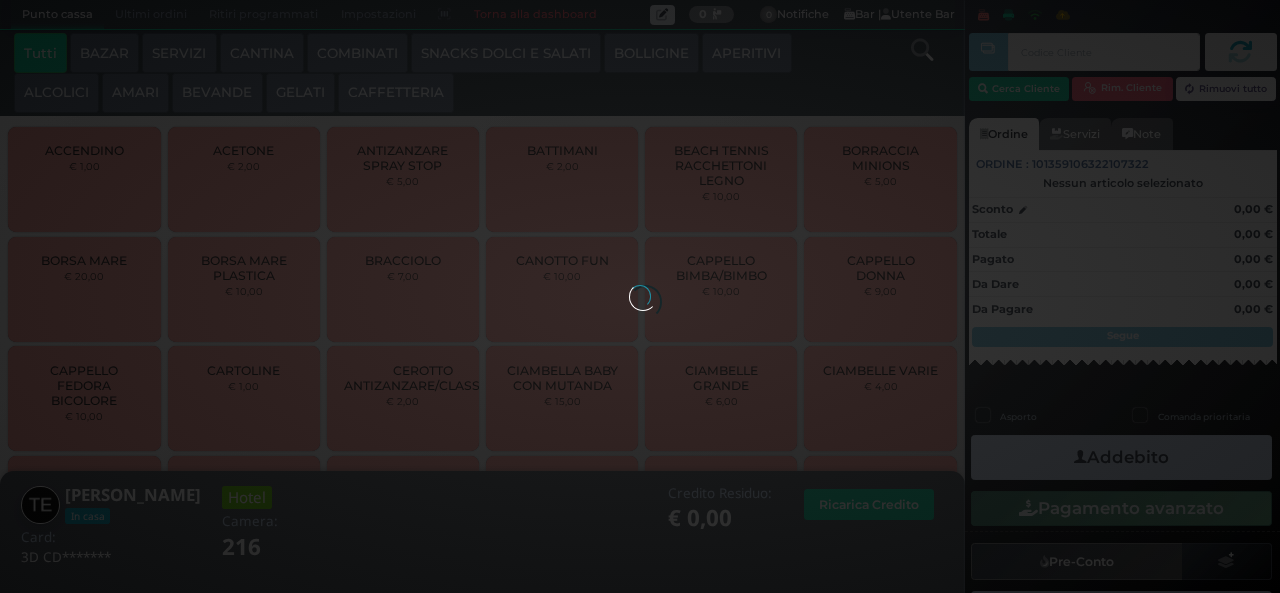 click on "BEVANDE" at bounding box center [217, 93] 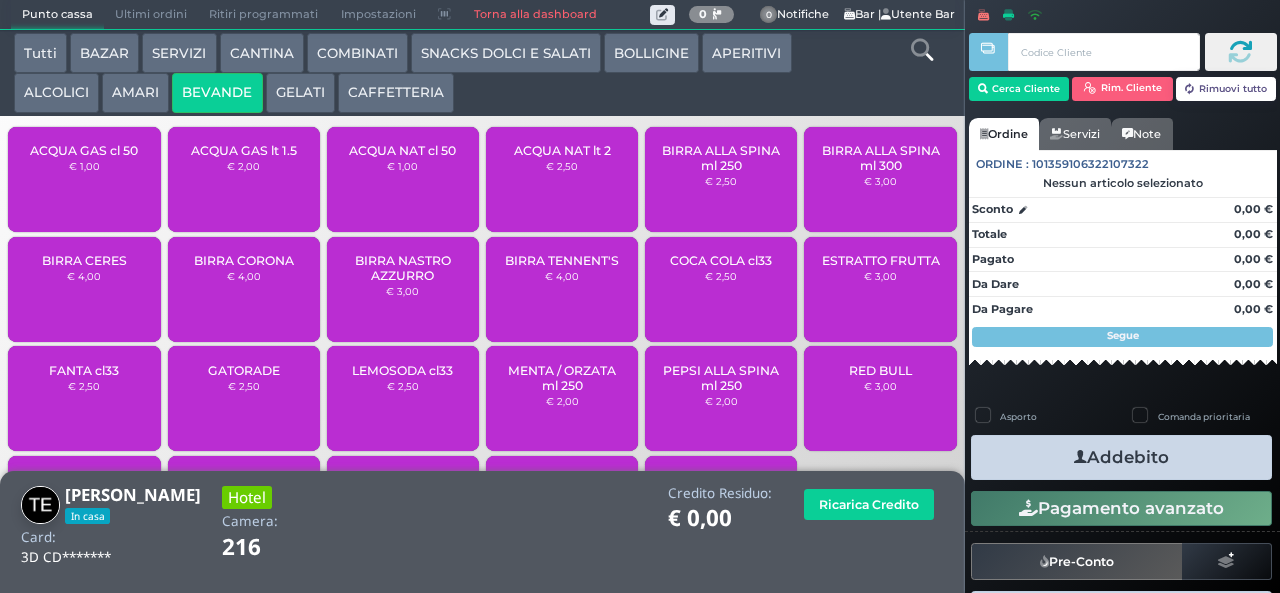 click on "ACQUA GAS lt 1.5" at bounding box center (244, 150) 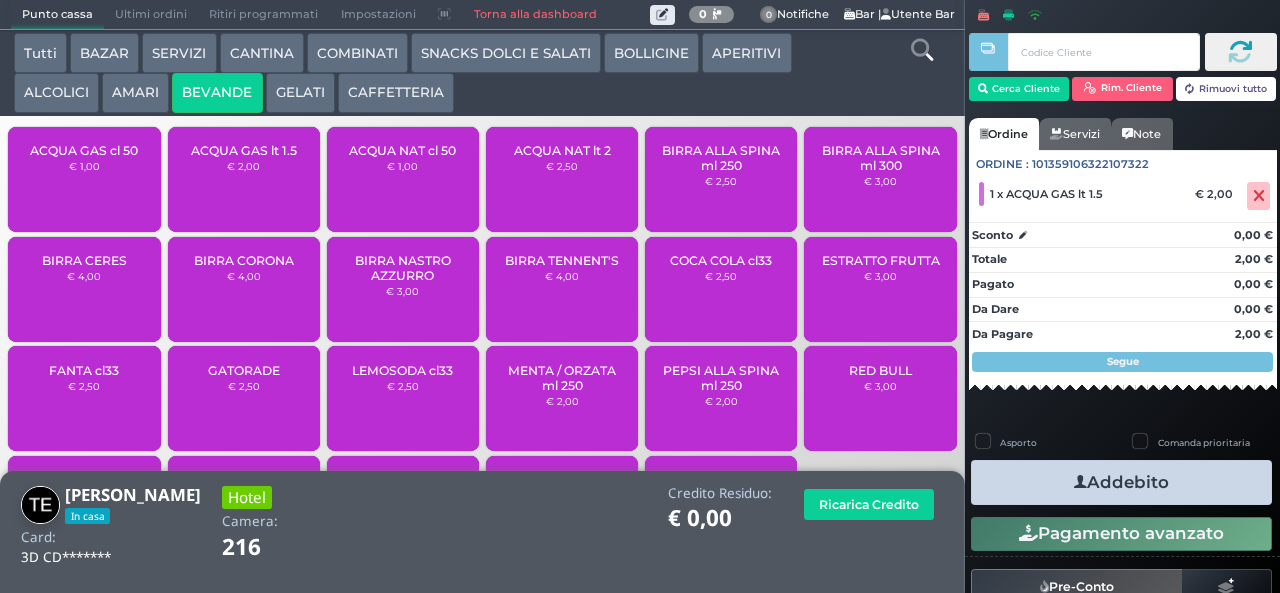 click on "Addebito" at bounding box center (1121, 482) 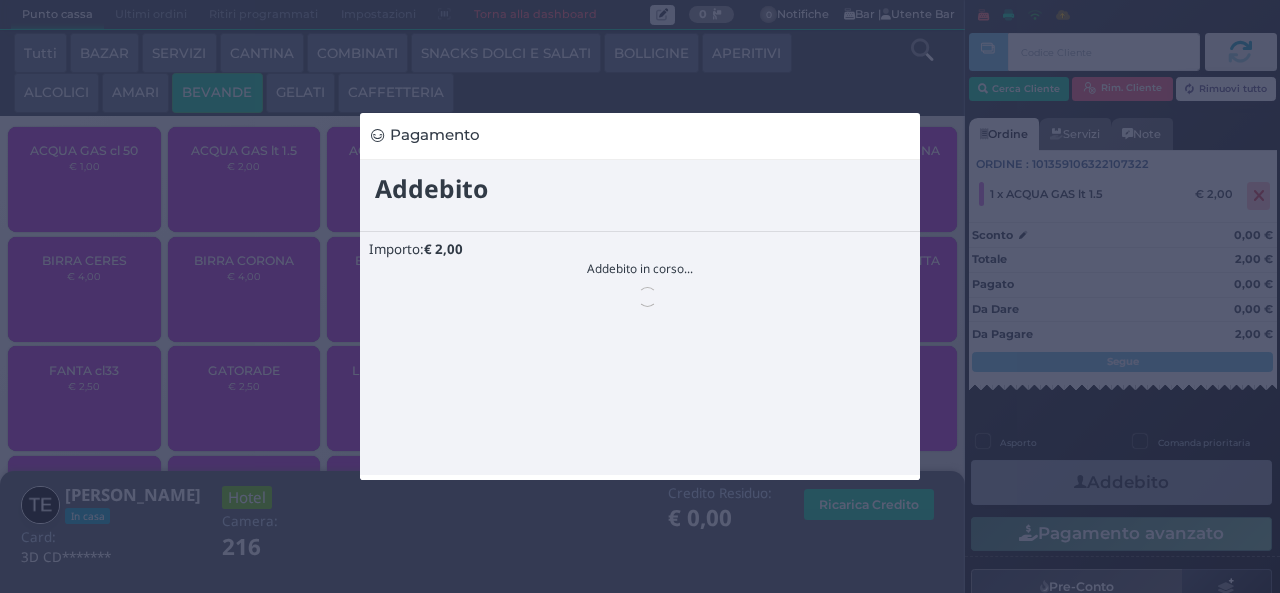 scroll, scrollTop: 0, scrollLeft: 0, axis: both 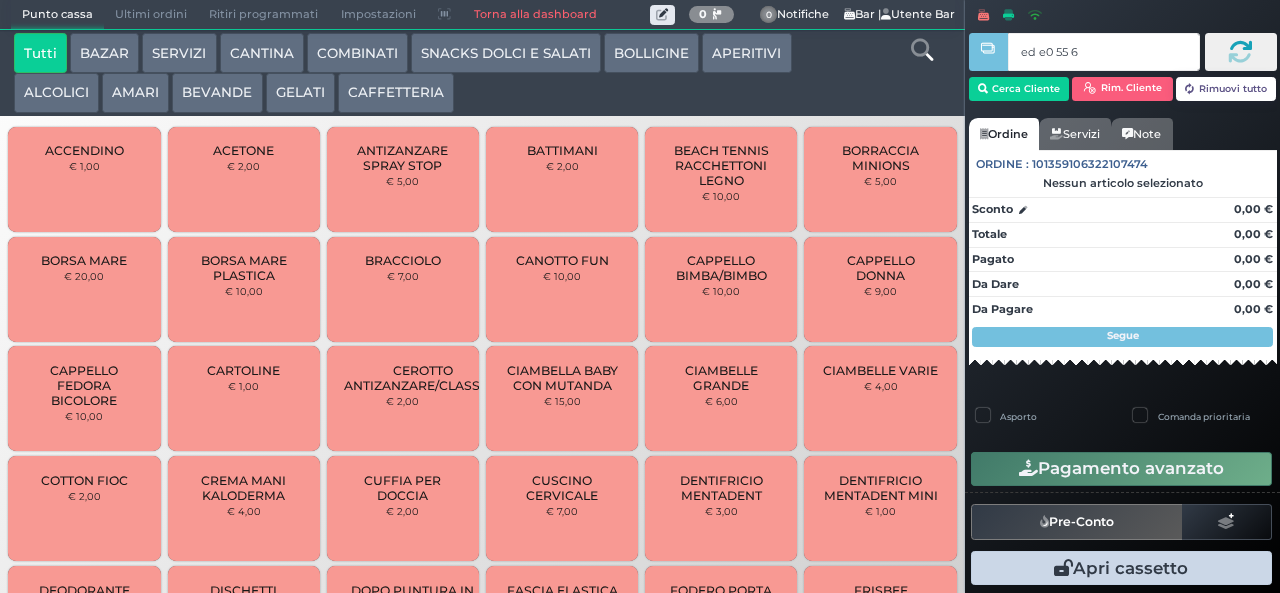 type on "ed e0 55 66" 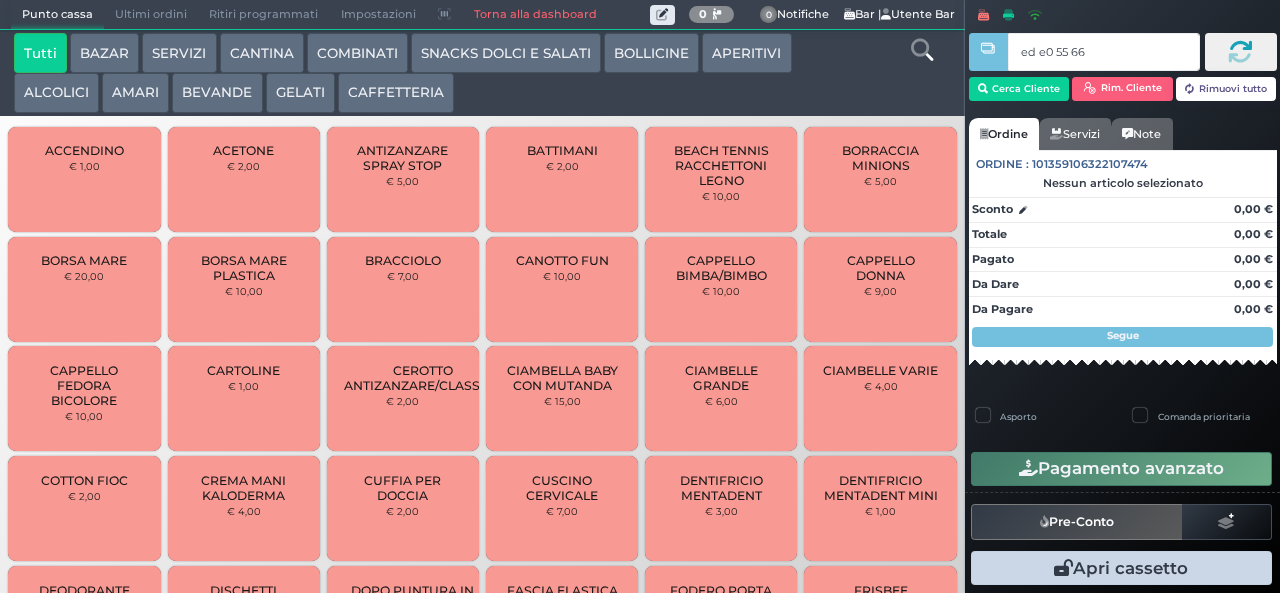 type 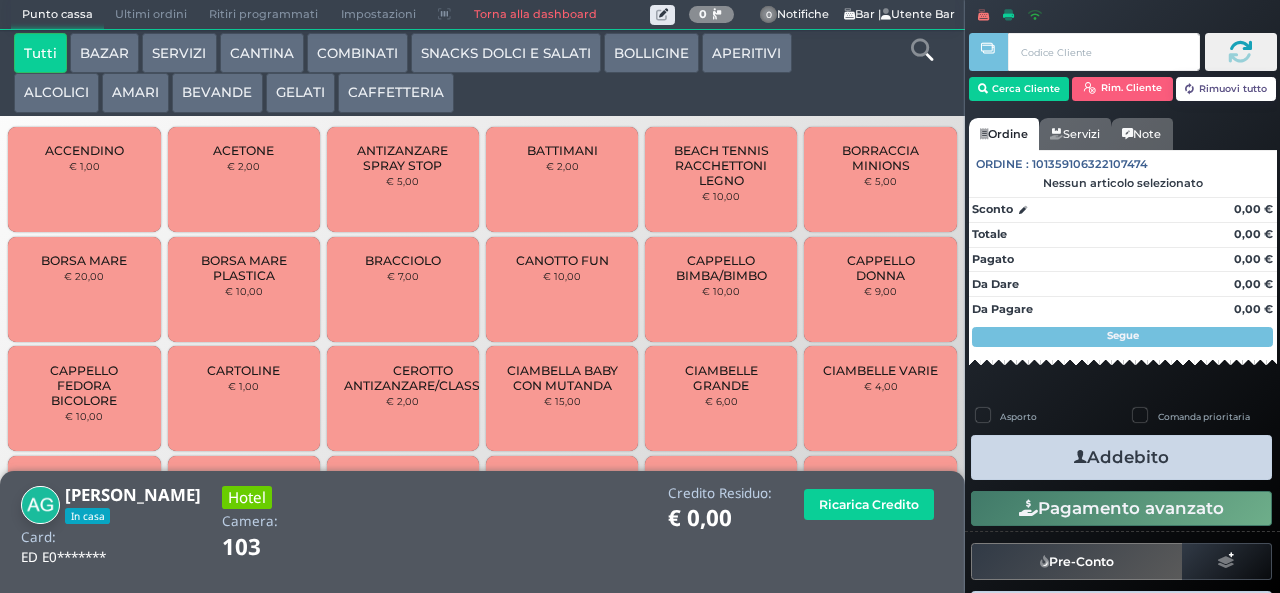 click on "SERVIZI" at bounding box center [179, 53] 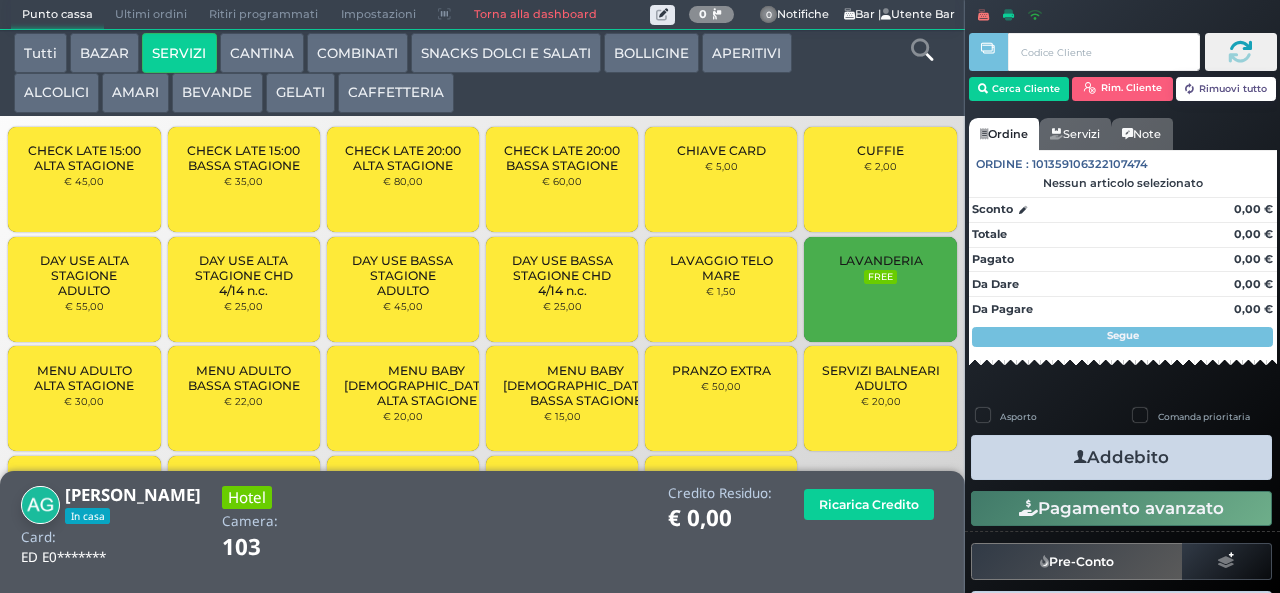 click on "BEVANDE" at bounding box center (217, 93) 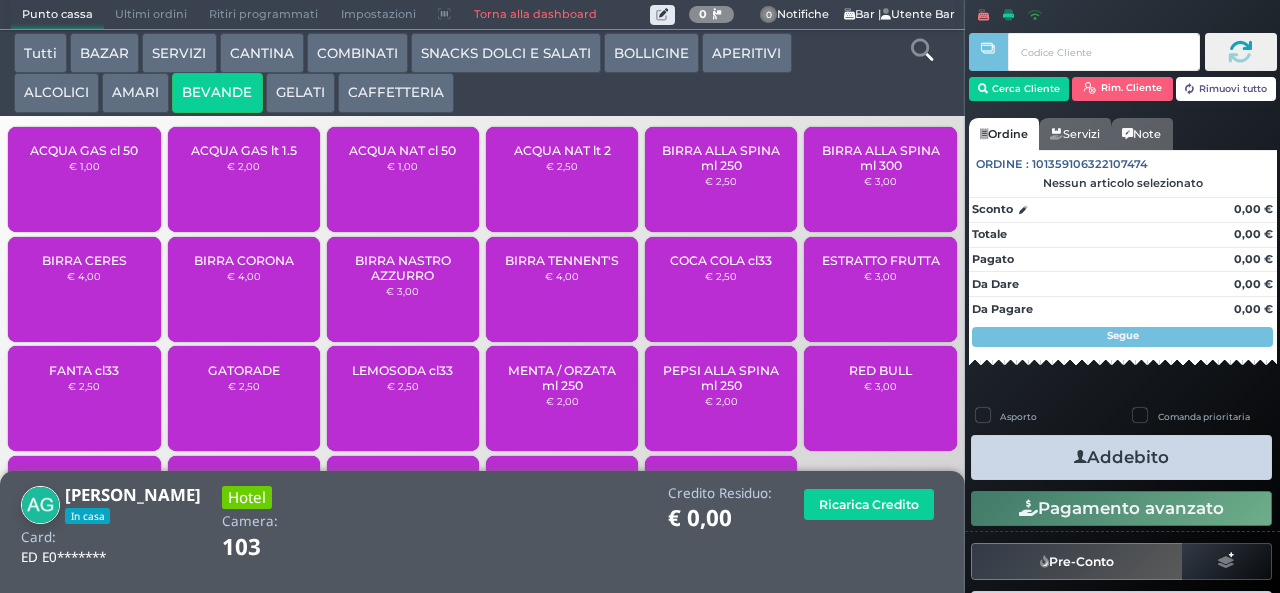click on "CAFFETTERIA" at bounding box center (396, 93) 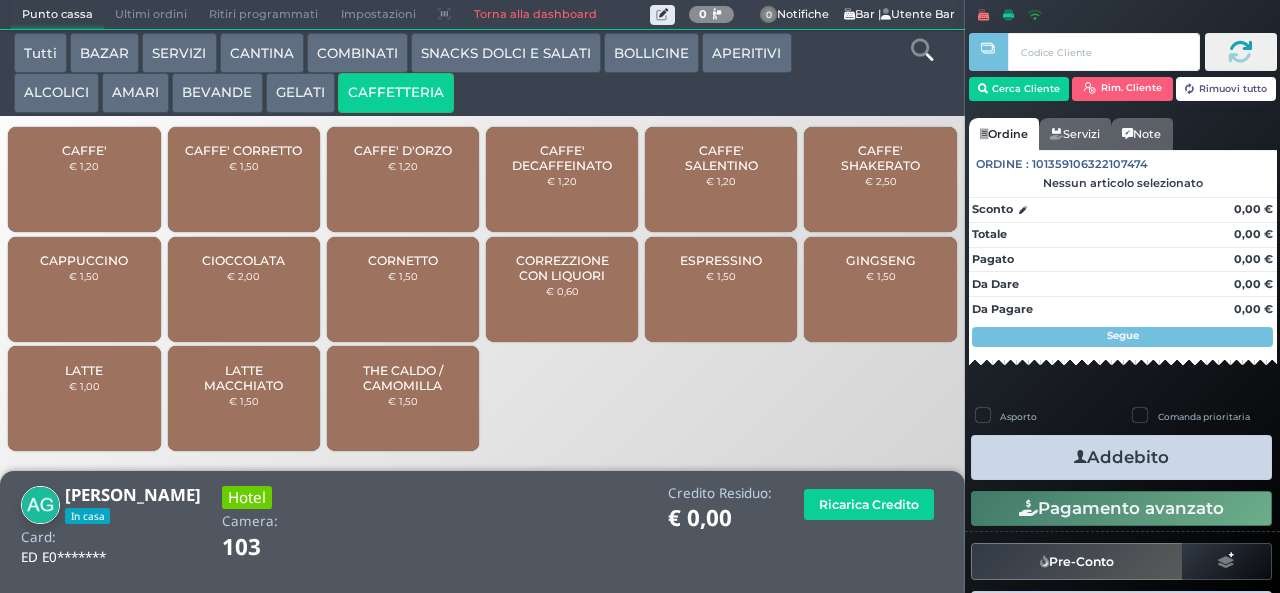 click on "CAPPUCCINO" at bounding box center (84, 260) 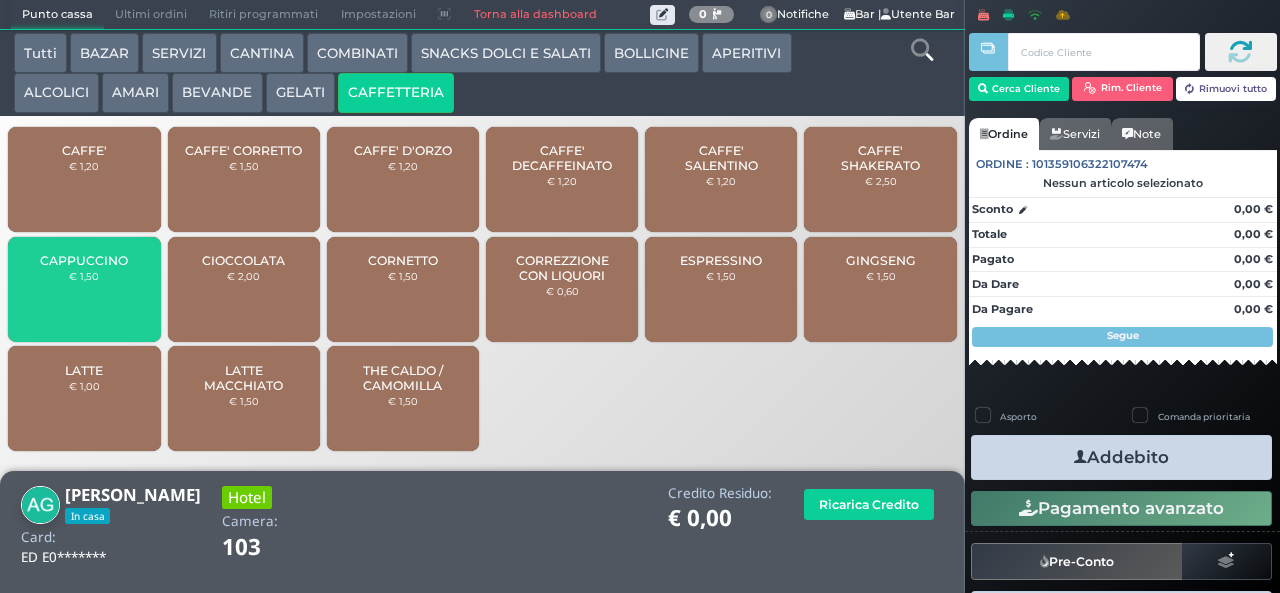 click on "CAPPUCCINO" at bounding box center (84, 260) 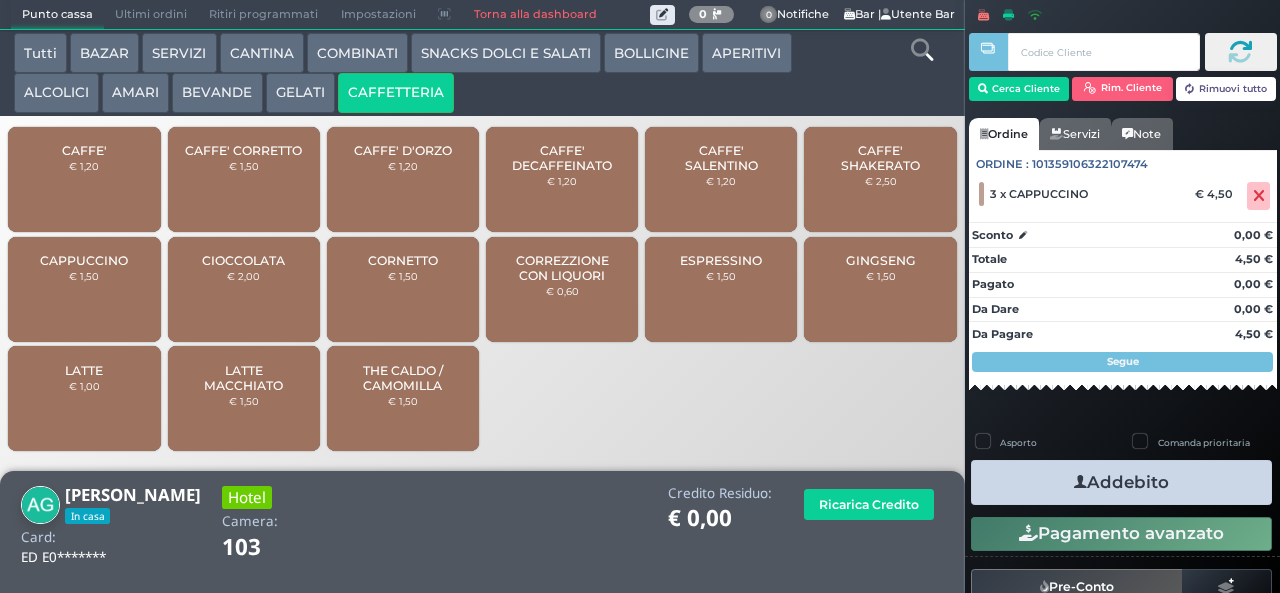 click on "Addebito" at bounding box center (1121, 482) 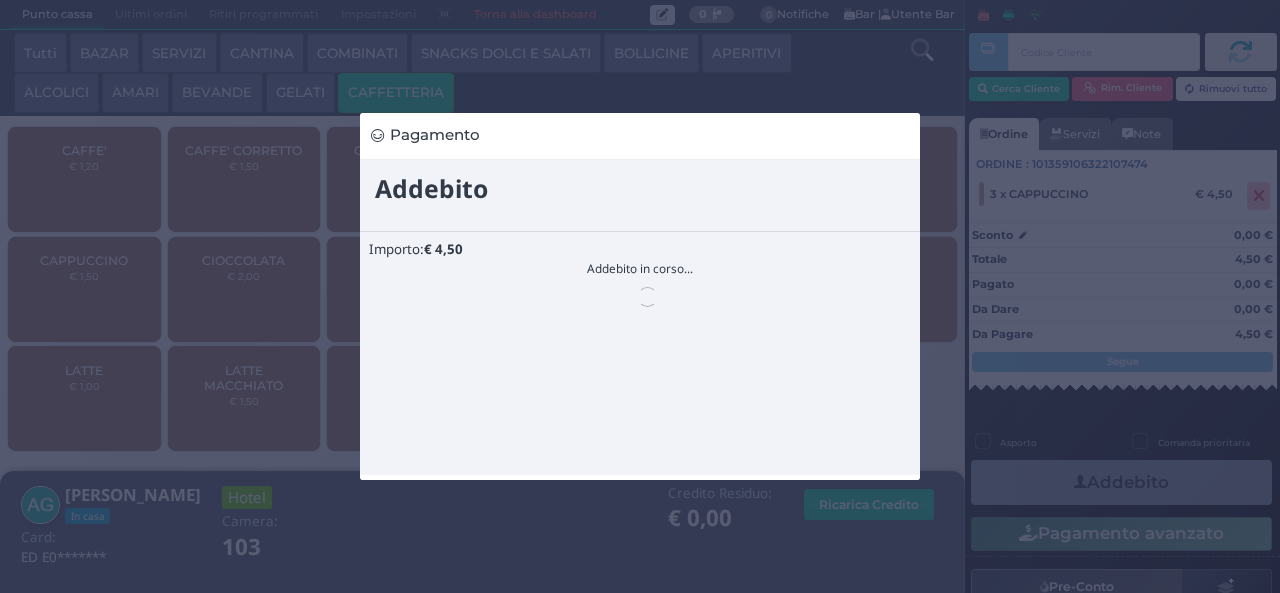 scroll, scrollTop: 0, scrollLeft: 0, axis: both 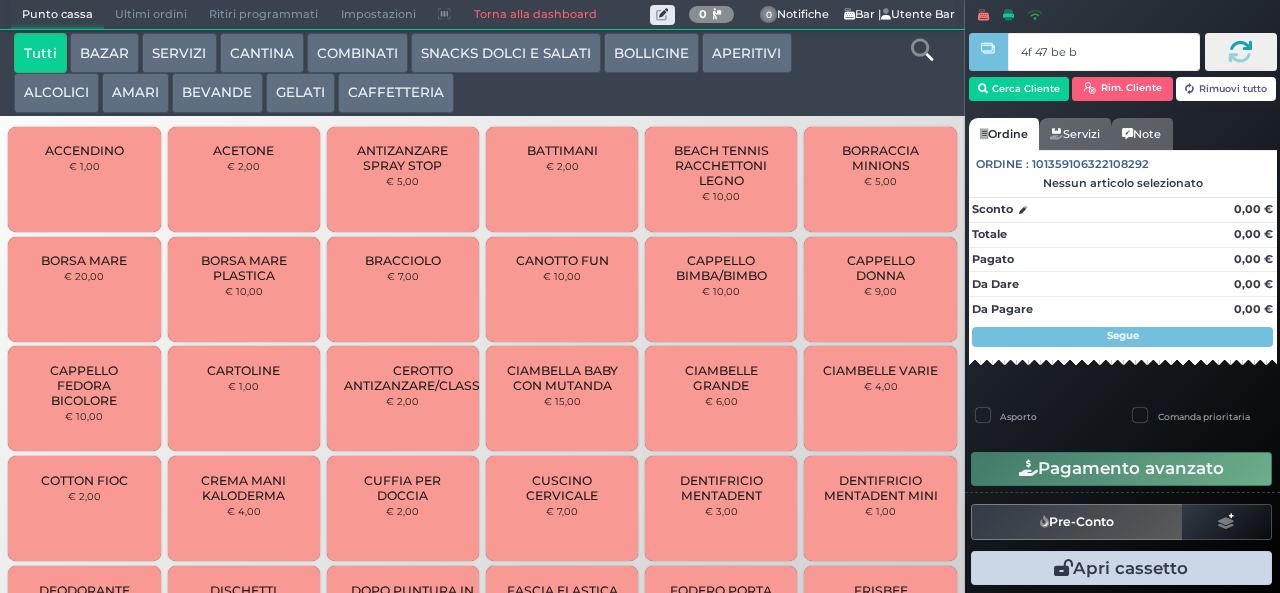 type on "4f 47 be b9" 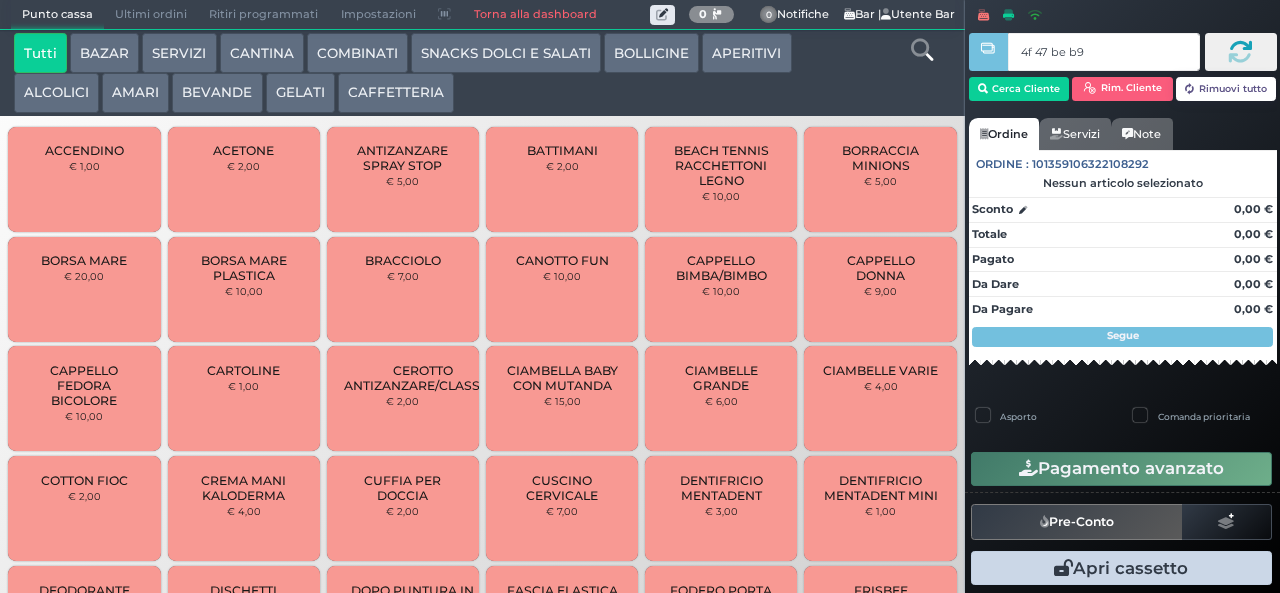 type 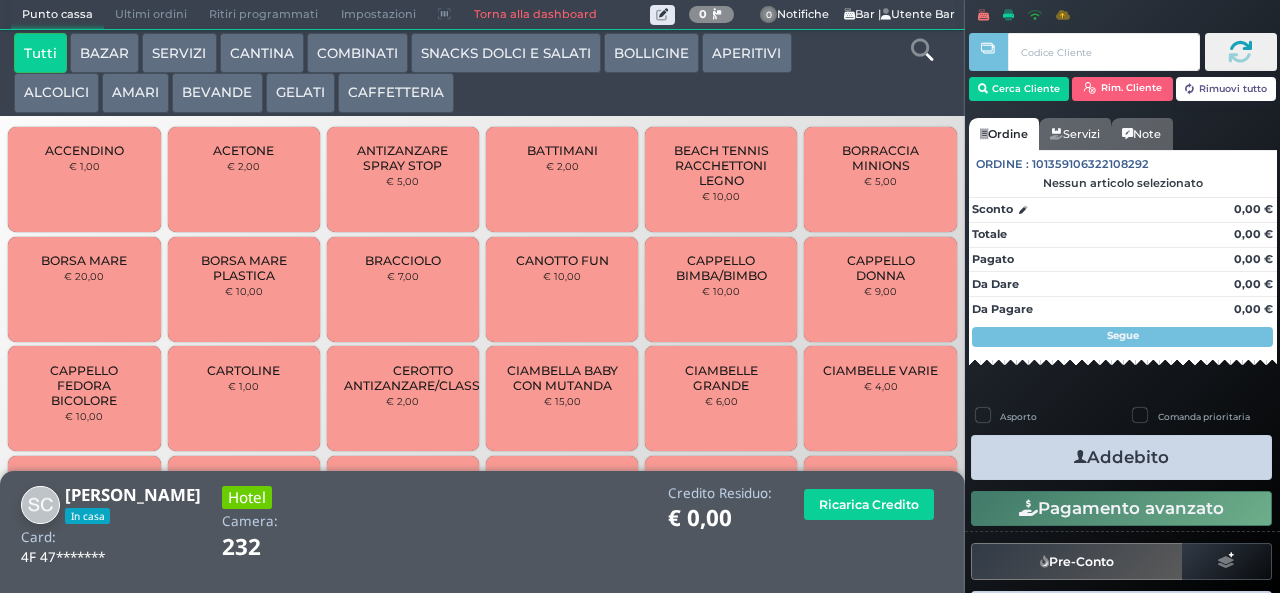 click on "BEVANDE" at bounding box center [217, 93] 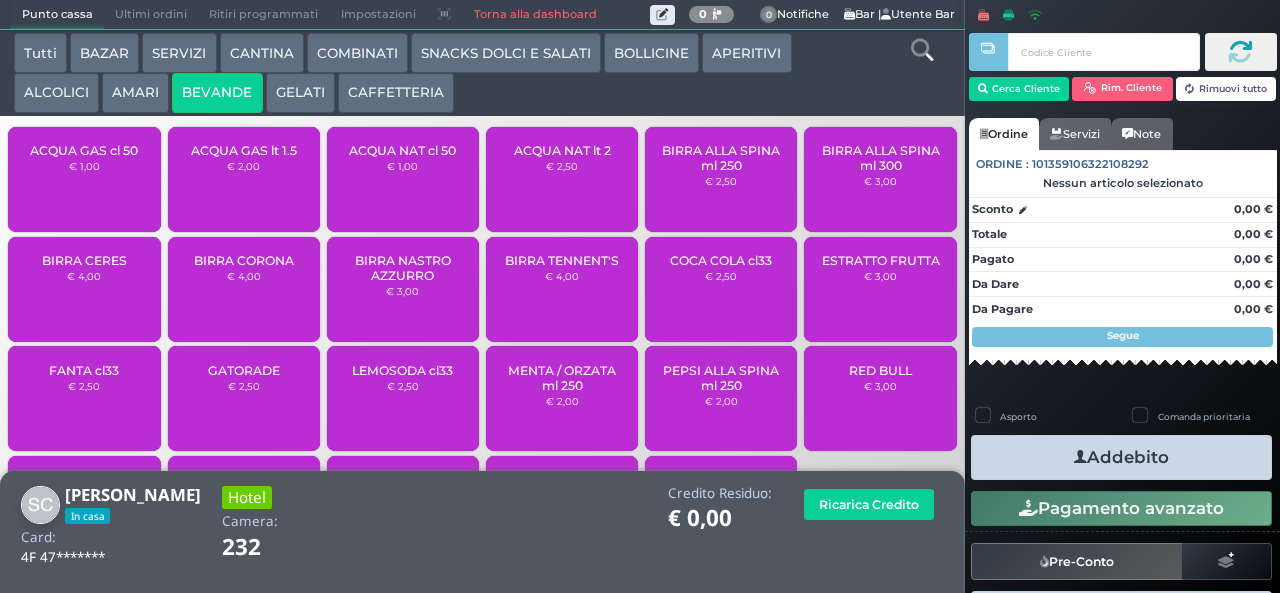 click on "ACQUA NAT cl 50
€ 1,00" at bounding box center (403, 179) 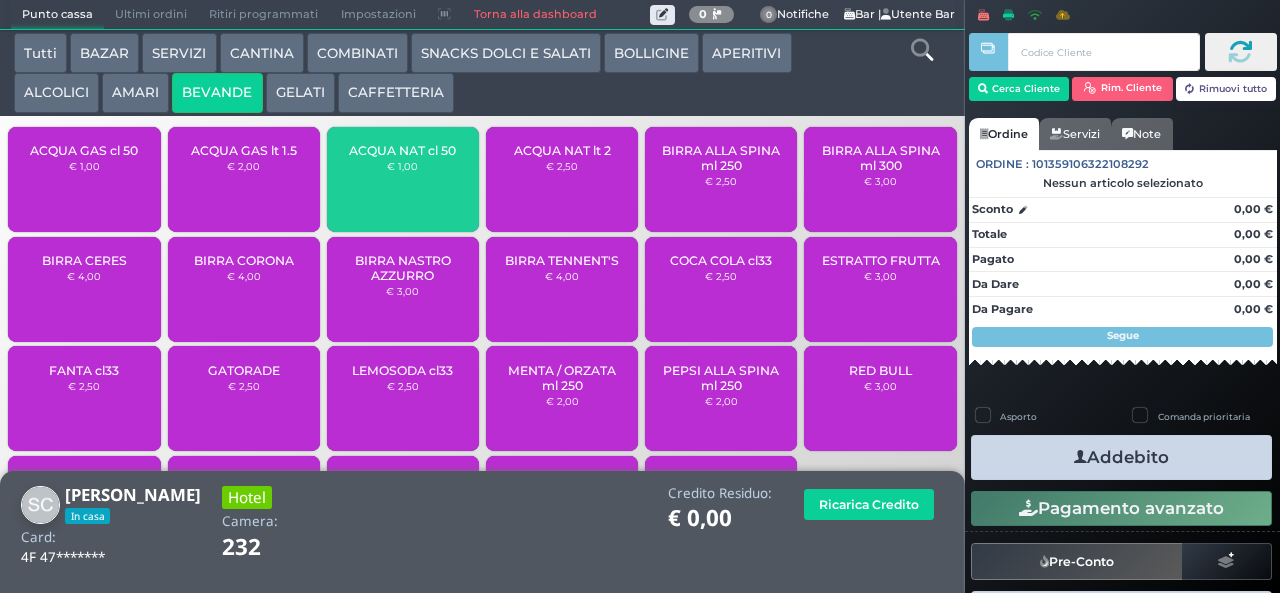 click on "ACQUA NAT cl 50
€ 1,00" at bounding box center (403, 179) 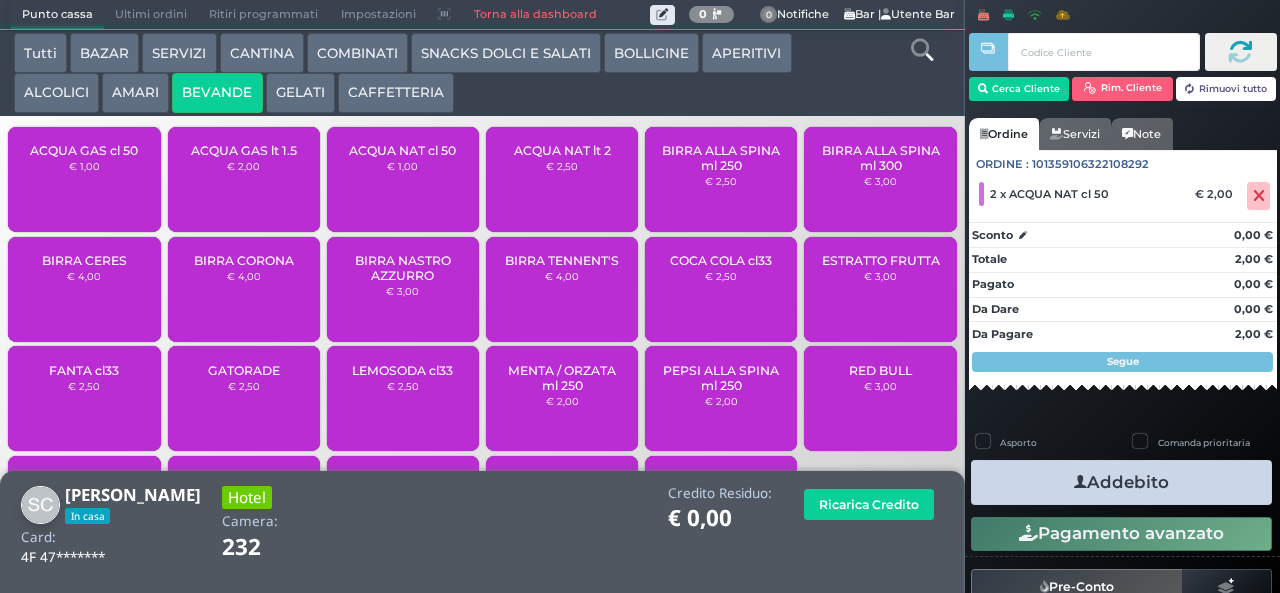 click on "Addebito" at bounding box center [1121, 482] 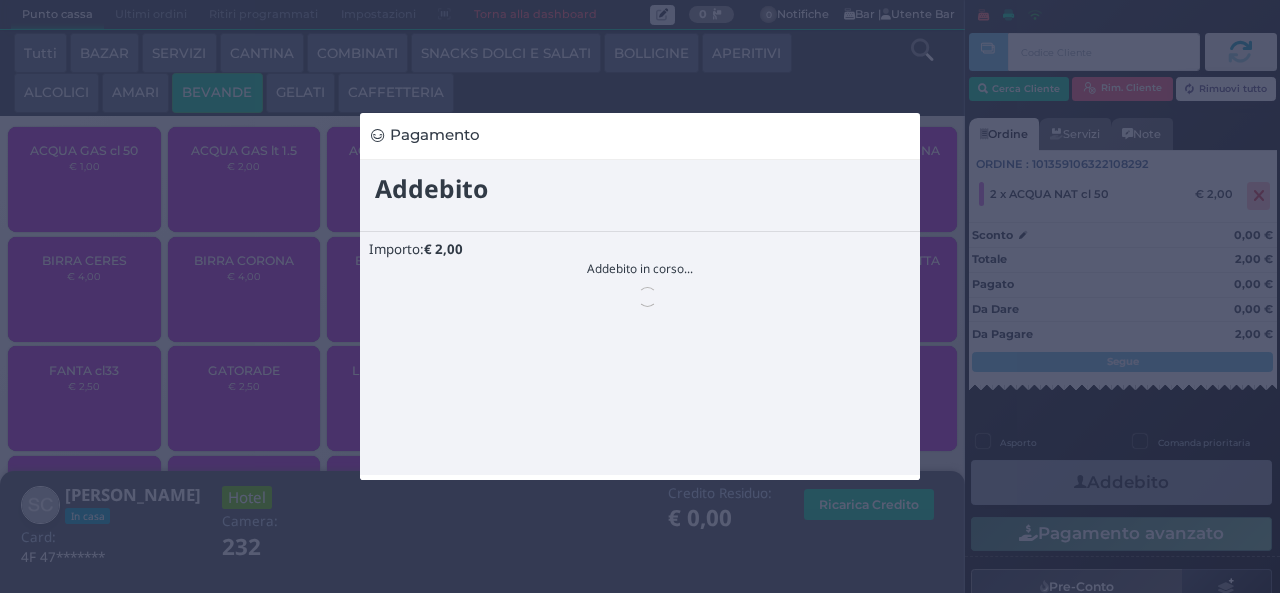 scroll, scrollTop: 0, scrollLeft: 0, axis: both 